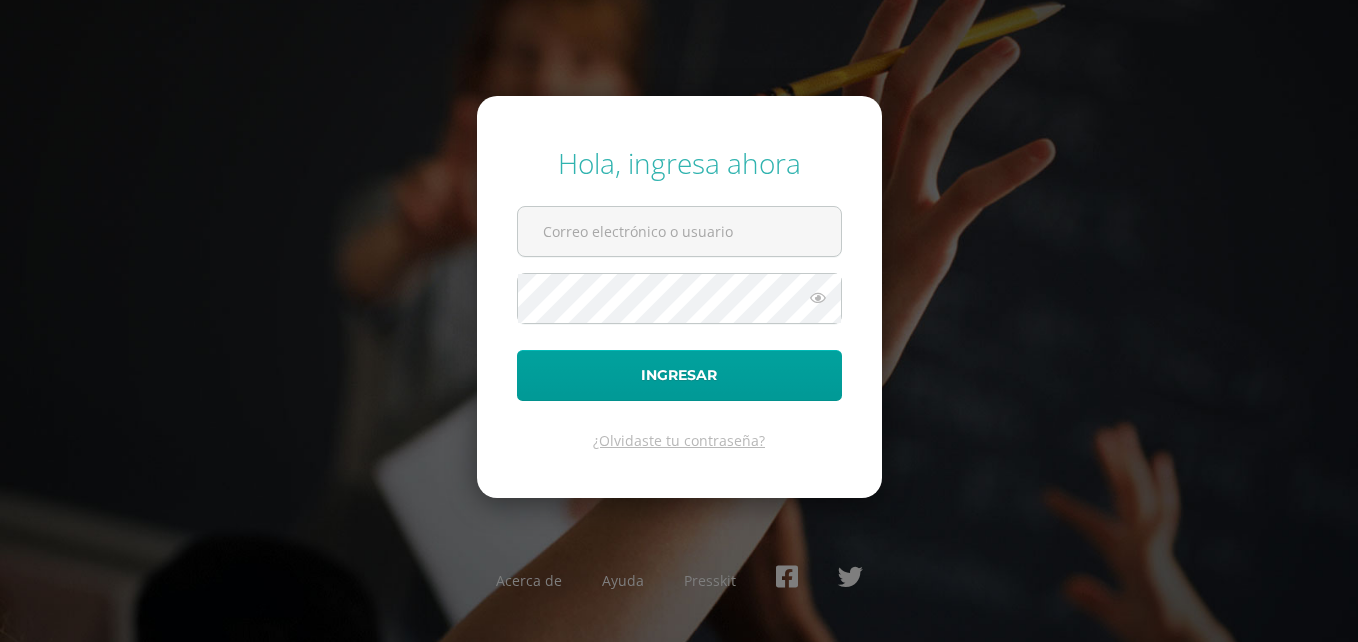 scroll, scrollTop: 0, scrollLeft: 0, axis: both 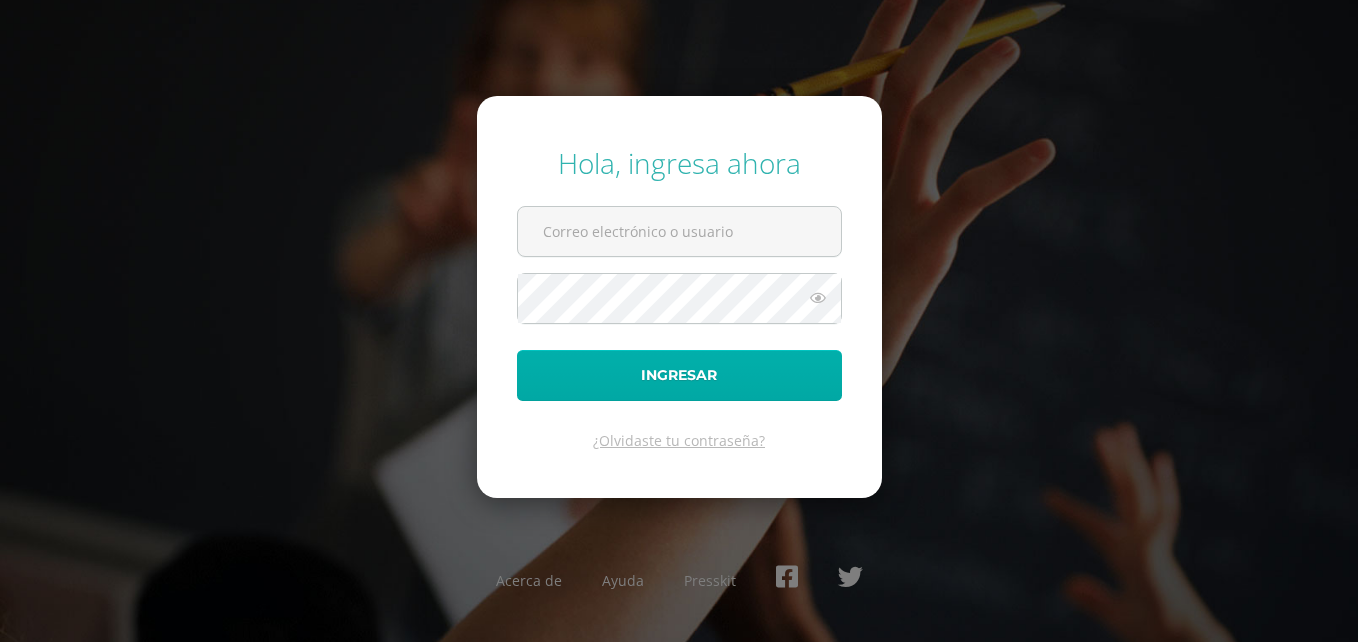 type on "[EMAIL_ADDRESS][DOMAIN_NAME]" 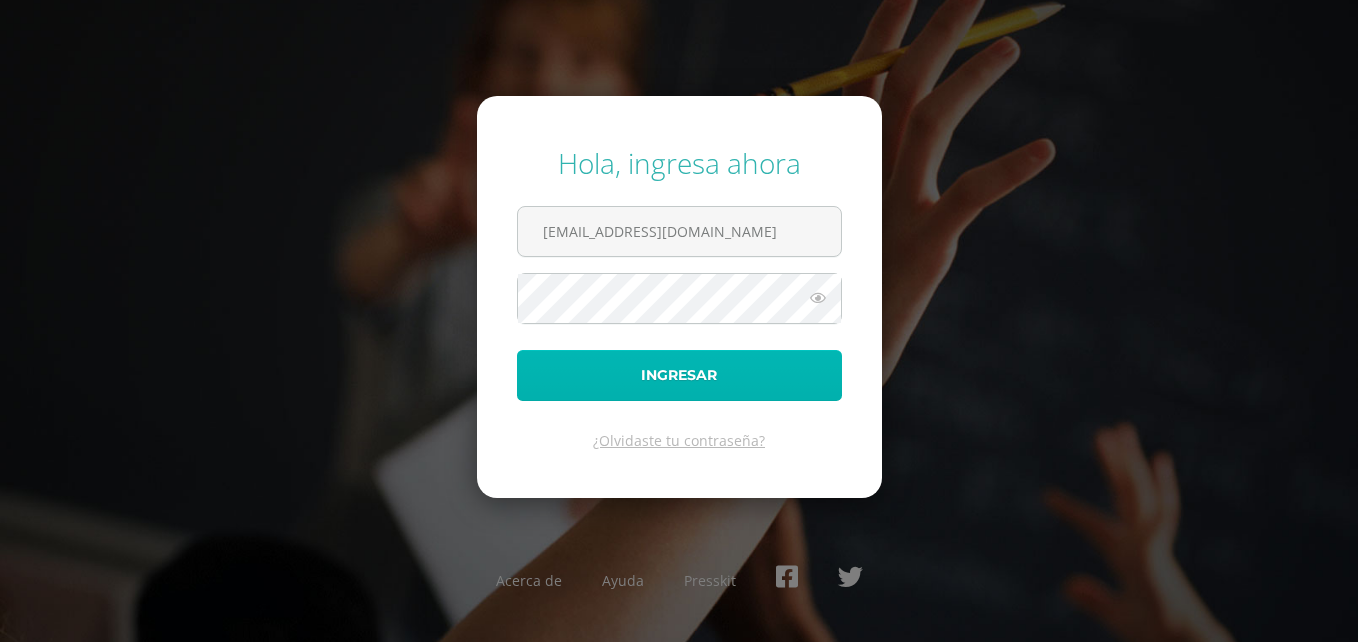 click on "Ingresar" at bounding box center (679, 375) 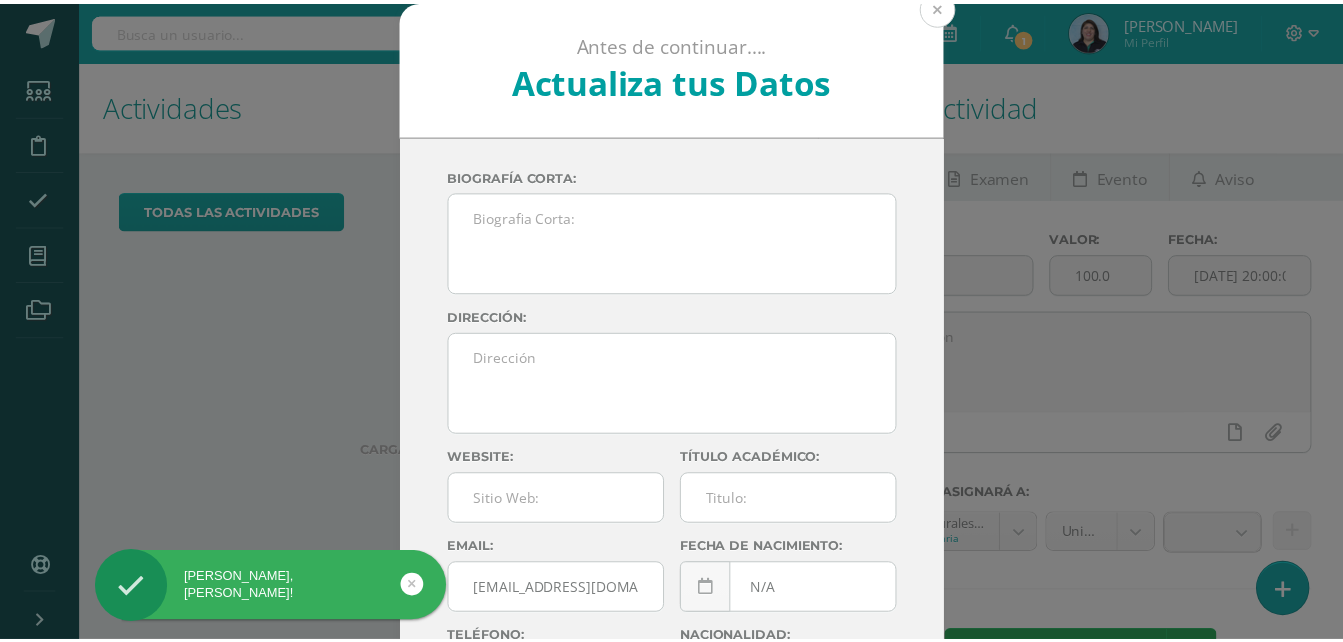 scroll, scrollTop: 0, scrollLeft: 0, axis: both 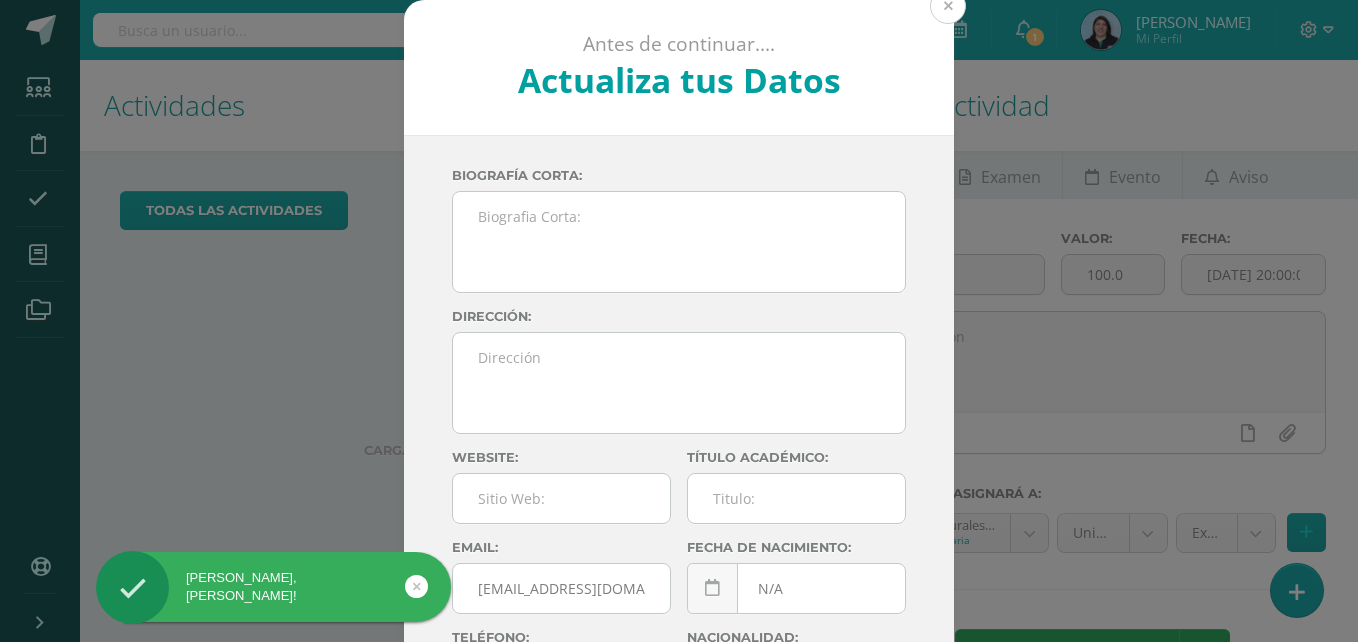 click at bounding box center (948, 6) 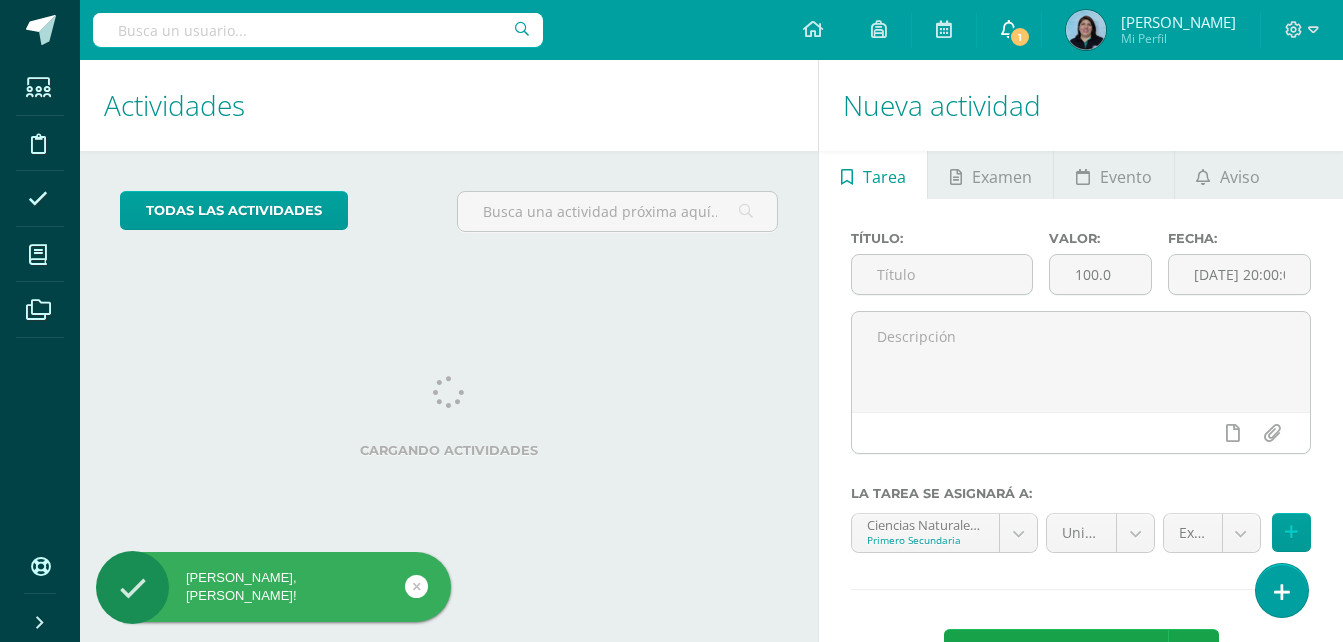 click at bounding box center (1009, 29) 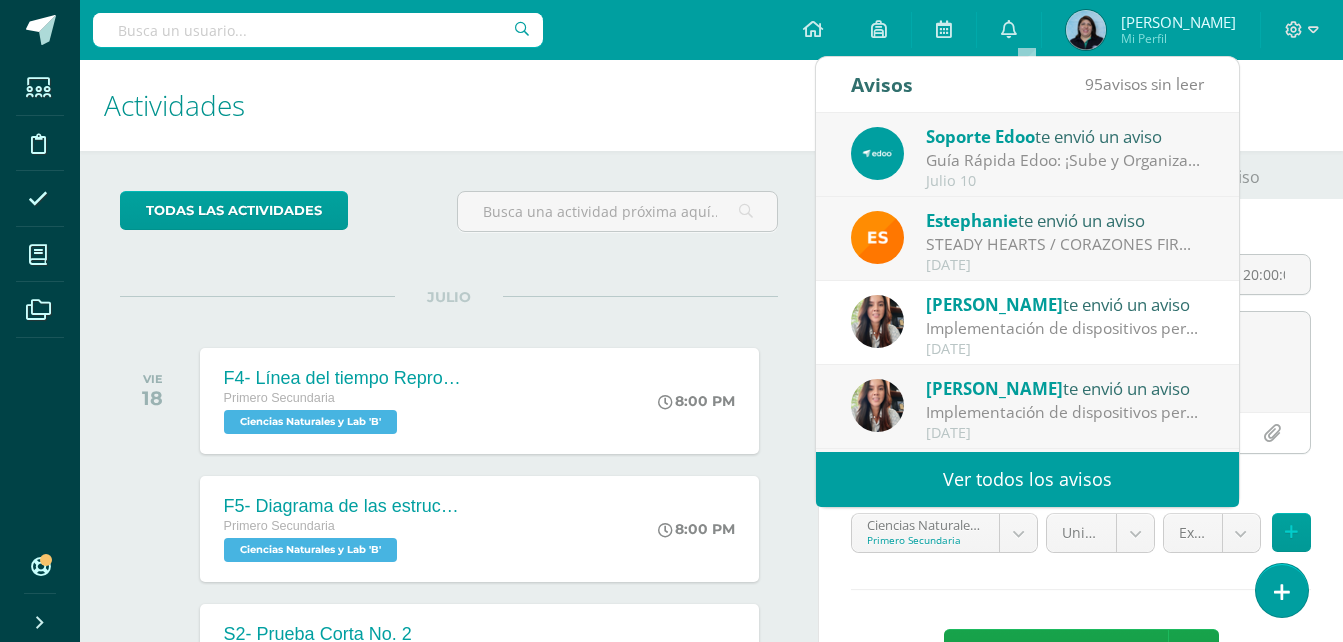 click on "Actividades" at bounding box center [449, 105] 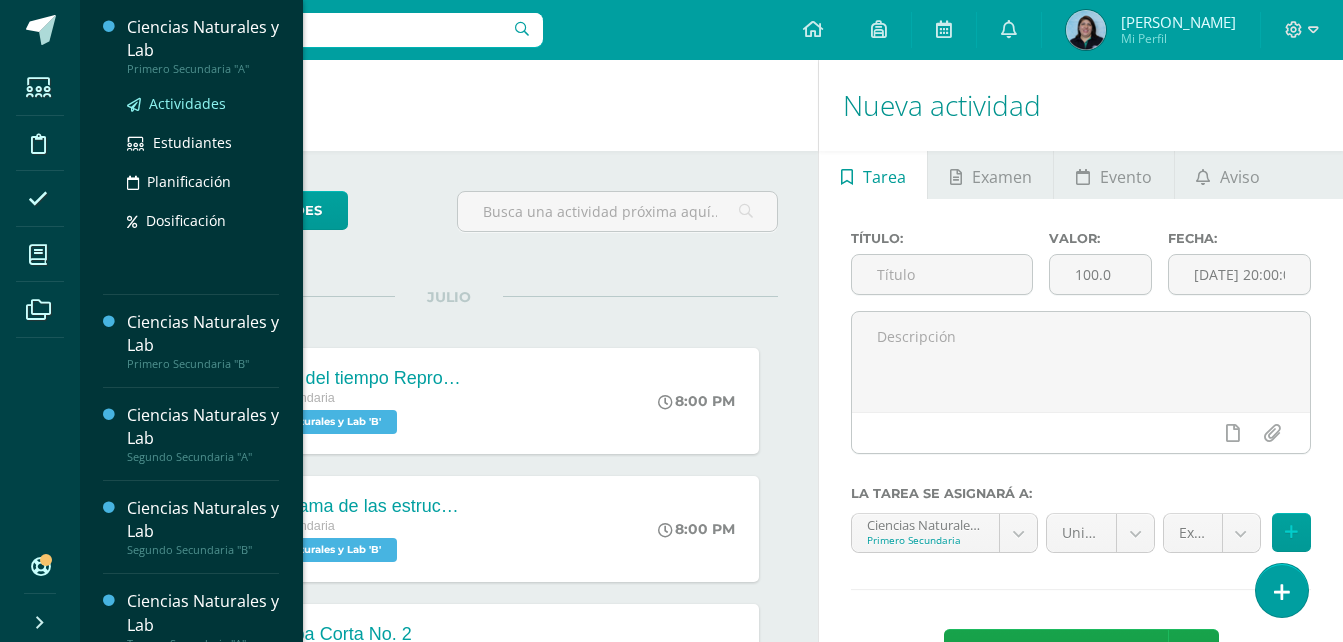 click on "Actividades" at bounding box center (187, 103) 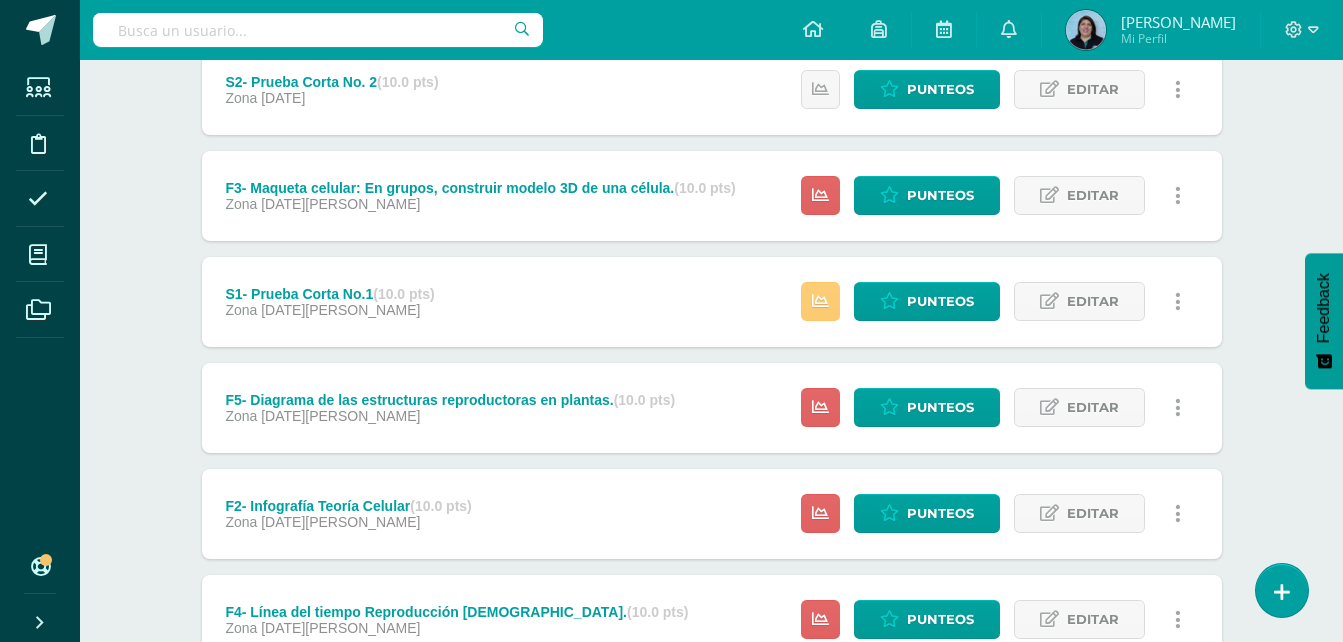 scroll, scrollTop: 700, scrollLeft: 0, axis: vertical 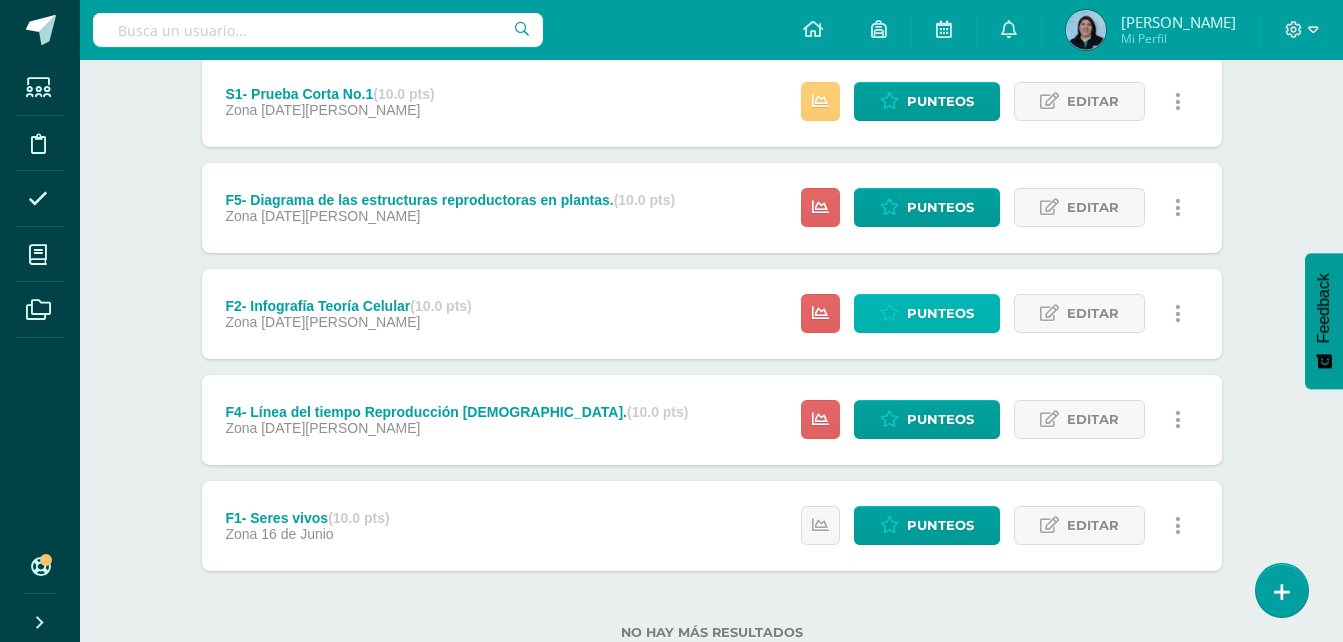 click on "Punteos" at bounding box center (940, 313) 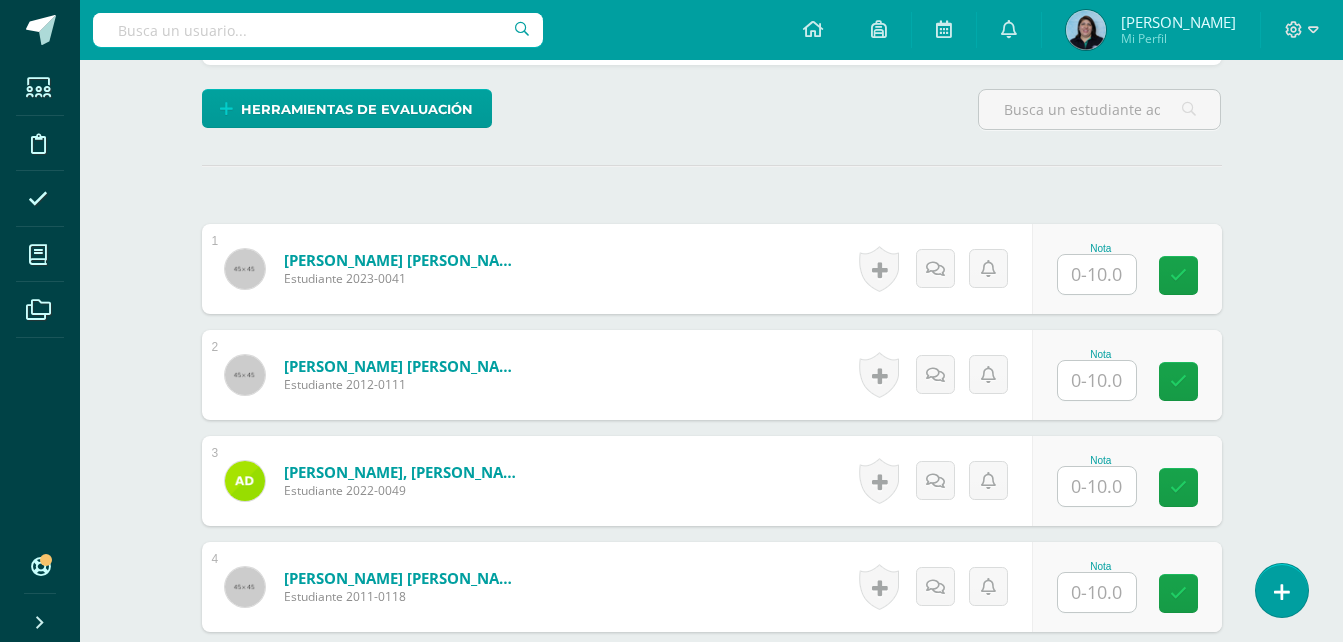 scroll, scrollTop: 472, scrollLeft: 0, axis: vertical 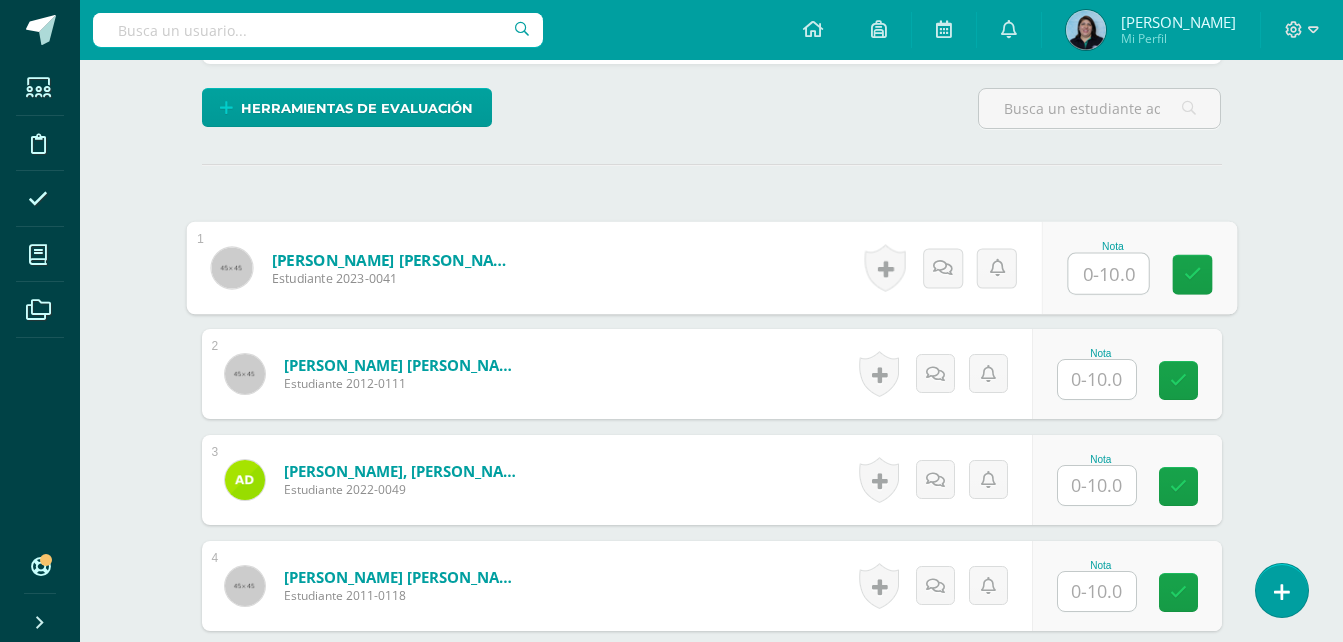 click at bounding box center [1108, 274] 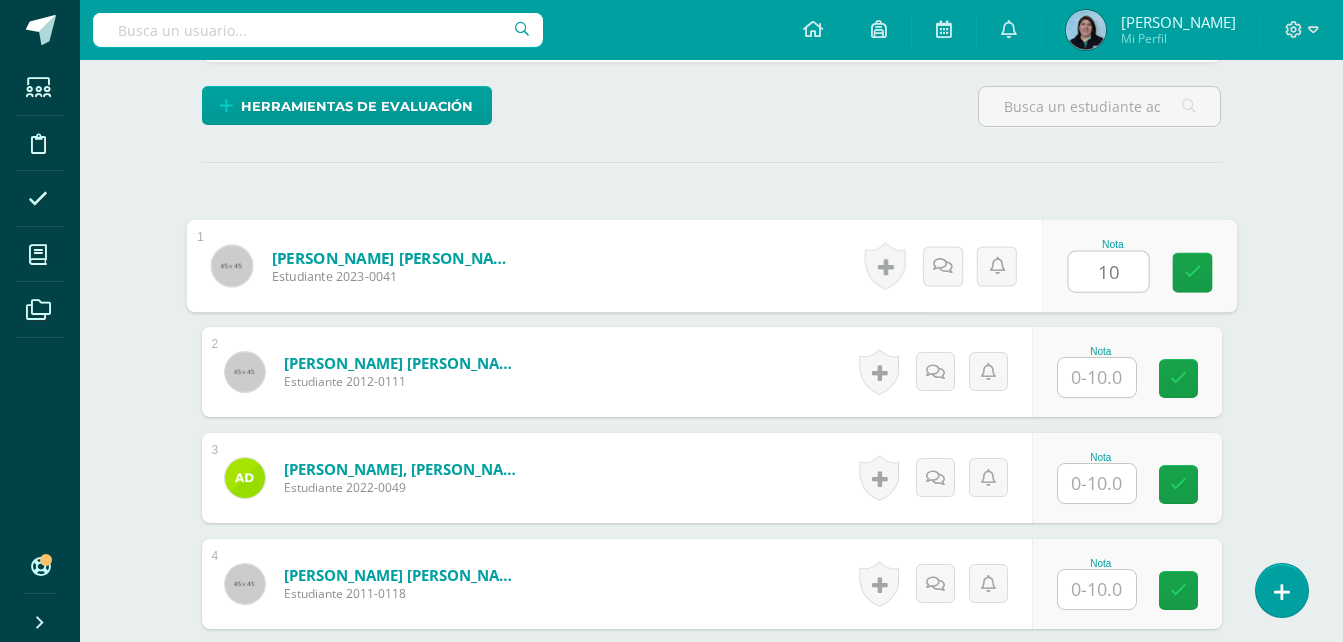 scroll, scrollTop: 475, scrollLeft: 0, axis: vertical 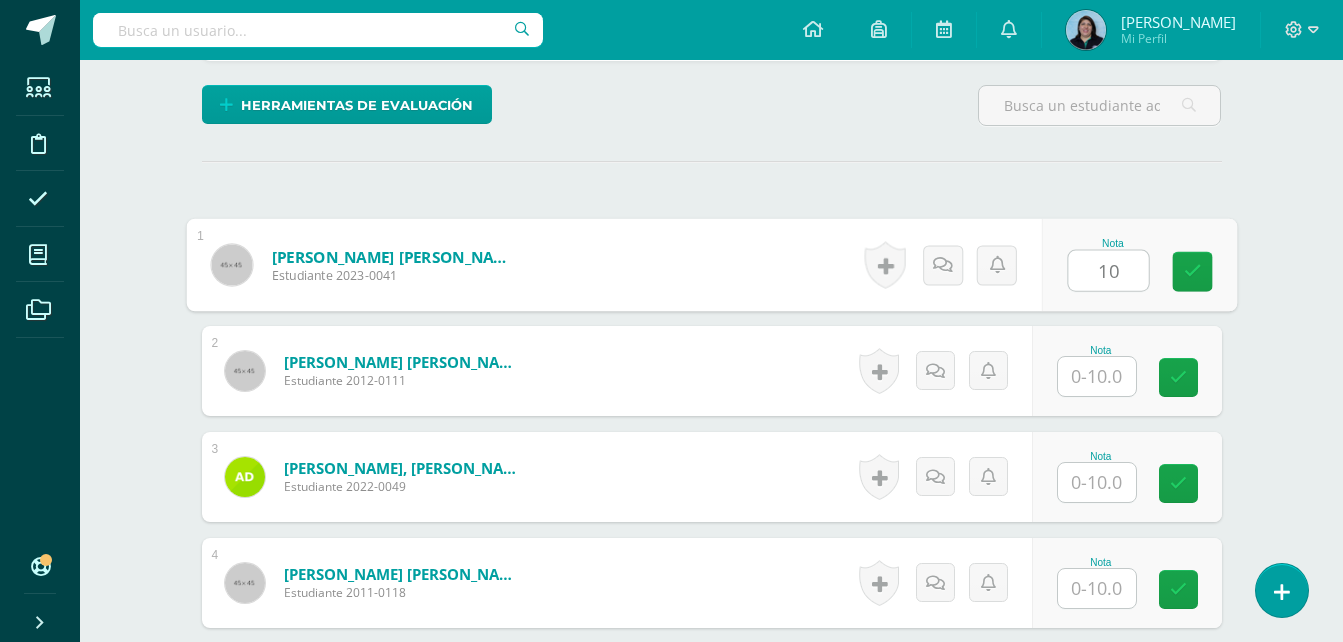 type on "10" 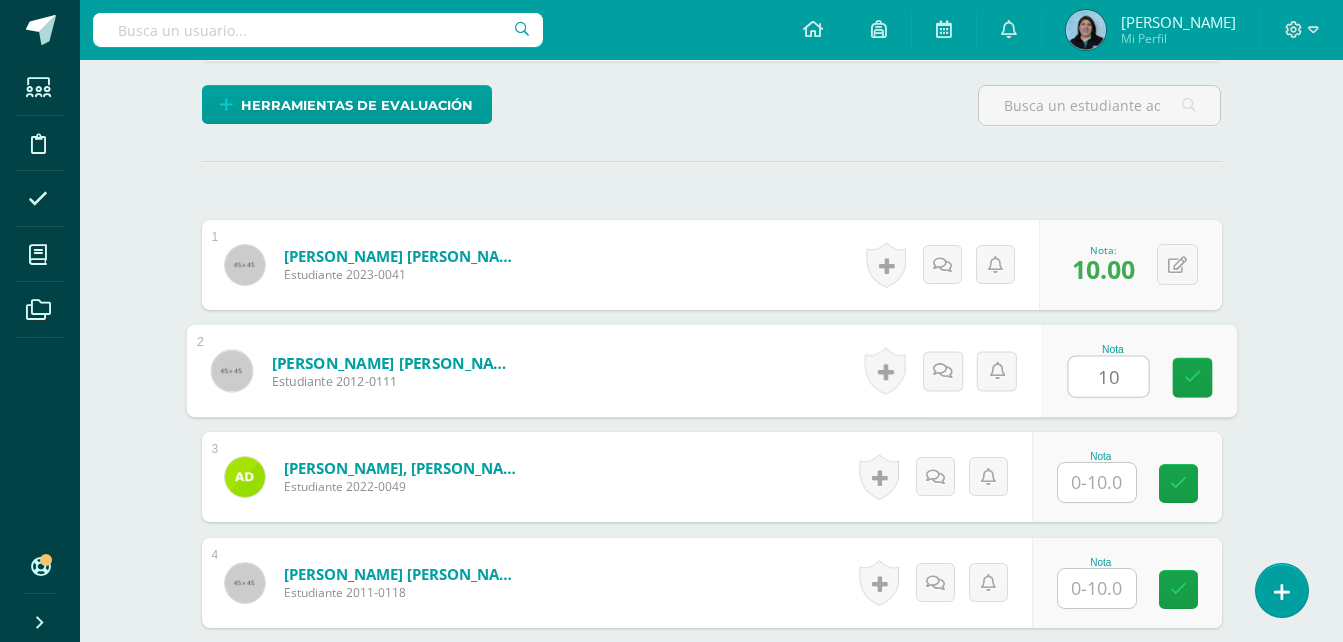 type on "10" 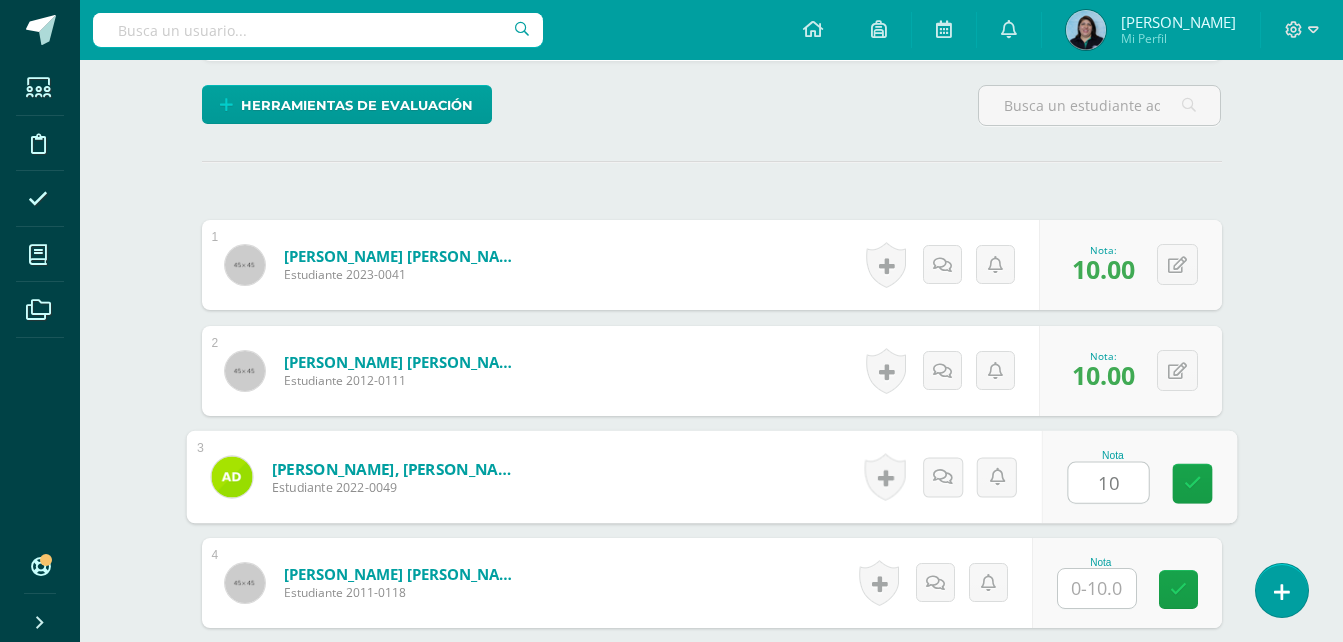 type on "10" 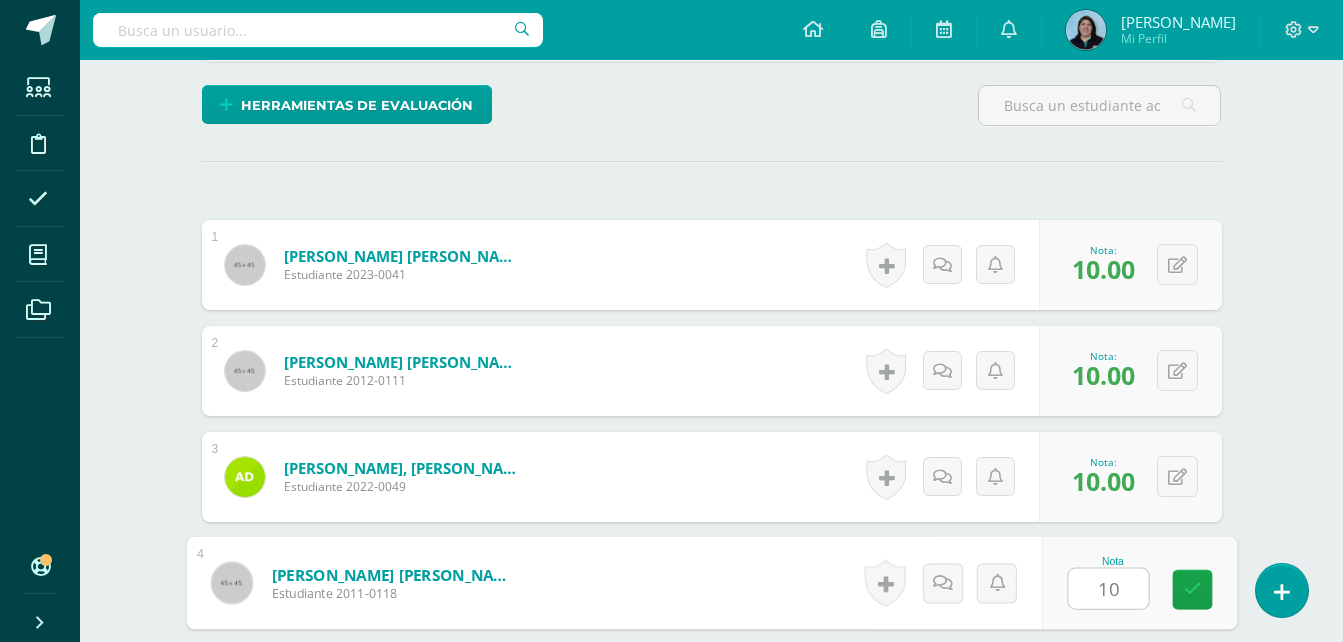type on "10" 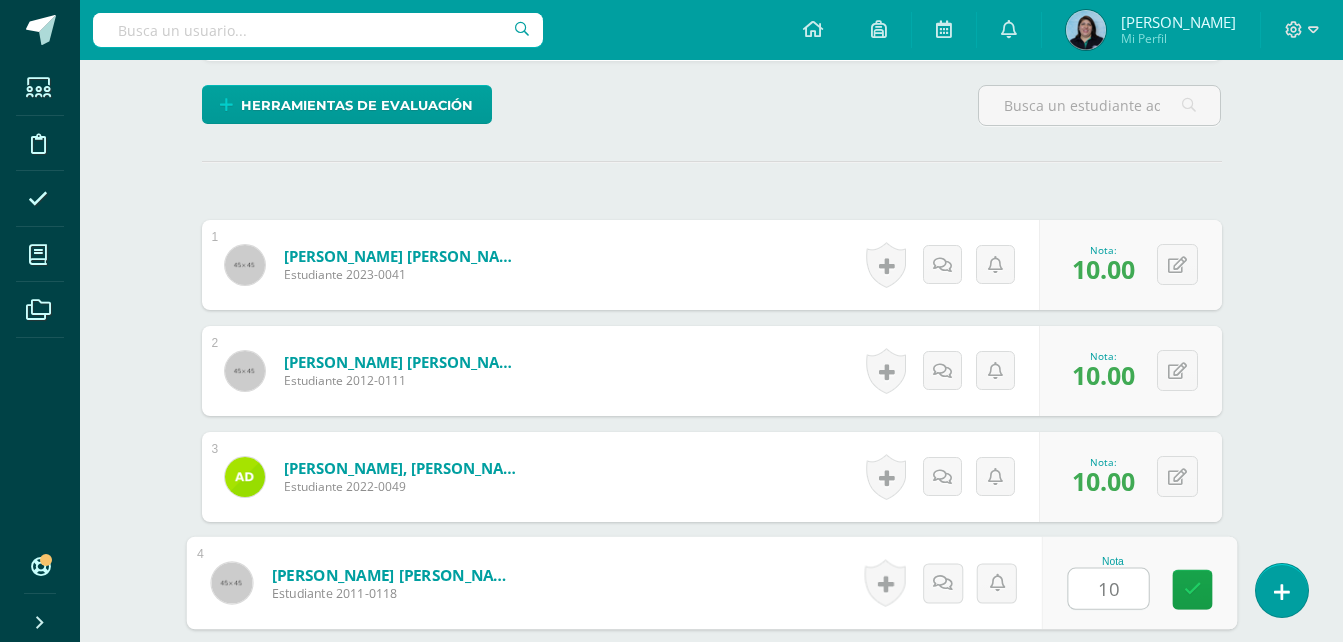 scroll, scrollTop: 848, scrollLeft: 0, axis: vertical 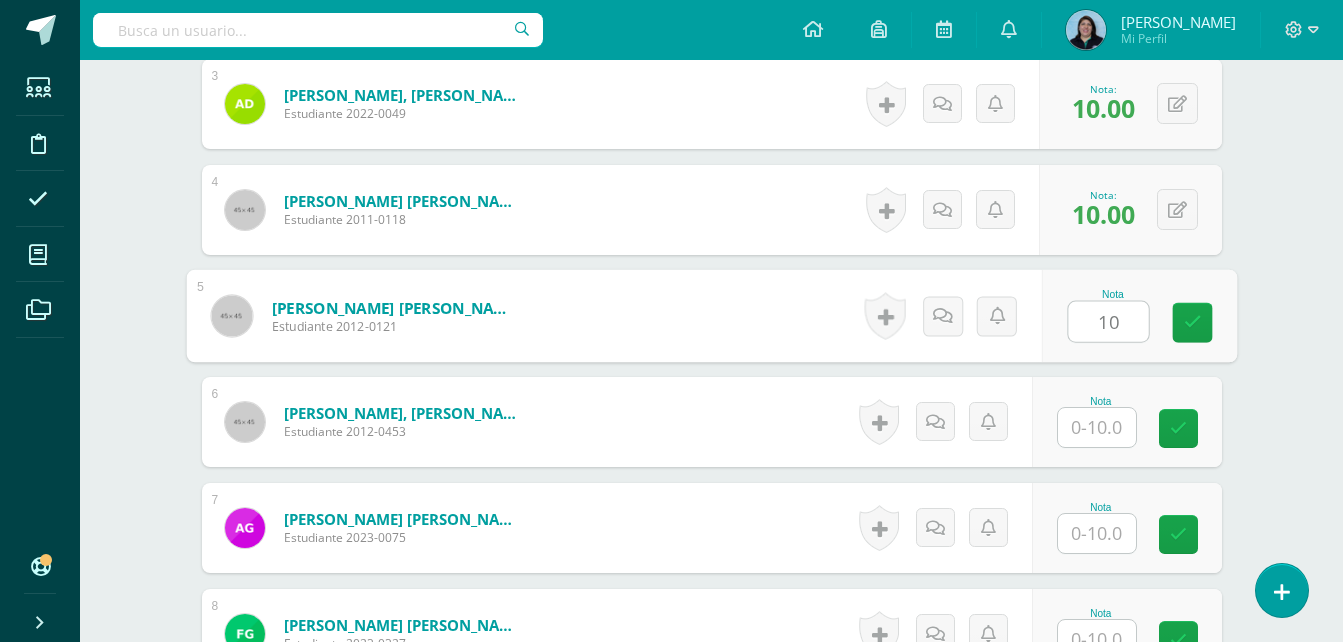 type on "10" 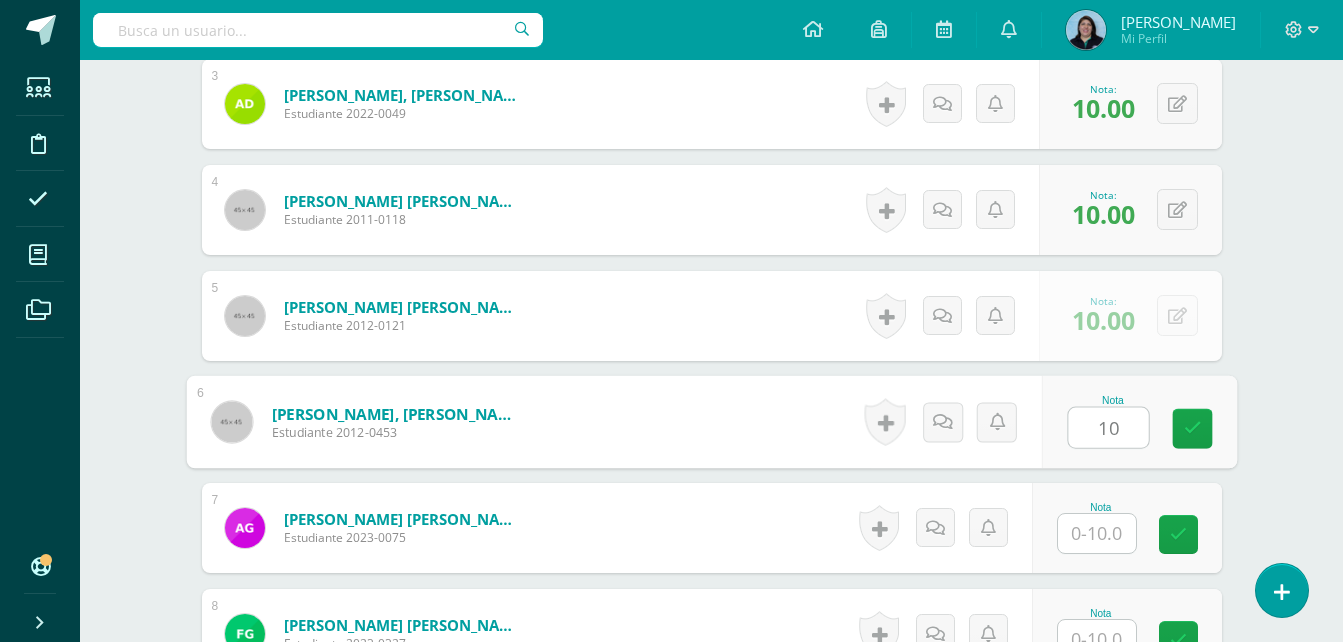 type on "10" 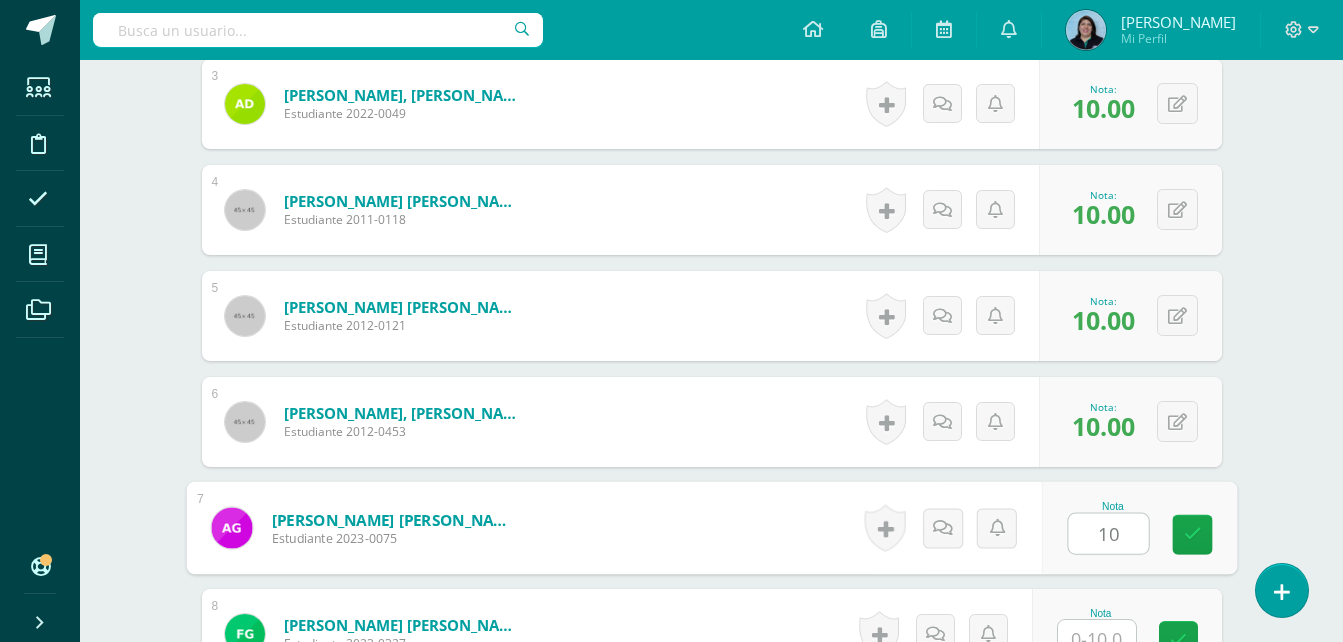 type on "10" 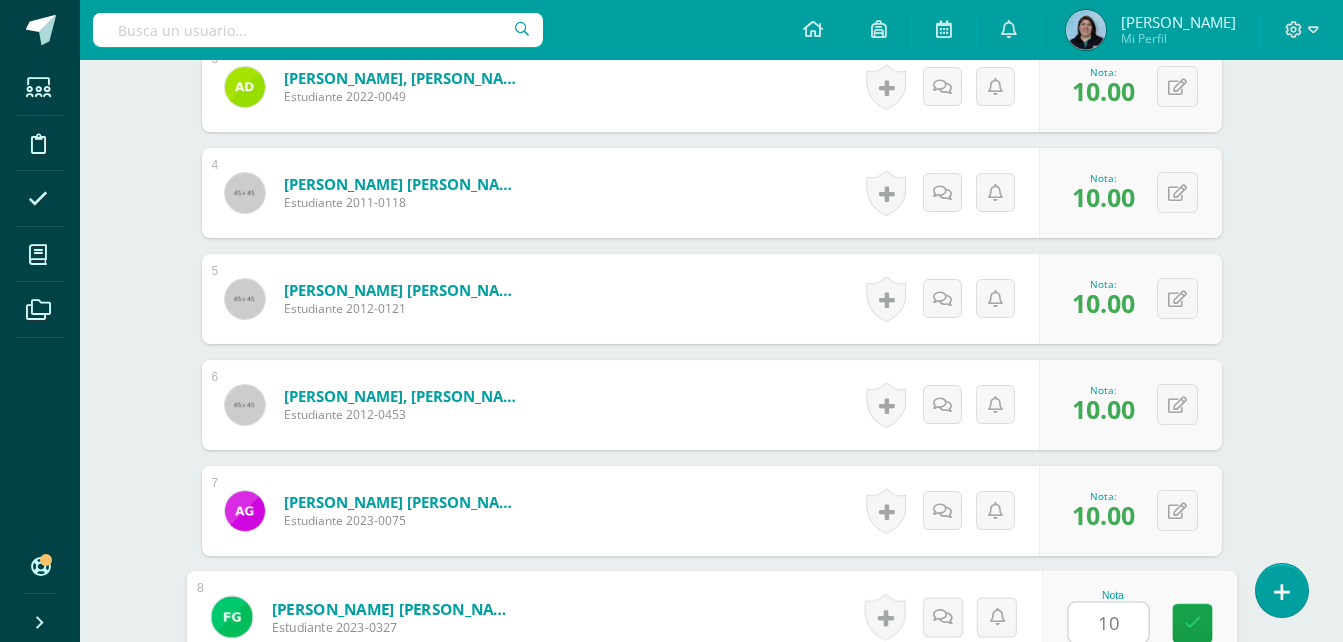 type on "10" 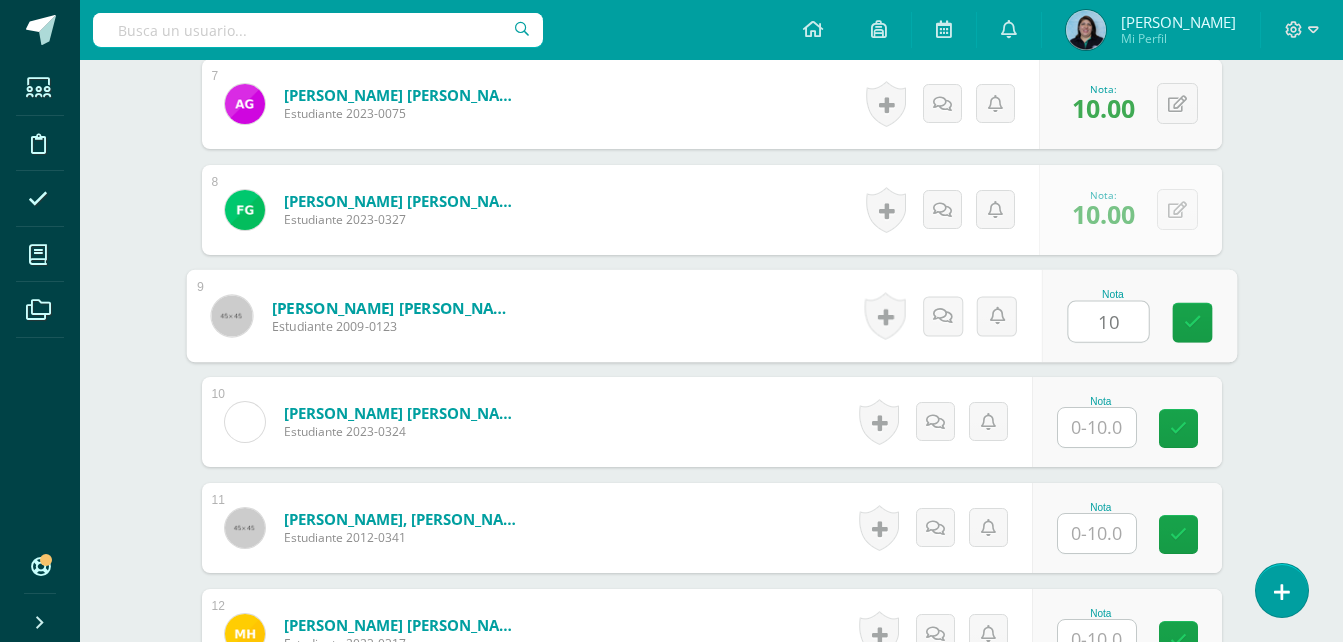 type on "10" 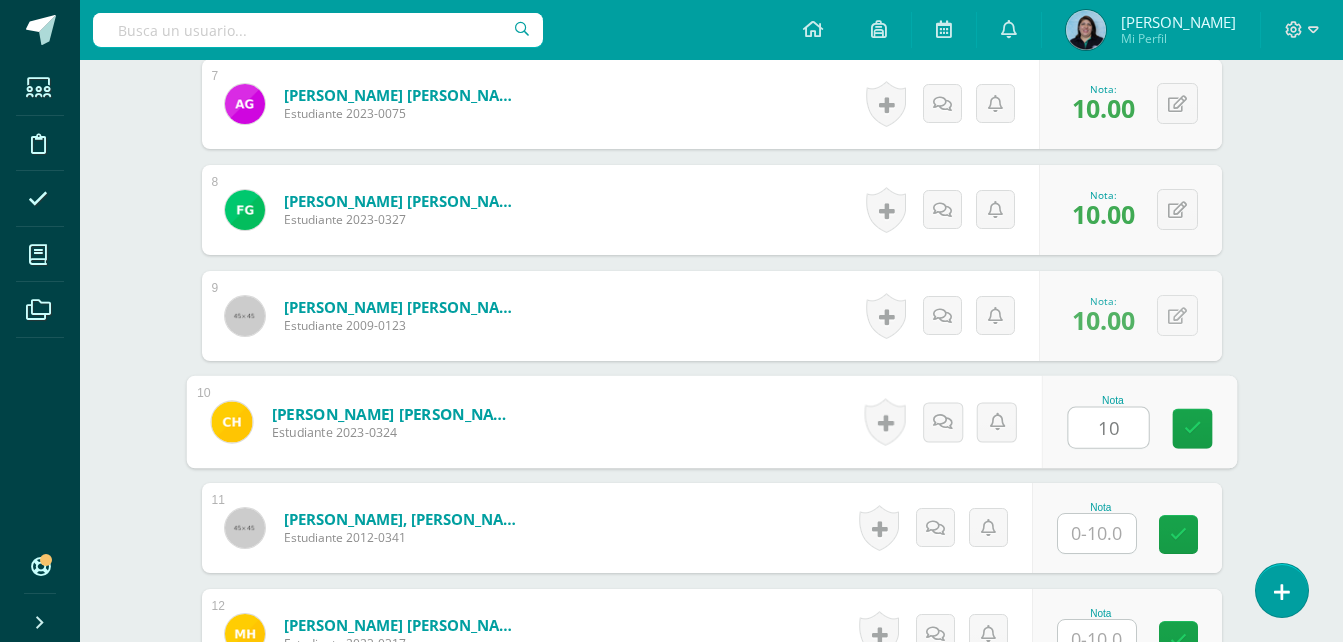 type on "10" 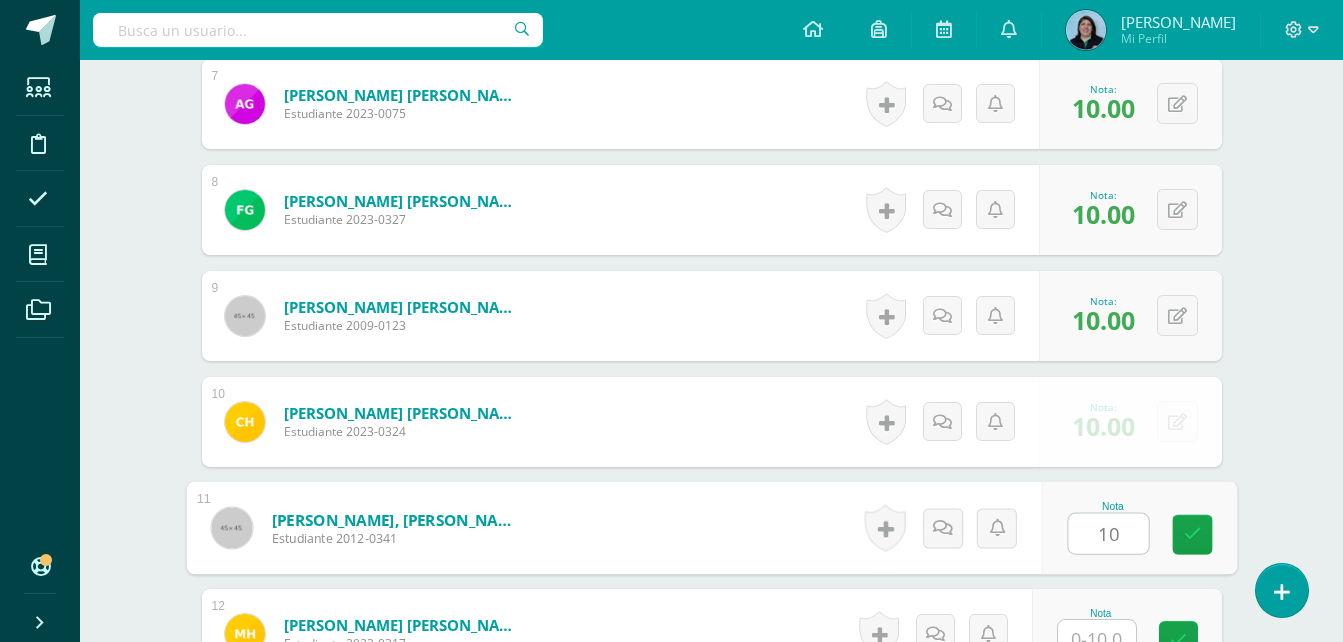 type on "10" 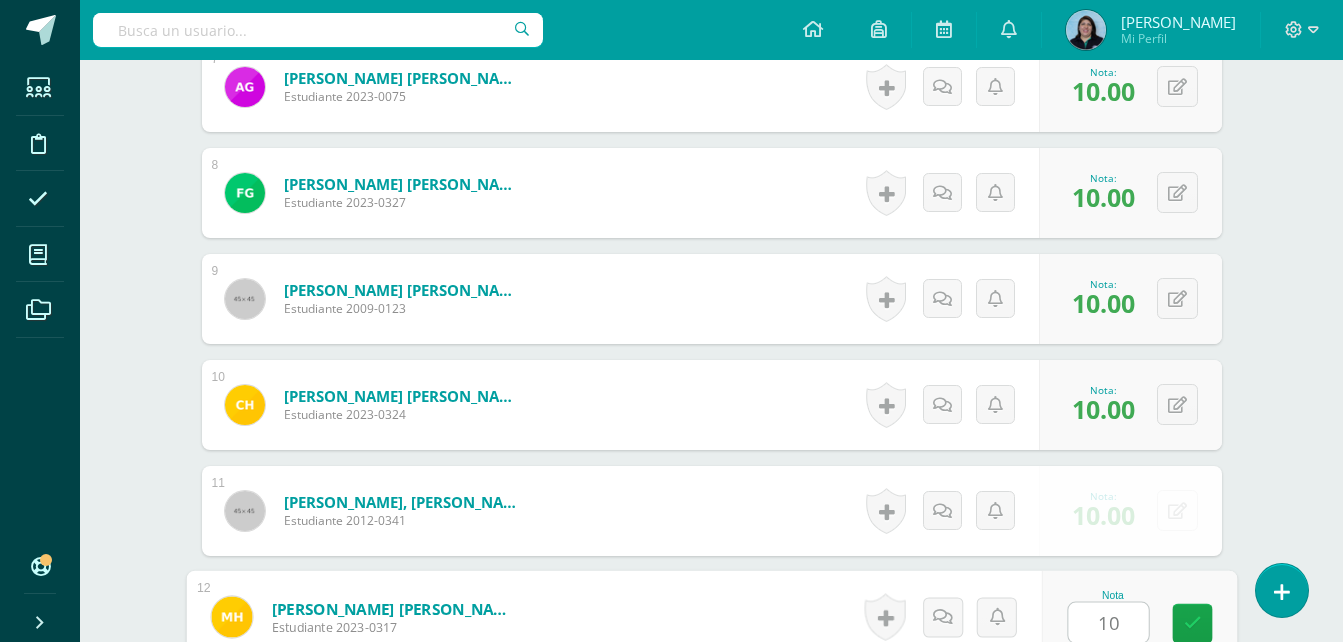 type on "10" 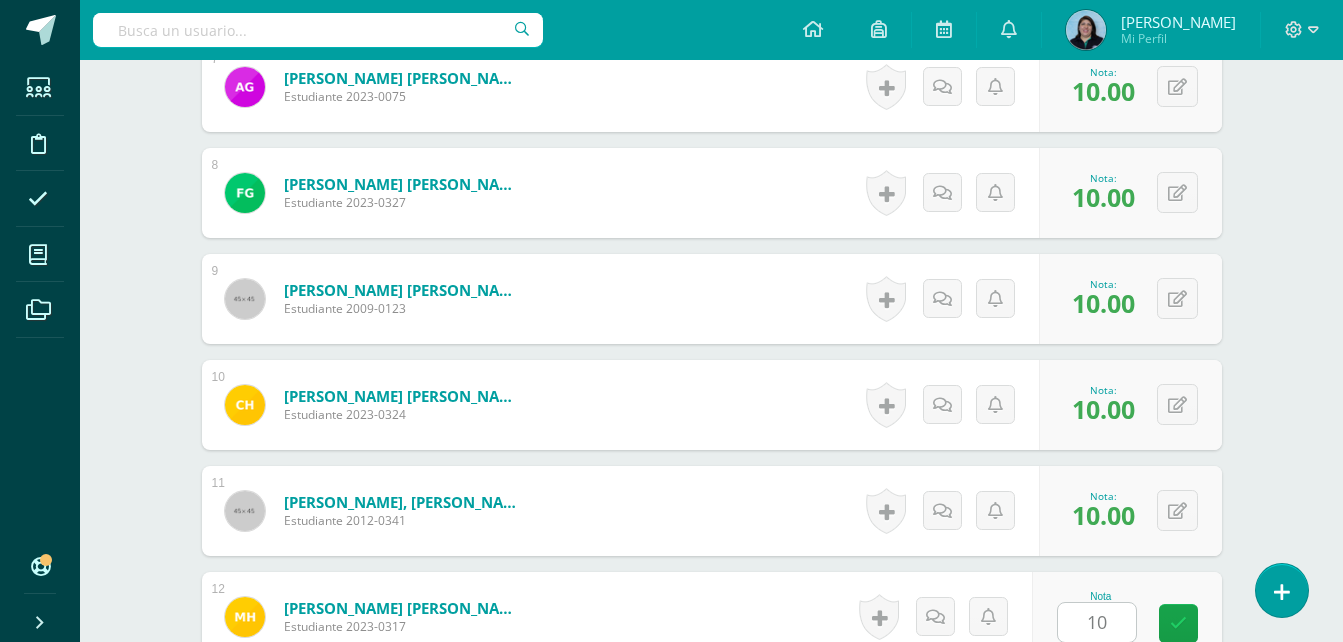 scroll, scrollTop: 1696, scrollLeft: 0, axis: vertical 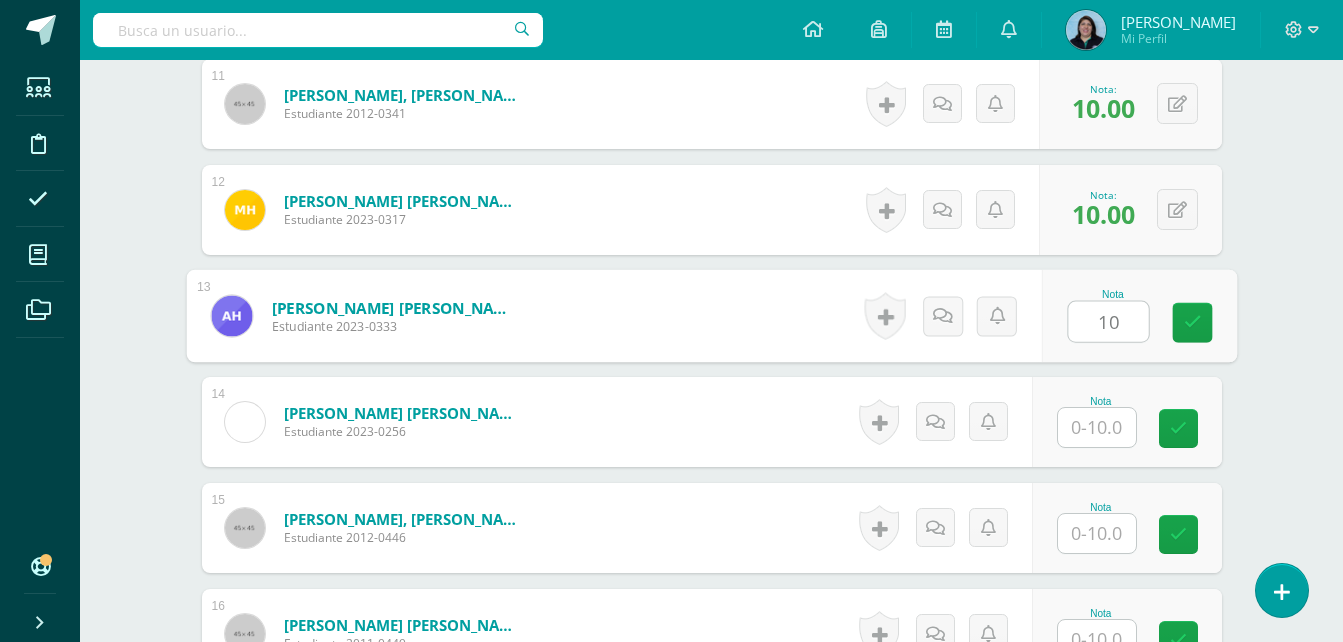 type on "10" 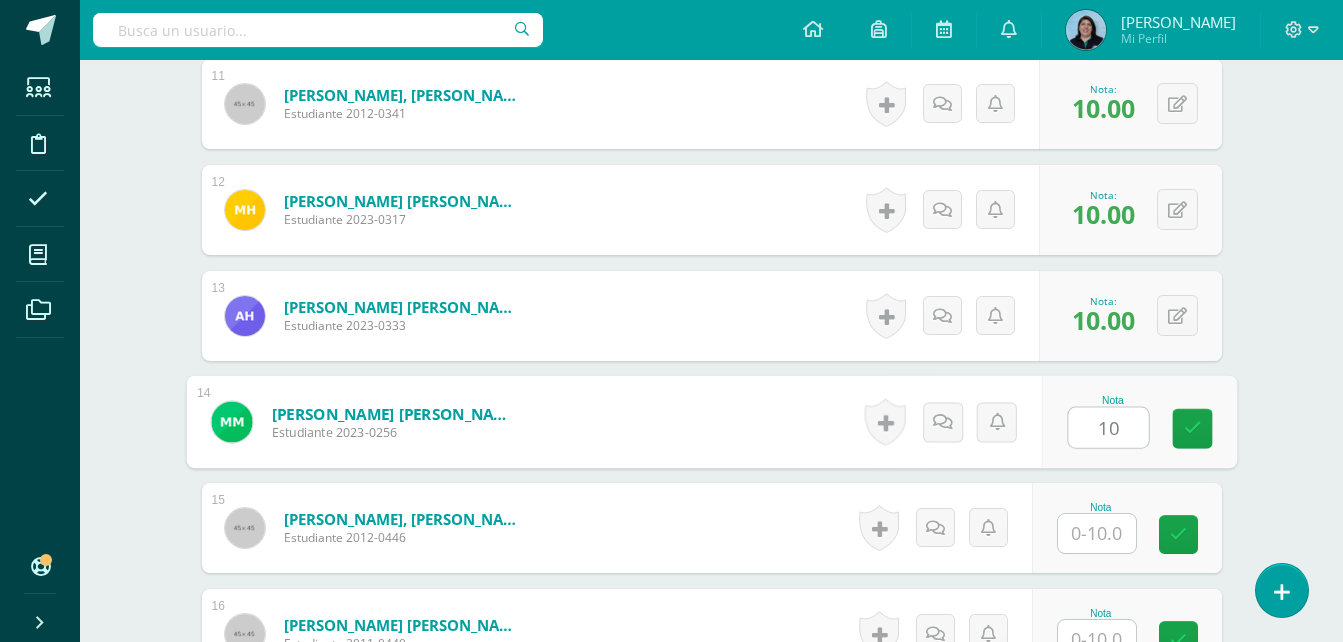 type on "10" 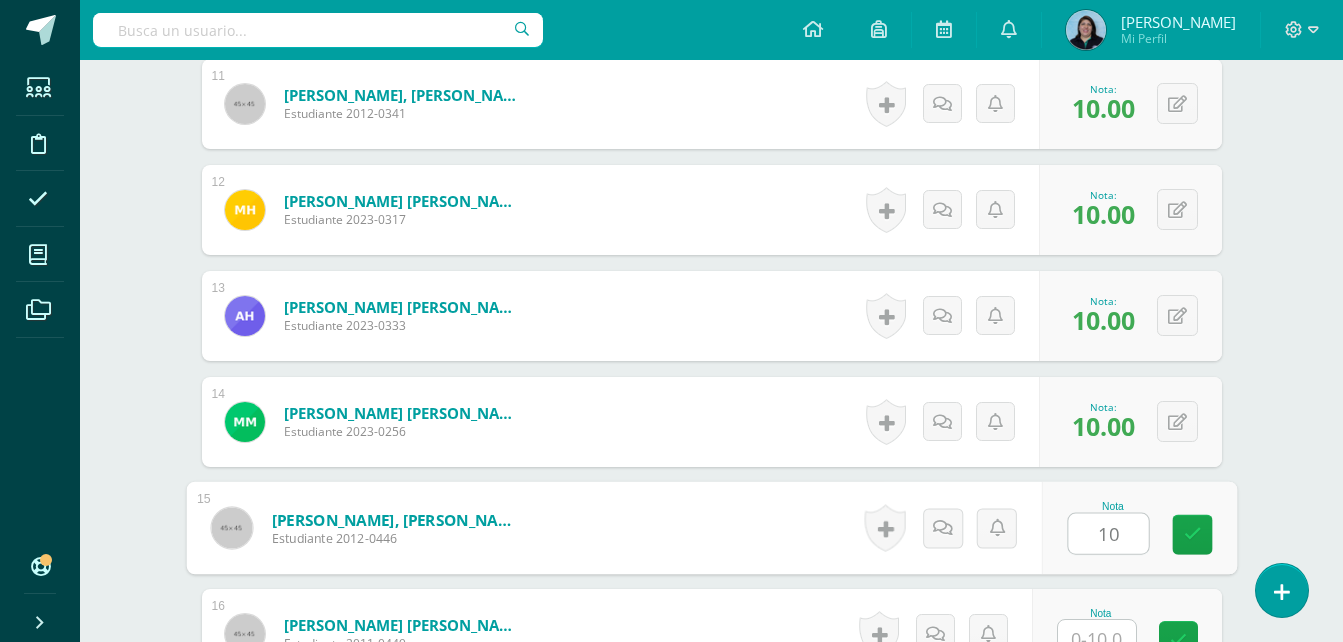 type on "10" 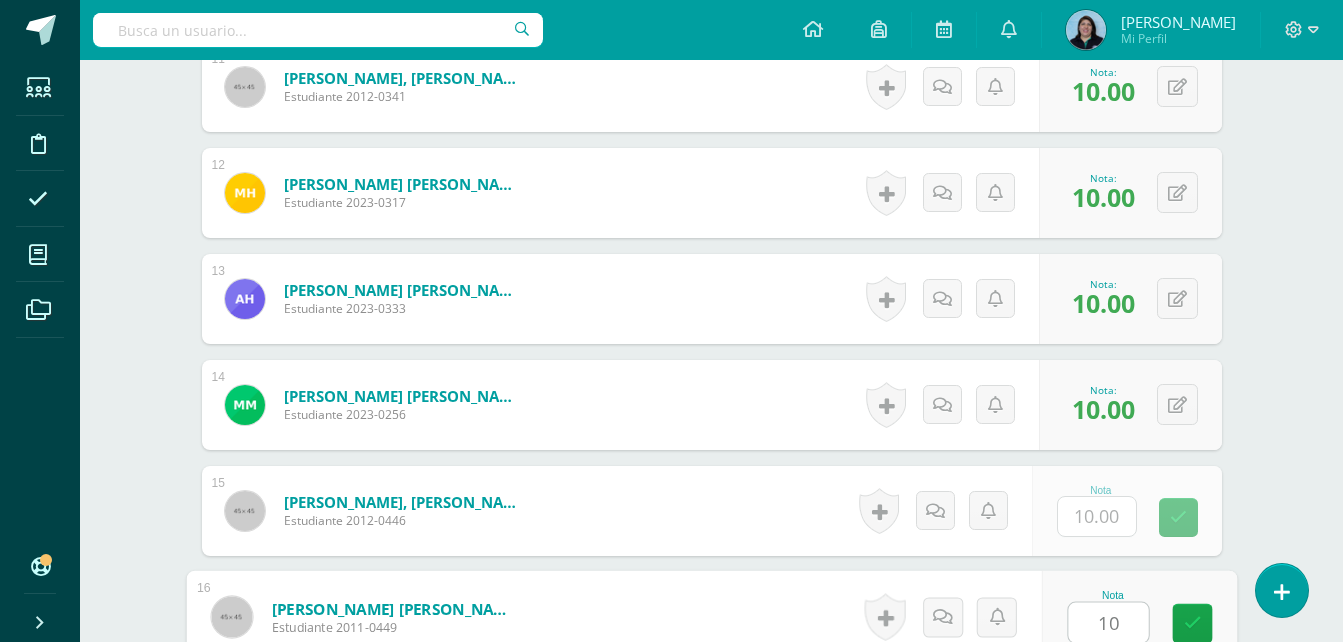 type on "10" 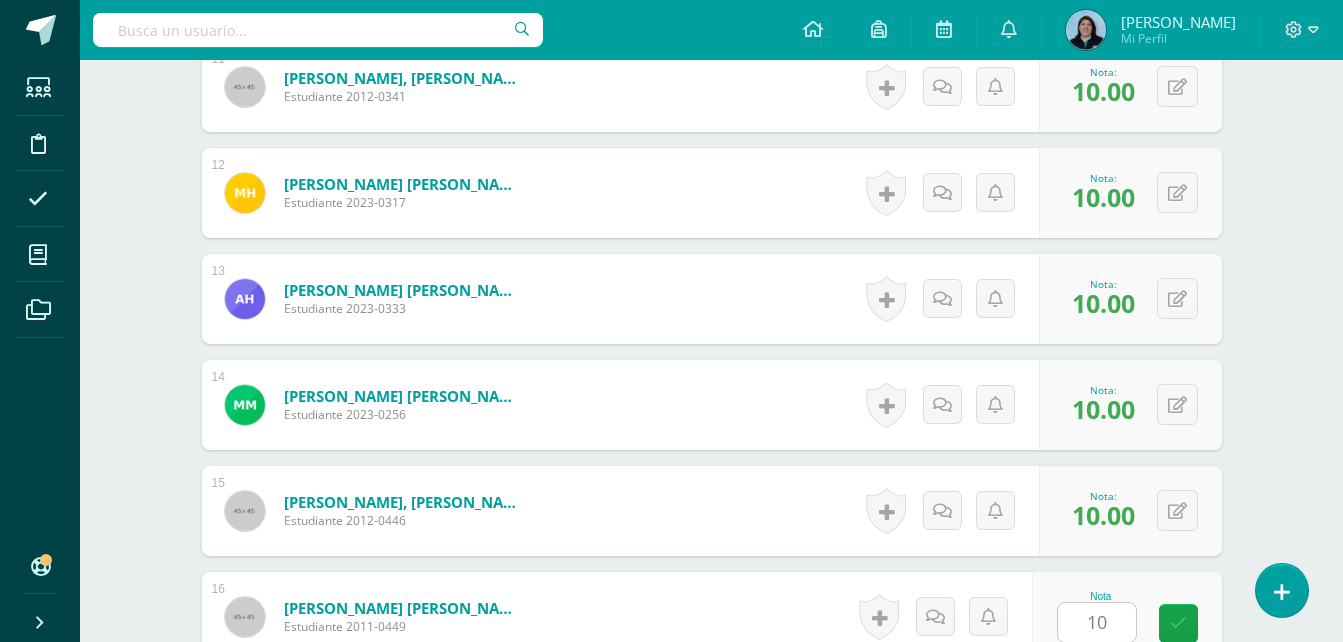 scroll, scrollTop: 2120, scrollLeft: 0, axis: vertical 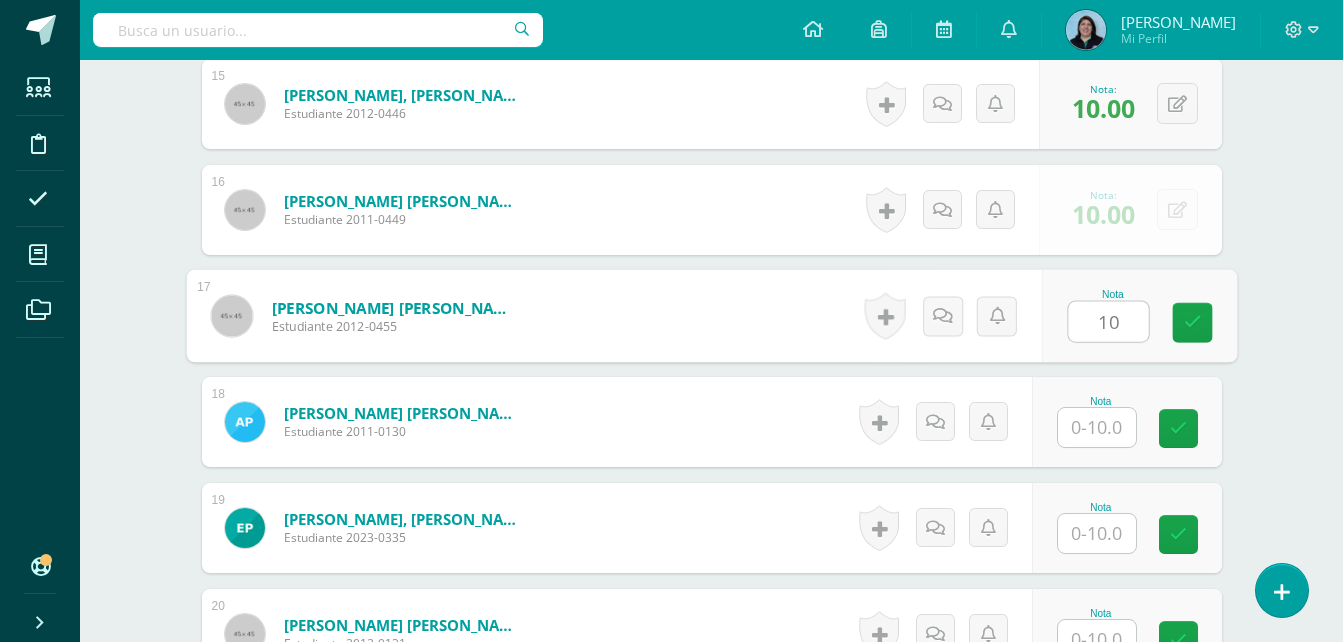 type on "10" 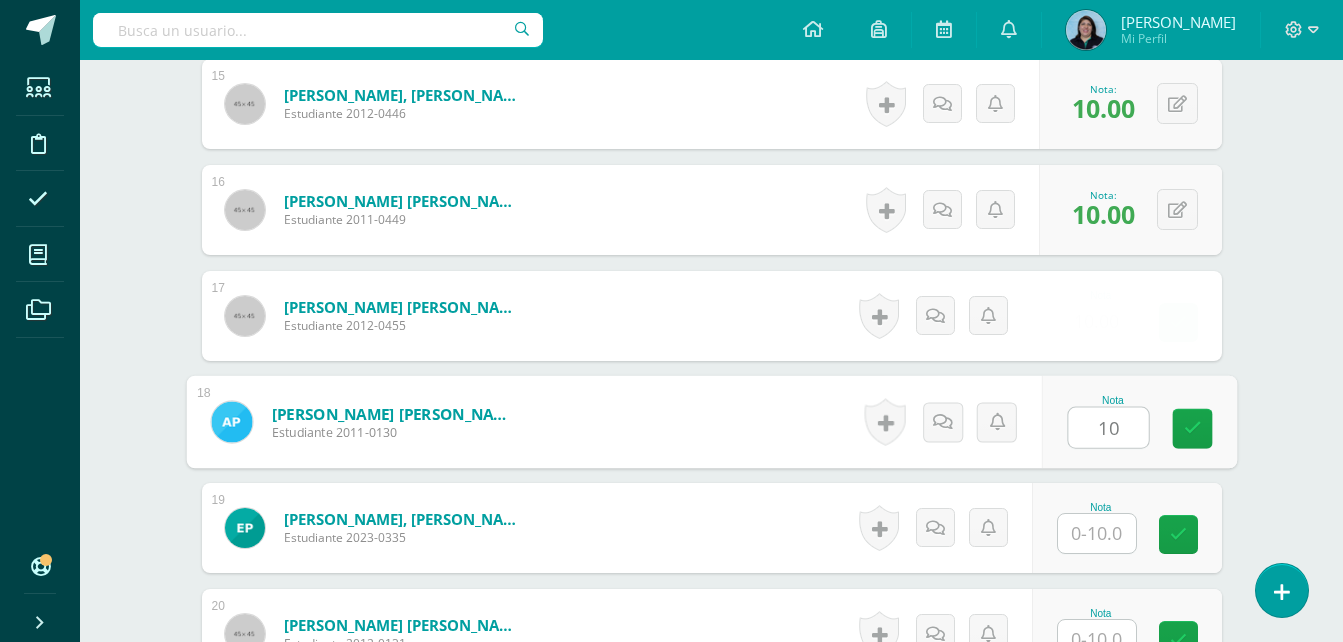 type on "10" 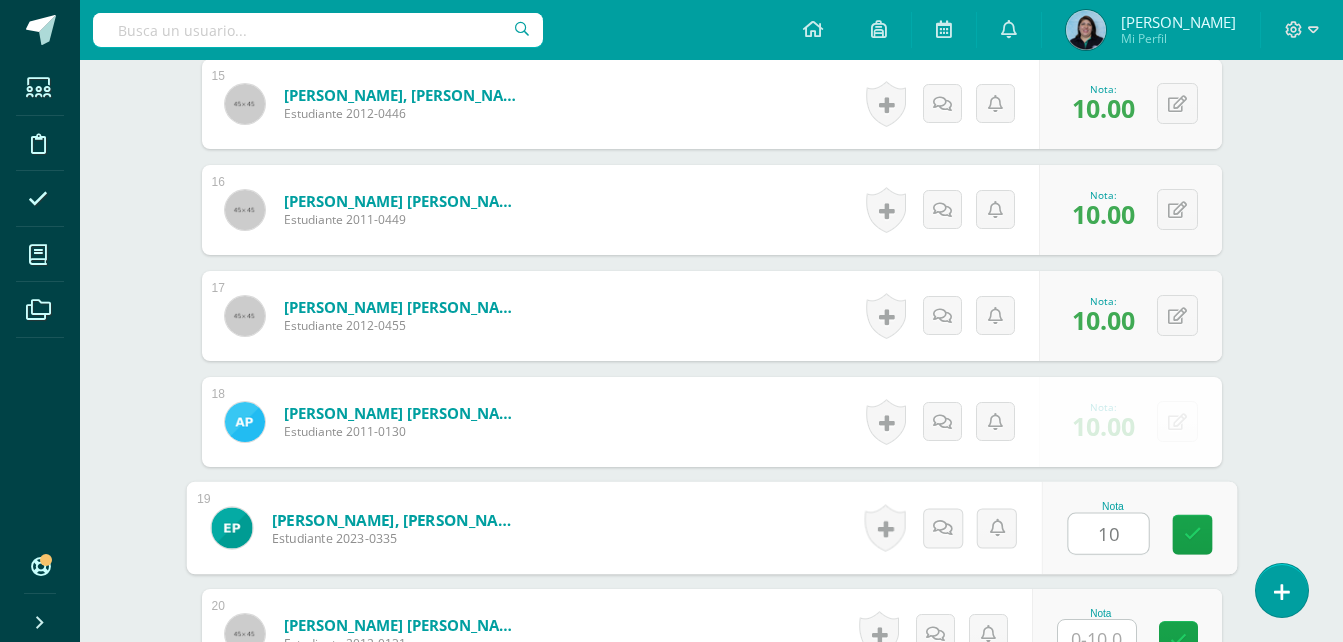 type on "10" 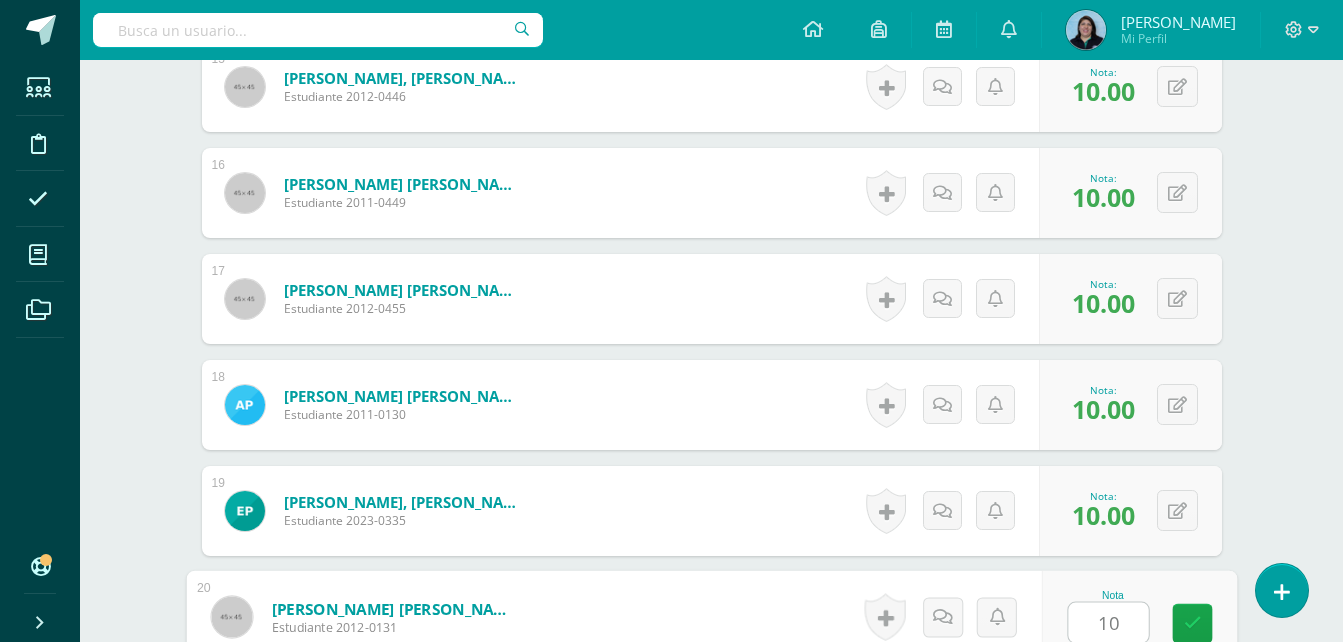 type on "10" 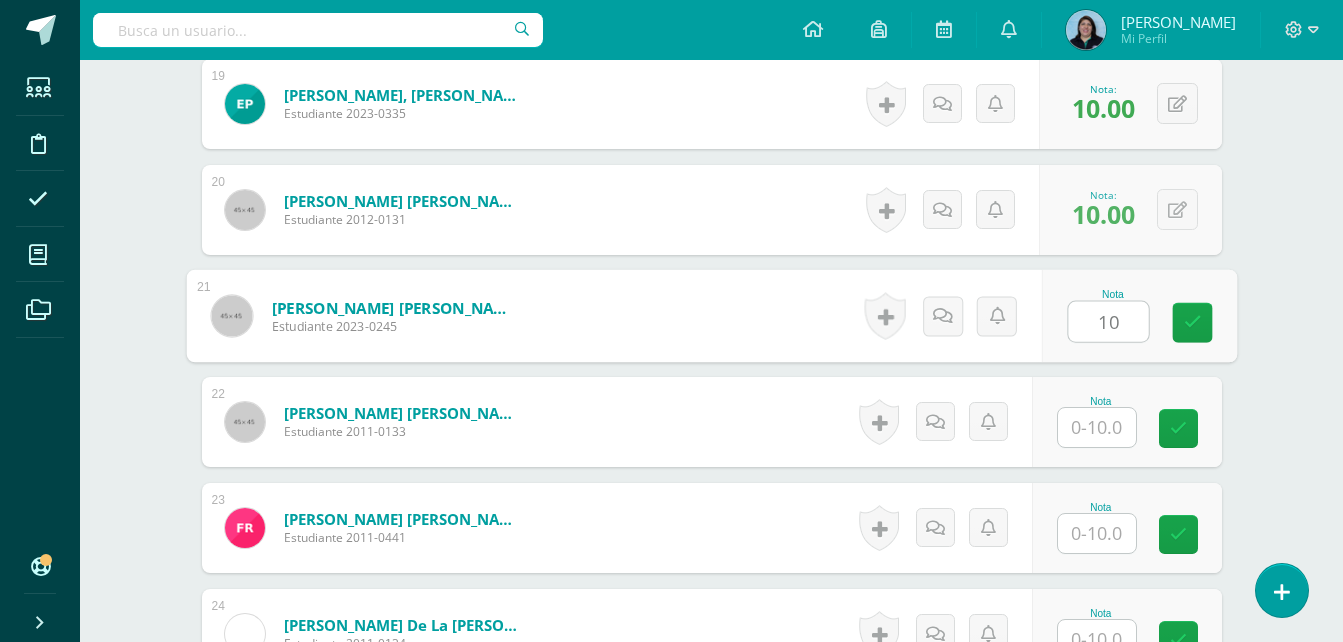 type on "10" 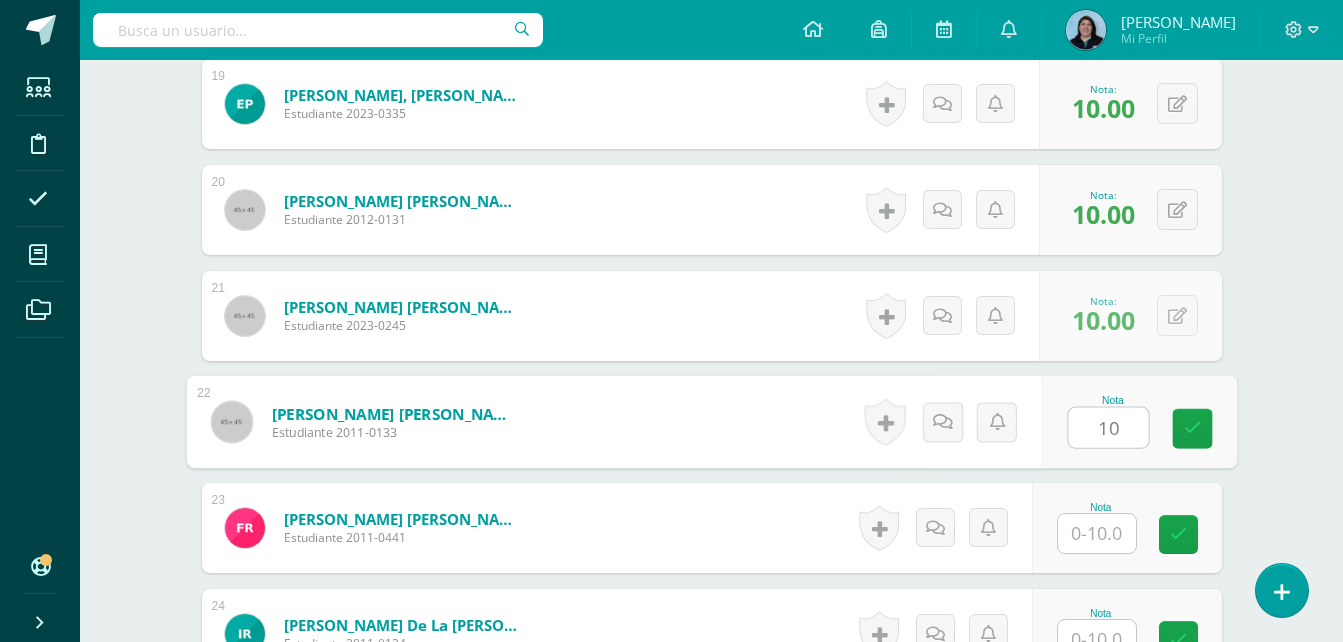 type on "10" 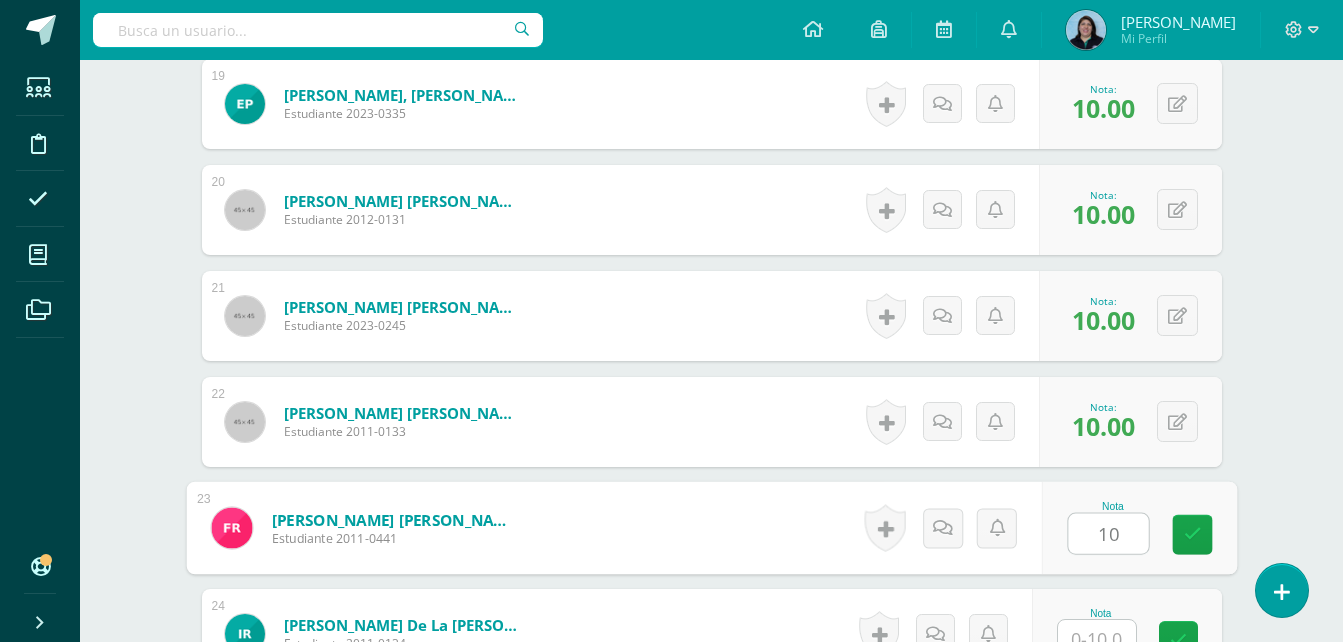 type on "10" 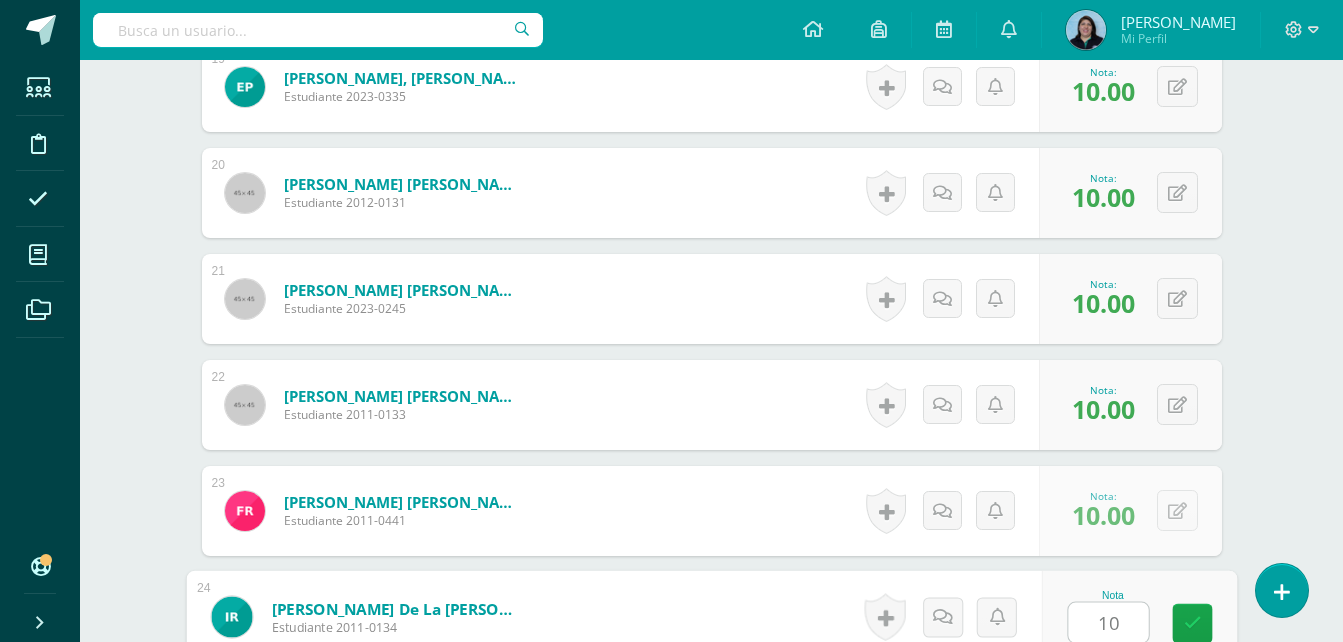 type on "10" 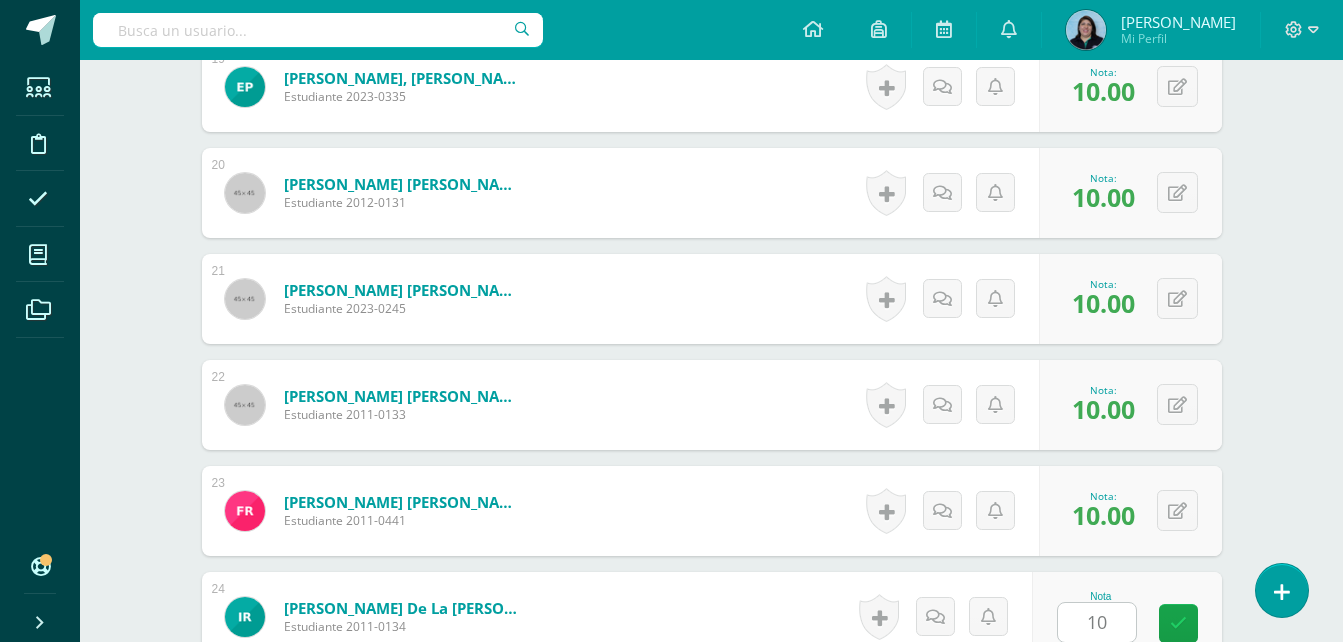 scroll, scrollTop: 2968, scrollLeft: 0, axis: vertical 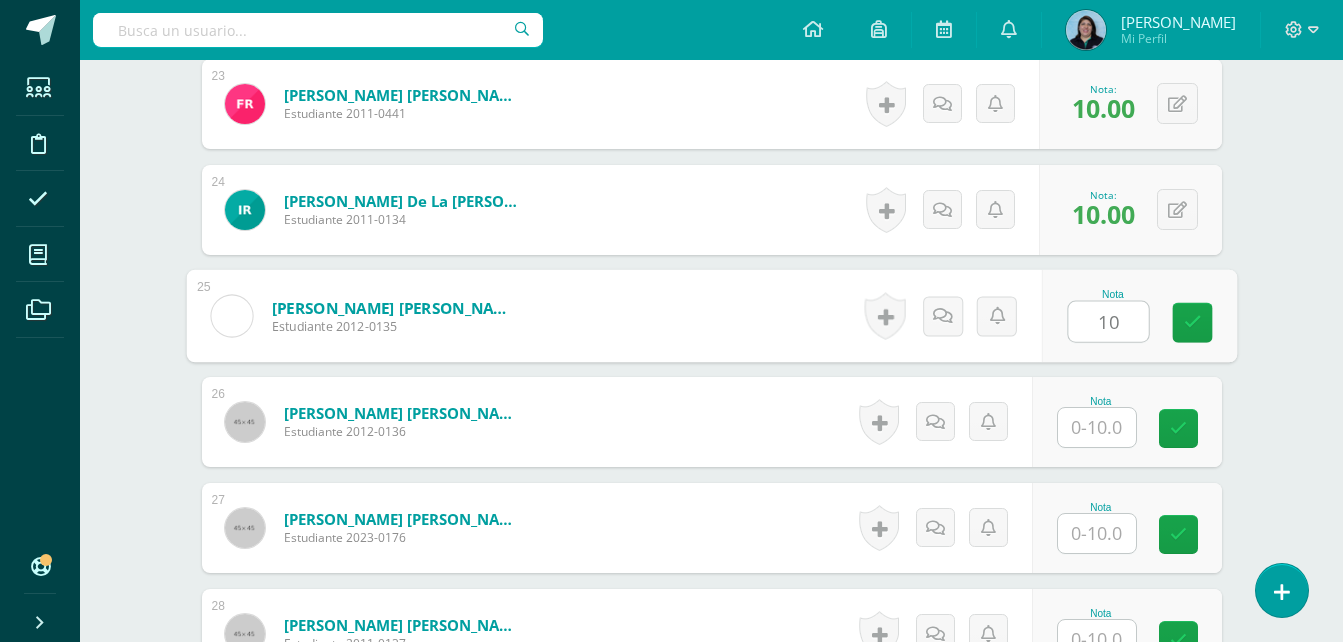 type on "10" 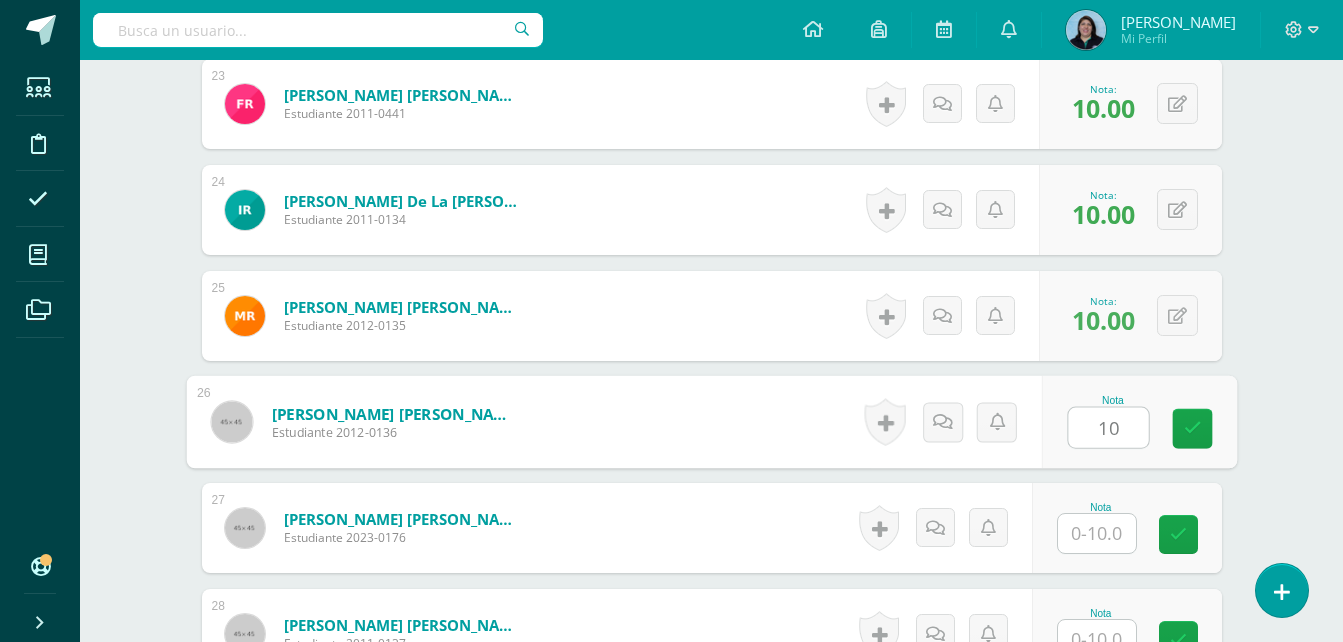 type on "10" 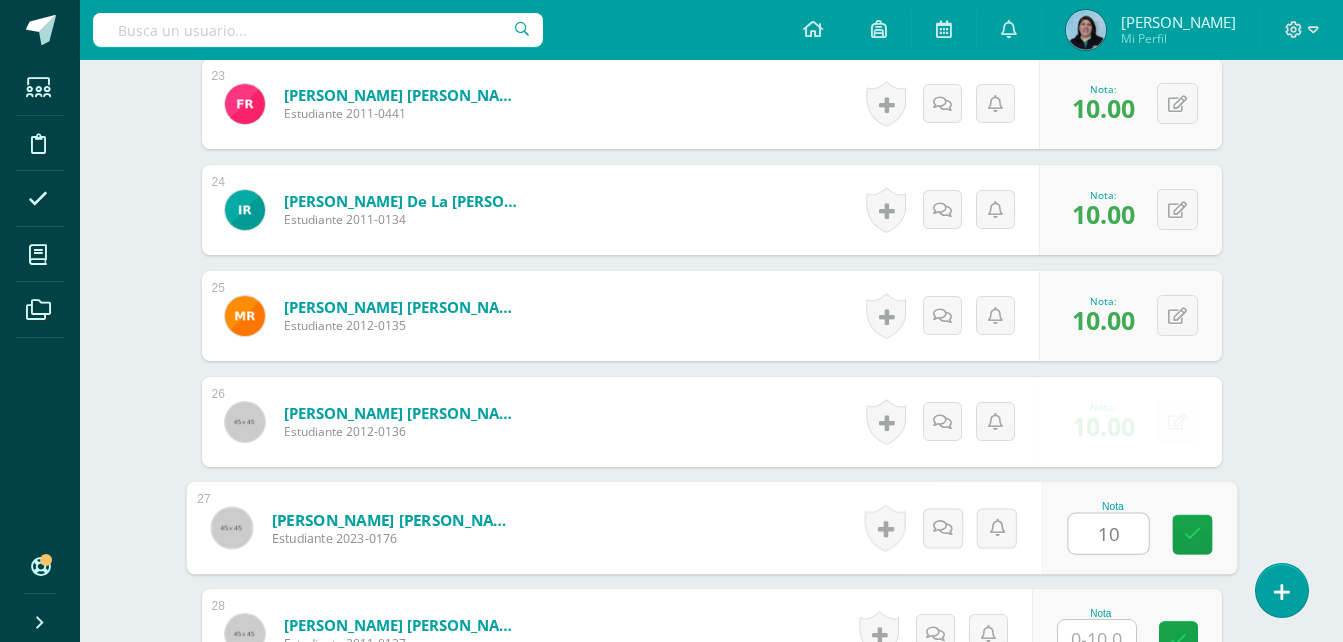 type on "10" 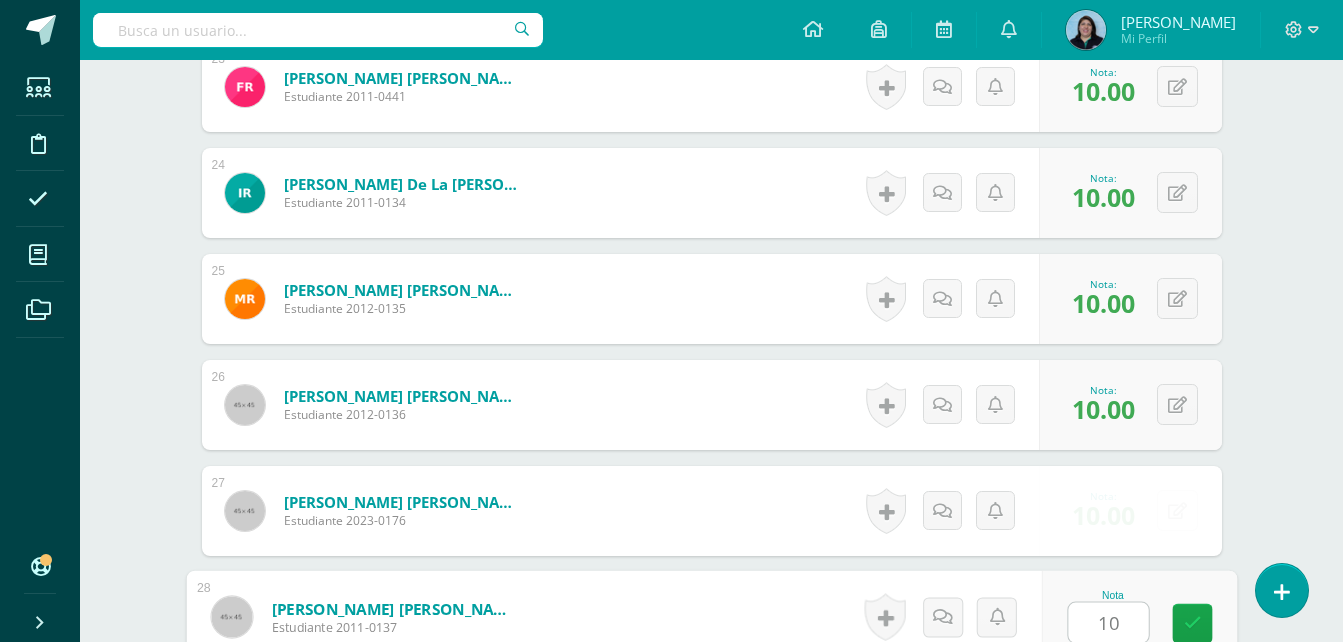 type on "10" 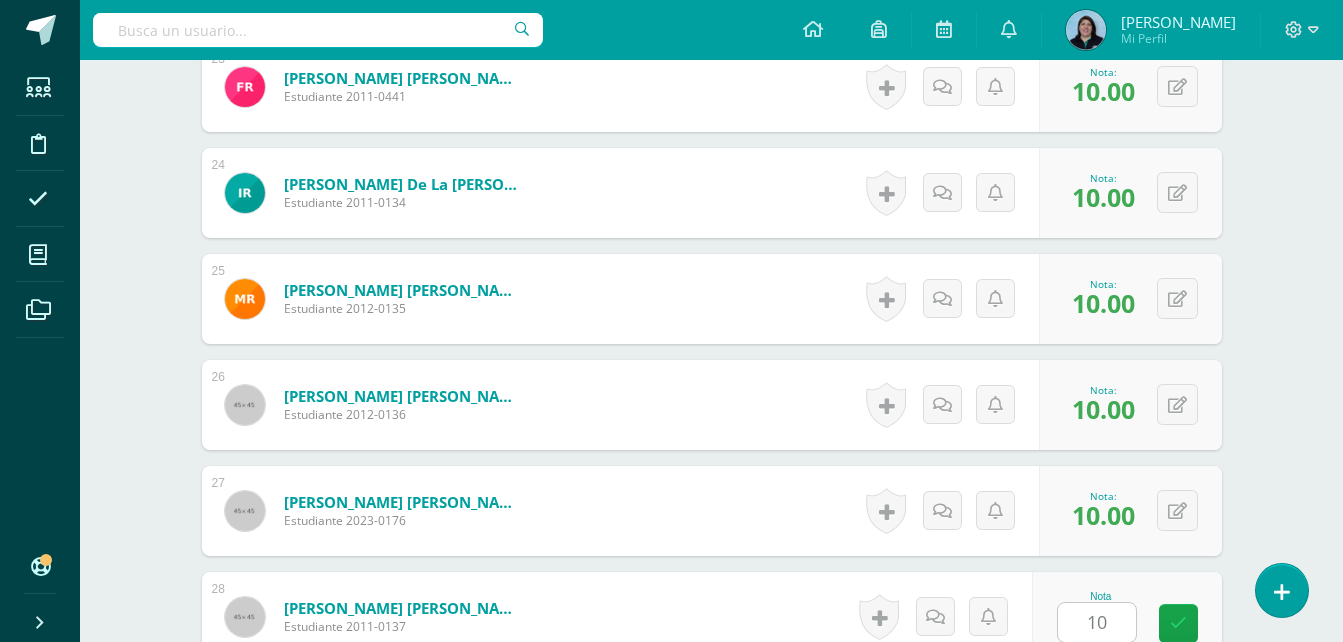 scroll, scrollTop: 3392, scrollLeft: 0, axis: vertical 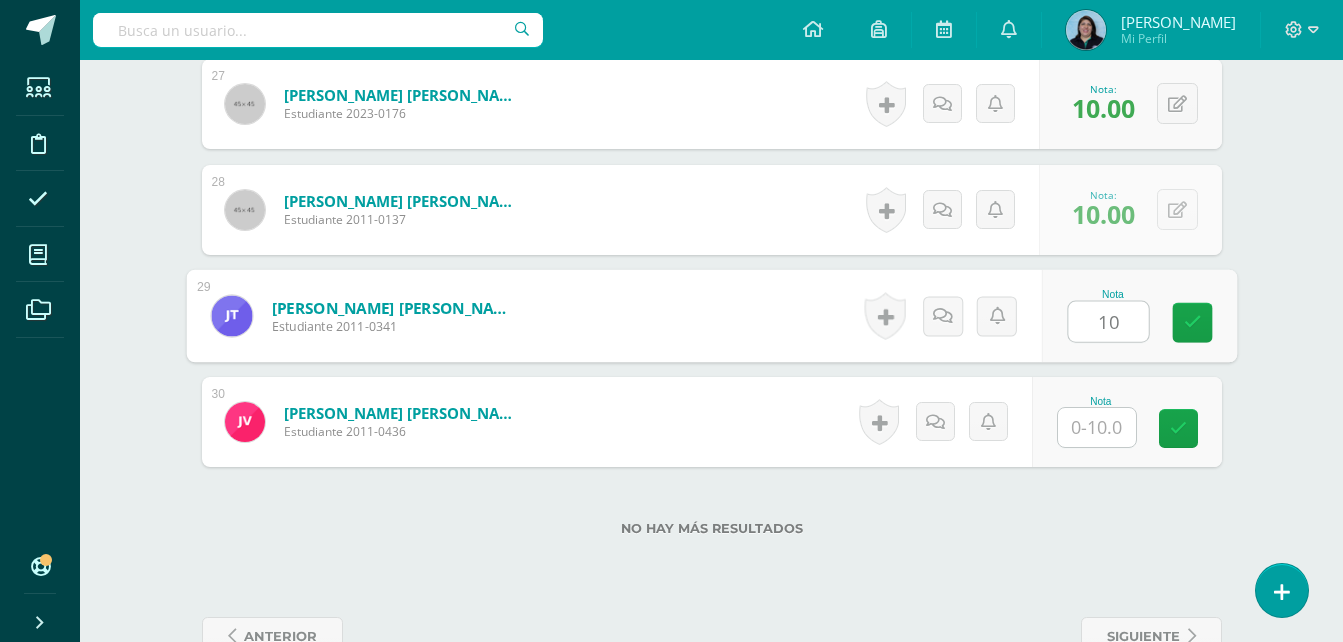 type on "10" 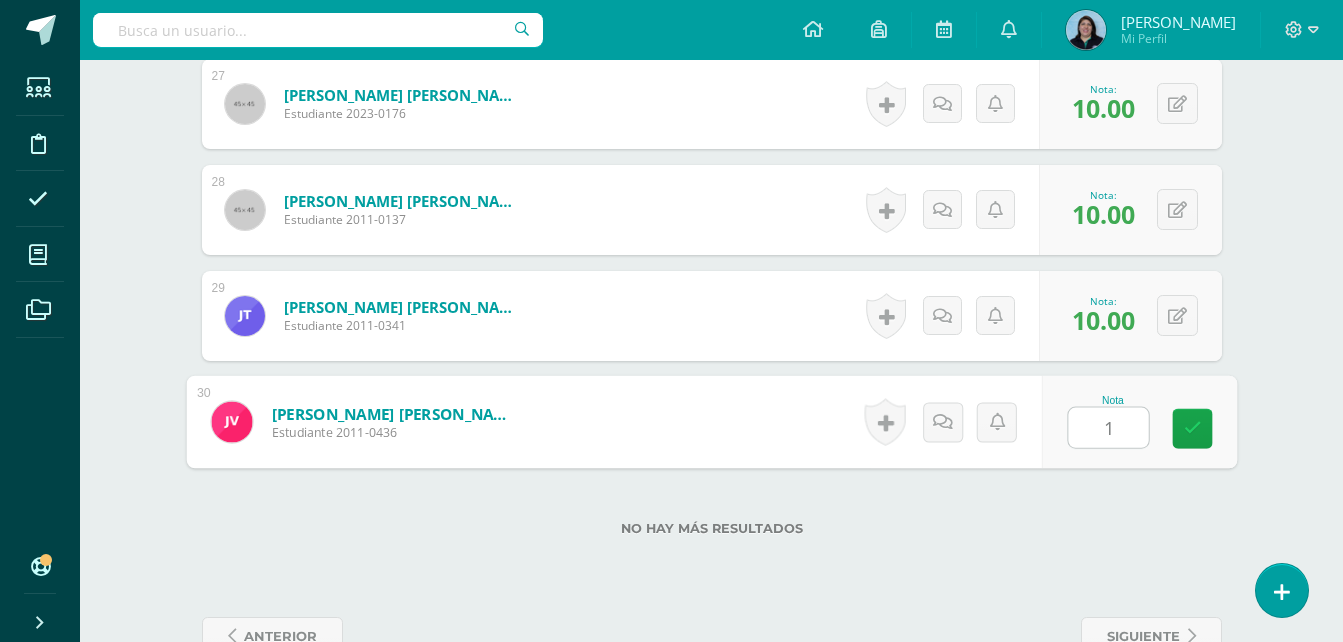 type on "10" 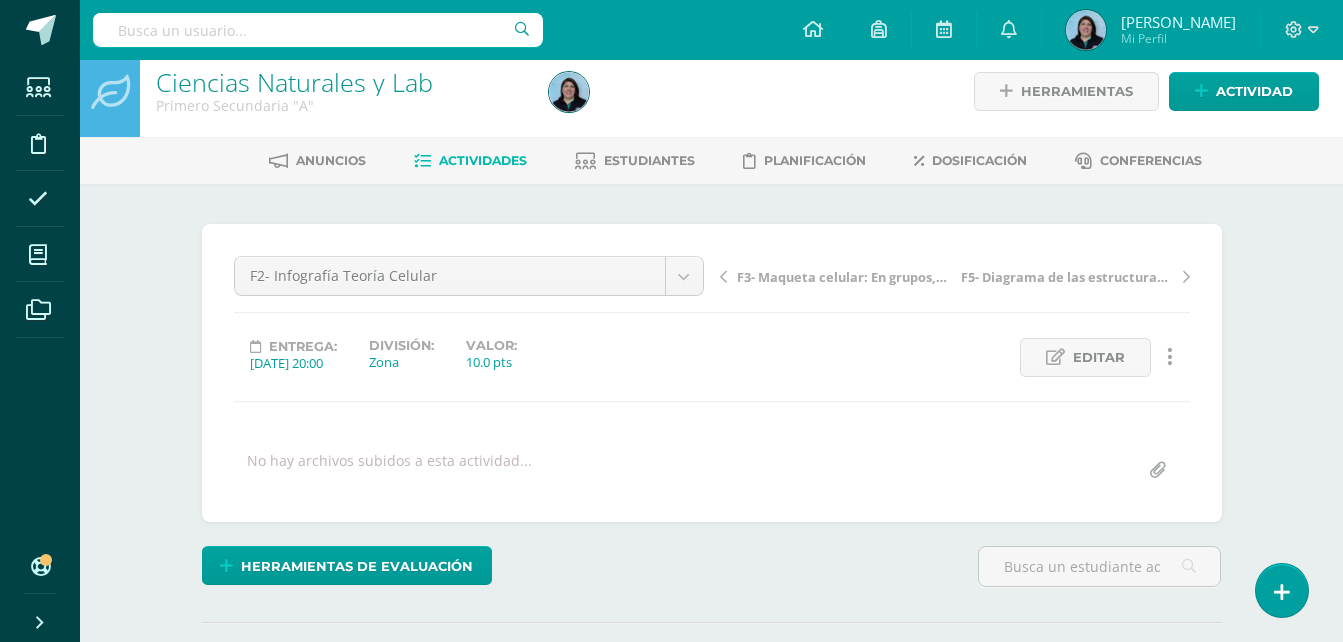 scroll, scrollTop: 0, scrollLeft: 0, axis: both 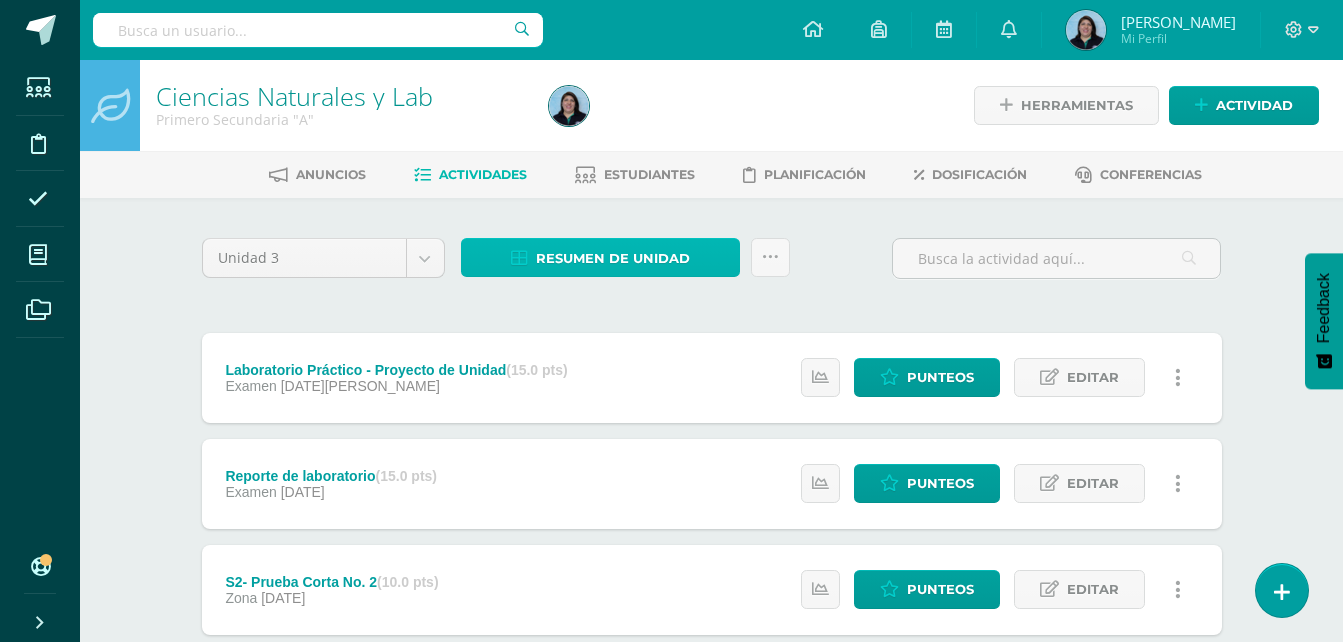 click on "Resumen de unidad" at bounding box center (613, 258) 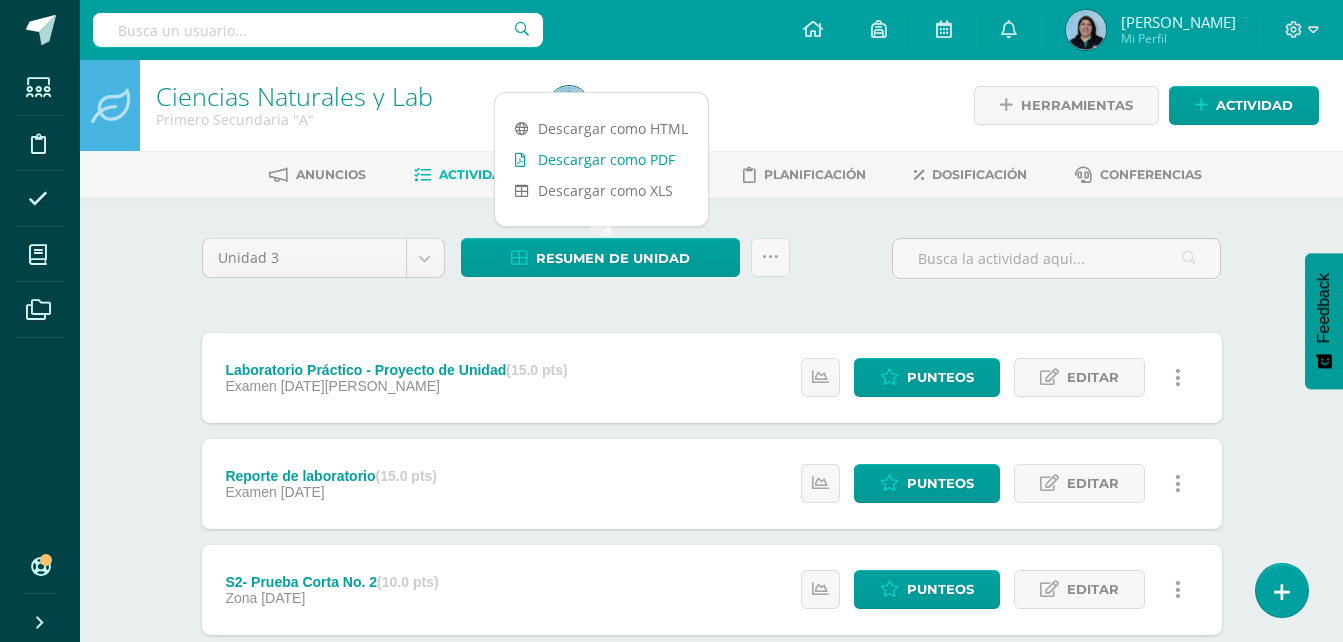 click on "Descargar como PDF" at bounding box center (601, 159) 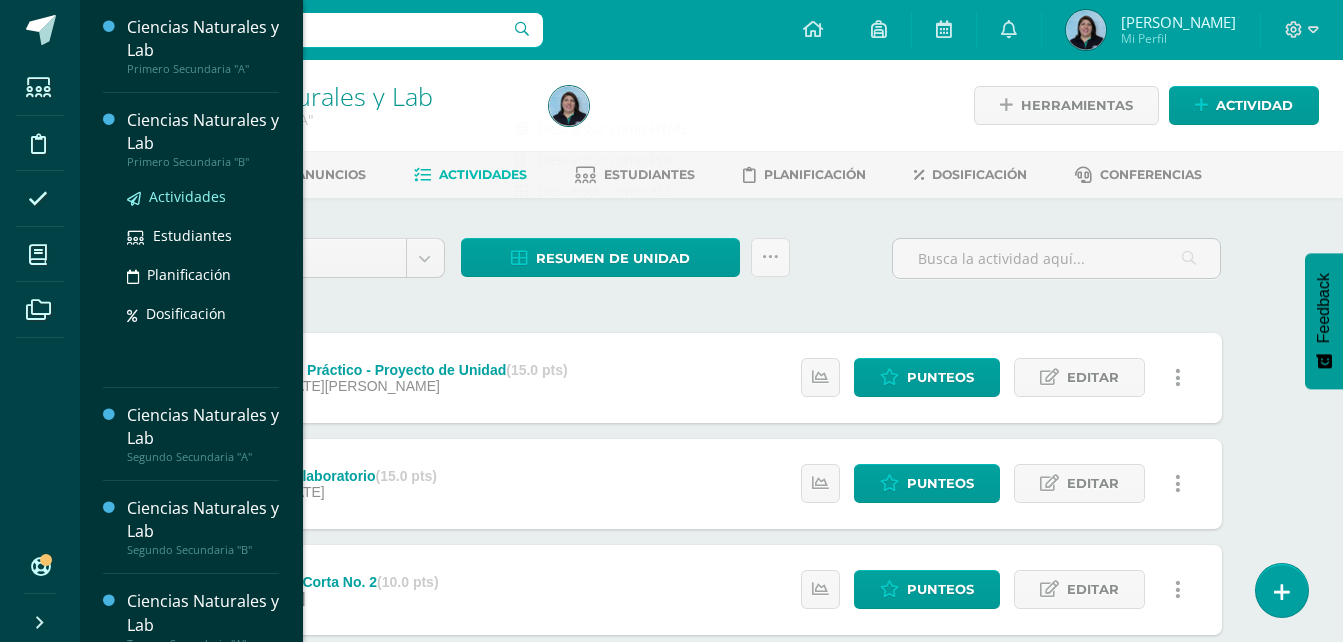 click on "Actividades" at bounding box center (187, 196) 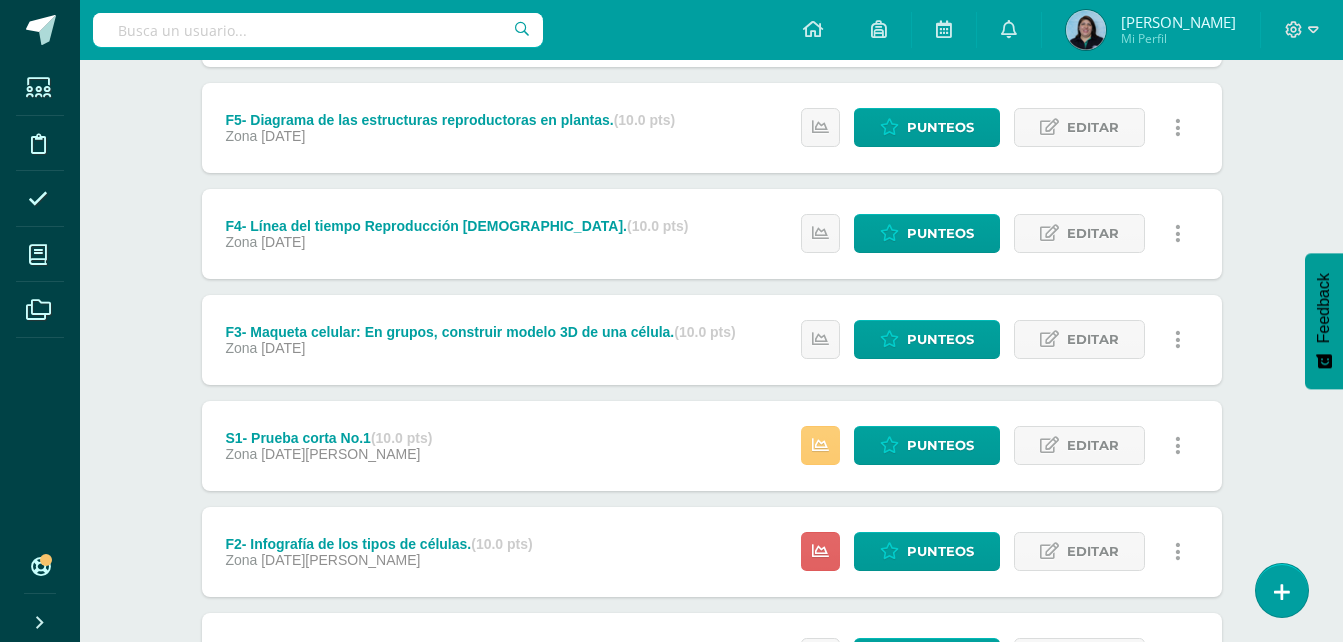 scroll, scrollTop: 600, scrollLeft: 0, axis: vertical 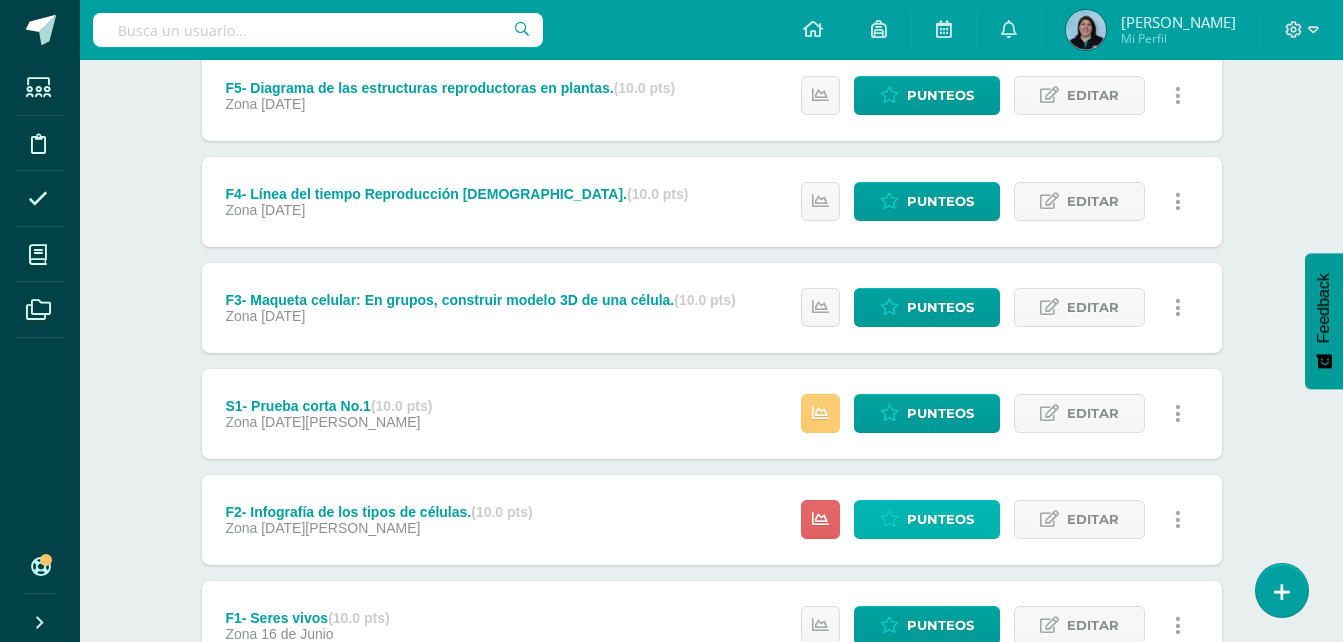 click on "Punteos" at bounding box center [940, 519] 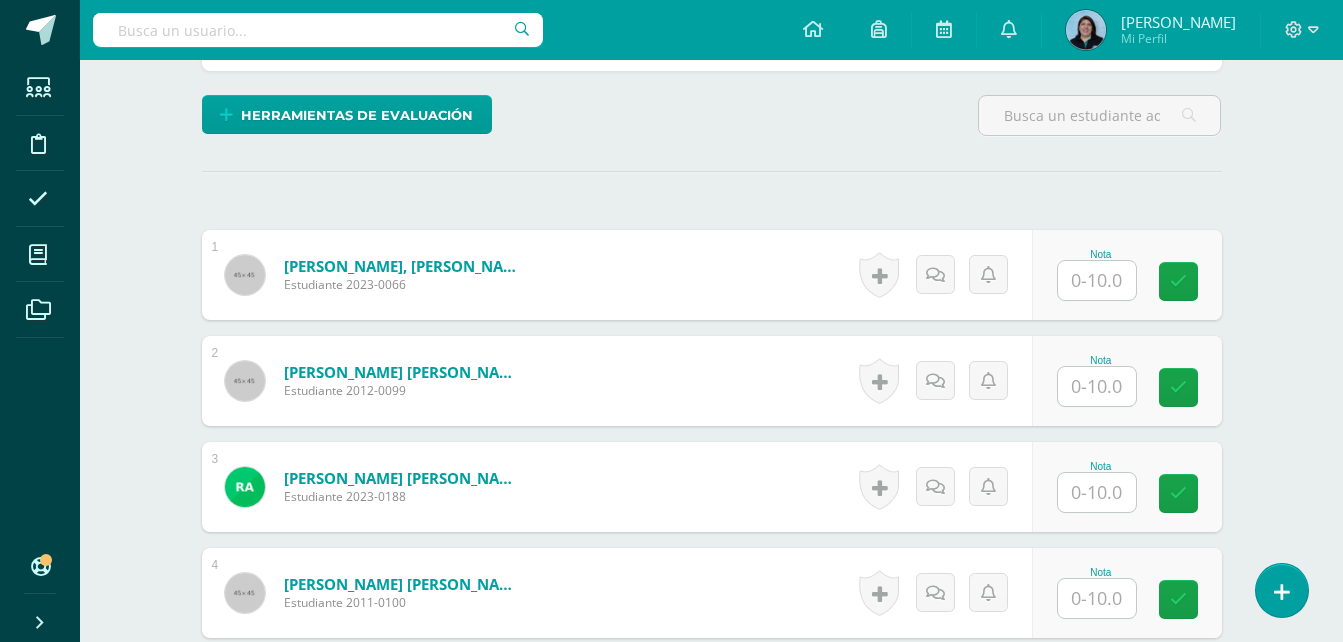 scroll, scrollTop: 472, scrollLeft: 0, axis: vertical 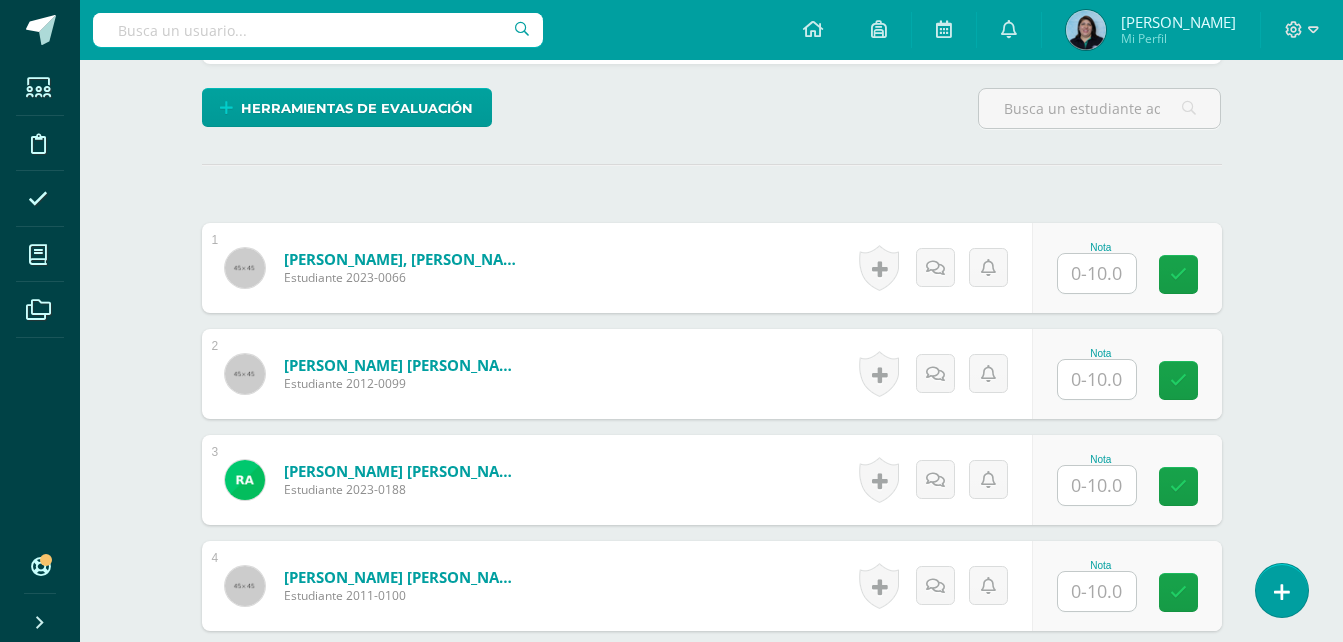 click at bounding box center [1097, 273] 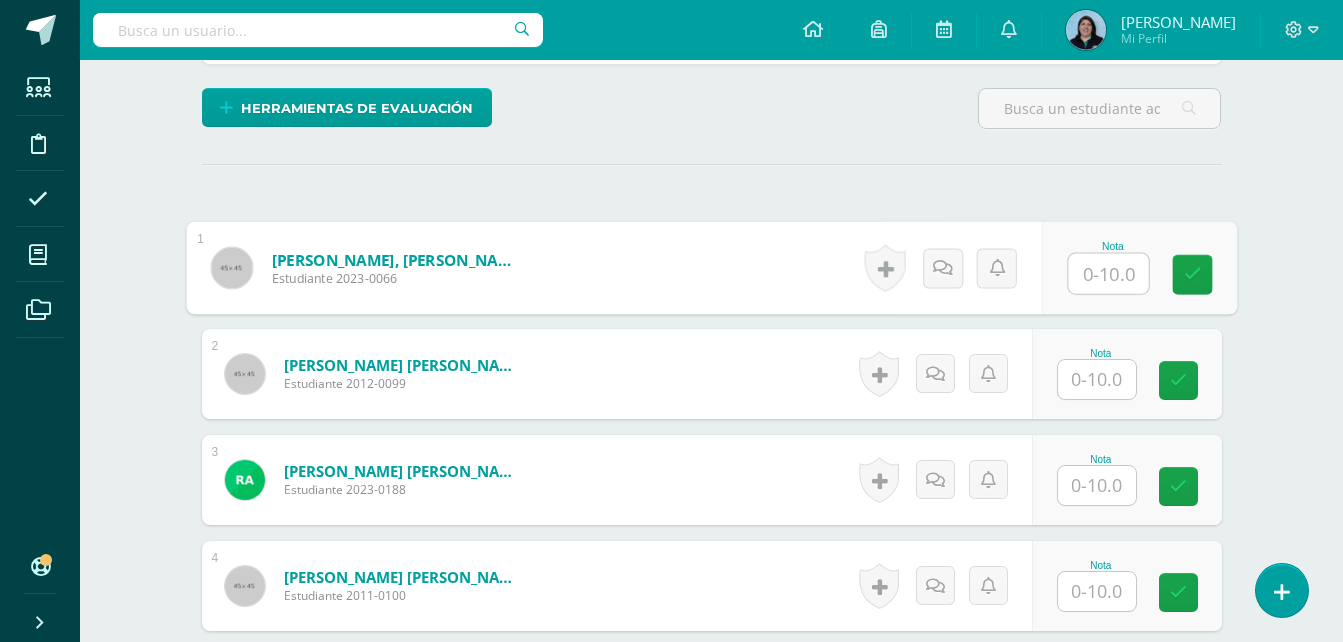 scroll, scrollTop: 473, scrollLeft: 0, axis: vertical 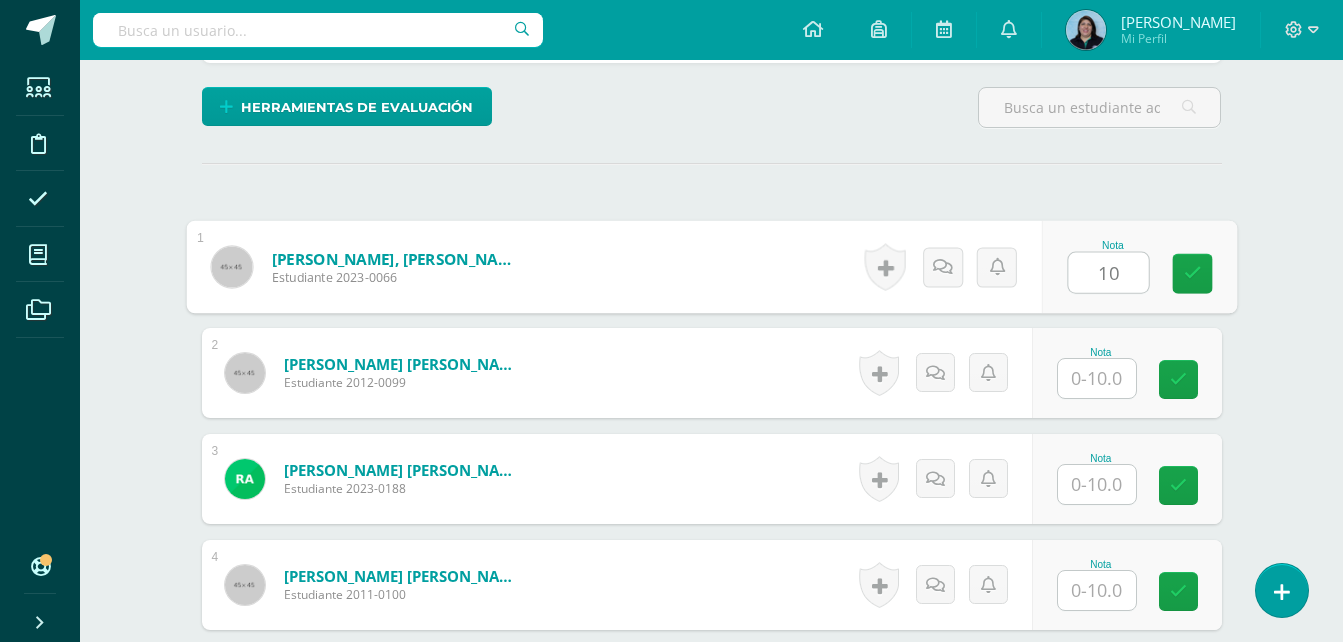 type on "10" 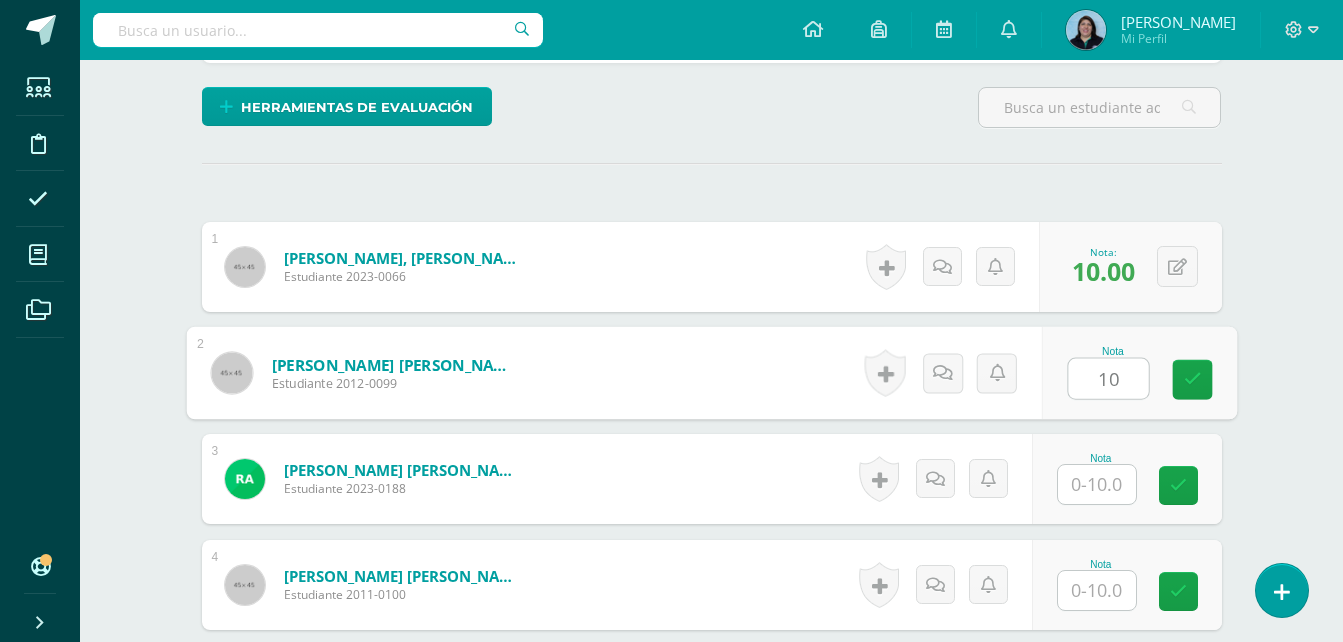 type on "10" 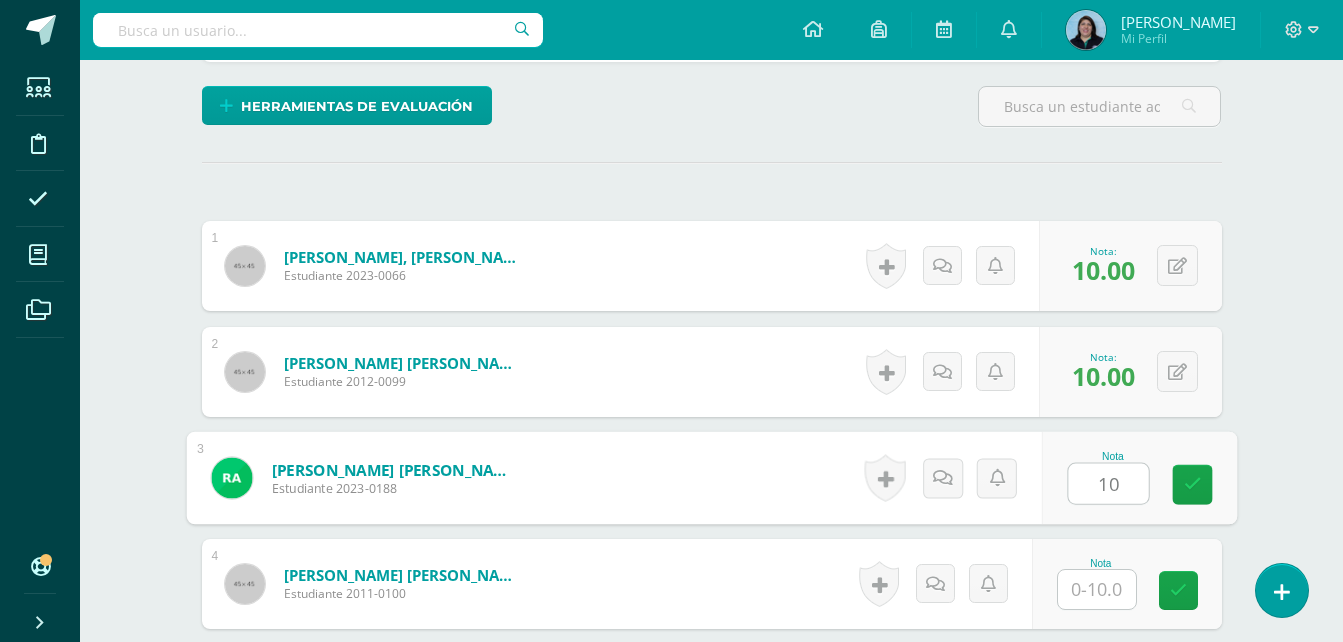 type on "10" 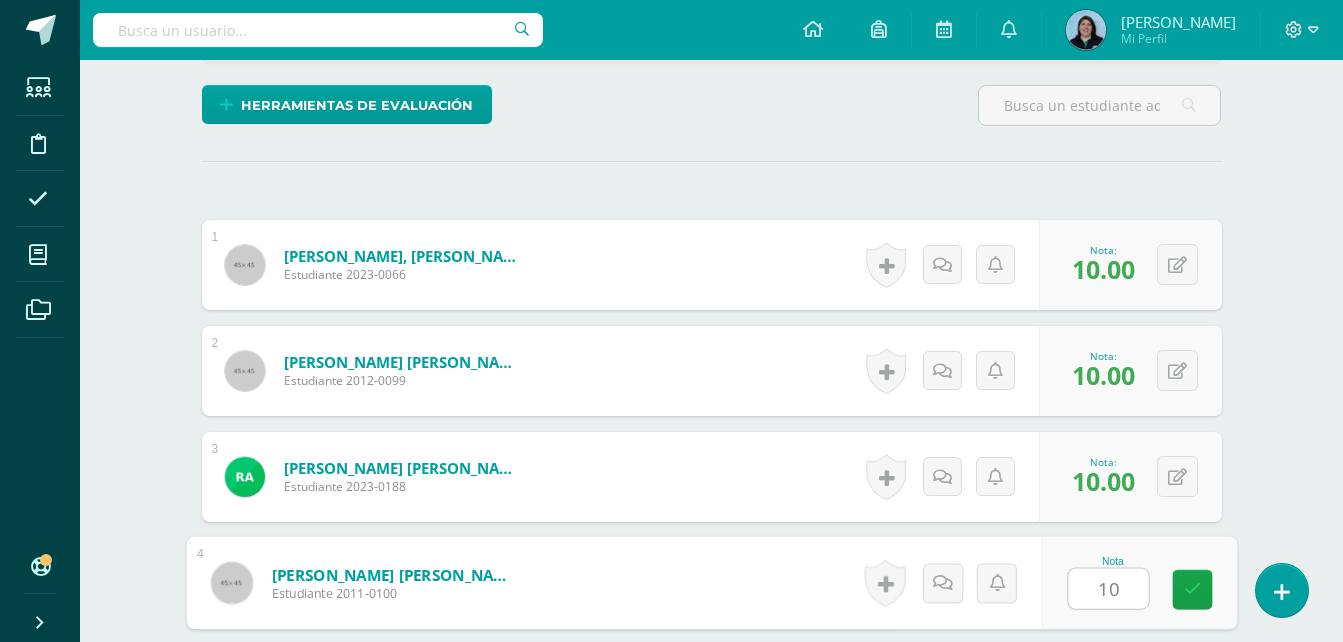 type on "10" 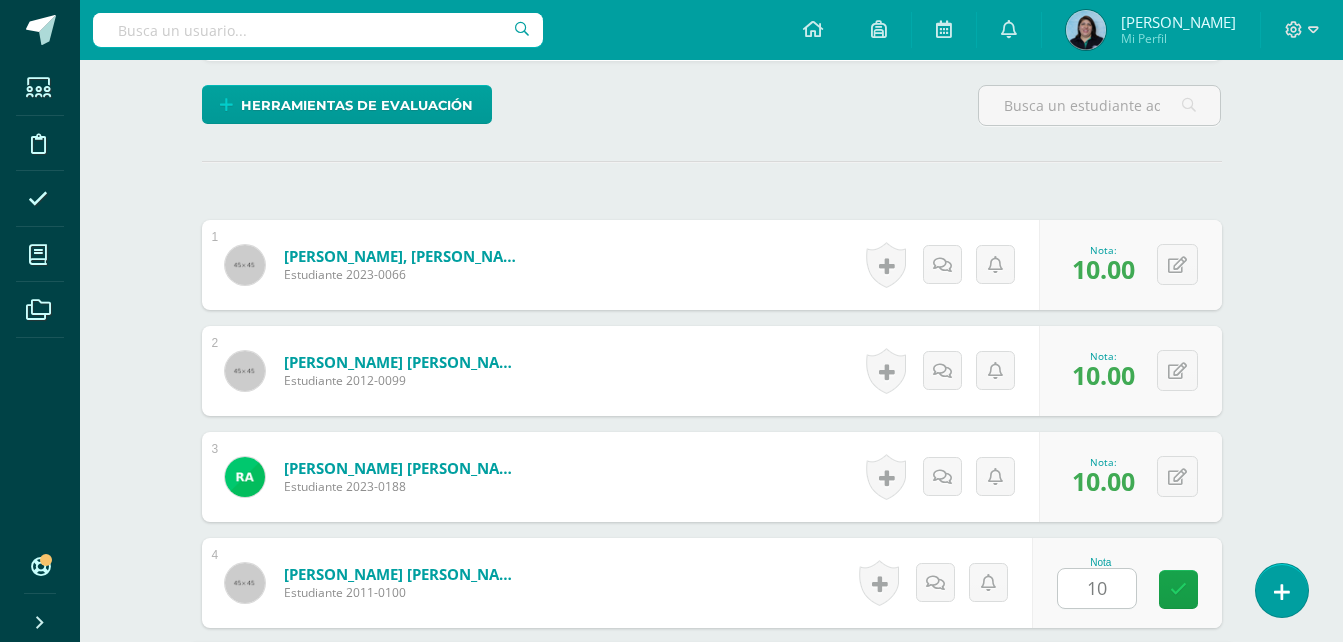 scroll, scrollTop: 848, scrollLeft: 0, axis: vertical 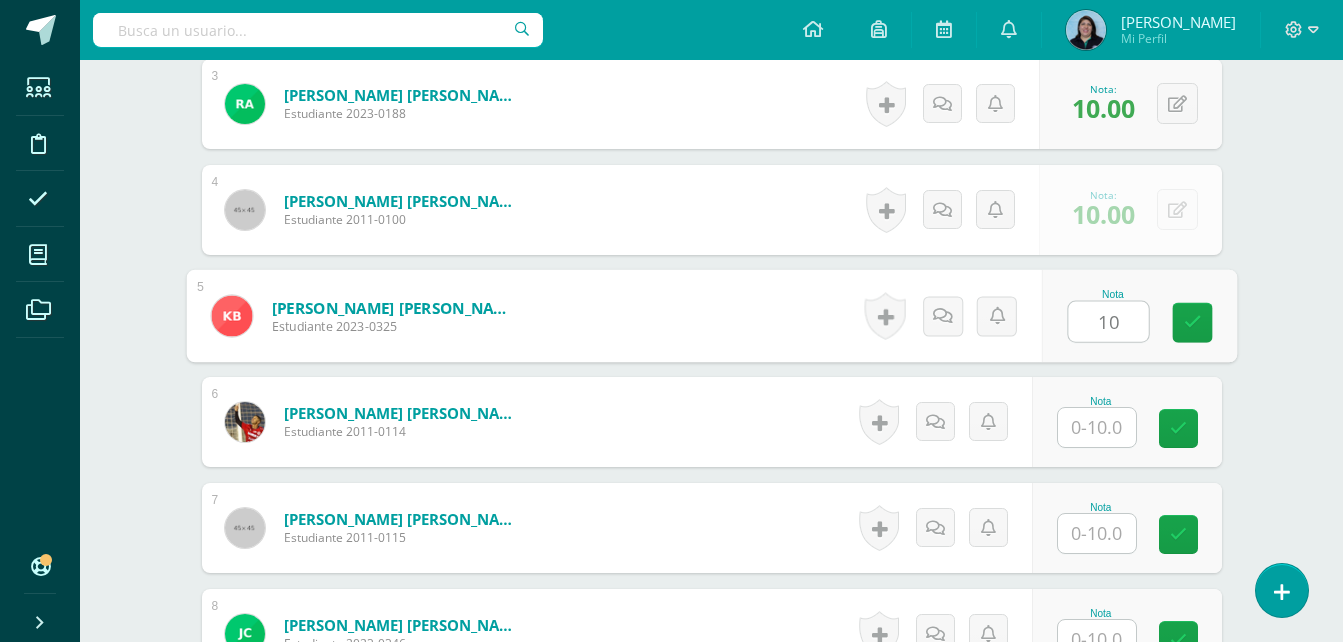 type on "10" 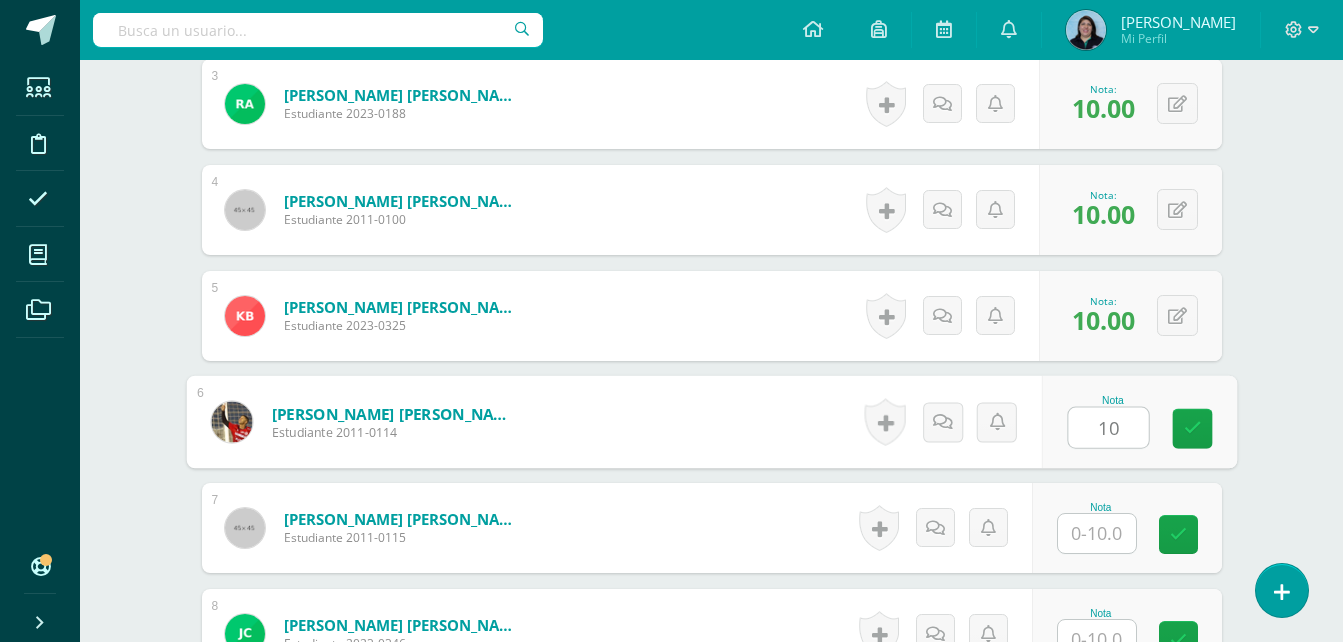 type on "10" 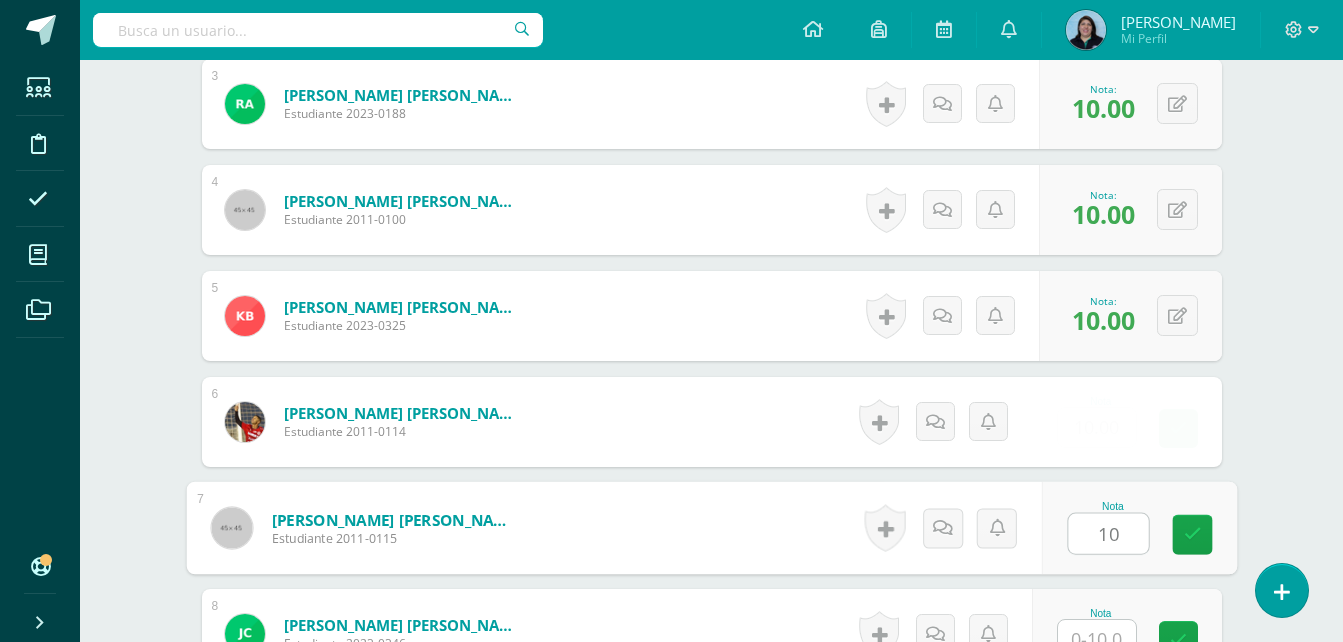 type on "10" 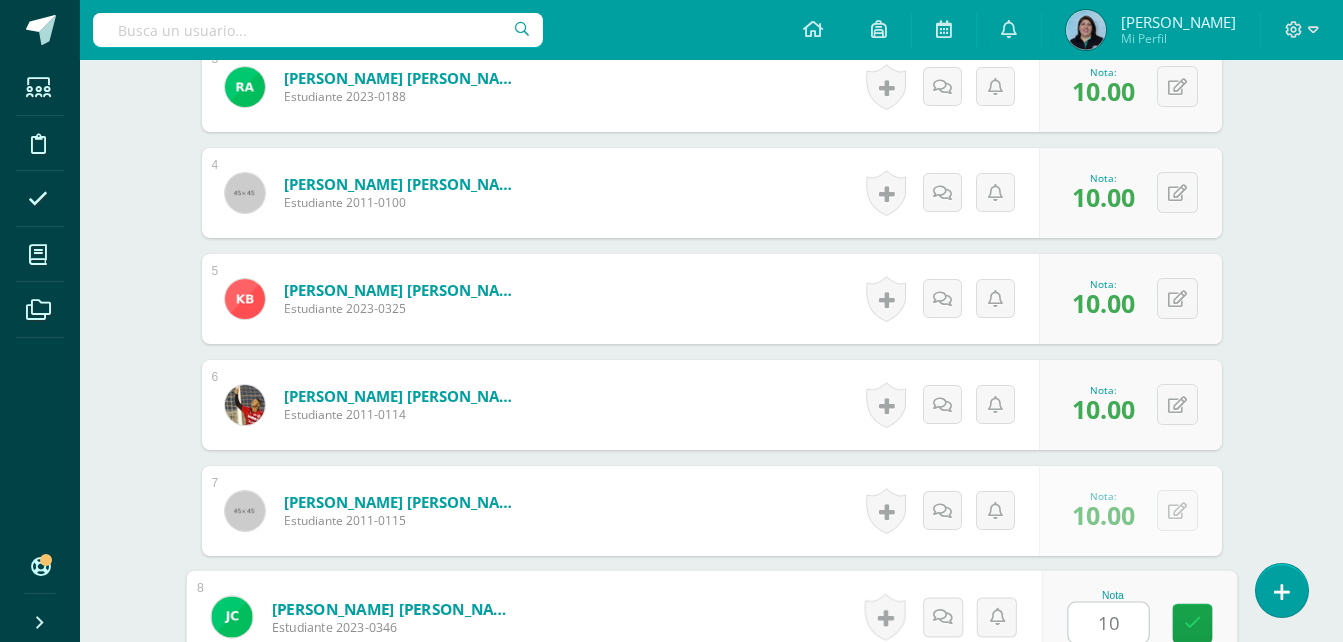 type on "10" 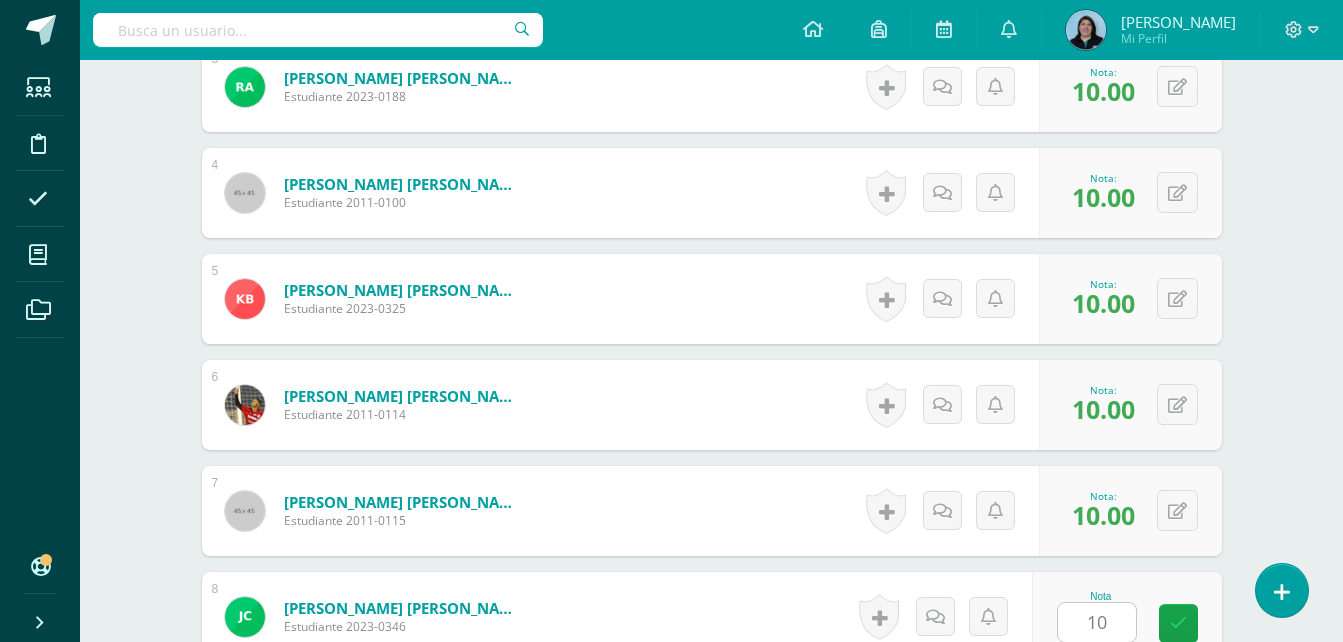 scroll, scrollTop: 1272, scrollLeft: 0, axis: vertical 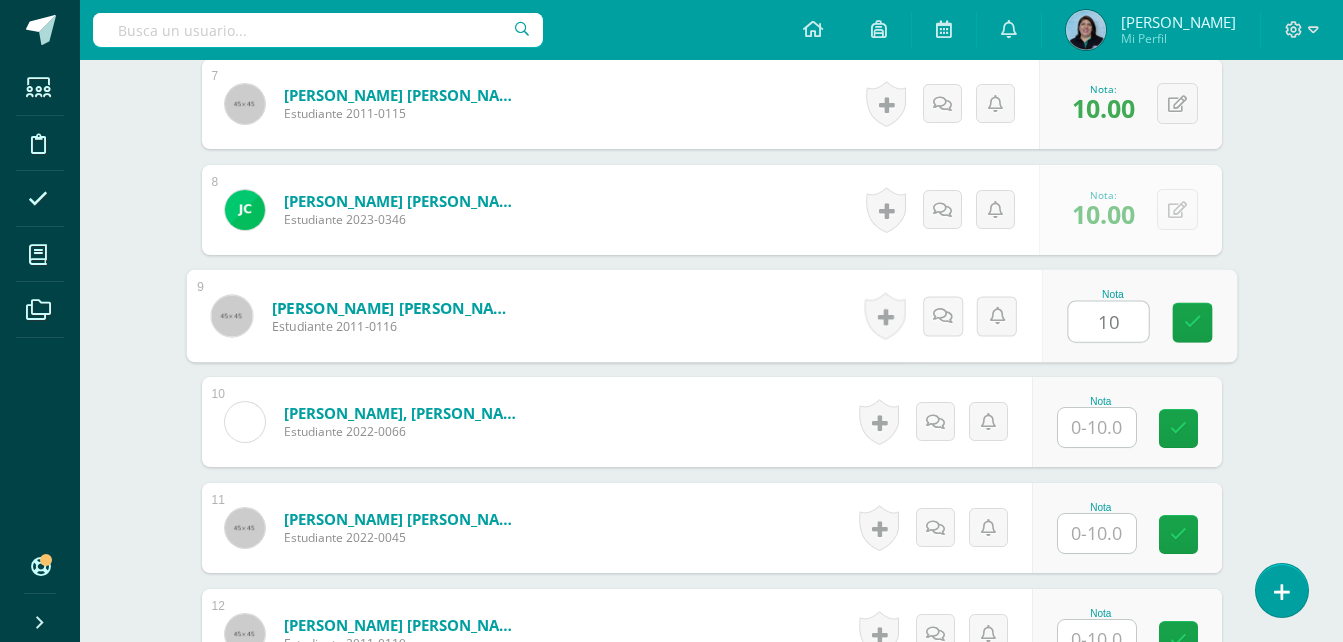 type on "10" 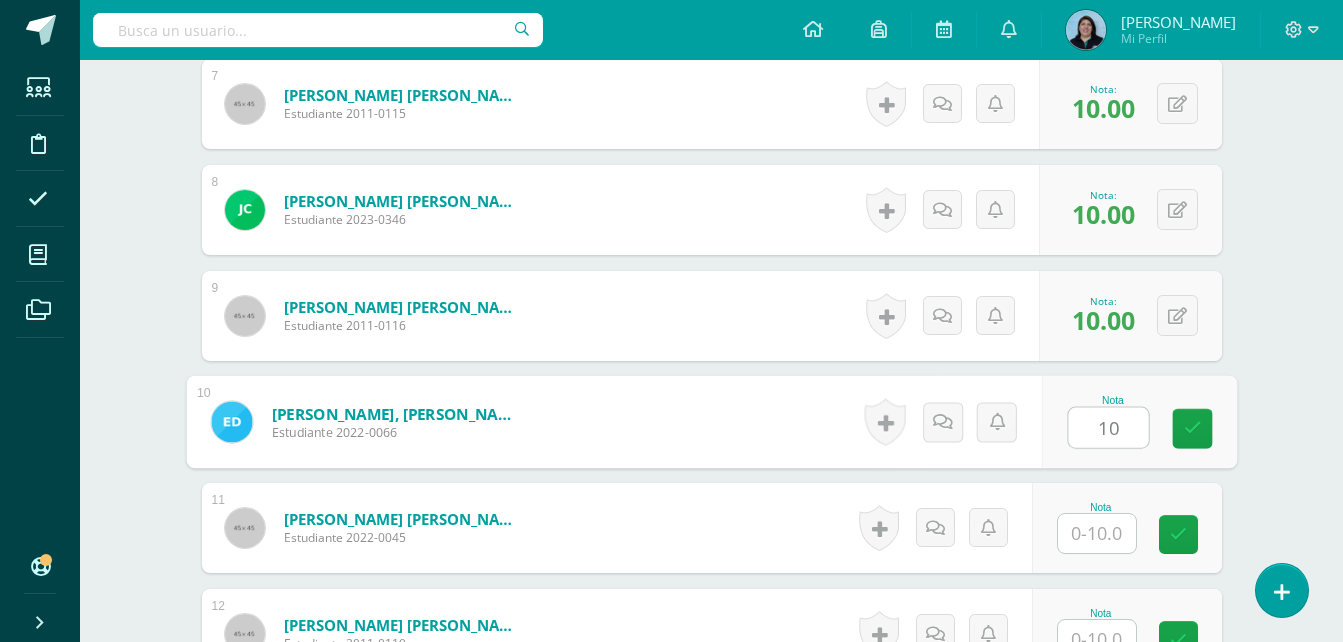 type on "10" 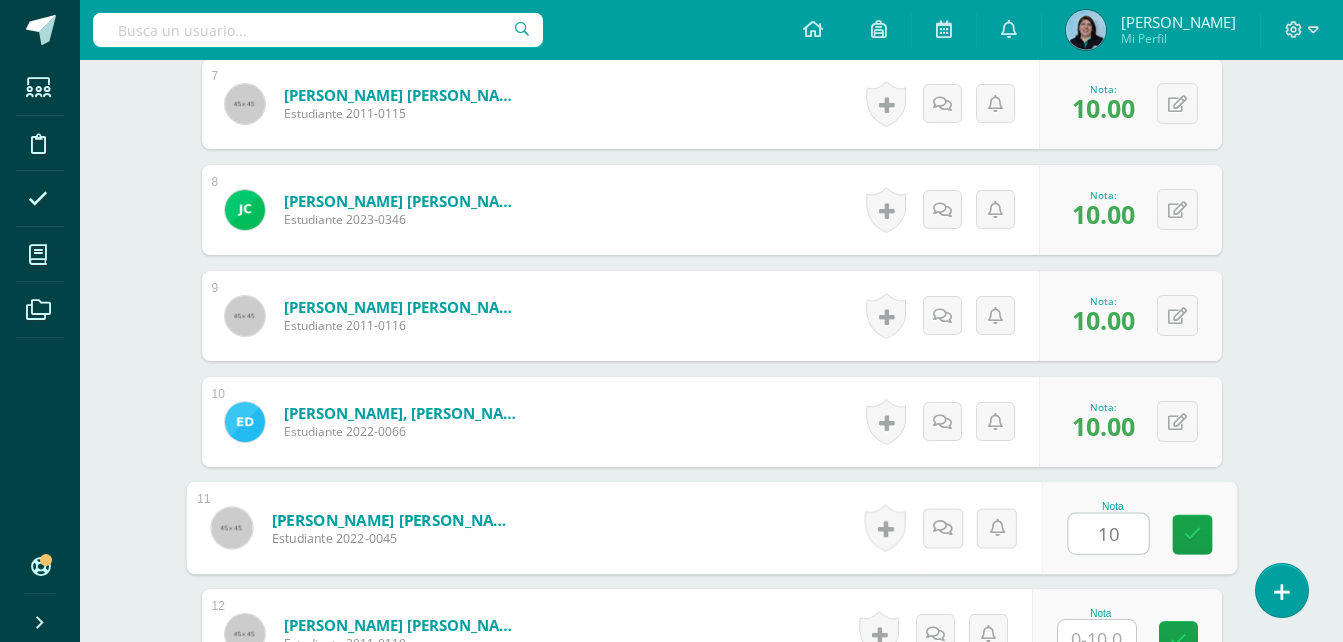 type on "10" 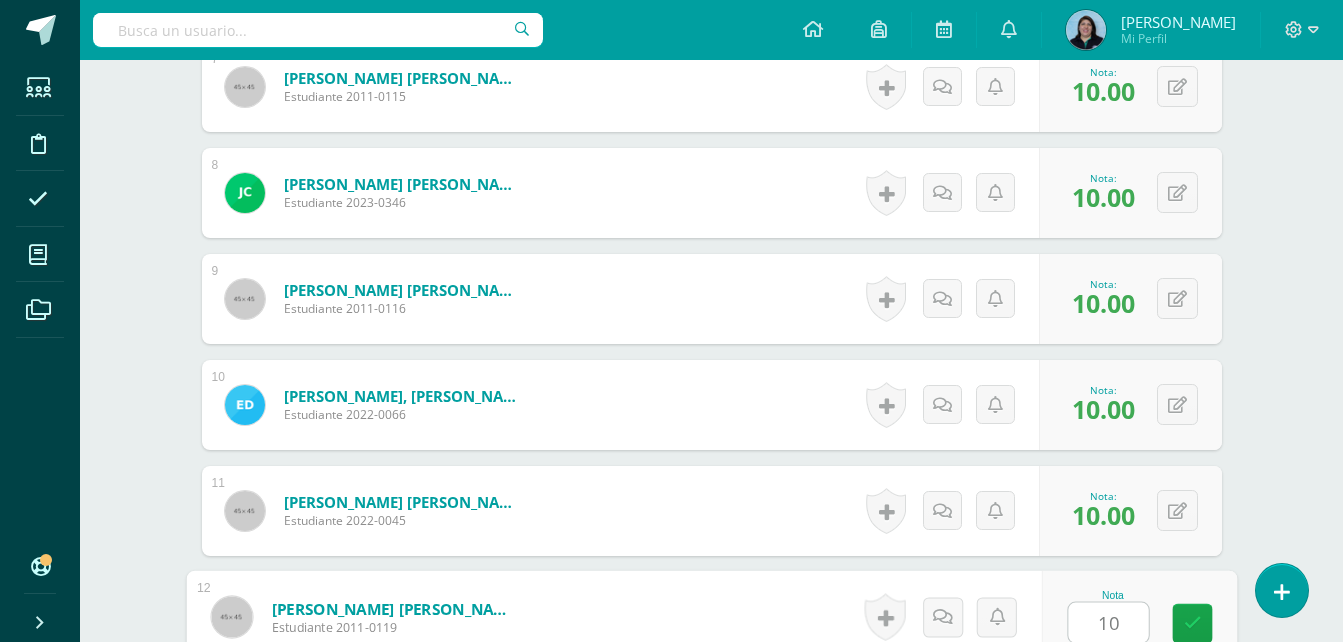 type on "10" 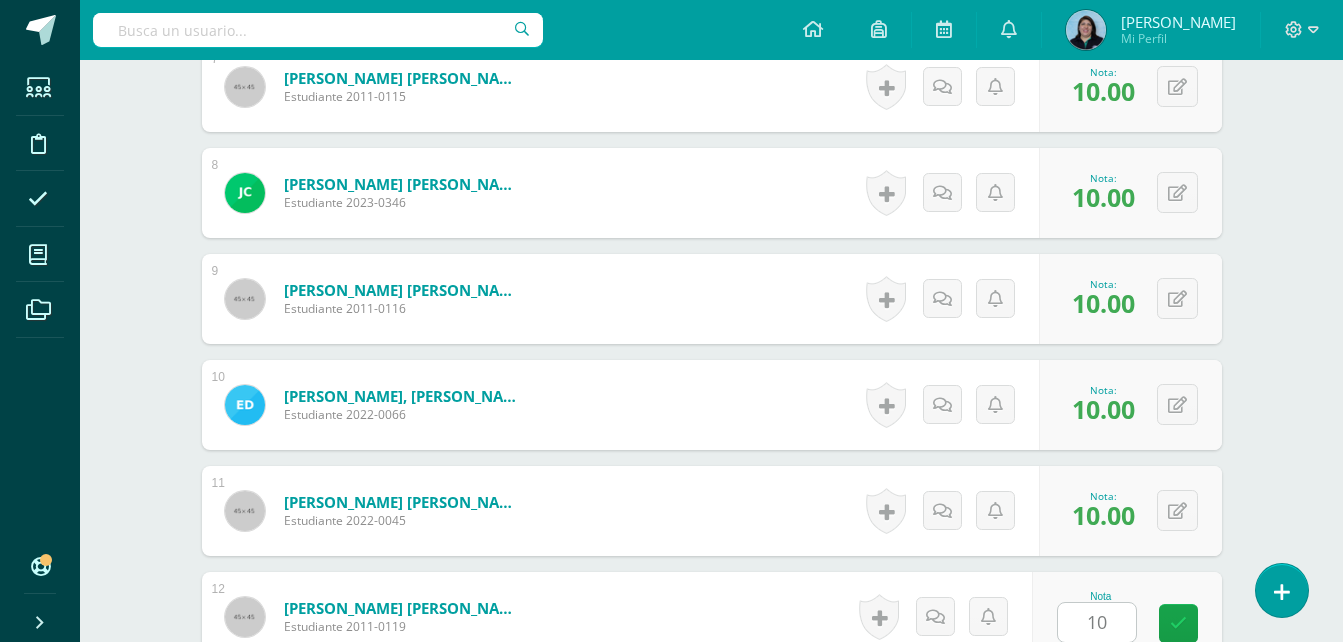 scroll, scrollTop: 1696, scrollLeft: 0, axis: vertical 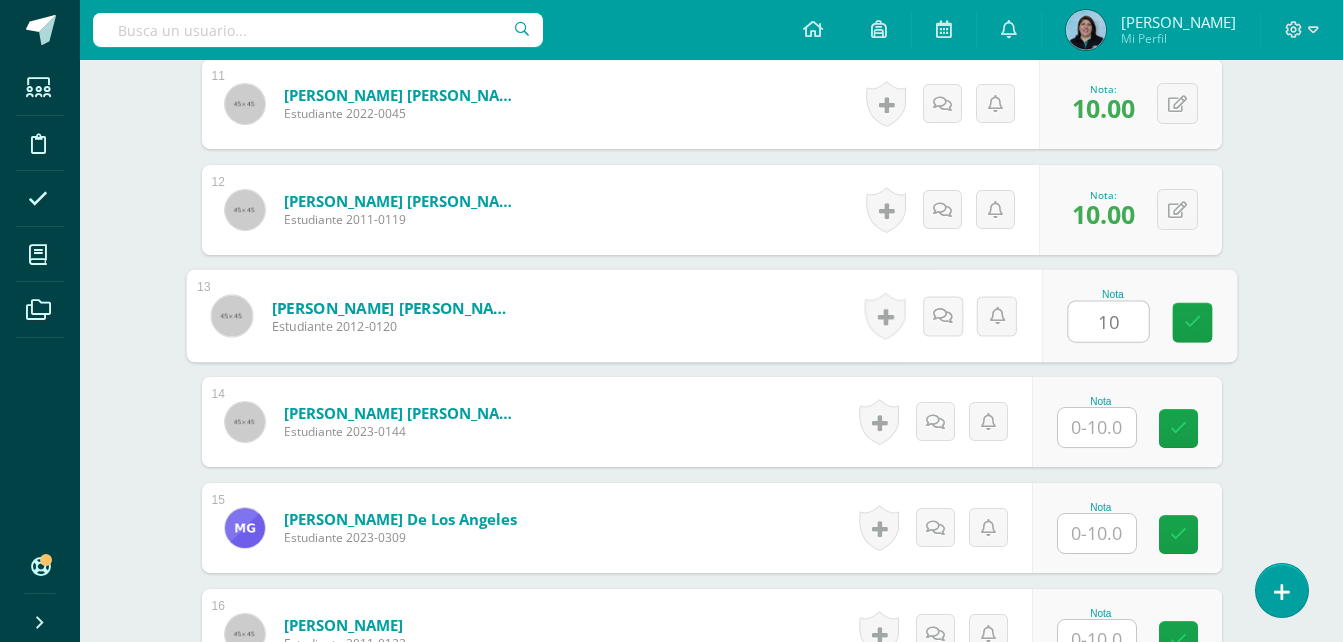type on "10" 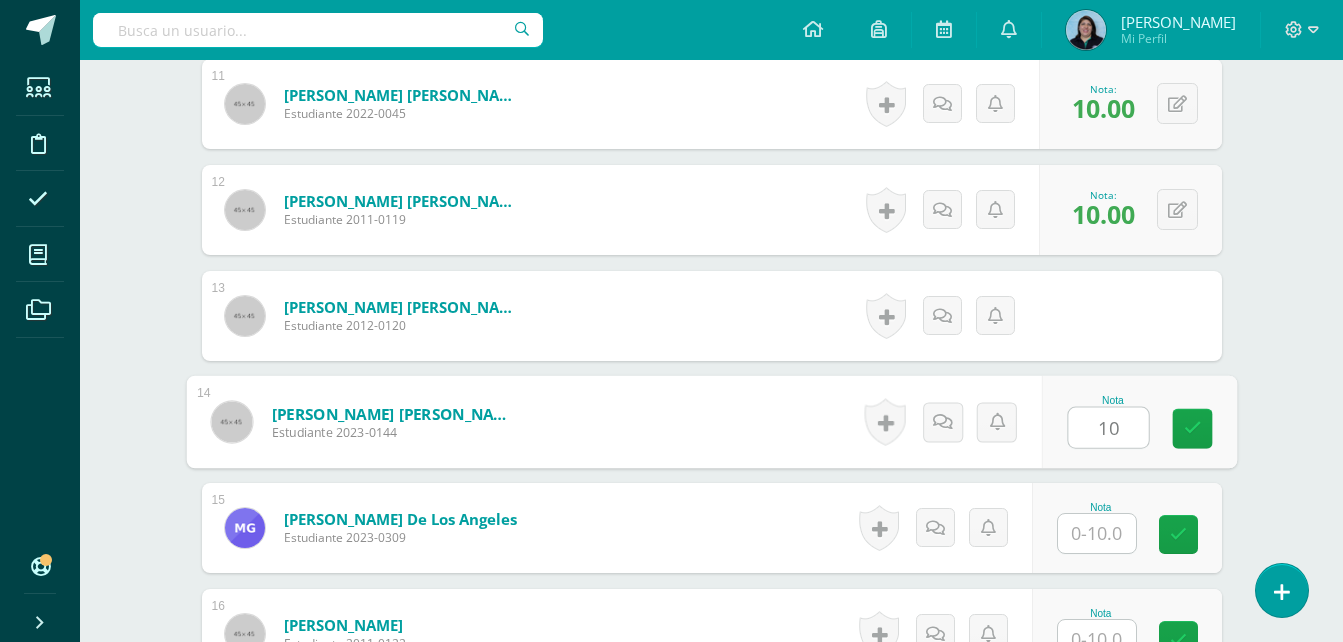 type on "10" 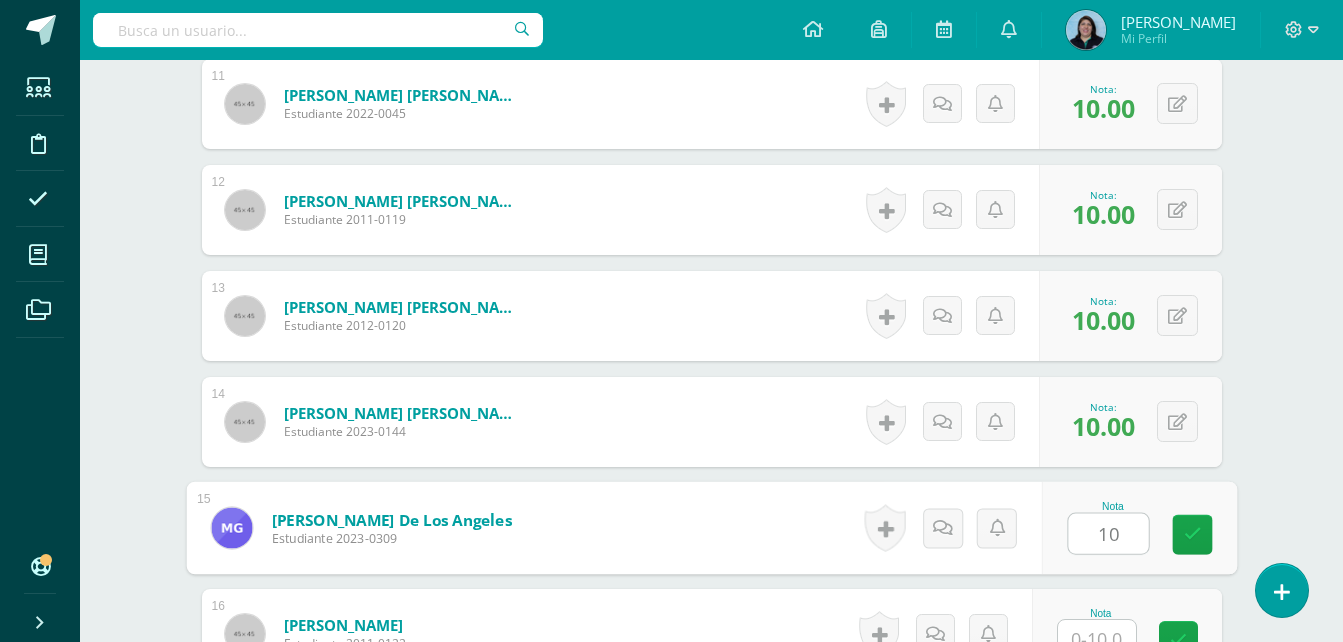 type on "10" 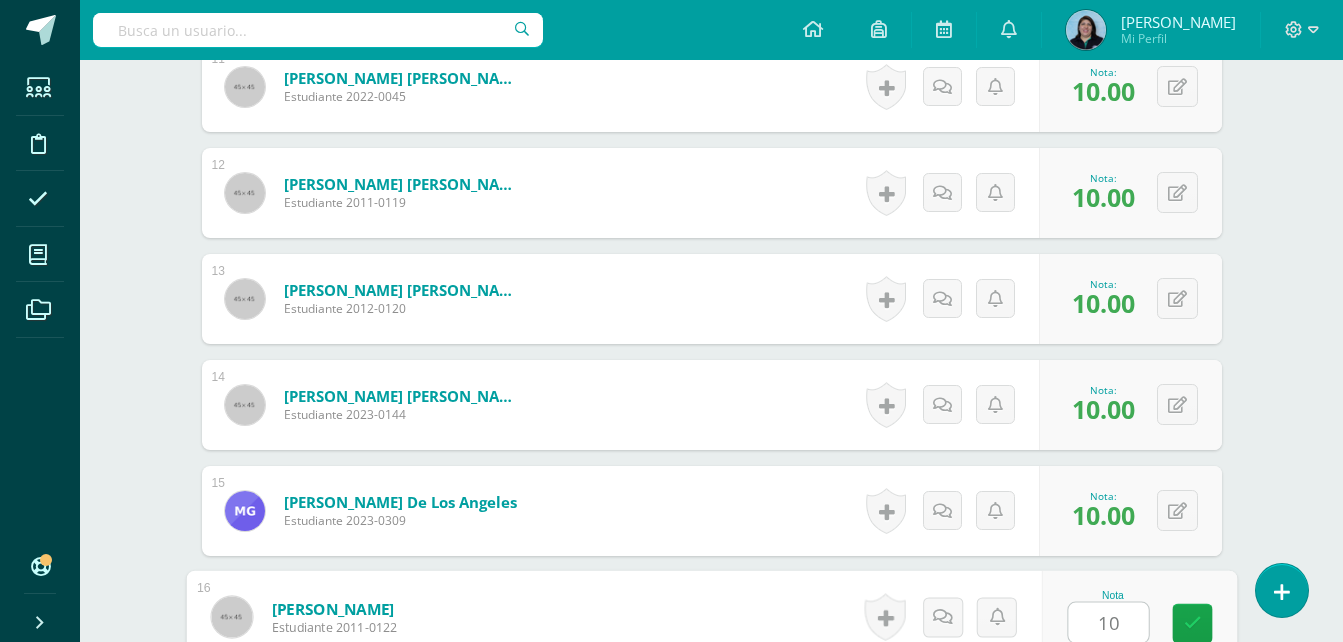 type on "10" 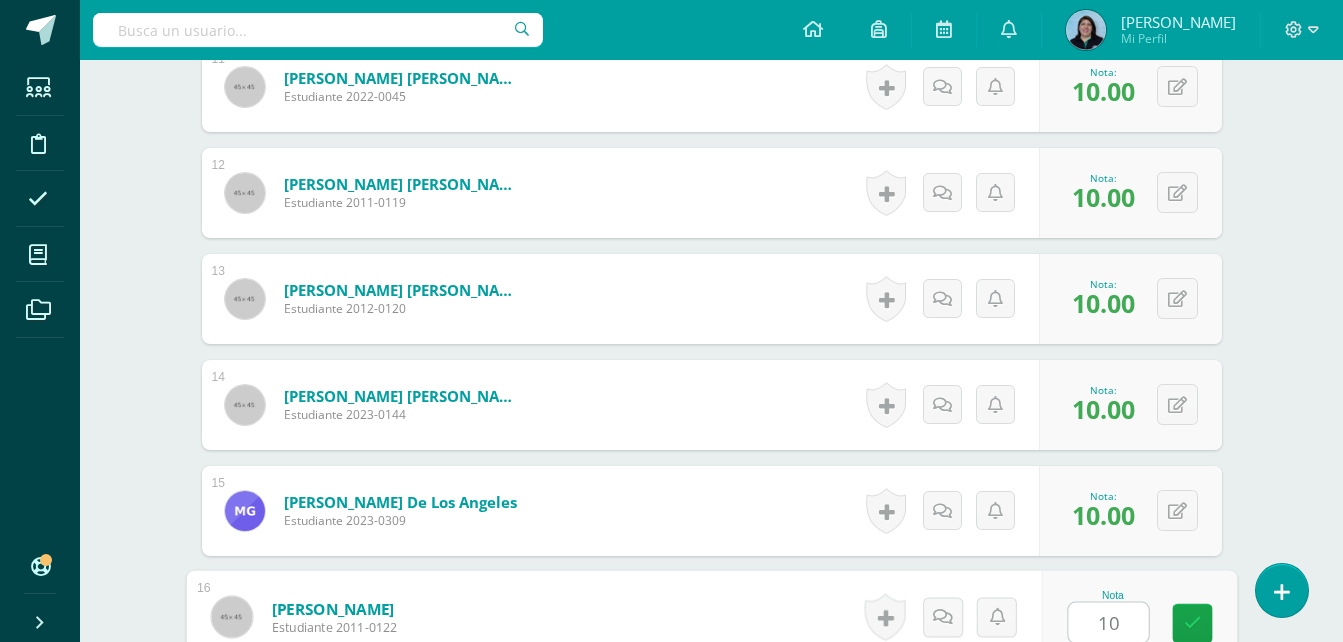 scroll, scrollTop: 2120, scrollLeft: 0, axis: vertical 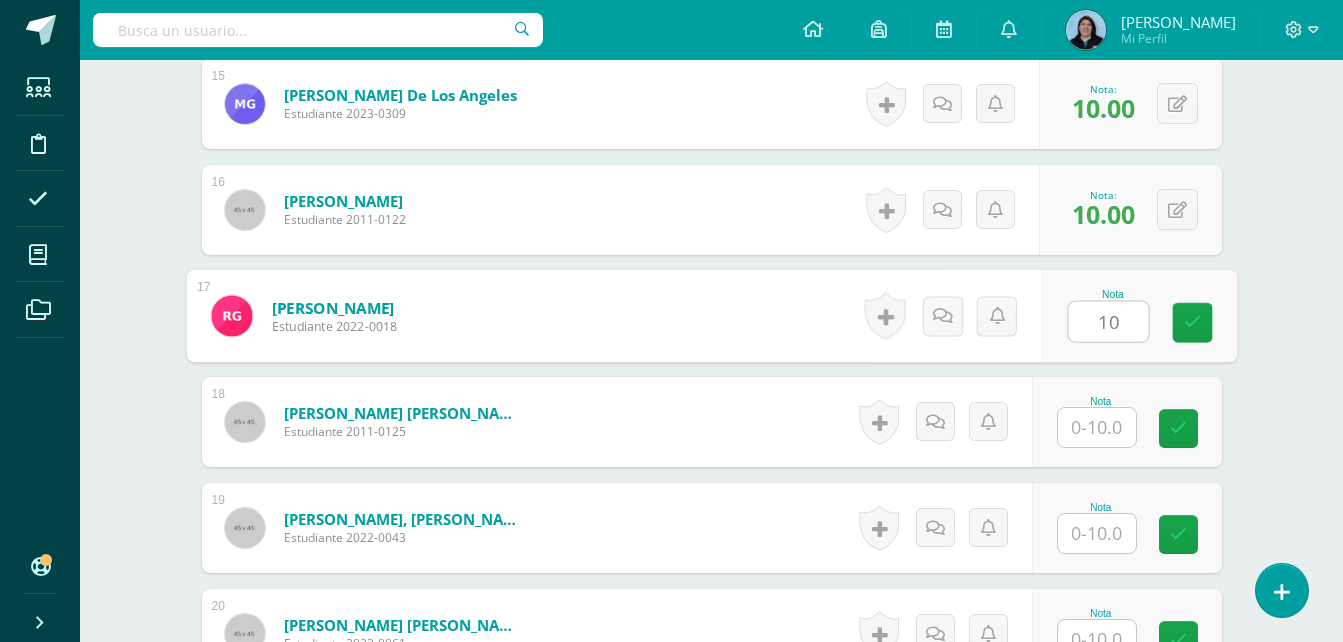 type on "10" 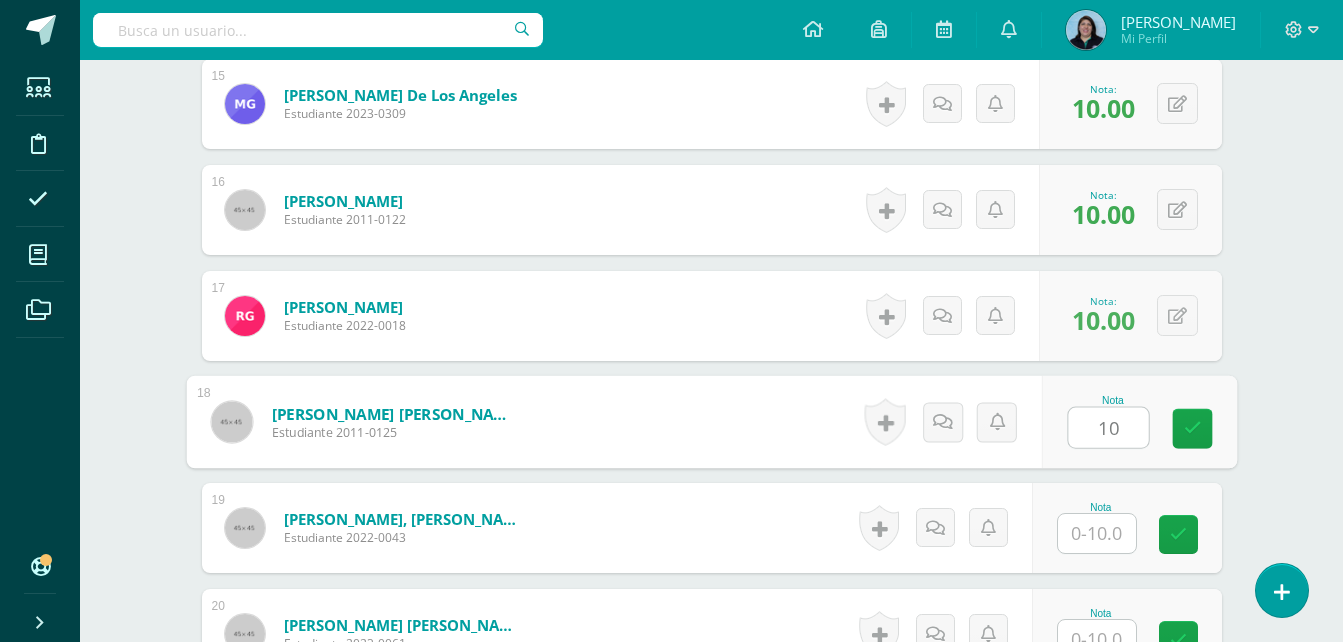 type on "10" 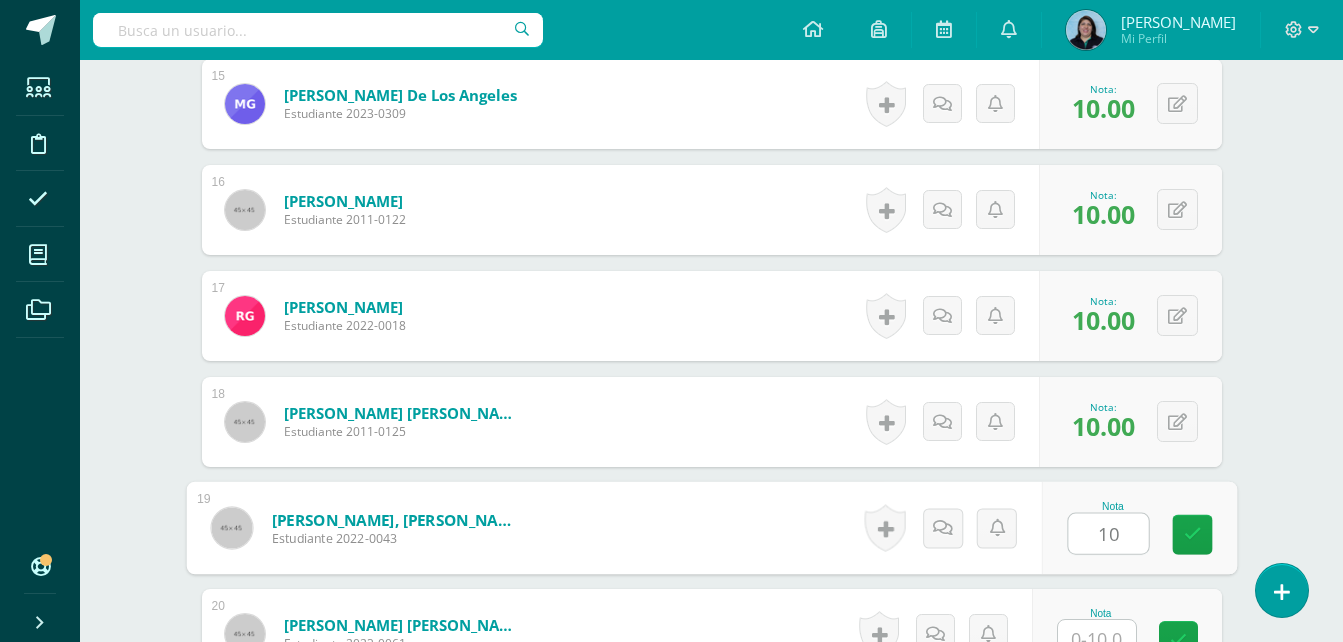 type on "10" 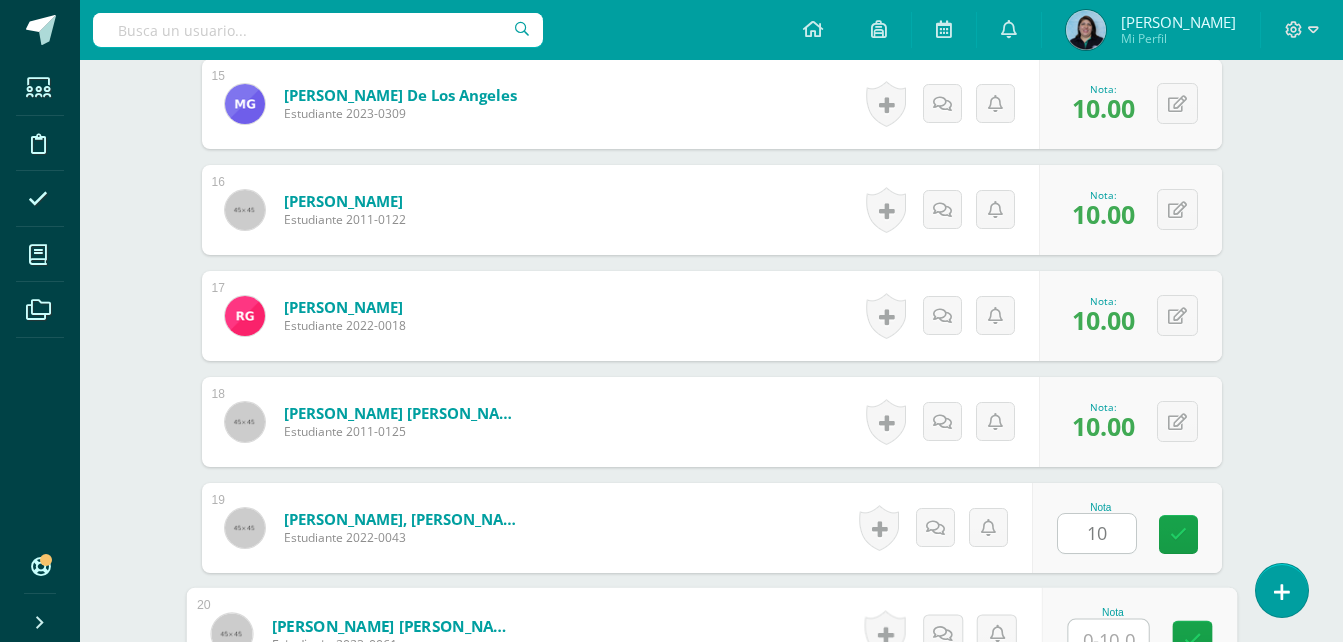 scroll, scrollTop: 2137, scrollLeft: 0, axis: vertical 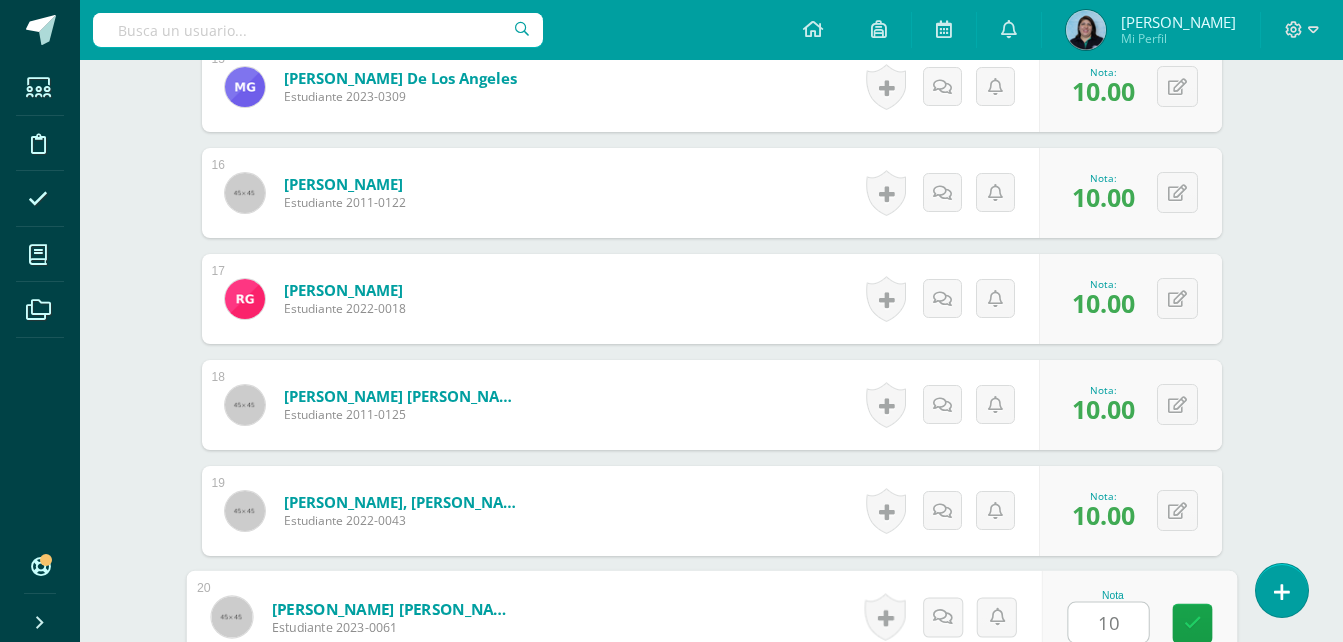 type on "10" 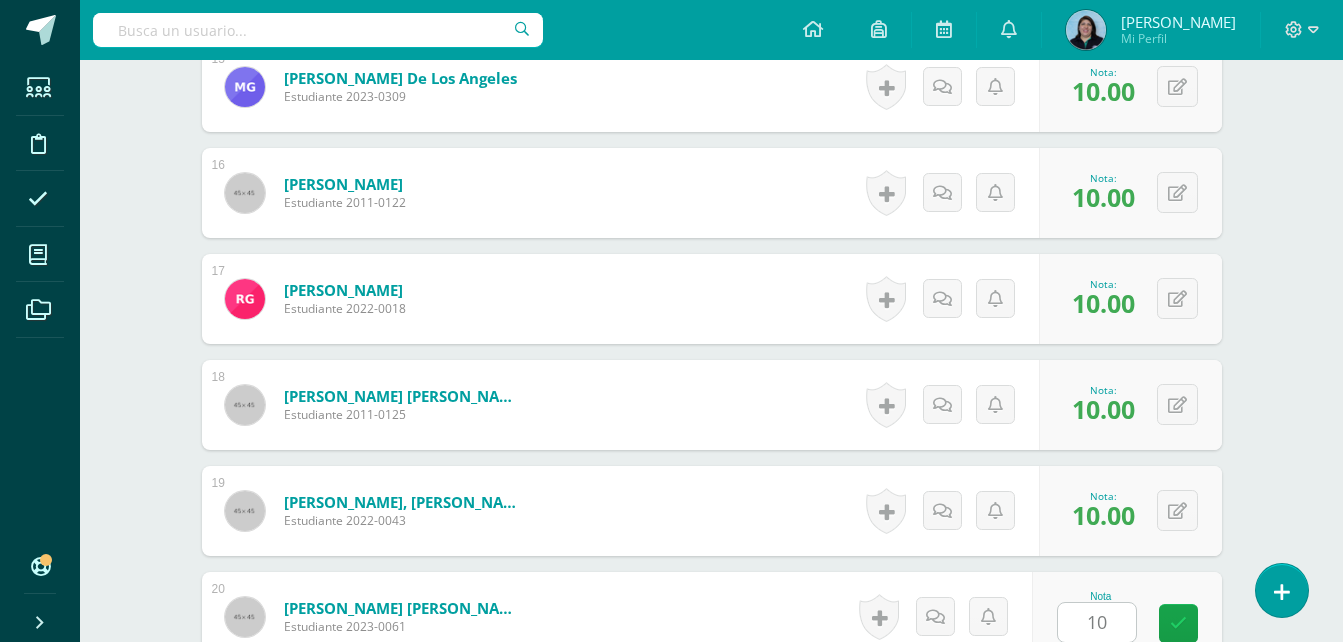scroll, scrollTop: 2544, scrollLeft: 0, axis: vertical 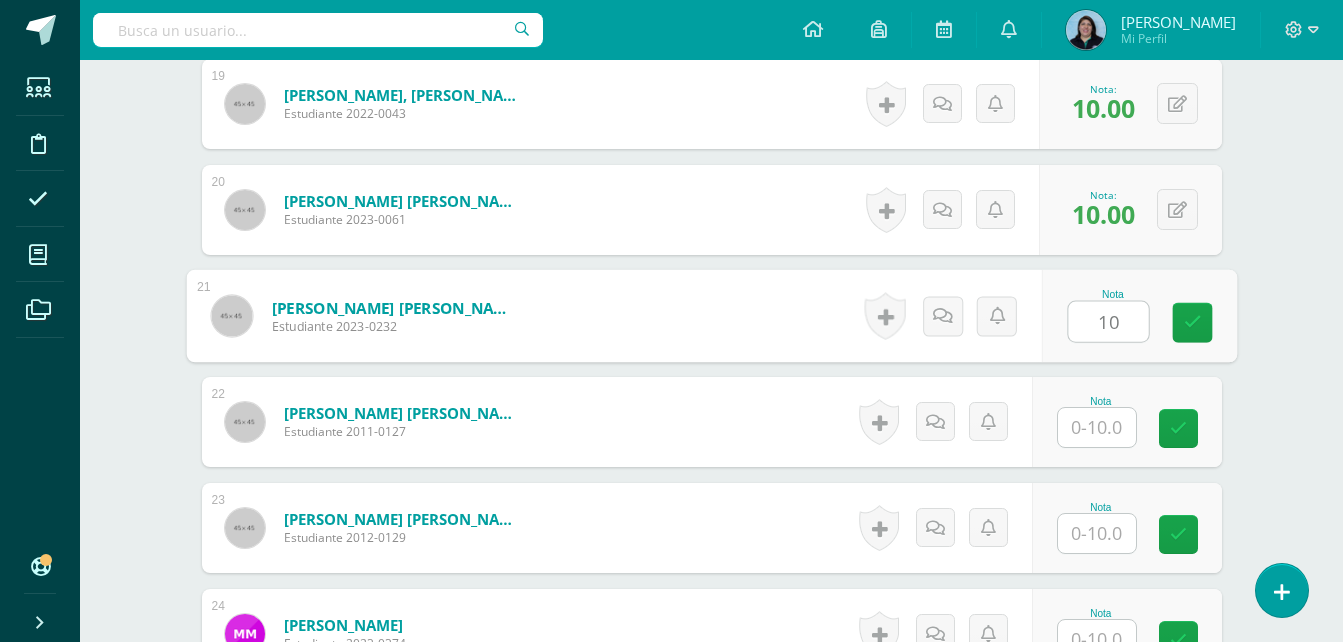 type on "10" 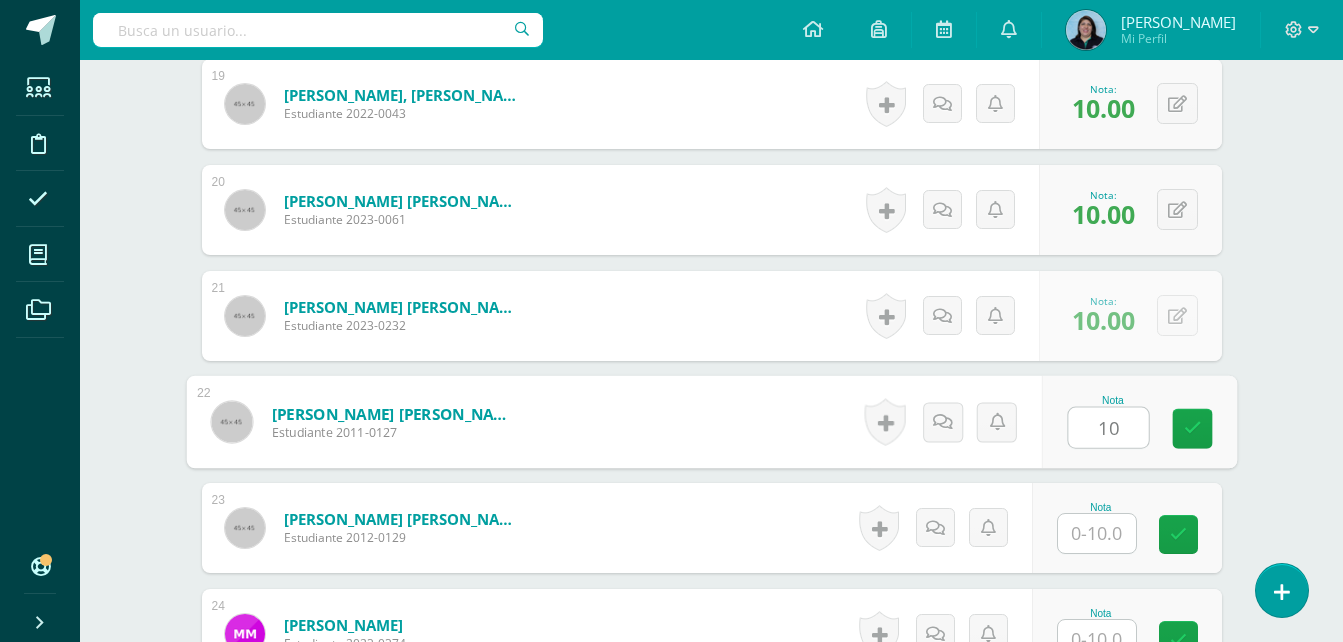 type on "10" 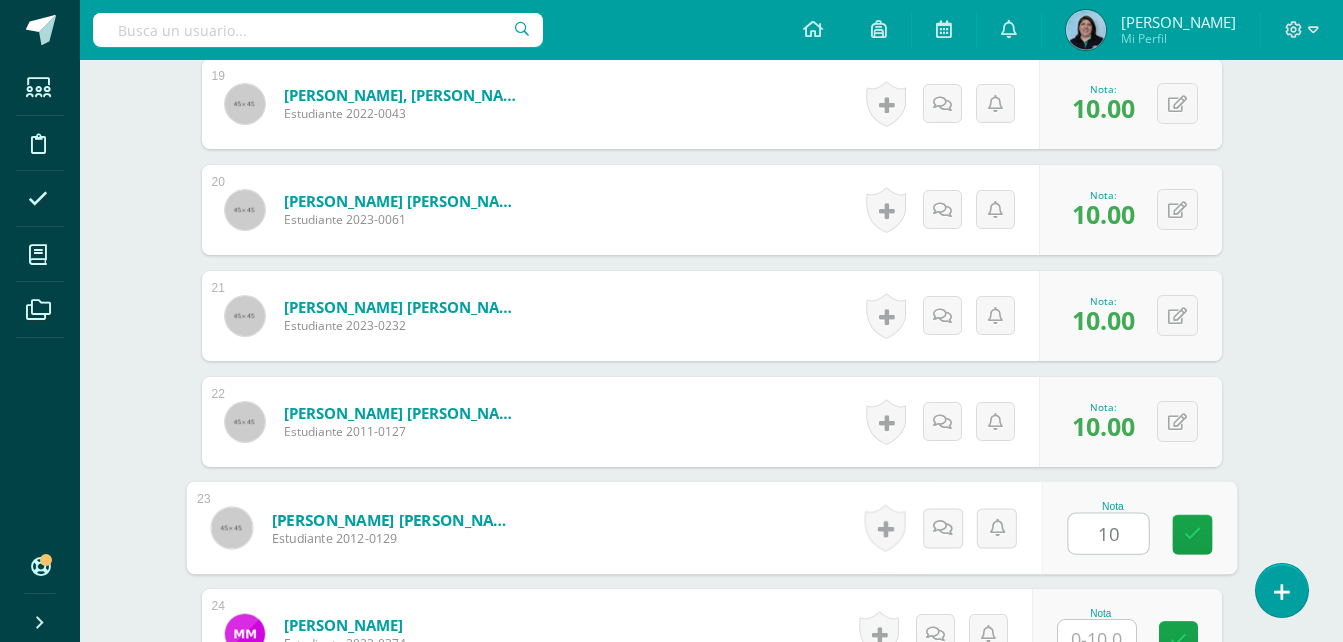 type on "10" 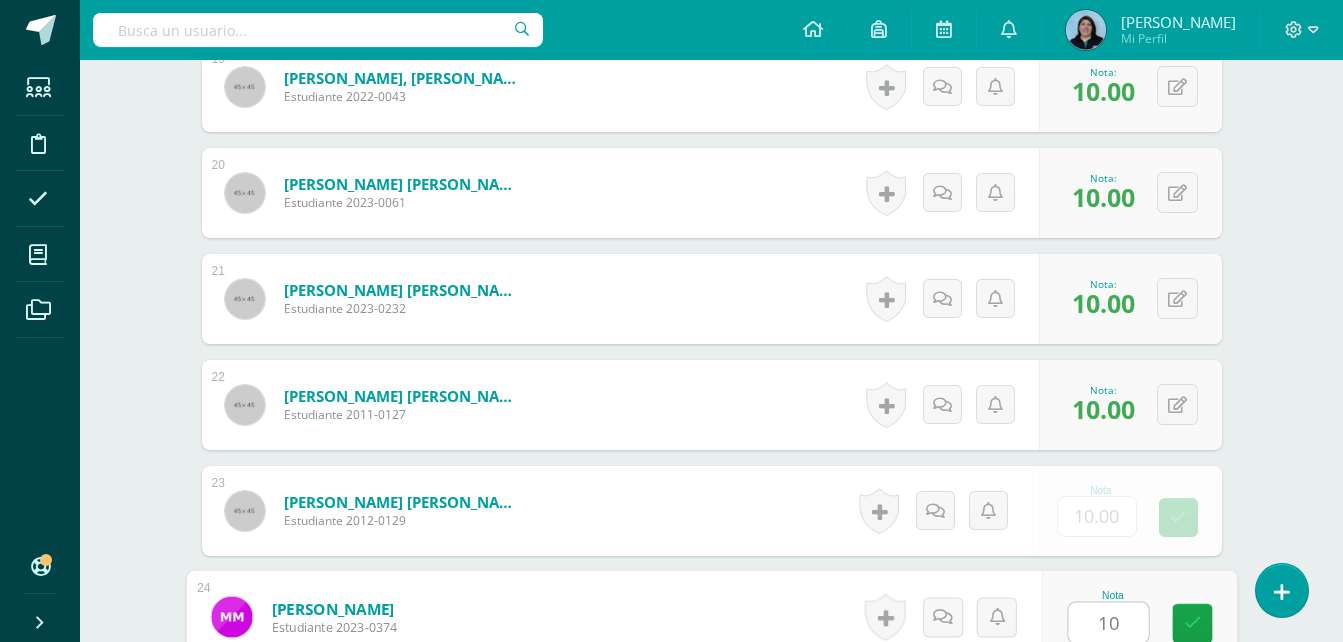 type on "10" 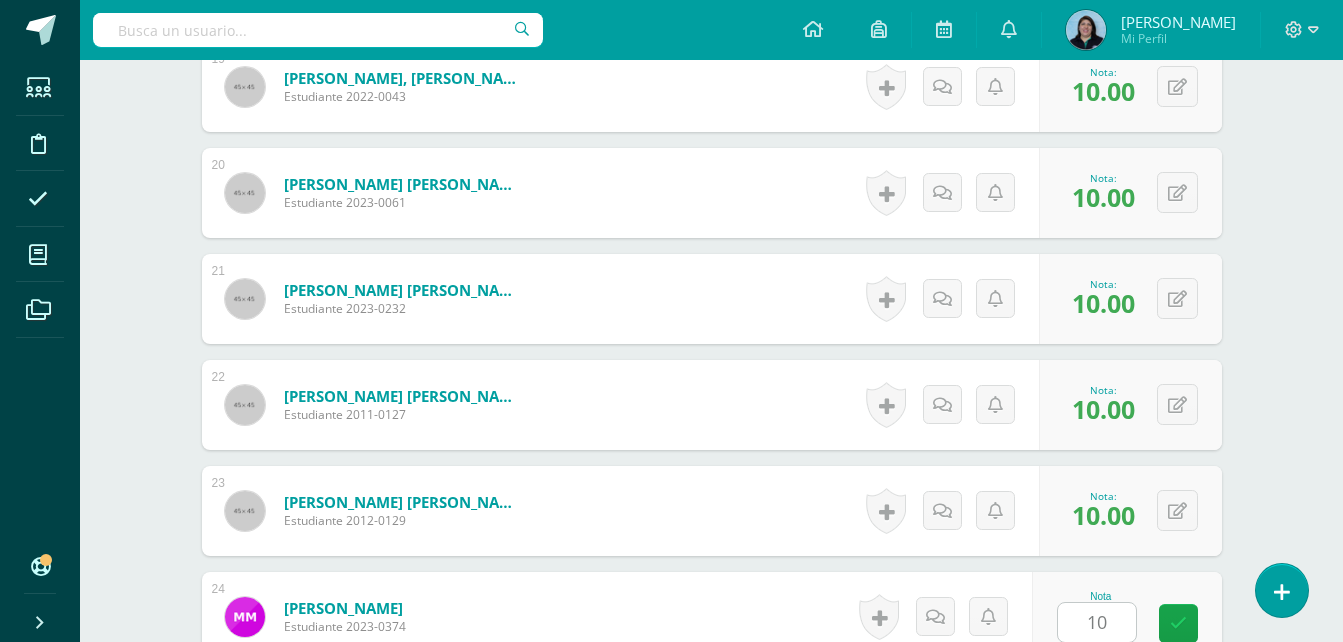 scroll, scrollTop: 2968, scrollLeft: 0, axis: vertical 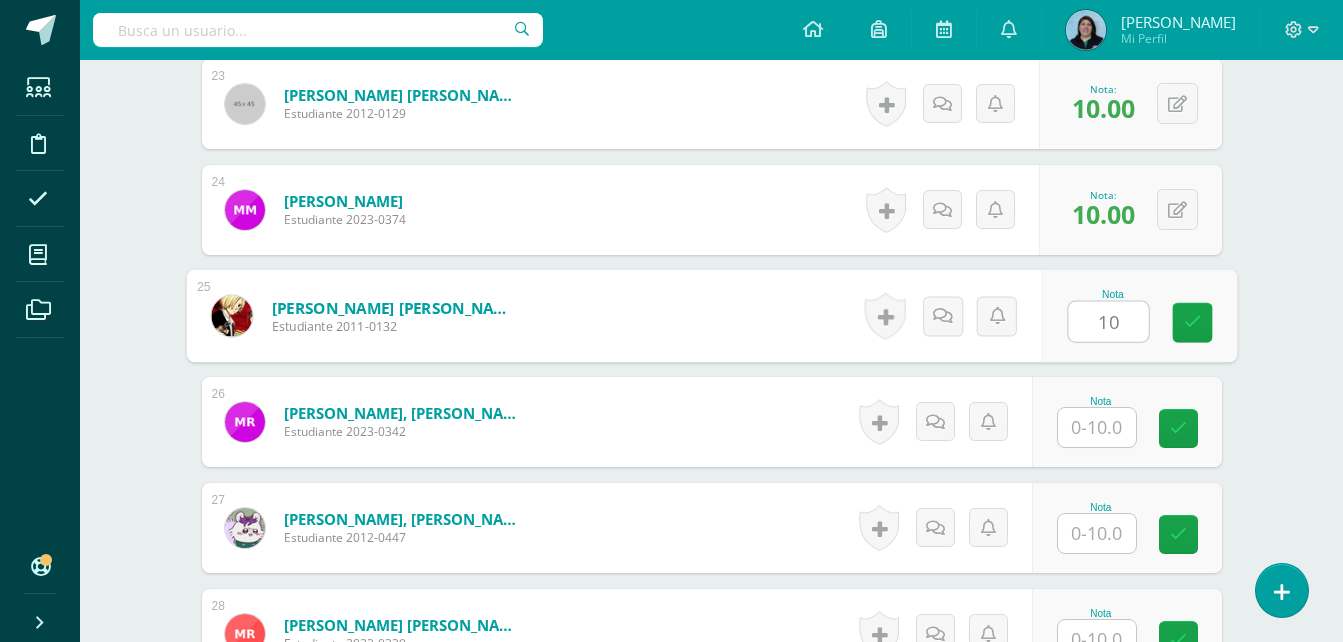 type on "10" 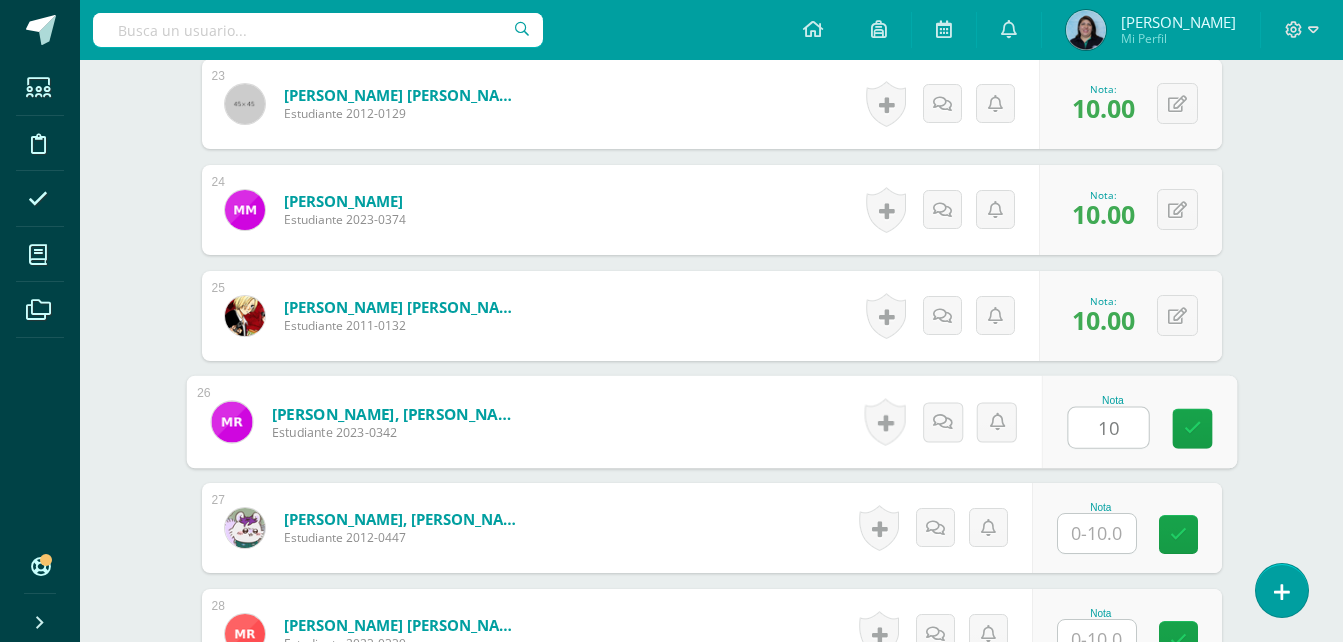 type on "10" 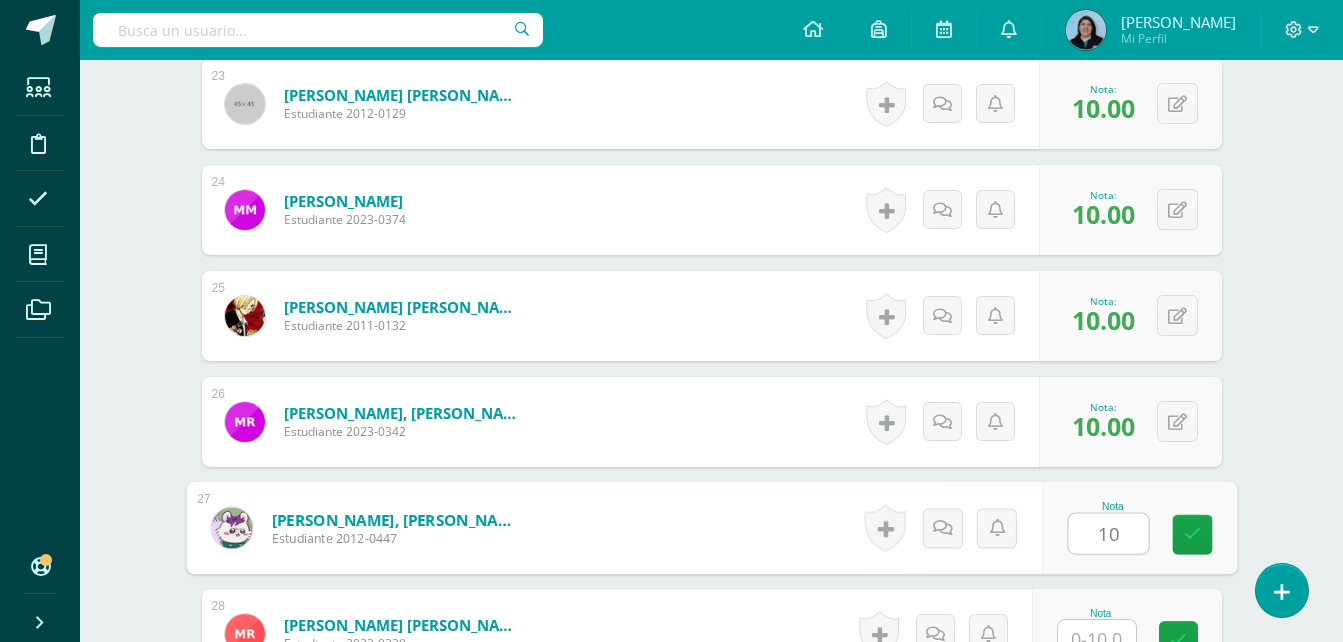 type on "10" 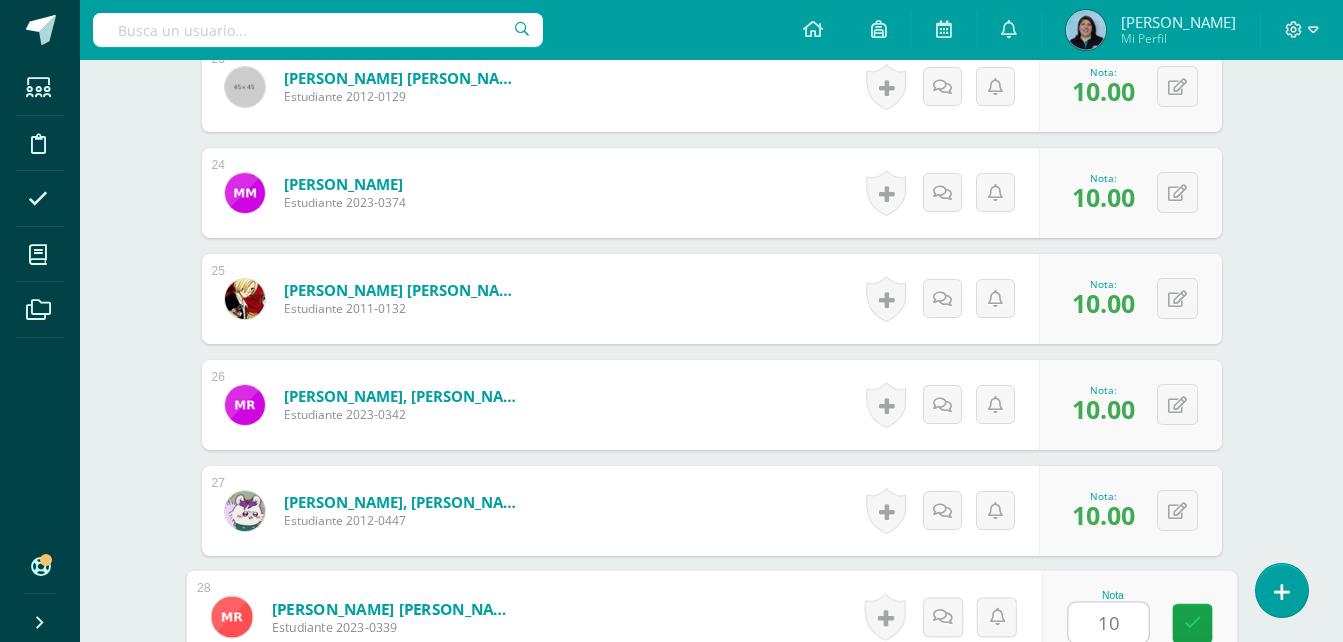 type on "10" 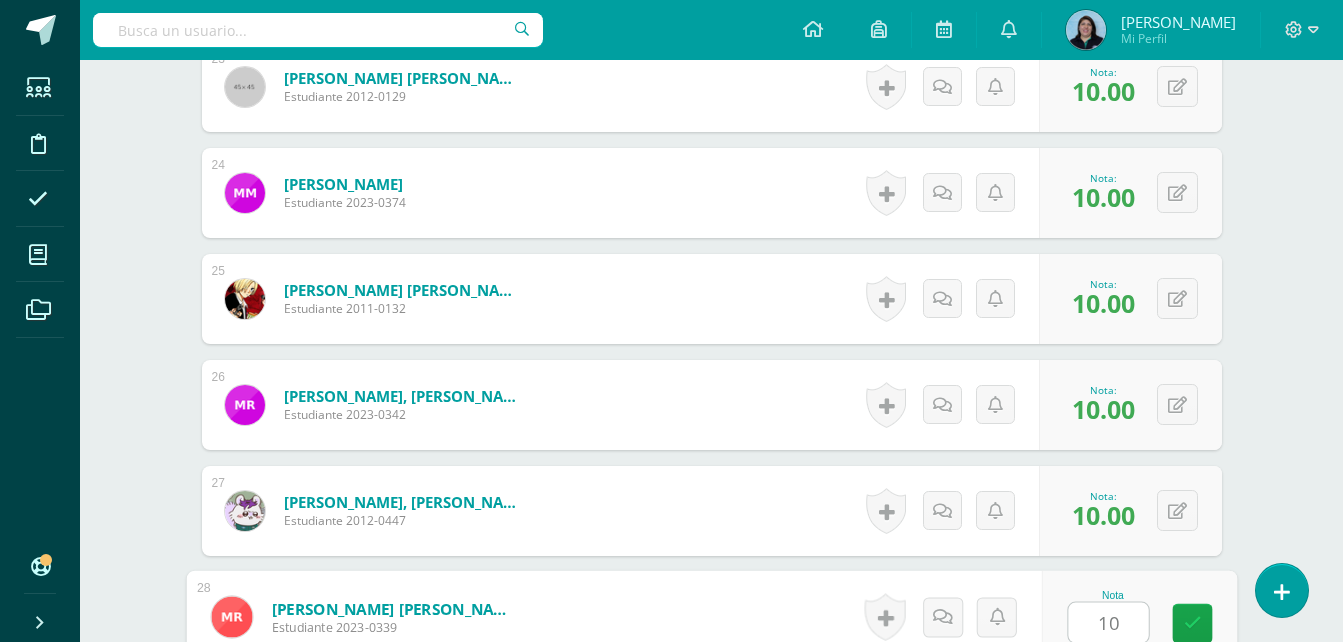 scroll, scrollTop: 3392, scrollLeft: 0, axis: vertical 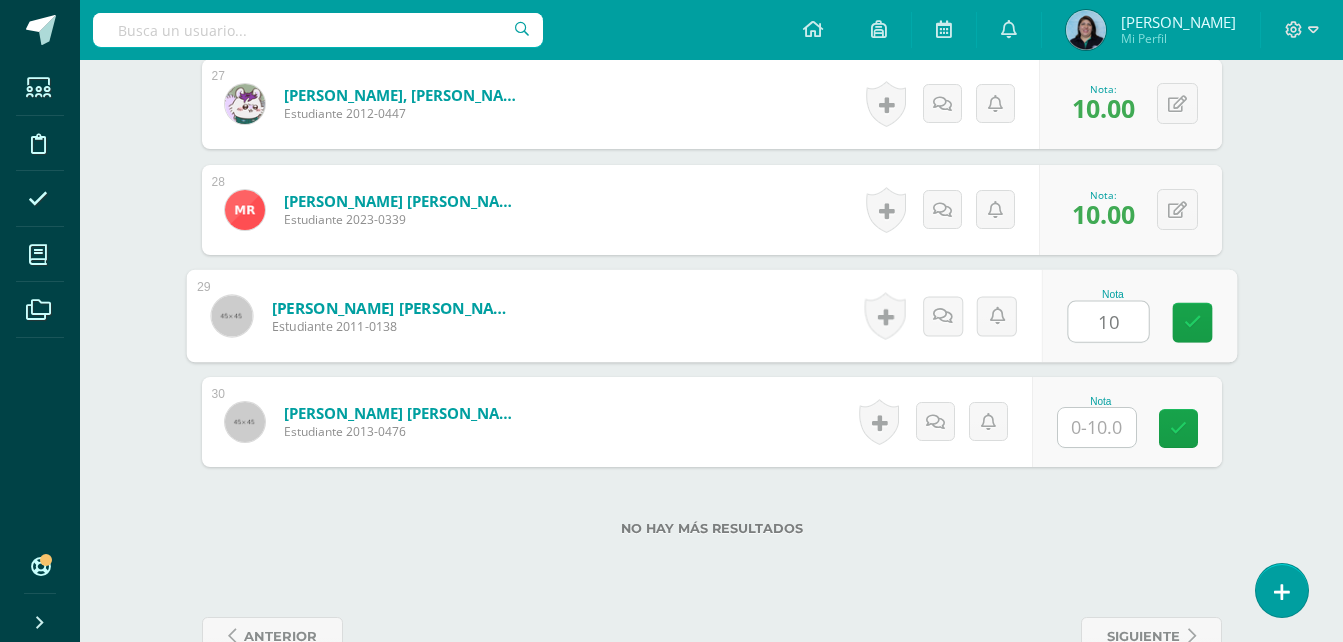 type on "10" 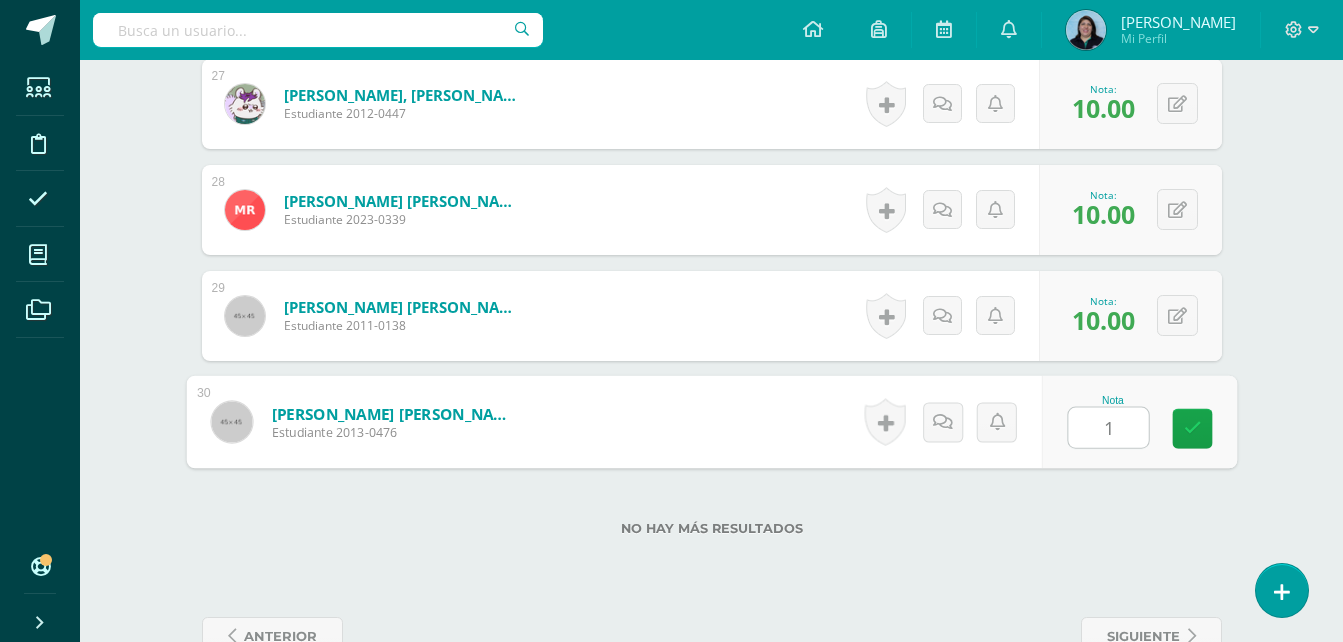 type on "10" 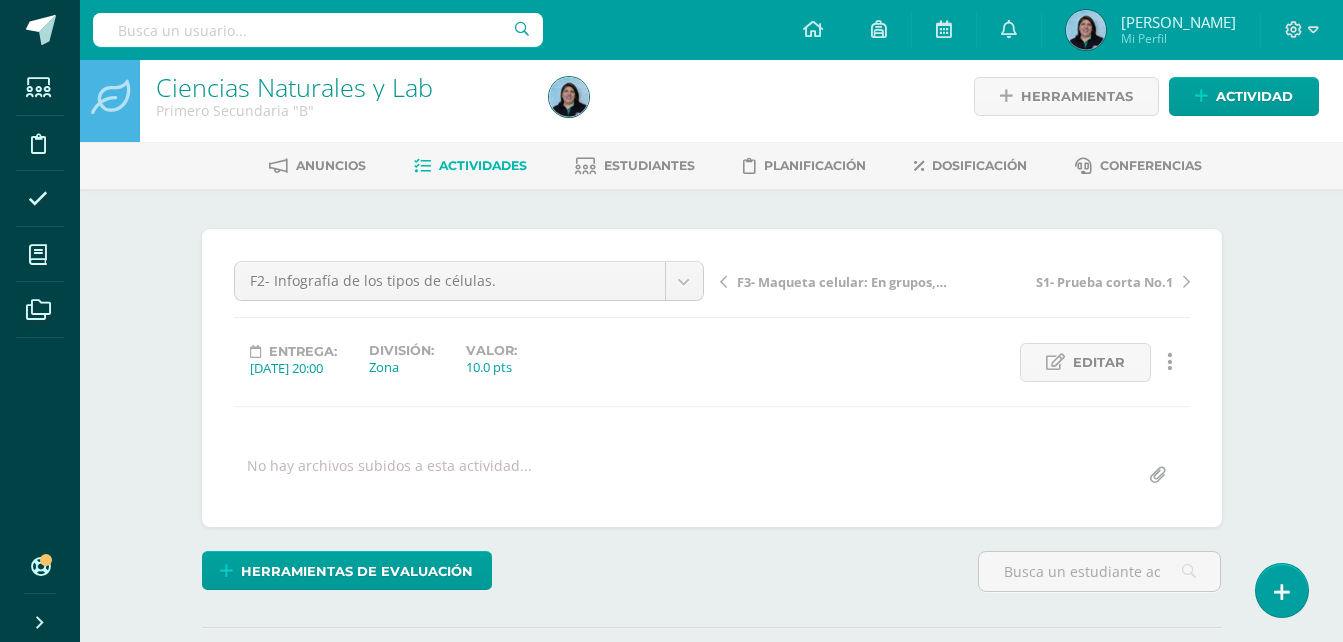scroll, scrollTop: 0, scrollLeft: 0, axis: both 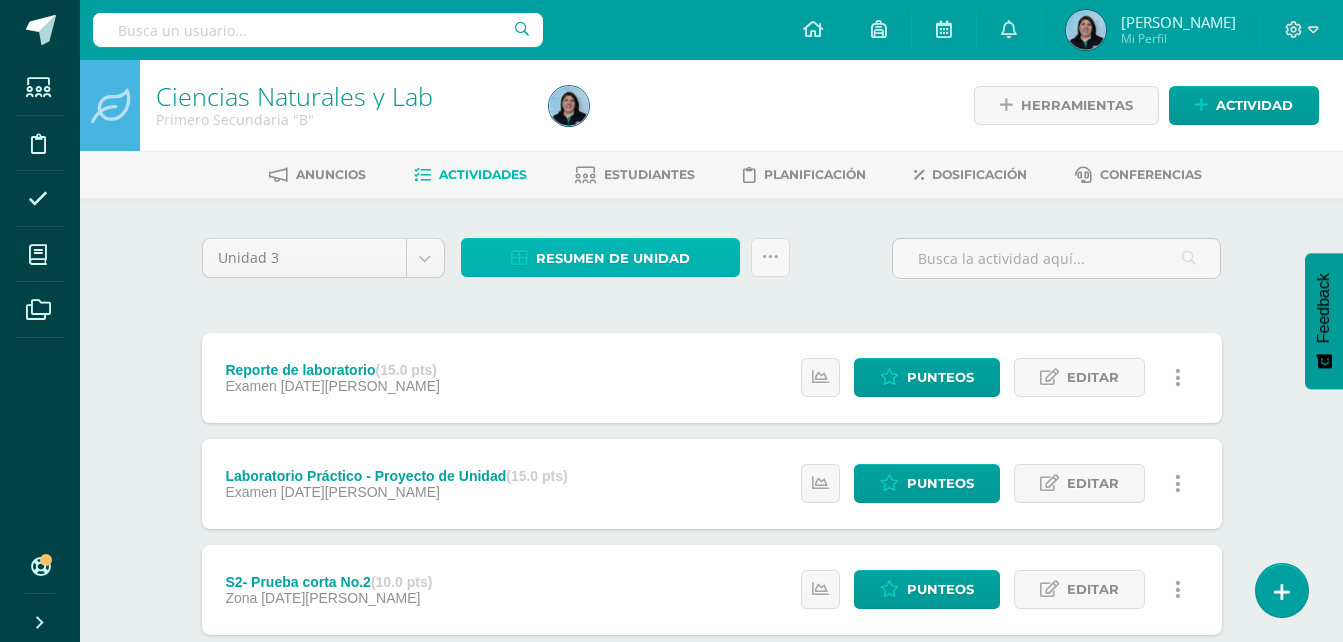 click on "Resumen de unidad" at bounding box center (613, 258) 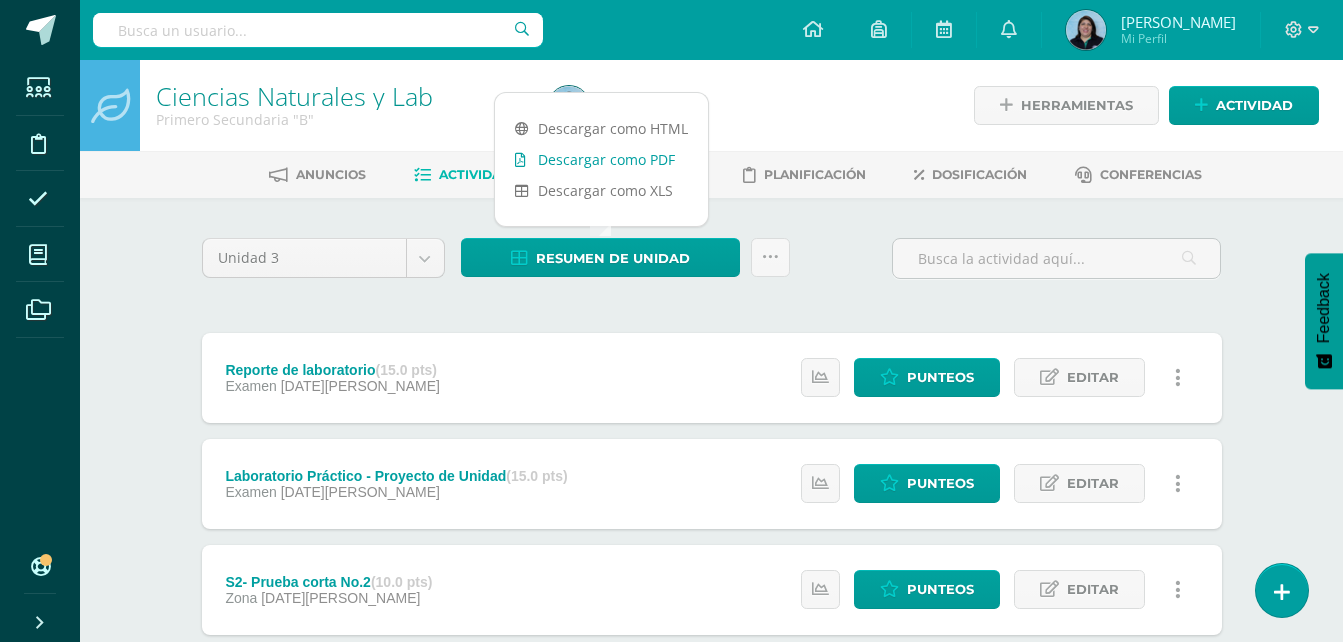 click on "Descargar como PDF" at bounding box center (601, 159) 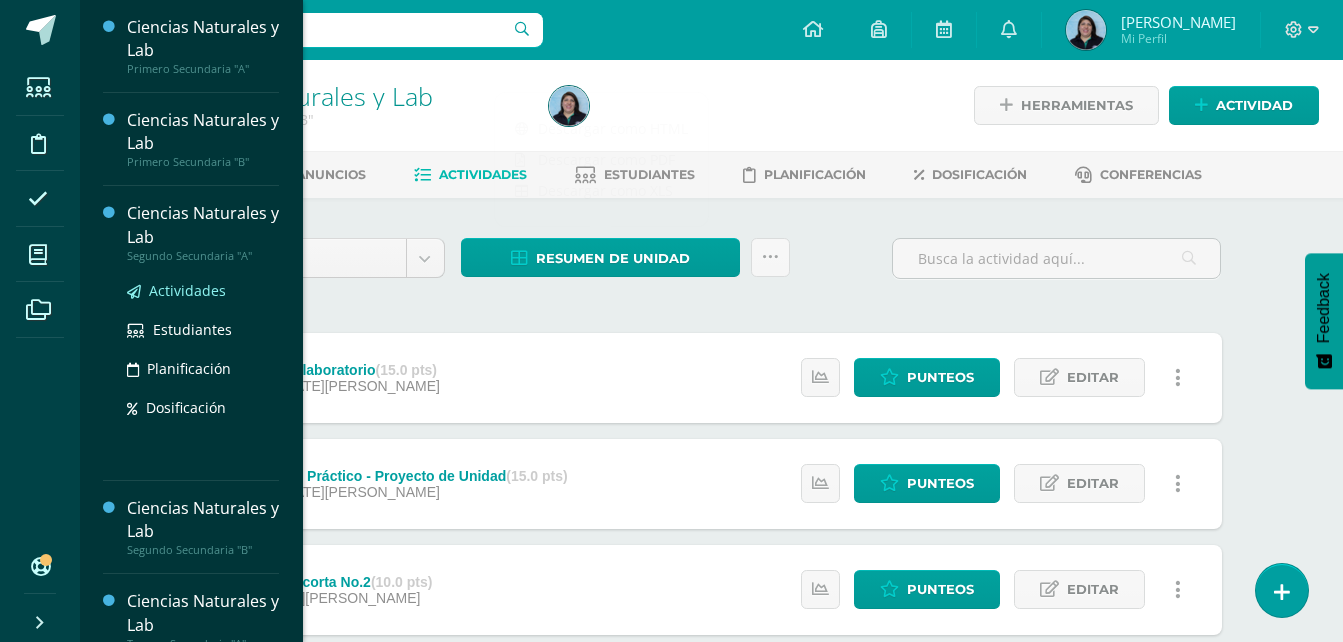 click on "Actividades" at bounding box center (187, 290) 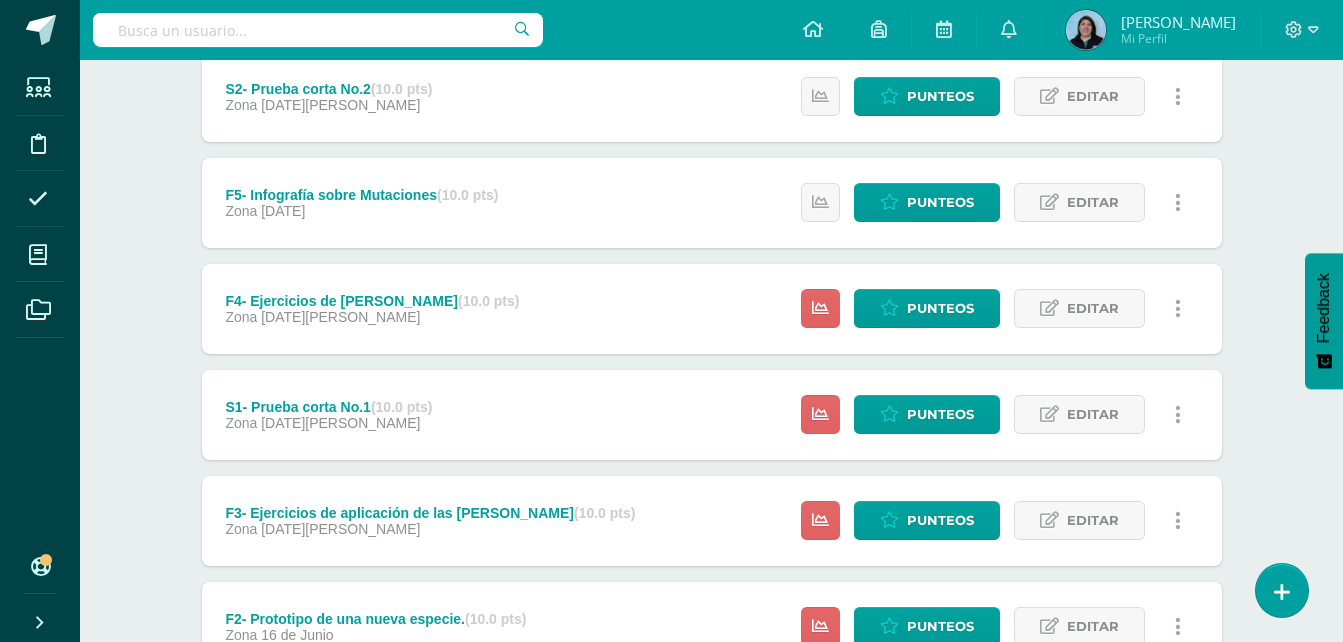 scroll, scrollTop: 500, scrollLeft: 0, axis: vertical 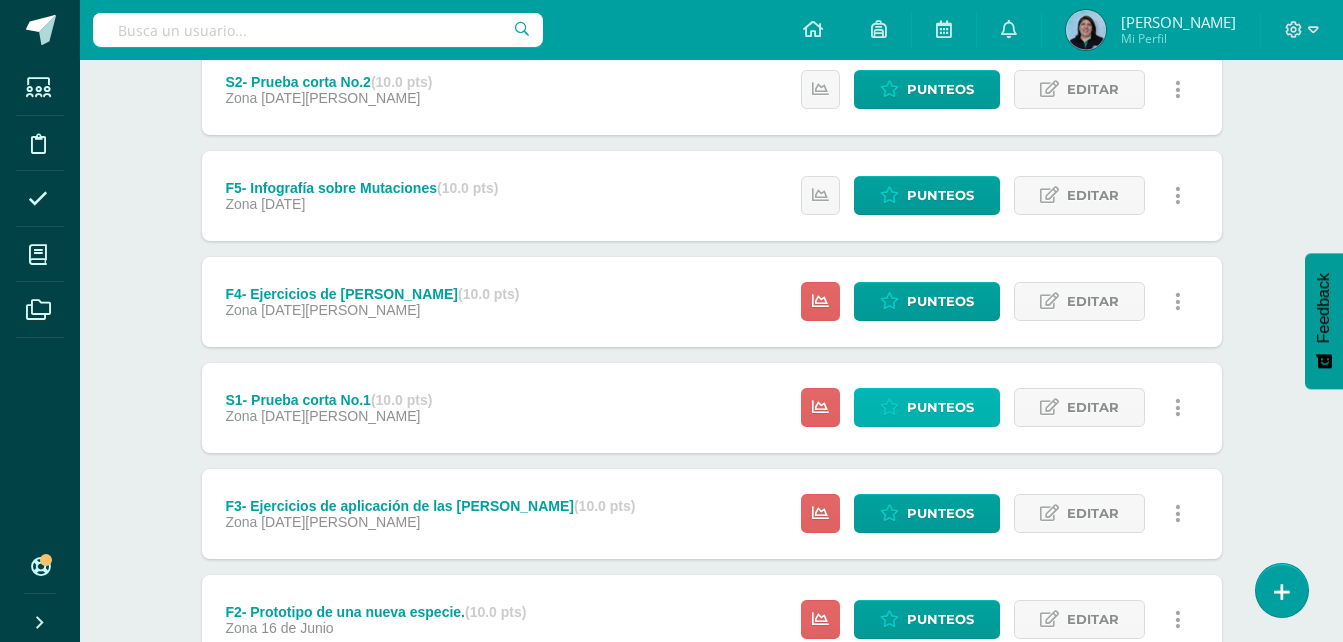 click on "Punteos" at bounding box center (940, 407) 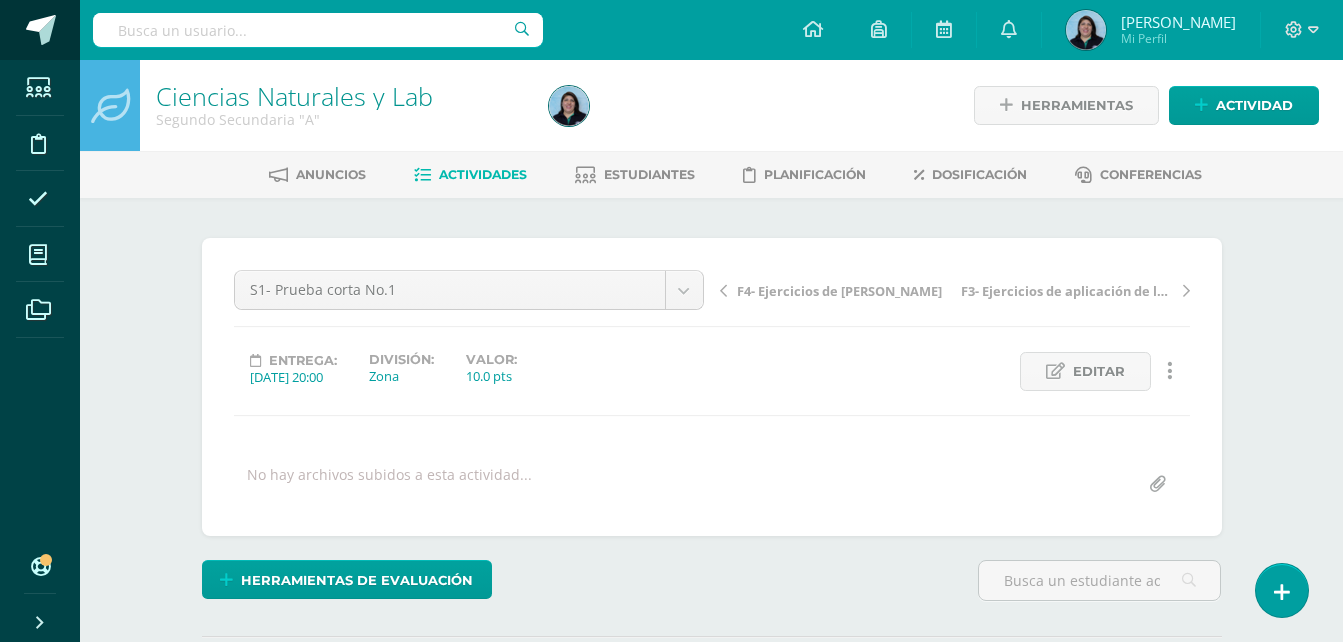 scroll, scrollTop: 1, scrollLeft: 0, axis: vertical 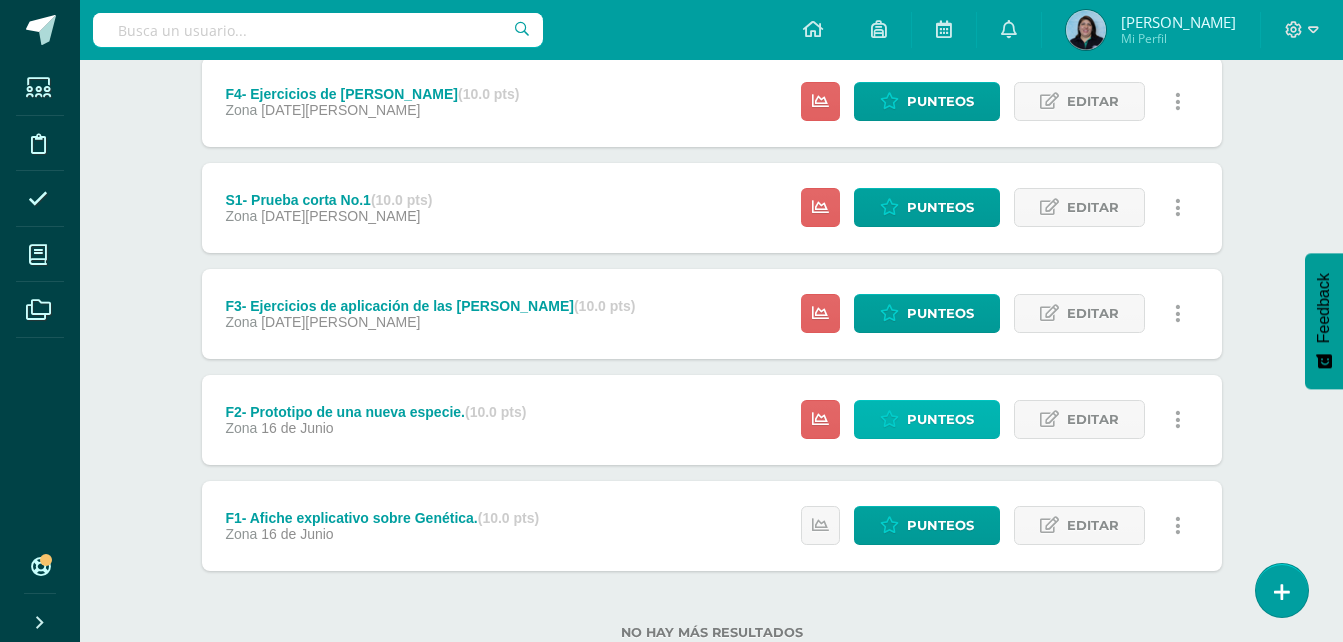 click on "Punteos" at bounding box center (940, 419) 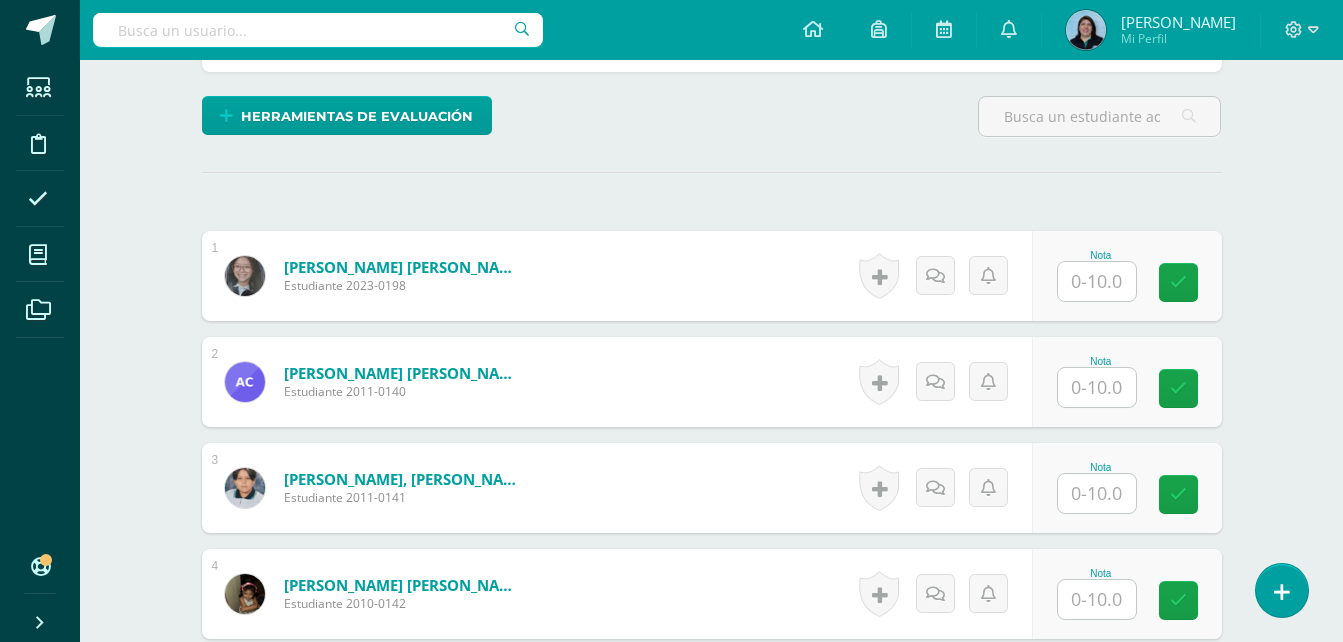 scroll, scrollTop: 472, scrollLeft: 0, axis: vertical 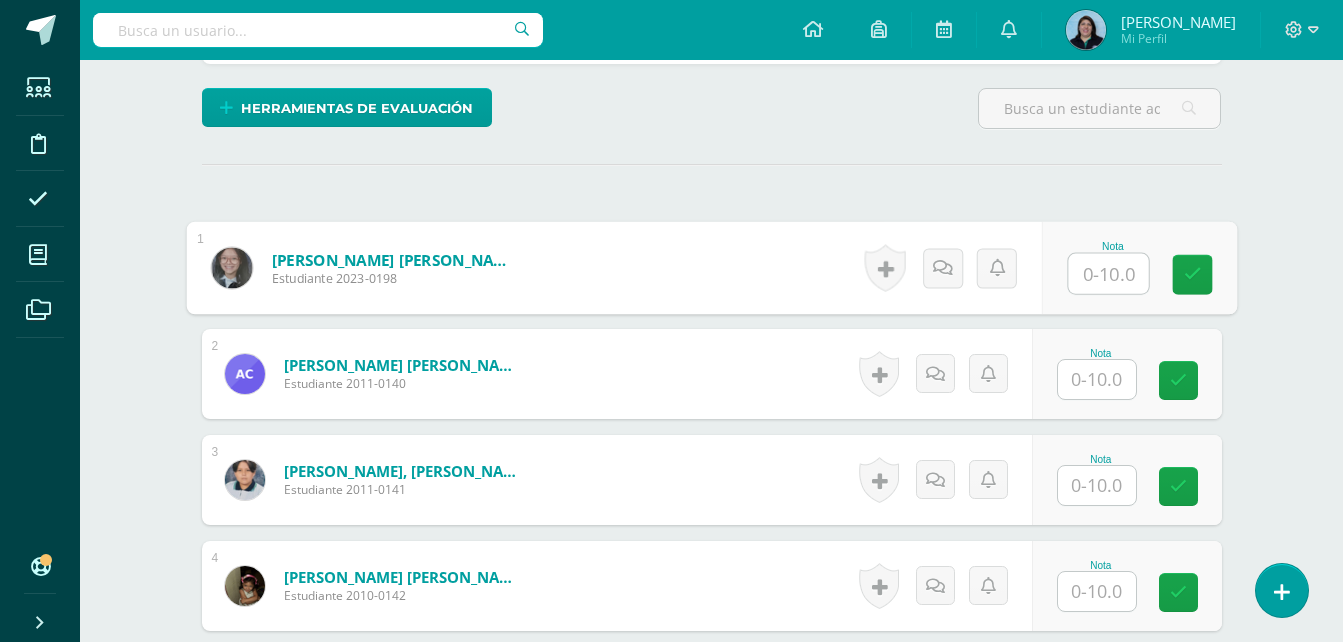 click at bounding box center [1108, 274] 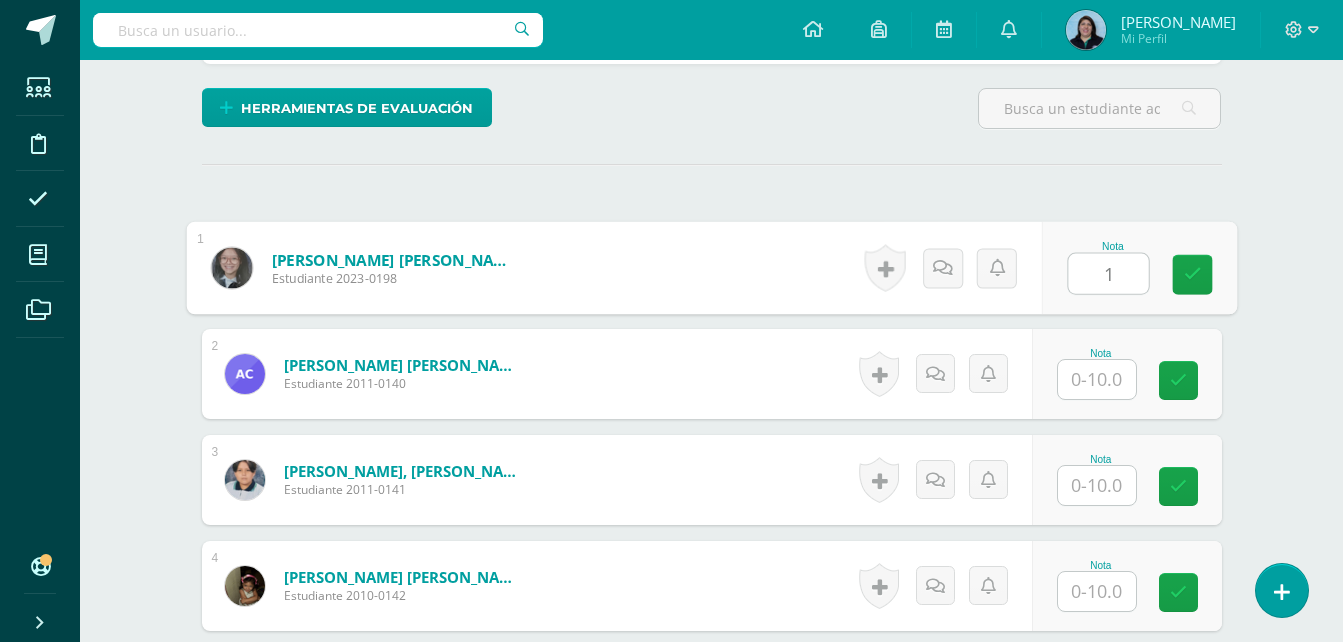 scroll, scrollTop: 473, scrollLeft: 0, axis: vertical 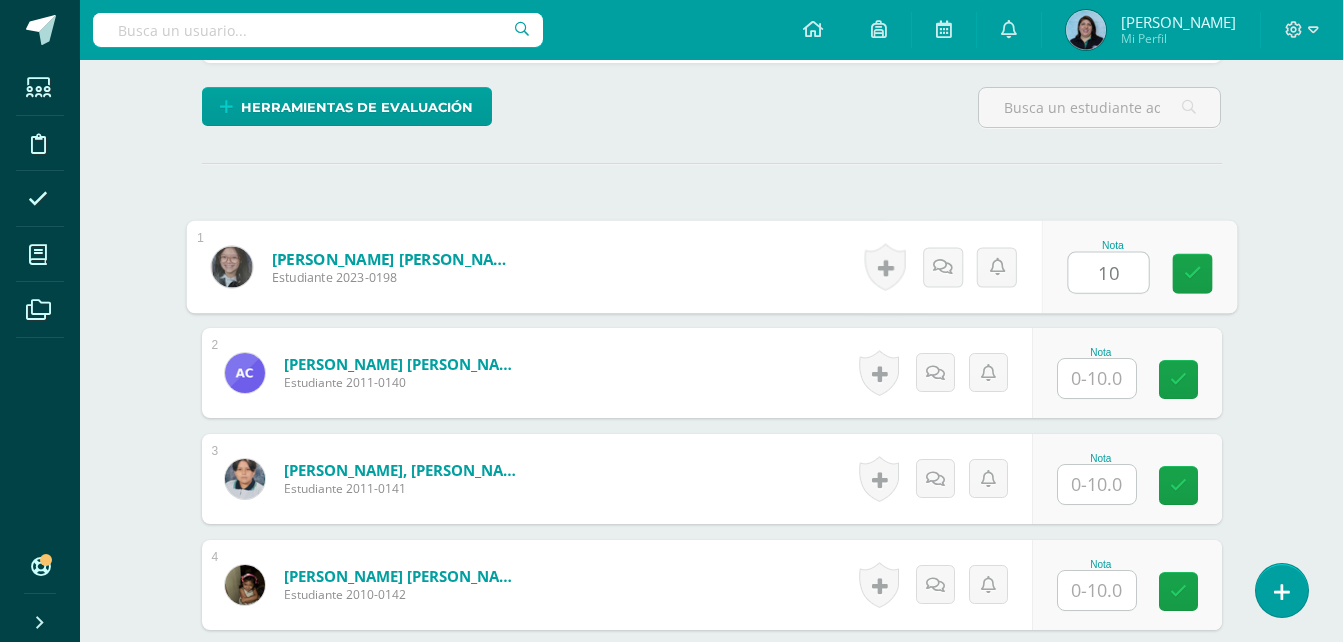 type on "10" 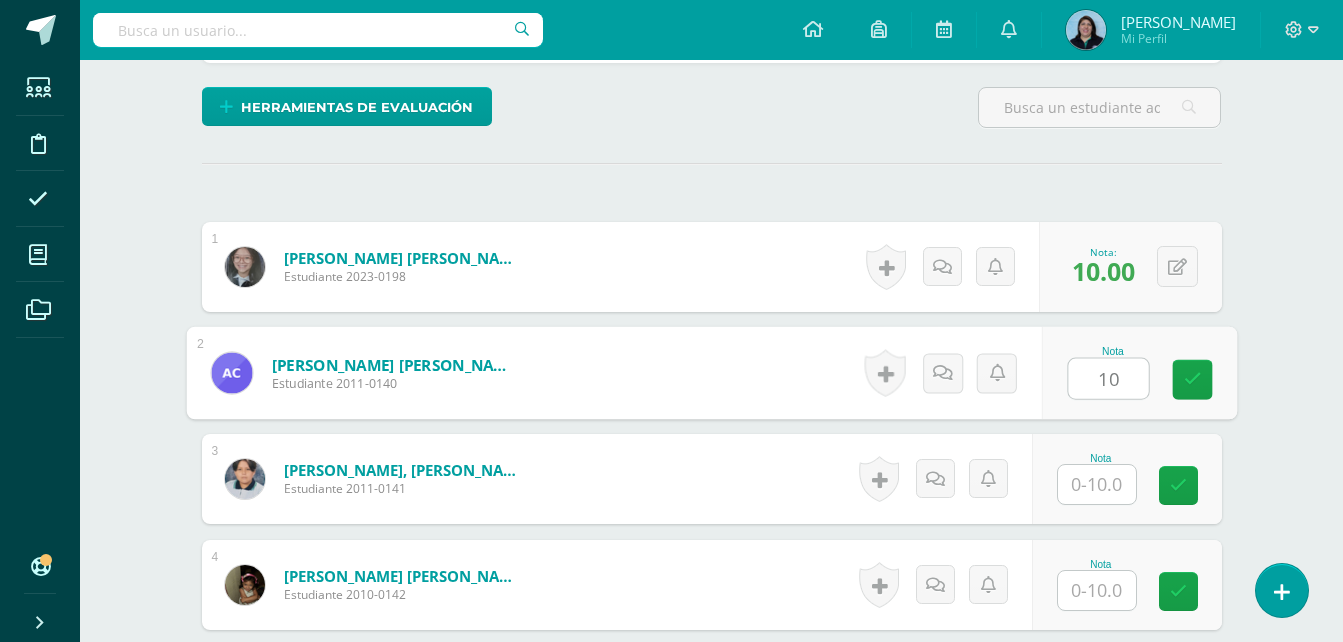 type on "10" 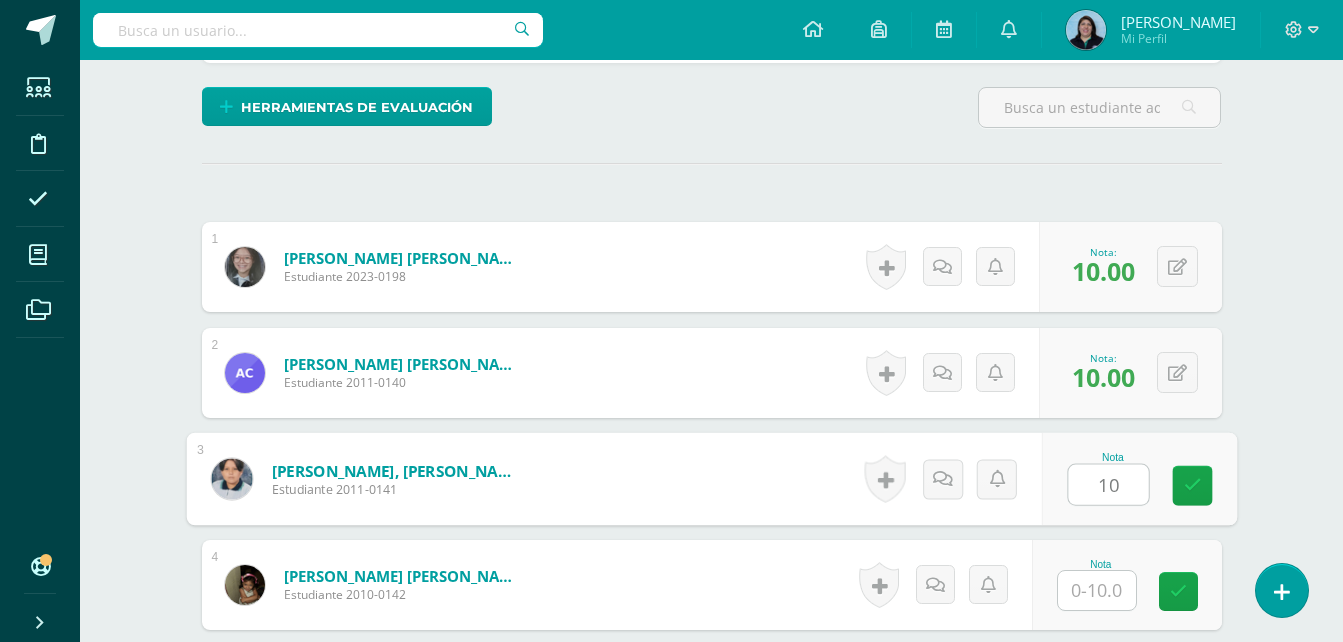 type on "10" 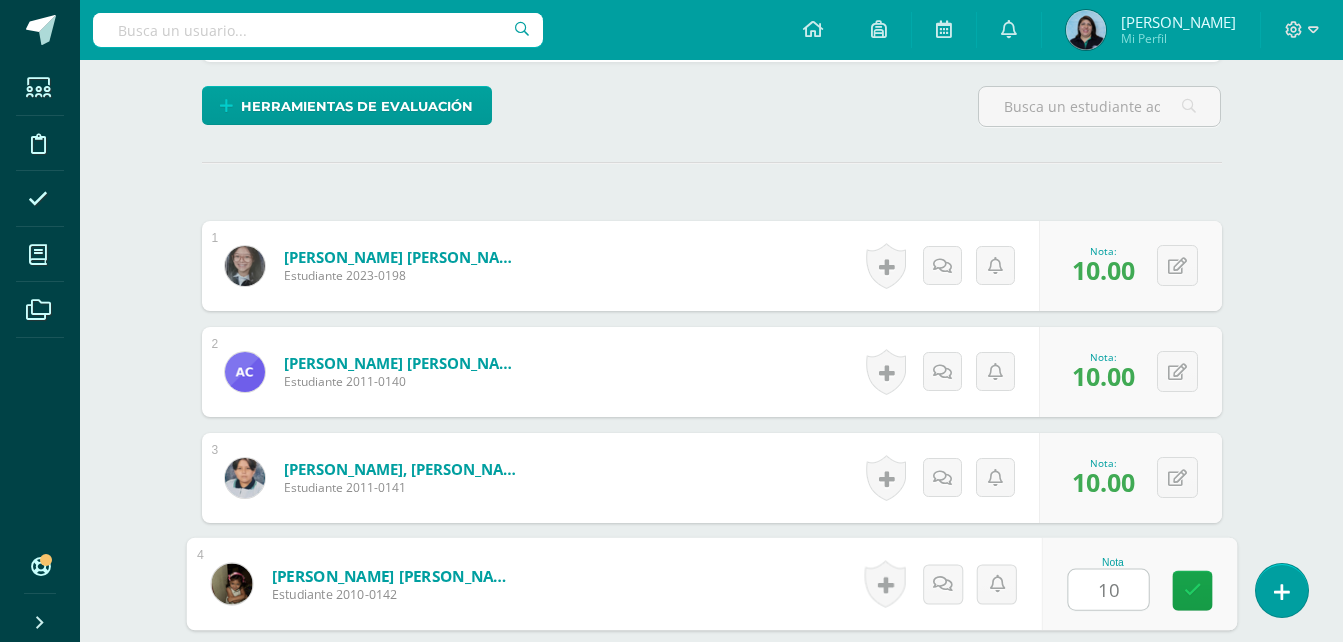 type on "10" 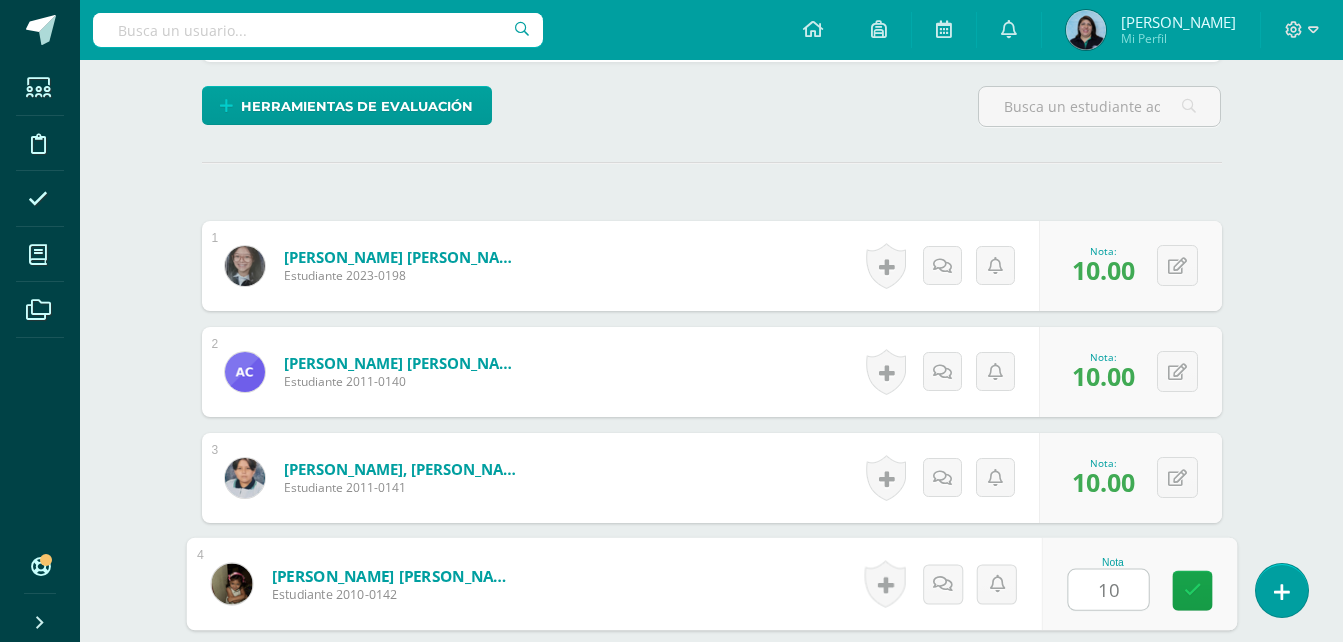 scroll, scrollTop: 848, scrollLeft: 0, axis: vertical 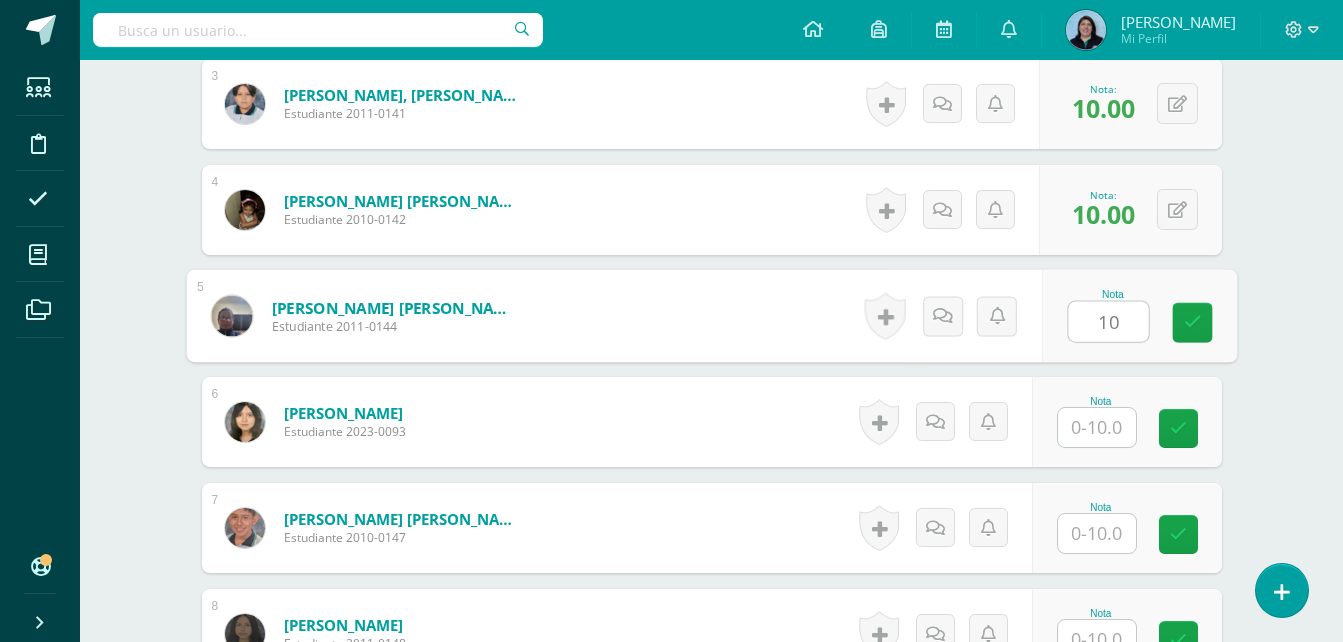 type on "10" 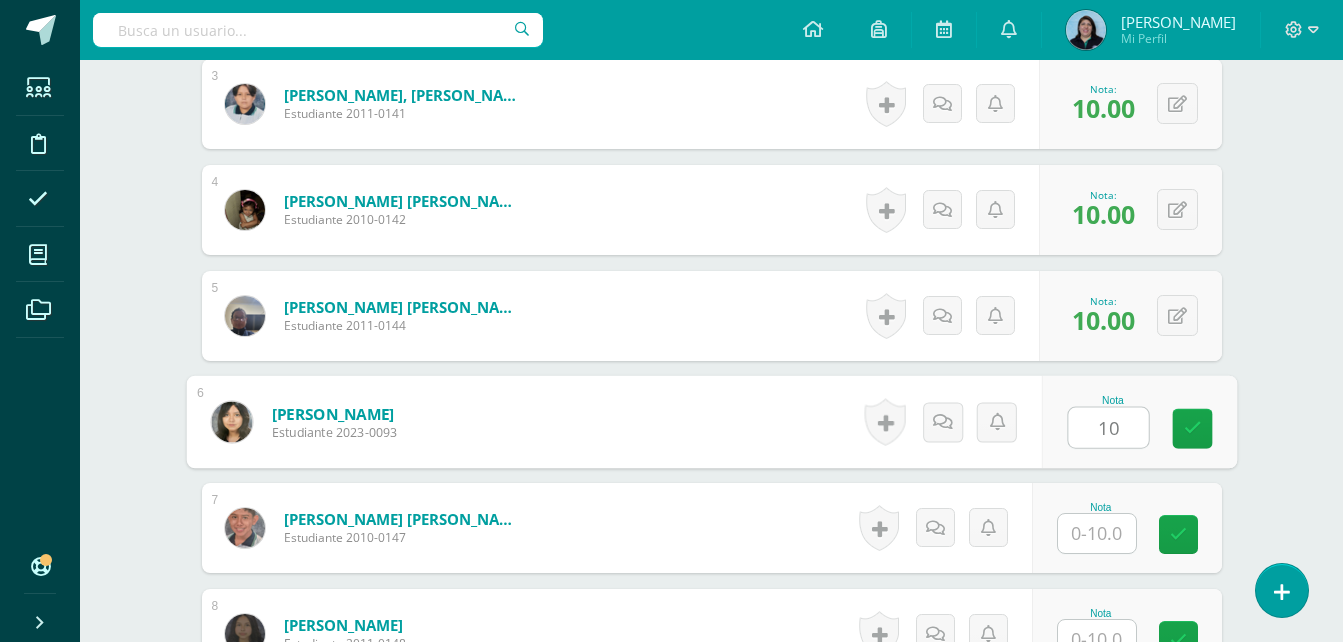 type on "10" 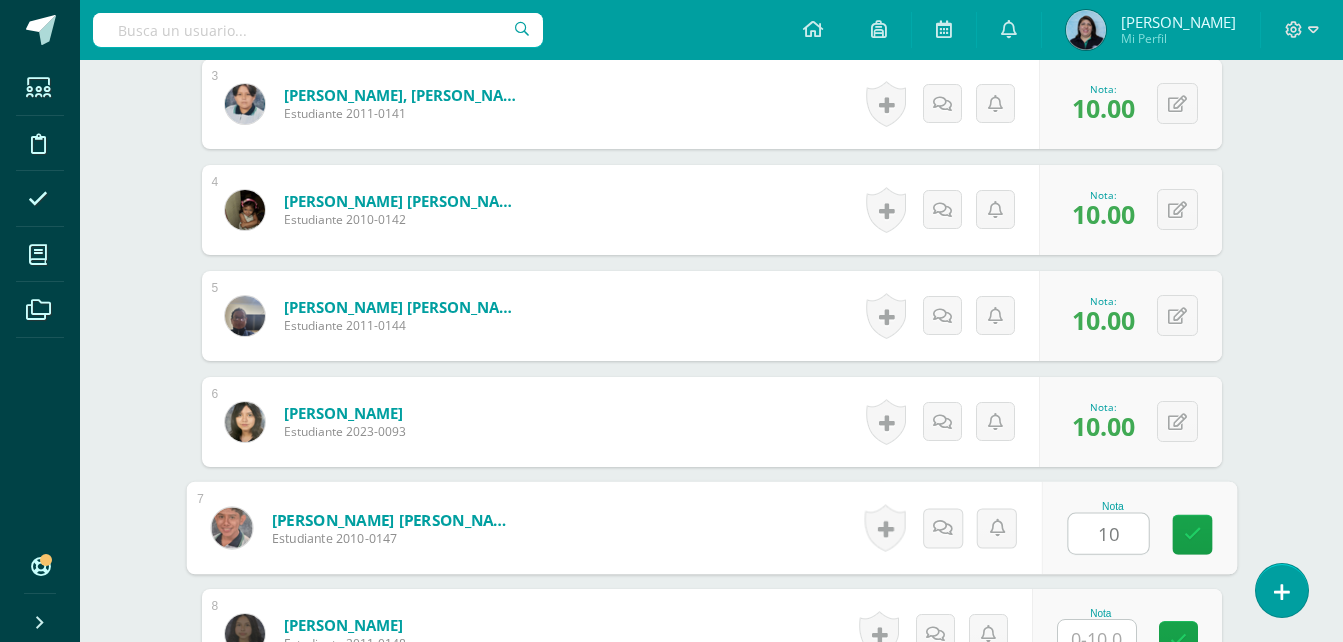 type on "10" 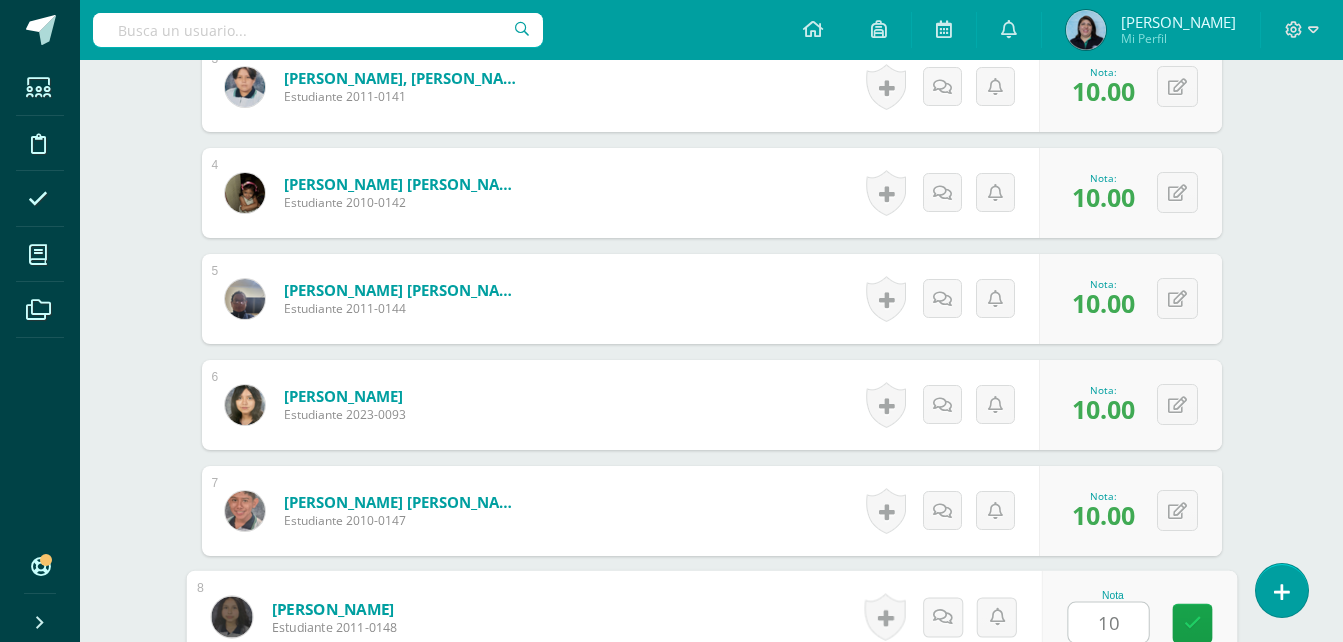 type on "10" 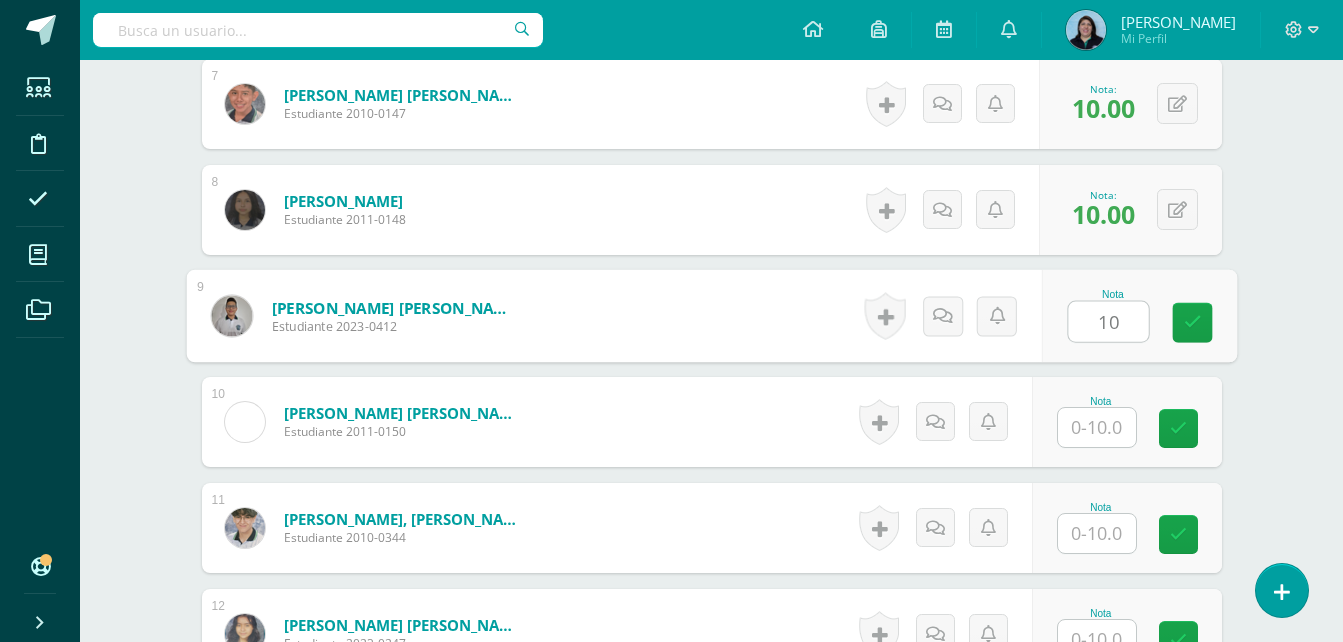 type on "10" 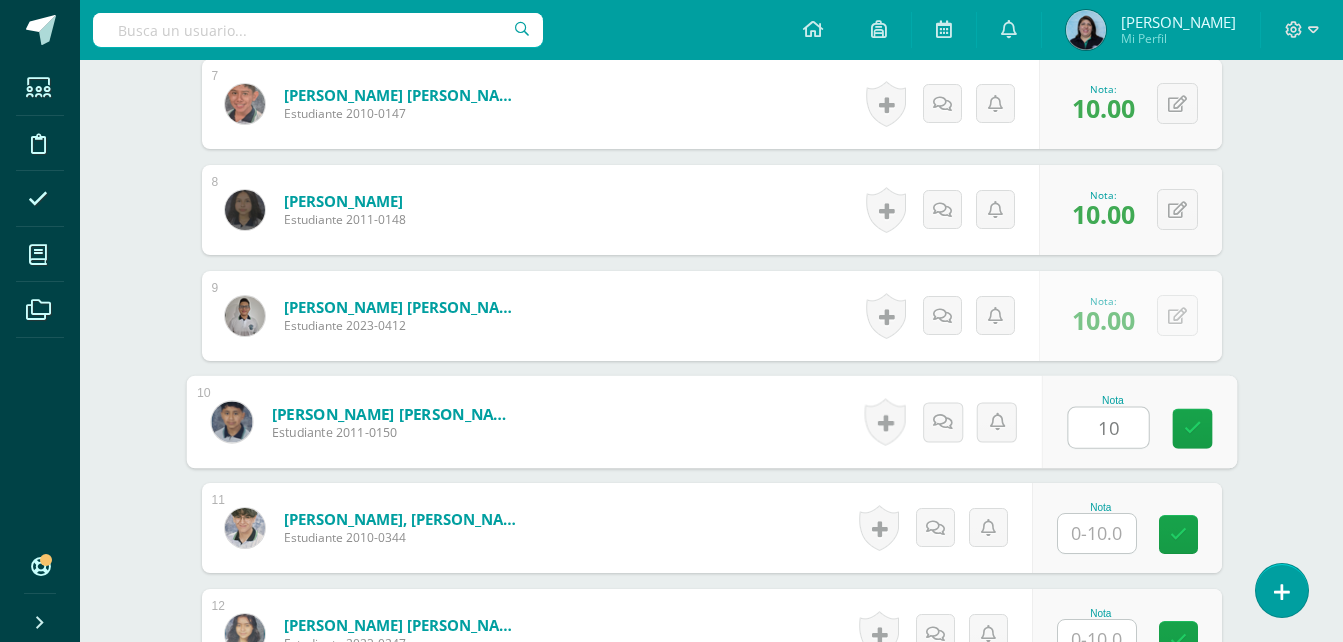 type on "10" 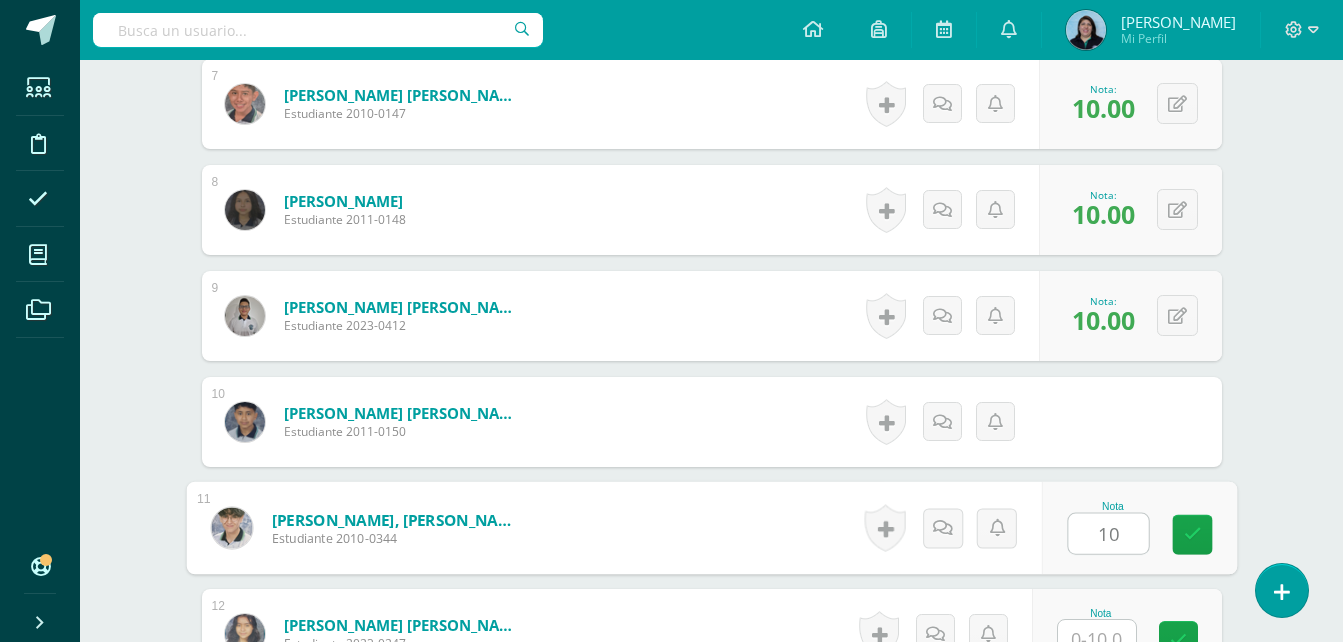 type on "10" 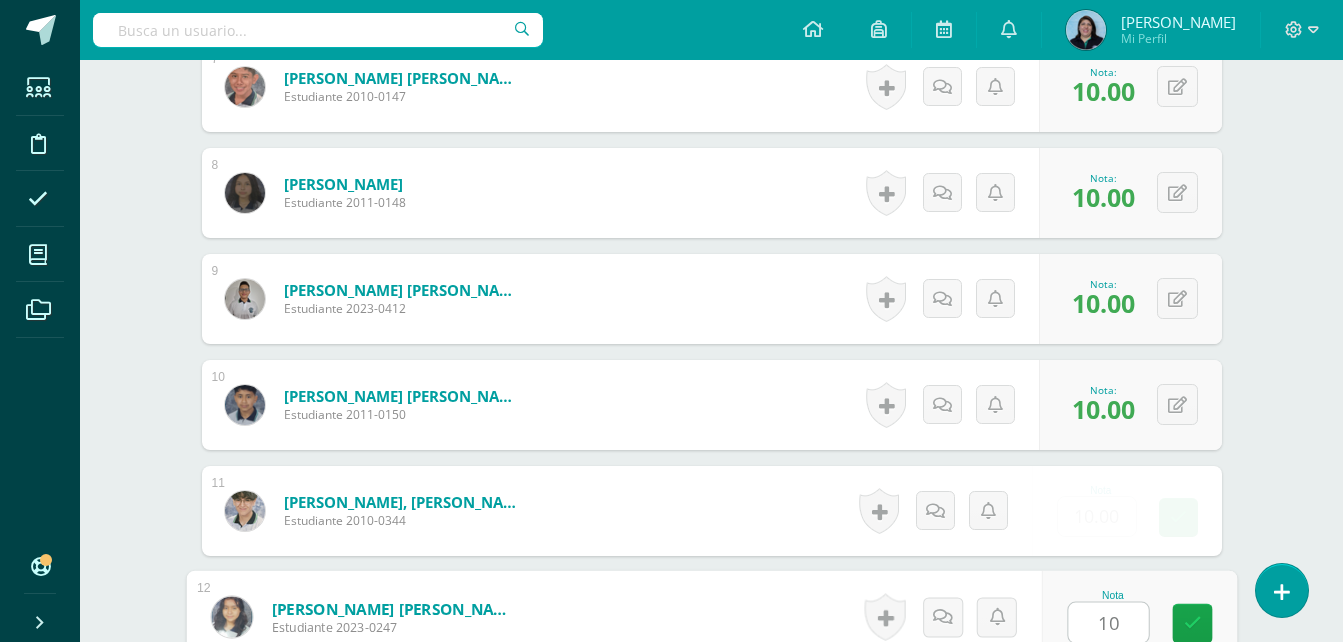 type on "10" 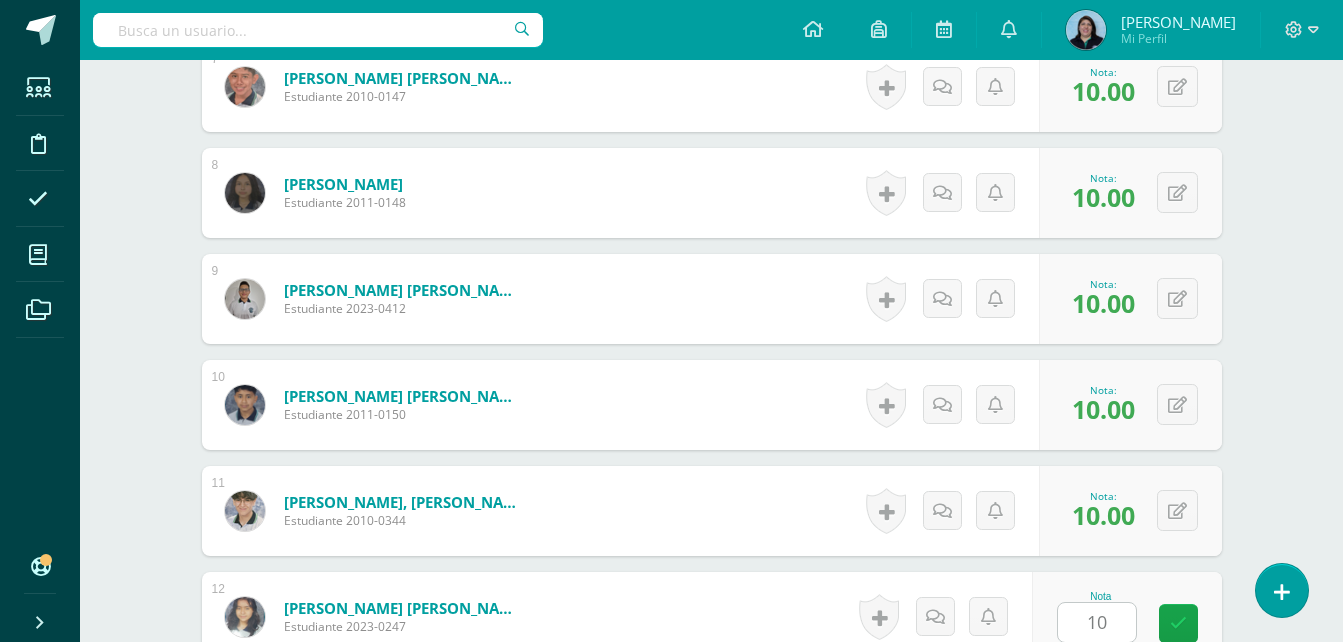 scroll, scrollTop: 1696, scrollLeft: 0, axis: vertical 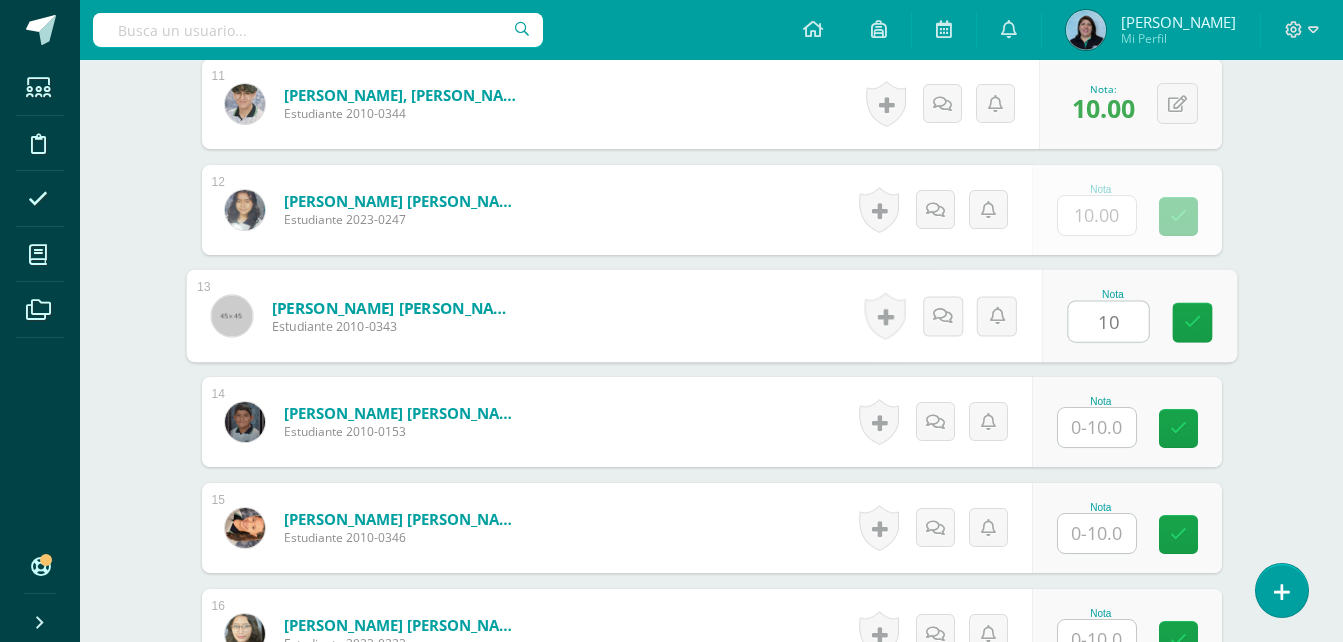 type on "10" 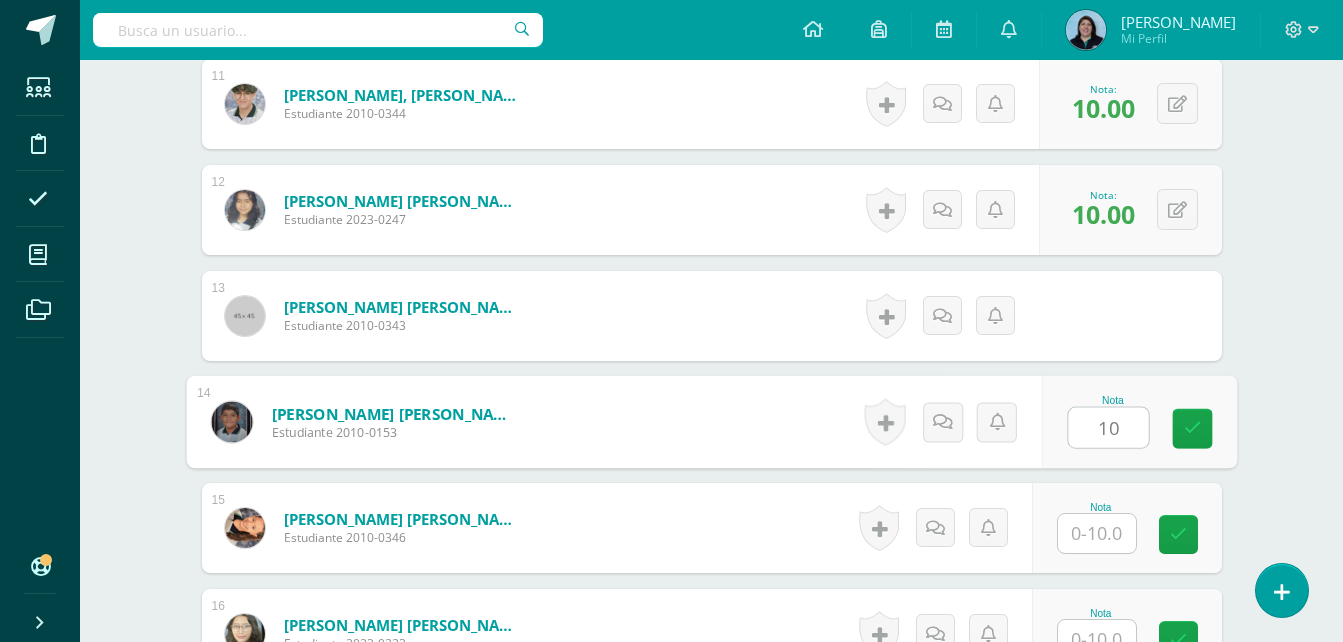 type on "10" 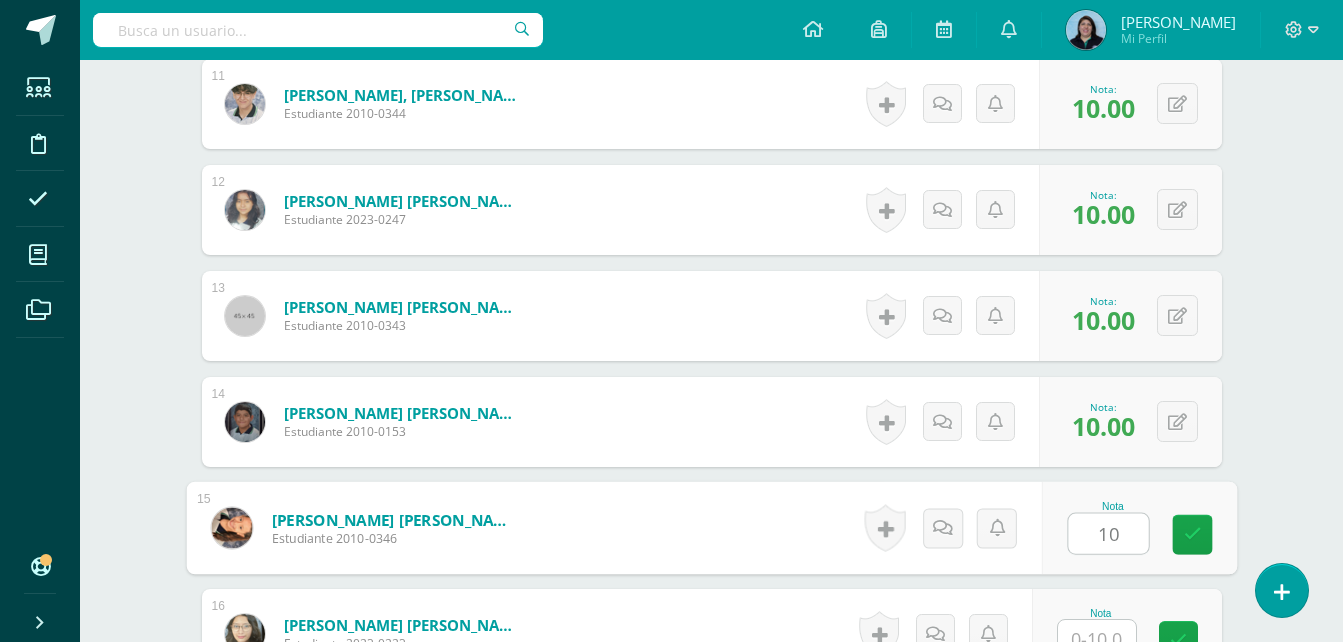 type on "10" 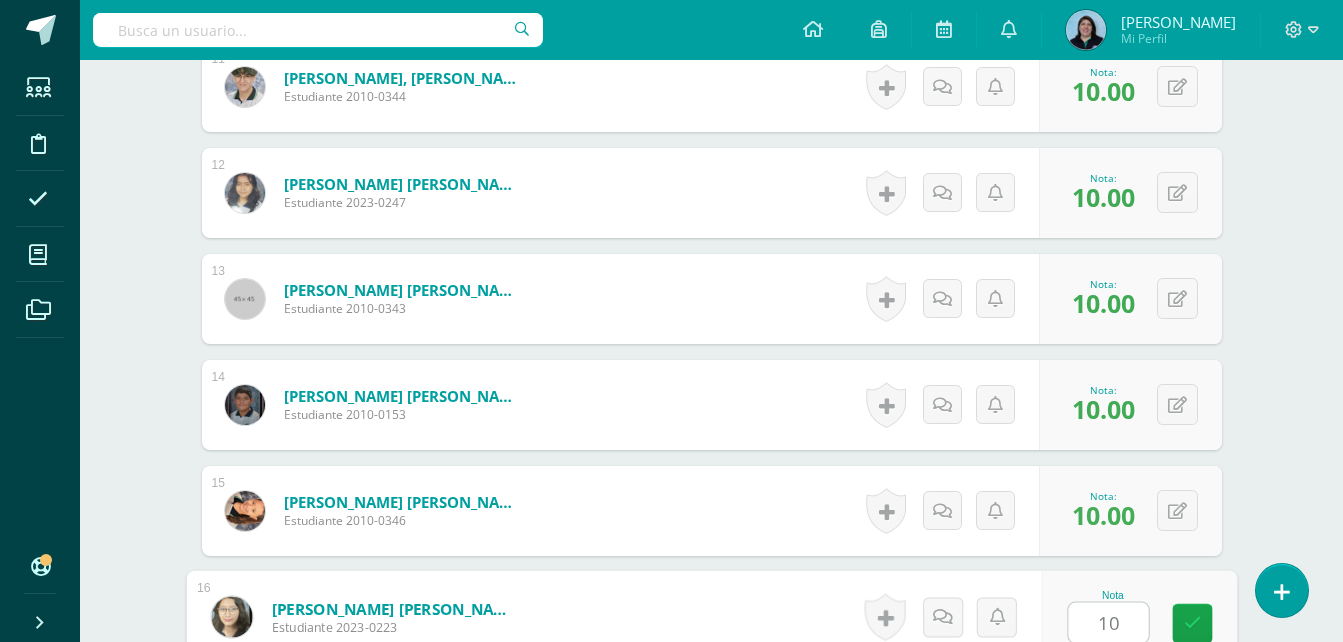 type on "10" 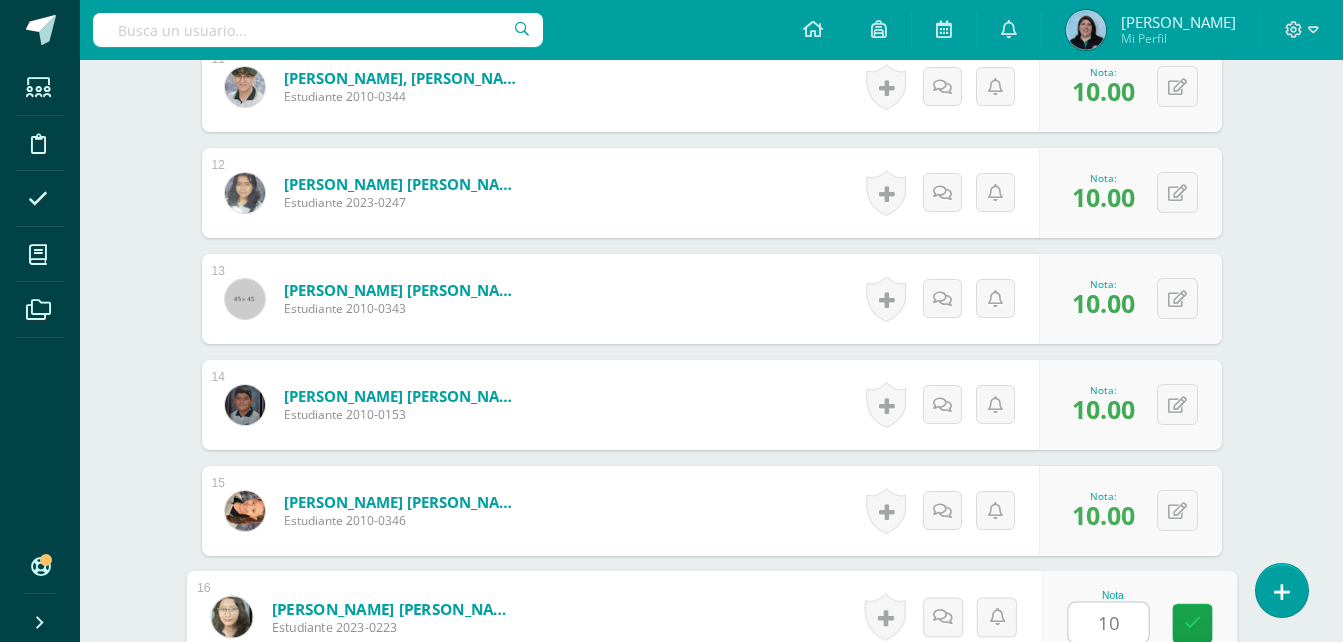 scroll, scrollTop: 2120, scrollLeft: 0, axis: vertical 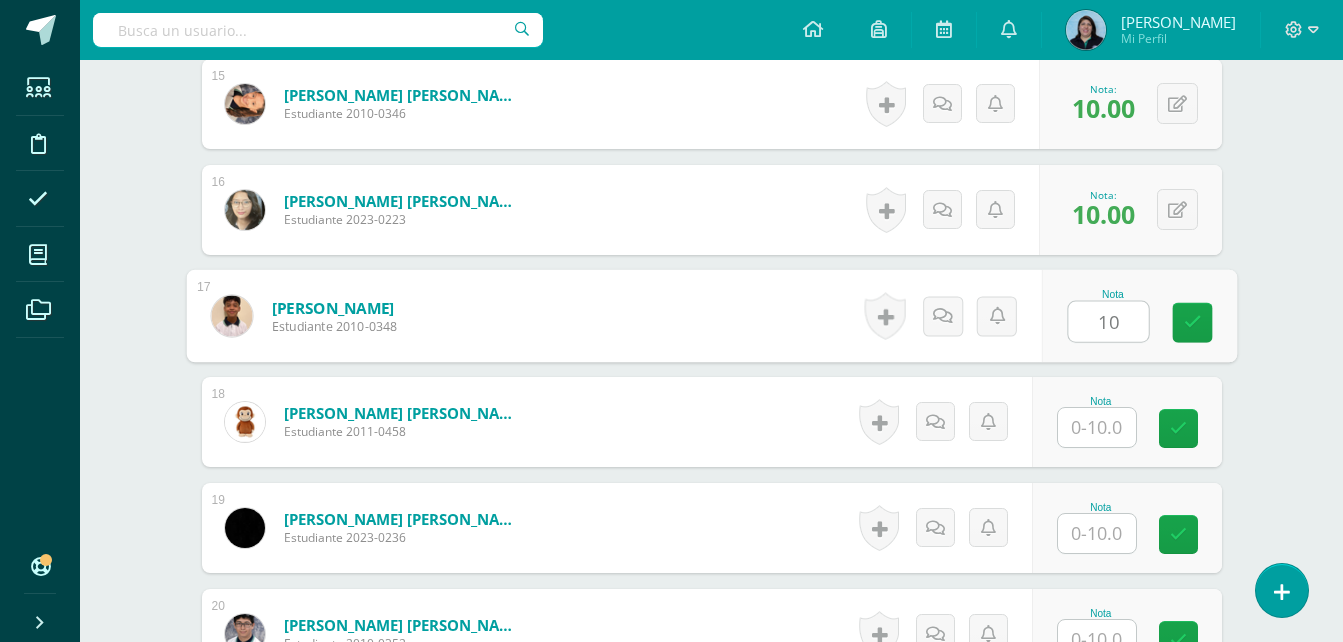 type on "10" 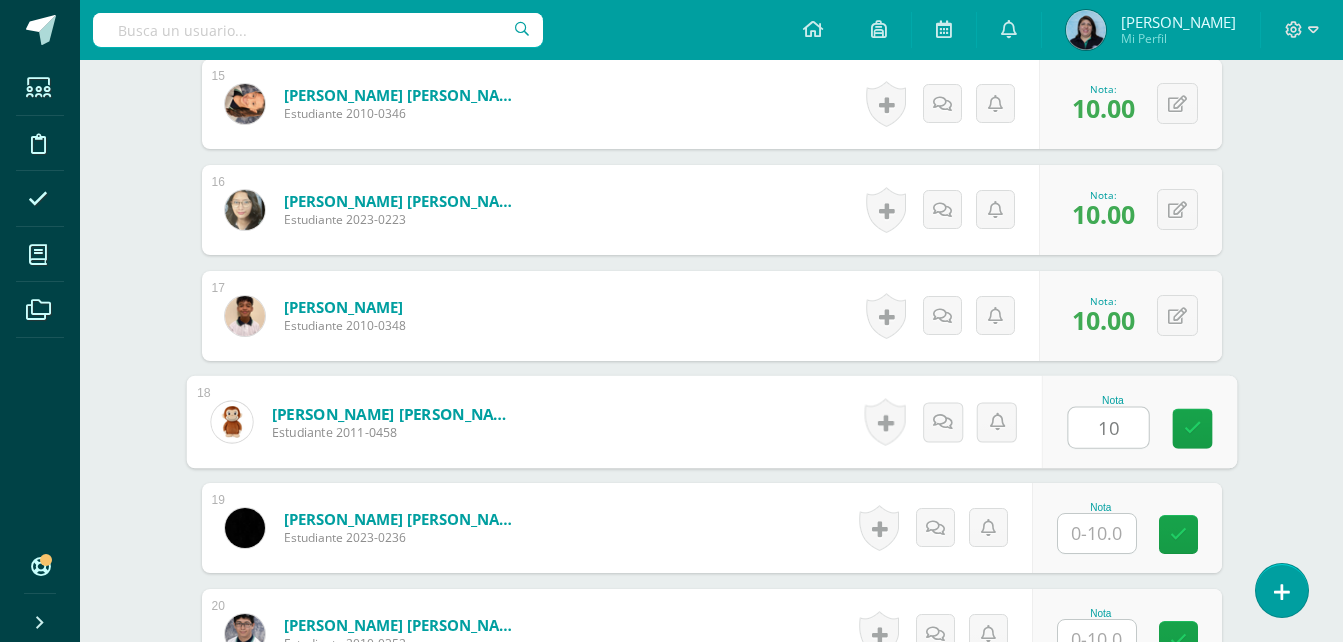 type on "10" 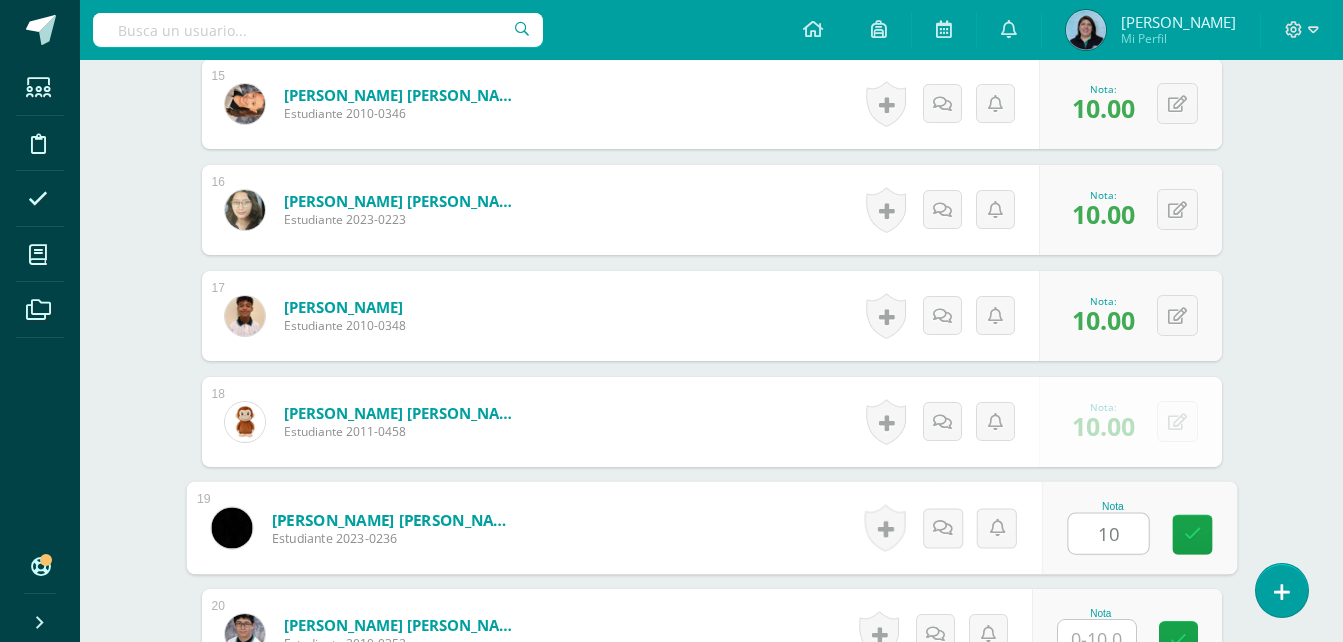 type on "10" 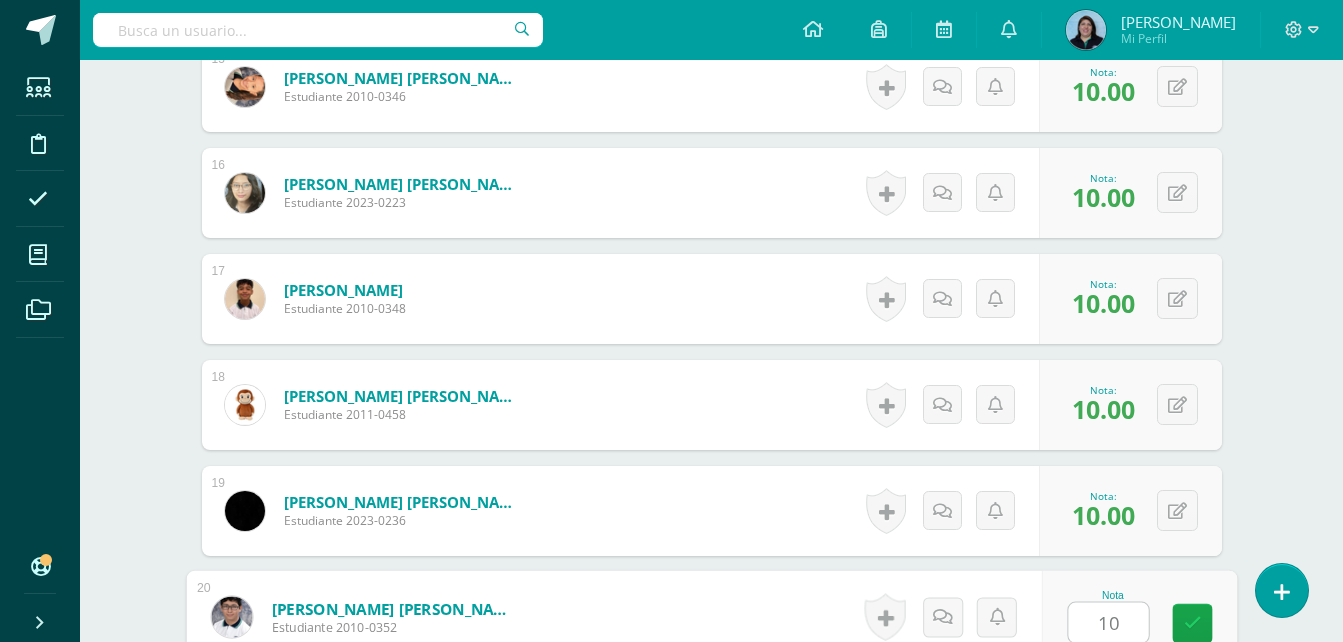 type on "10" 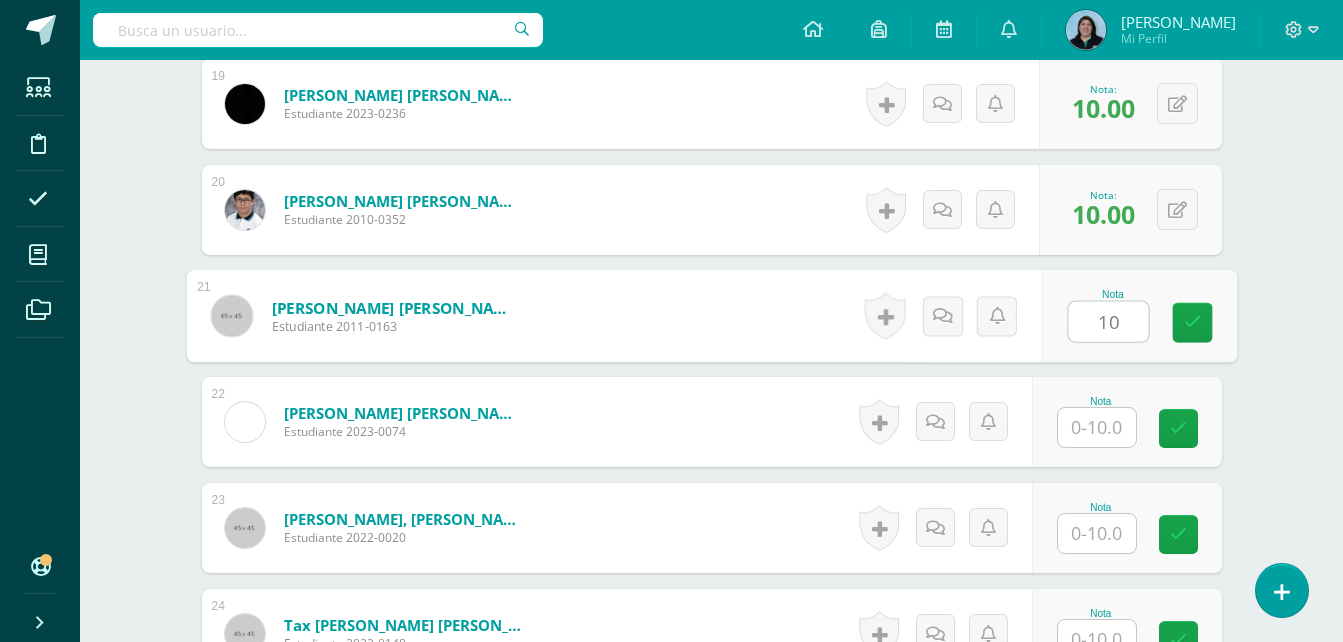 type on "10" 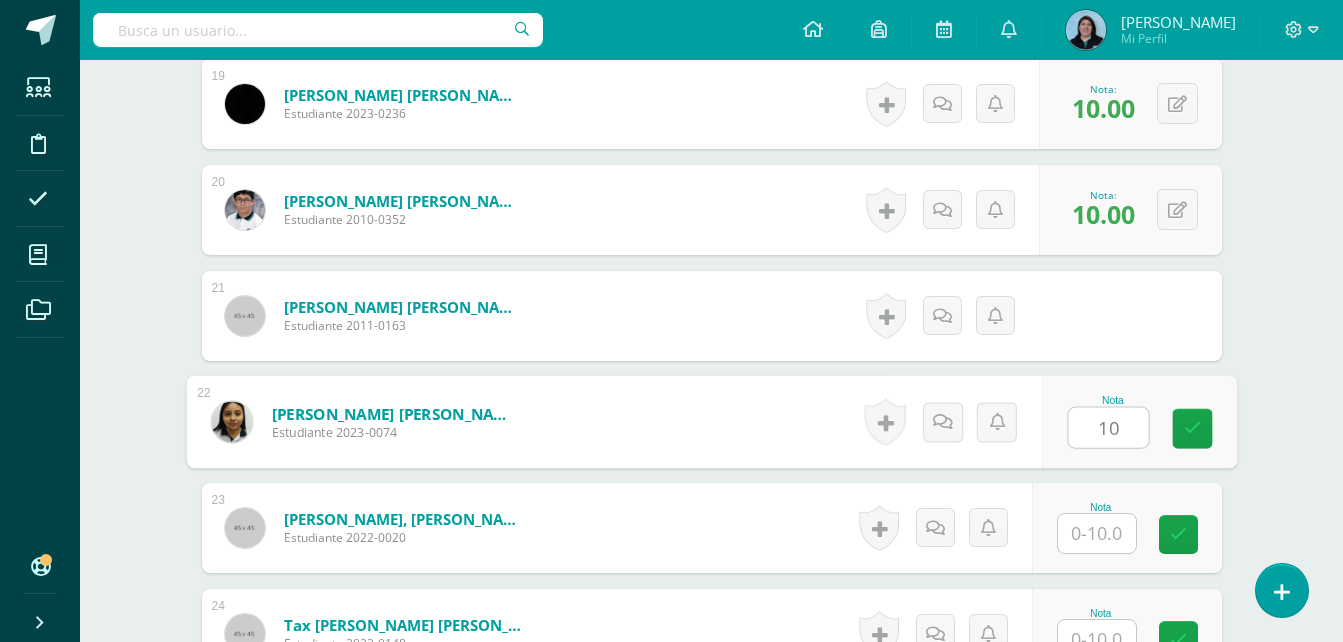 type on "10" 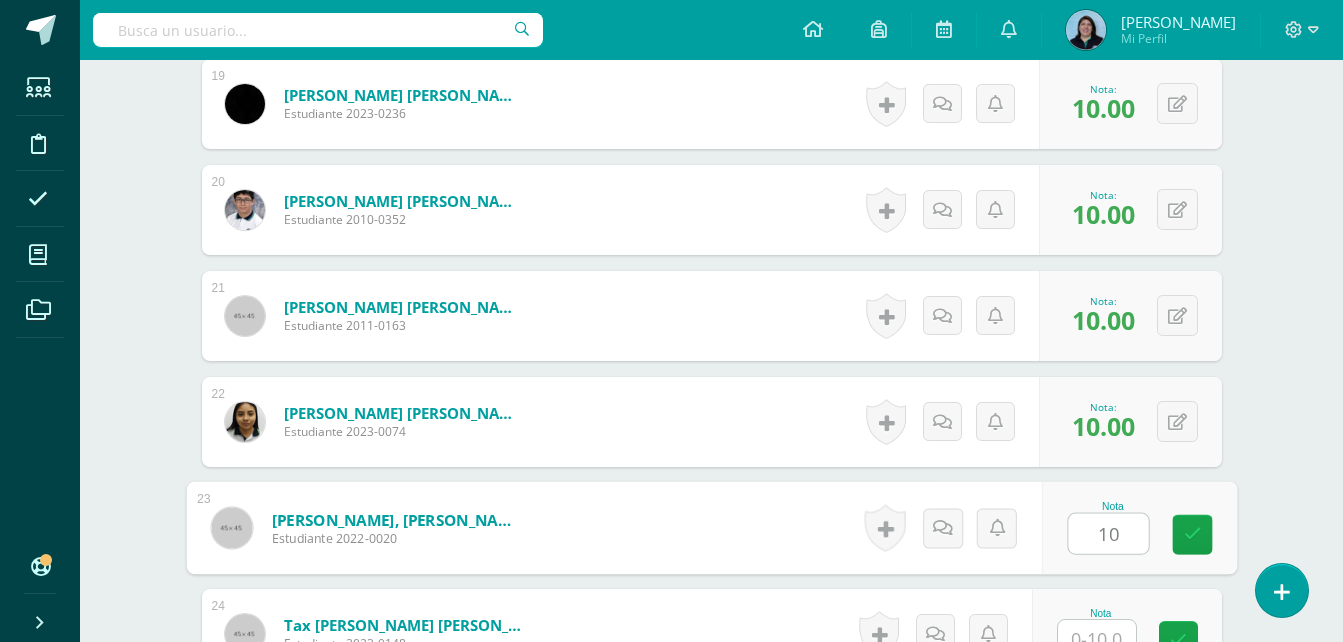 type on "10" 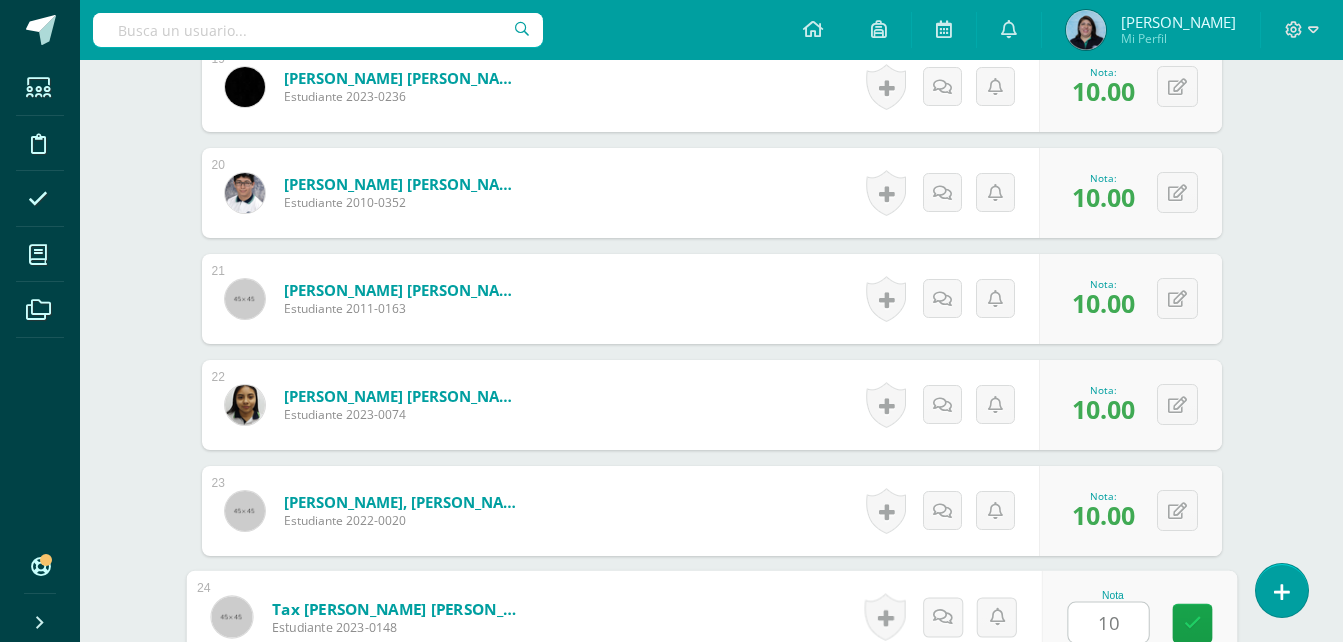 type on "10" 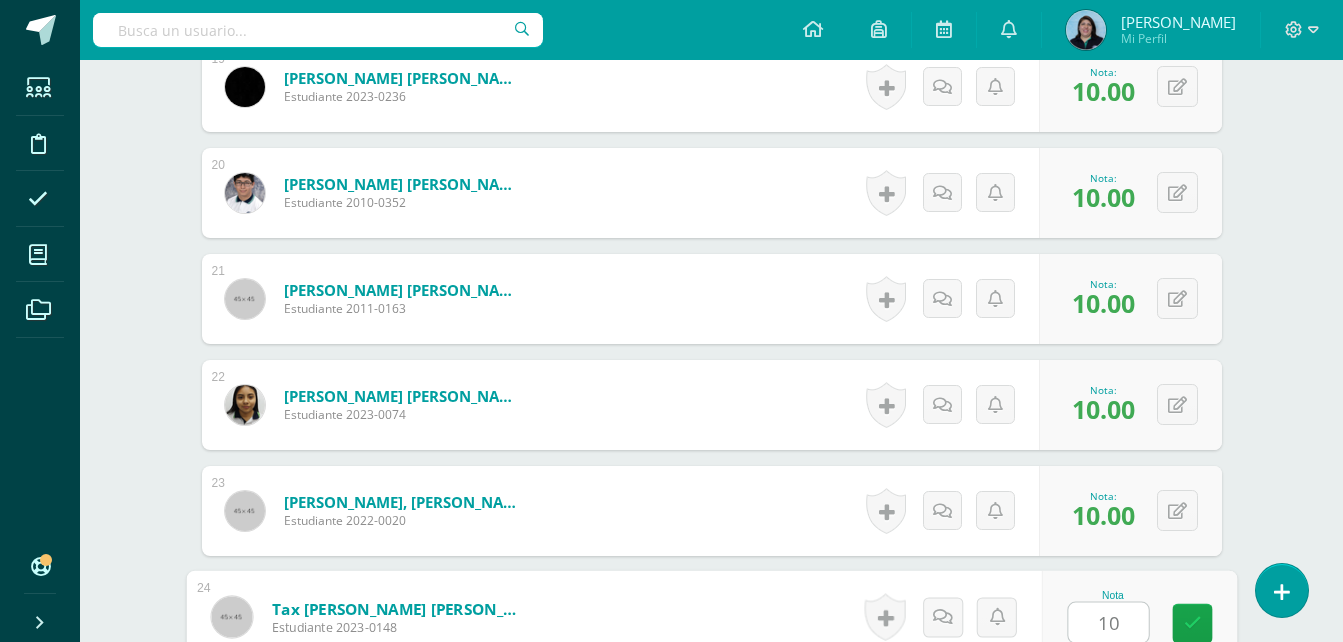scroll, scrollTop: 2916, scrollLeft: 0, axis: vertical 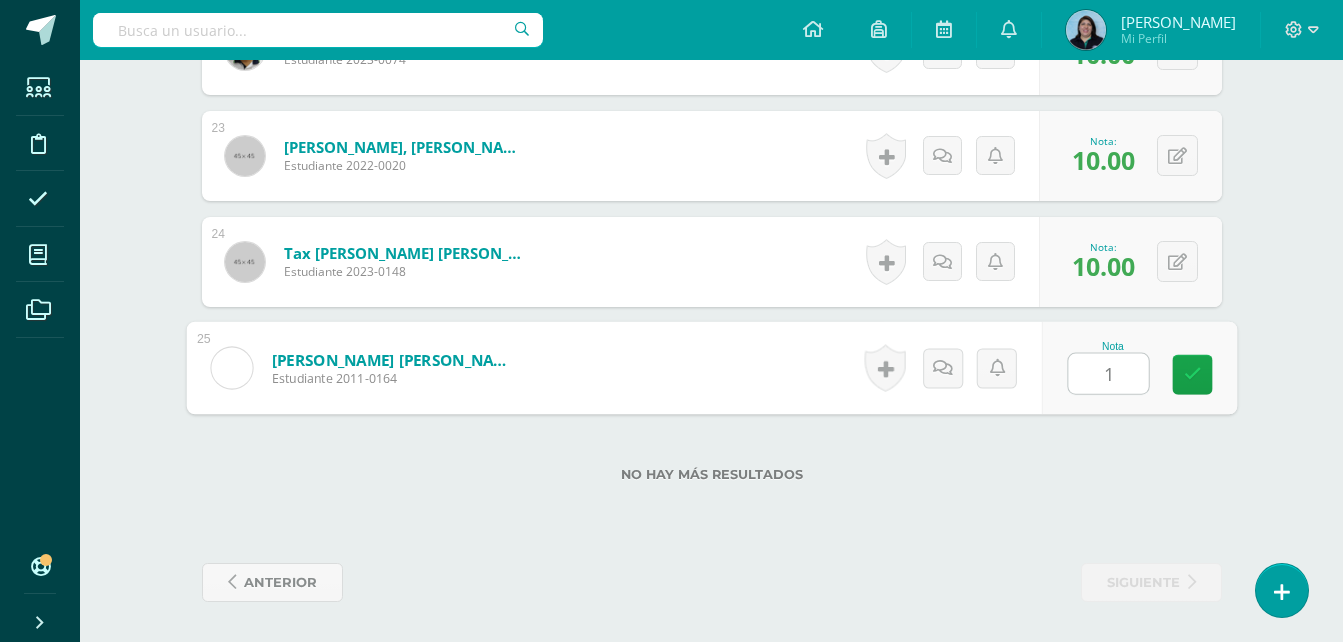 type on "10" 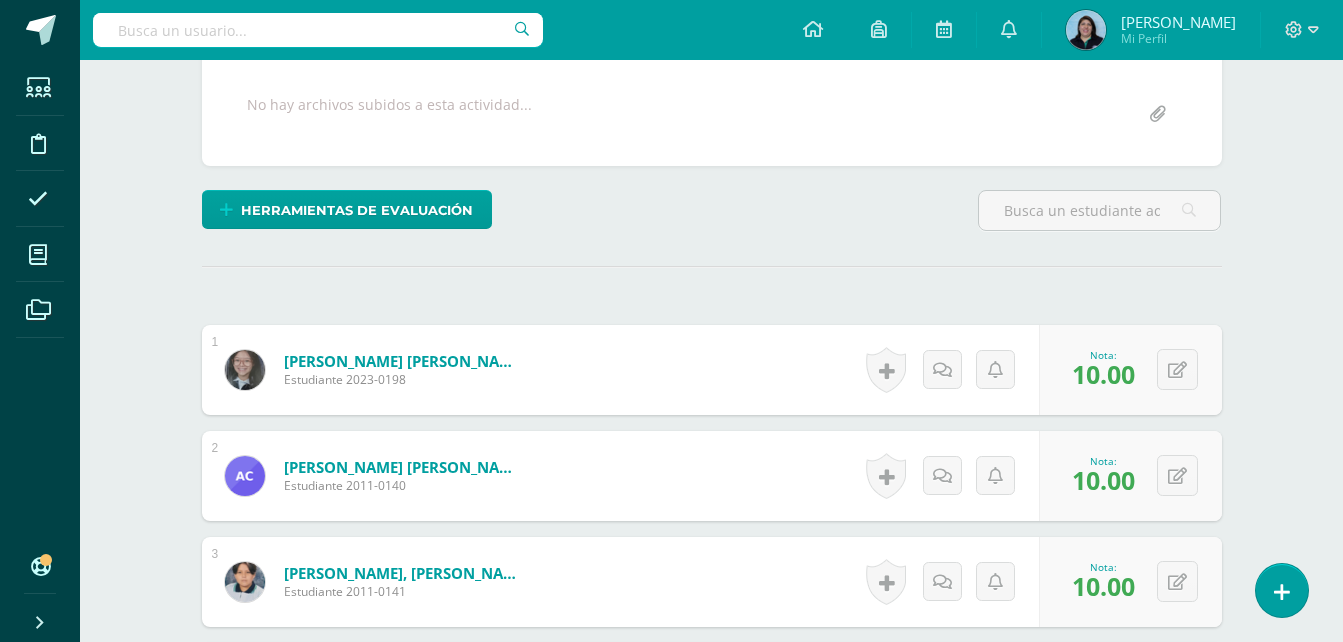 scroll, scrollTop: 16, scrollLeft: 0, axis: vertical 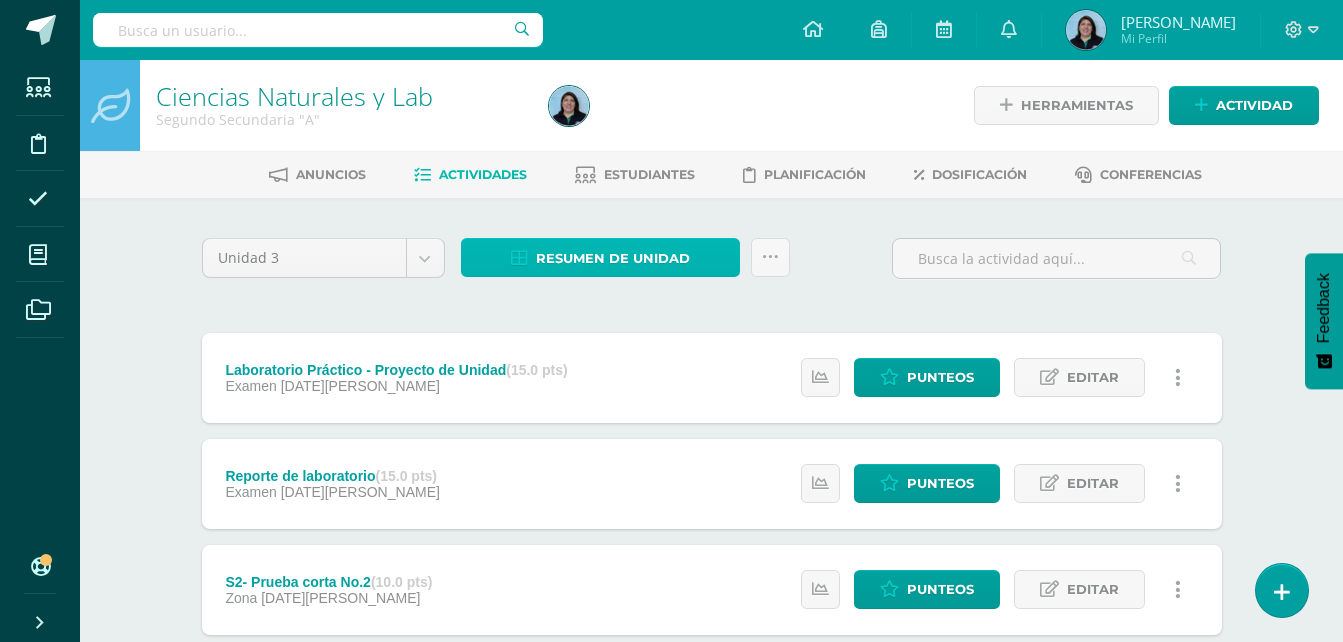 click on "Resumen de unidad" at bounding box center (613, 258) 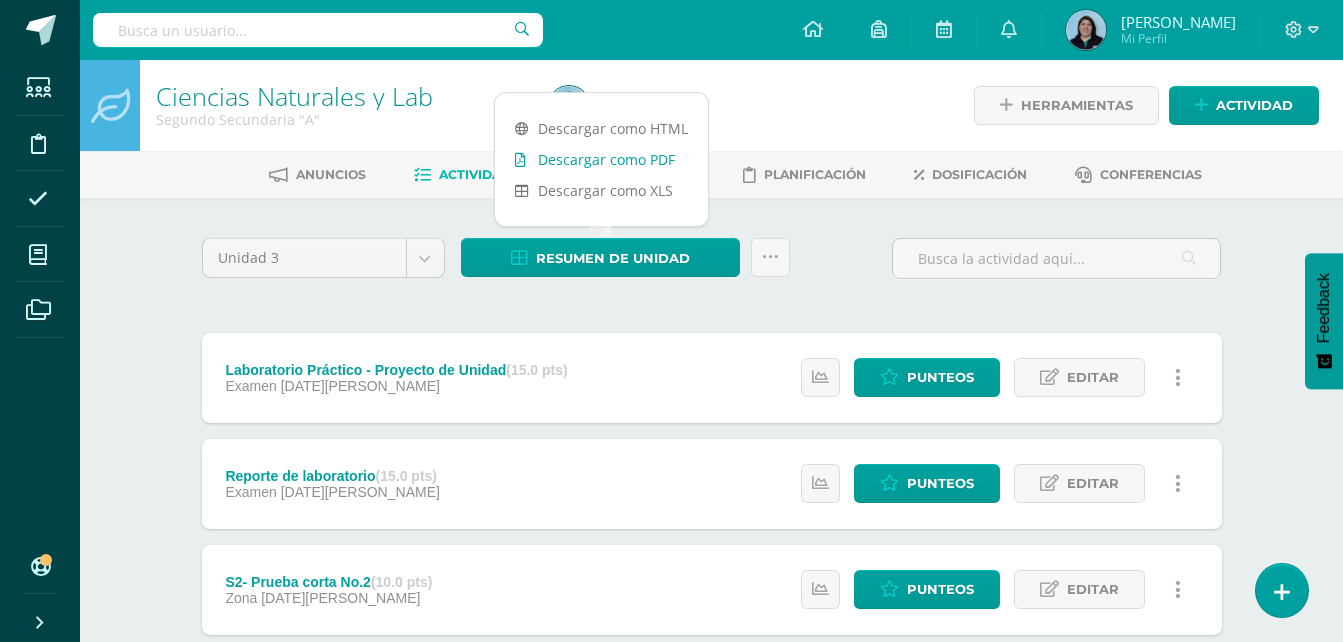 click on "Descargar como PDF" at bounding box center (601, 159) 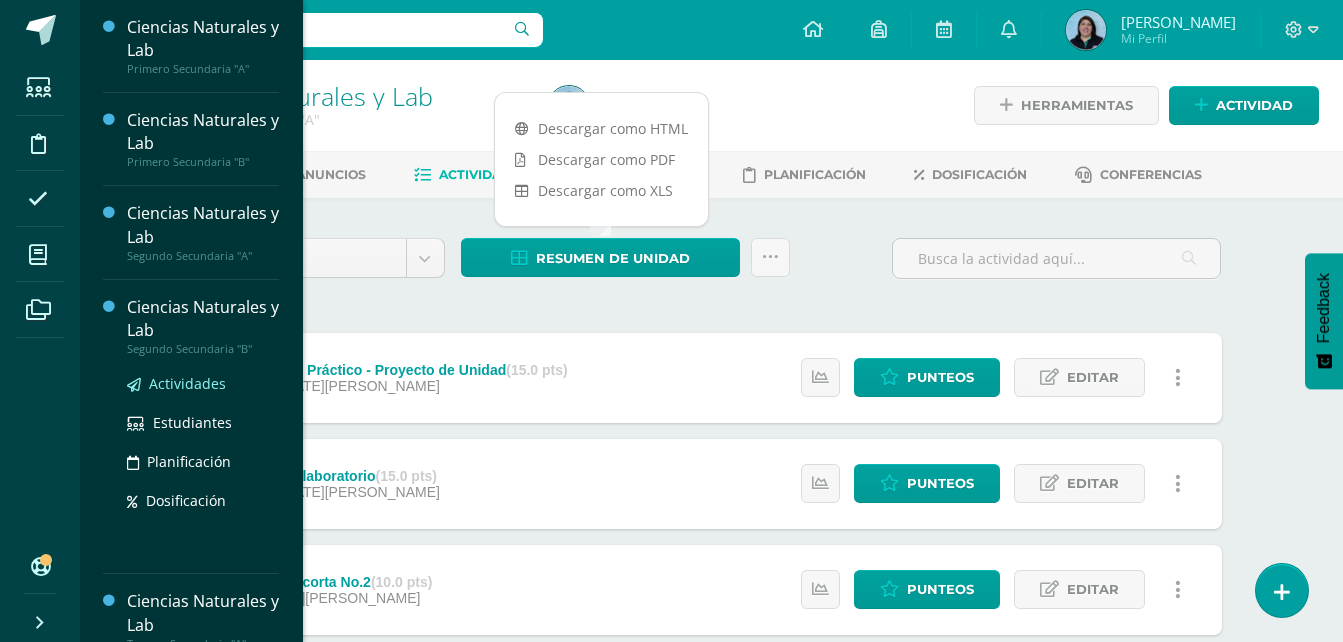 click on "Actividades" at bounding box center [187, 383] 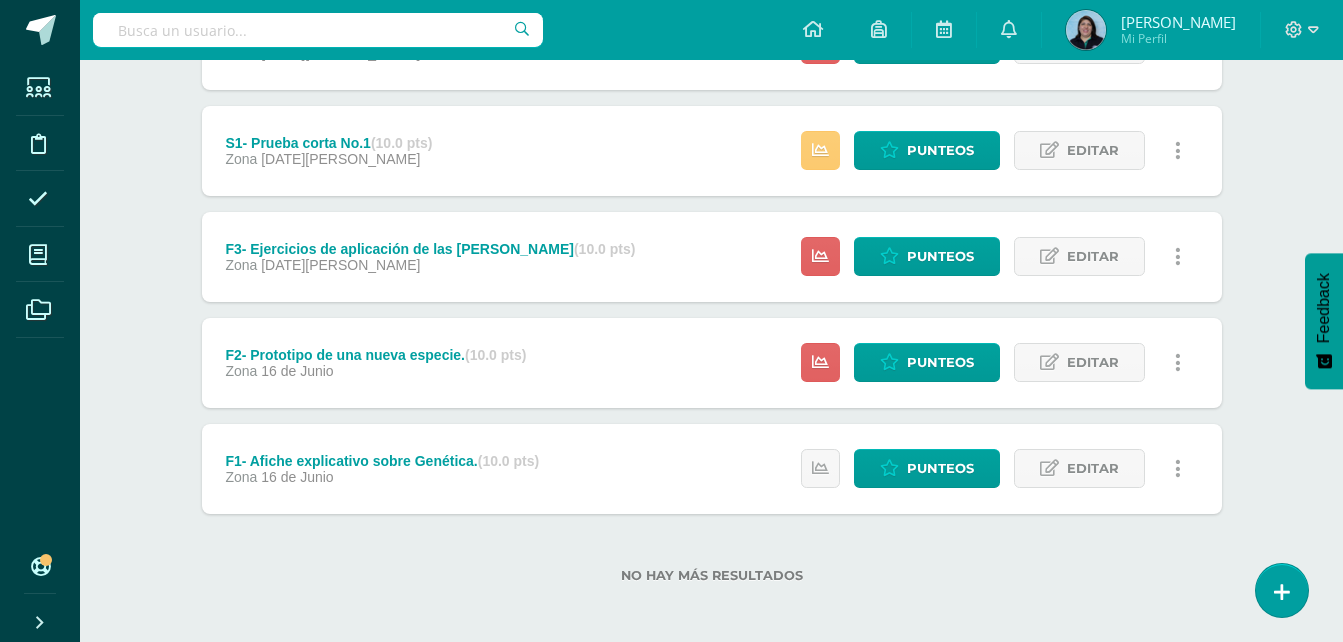 scroll, scrollTop: 762, scrollLeft: 0, axis: vertical 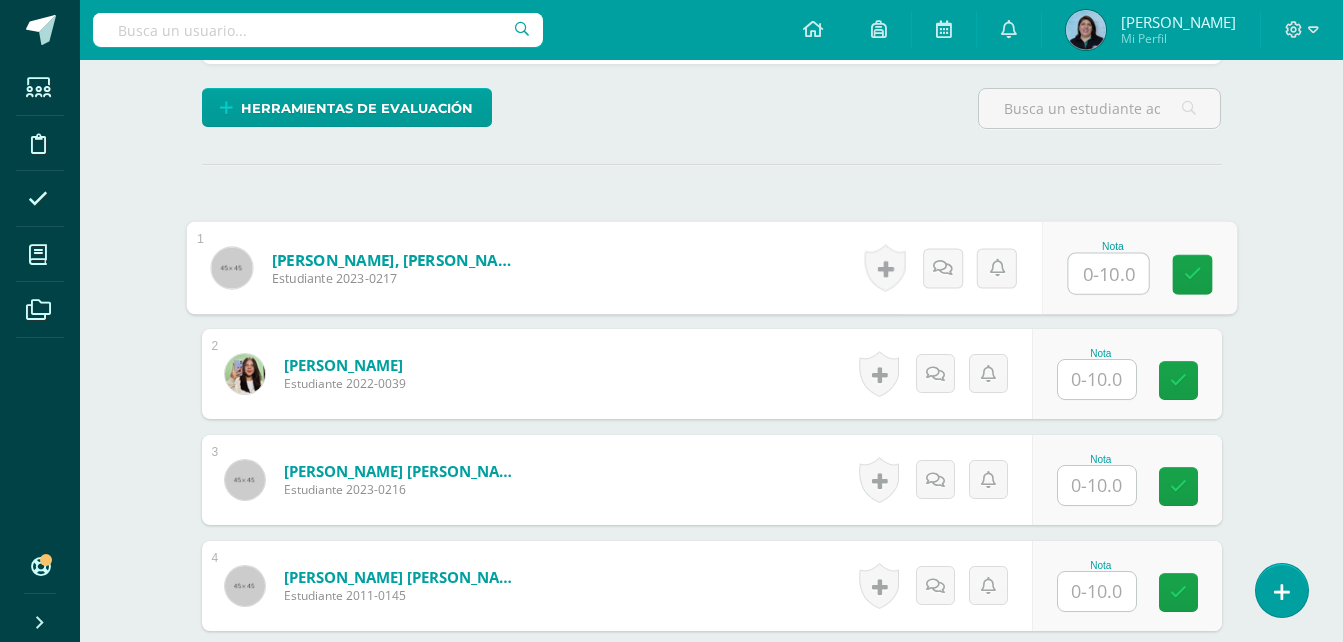 click at bounding box center (1108, 274) 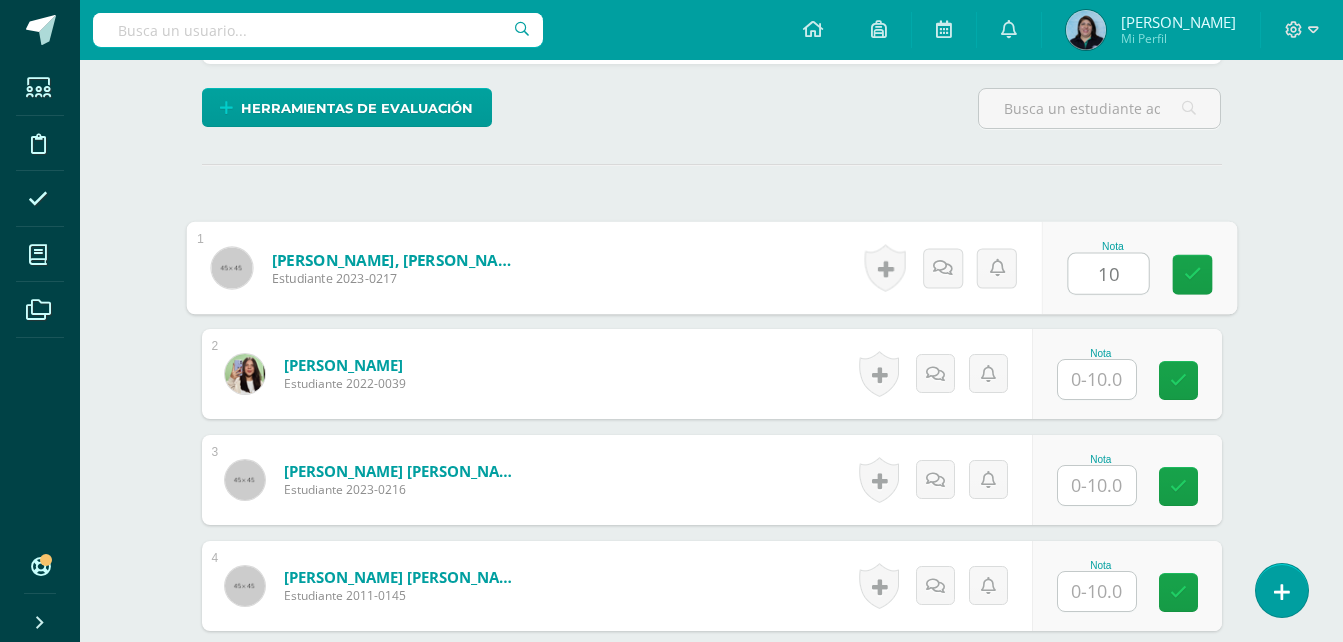 type on "10" 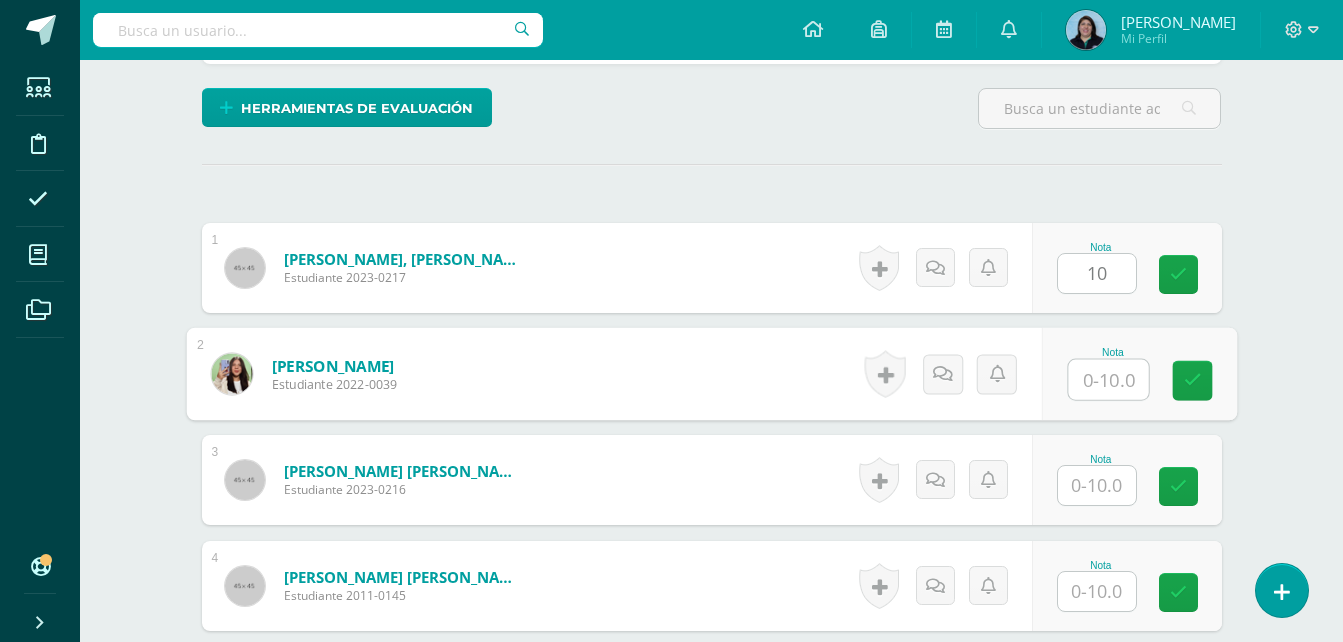 scroll, scrollTop: 473, scrollLeft: 0, axis: vertical 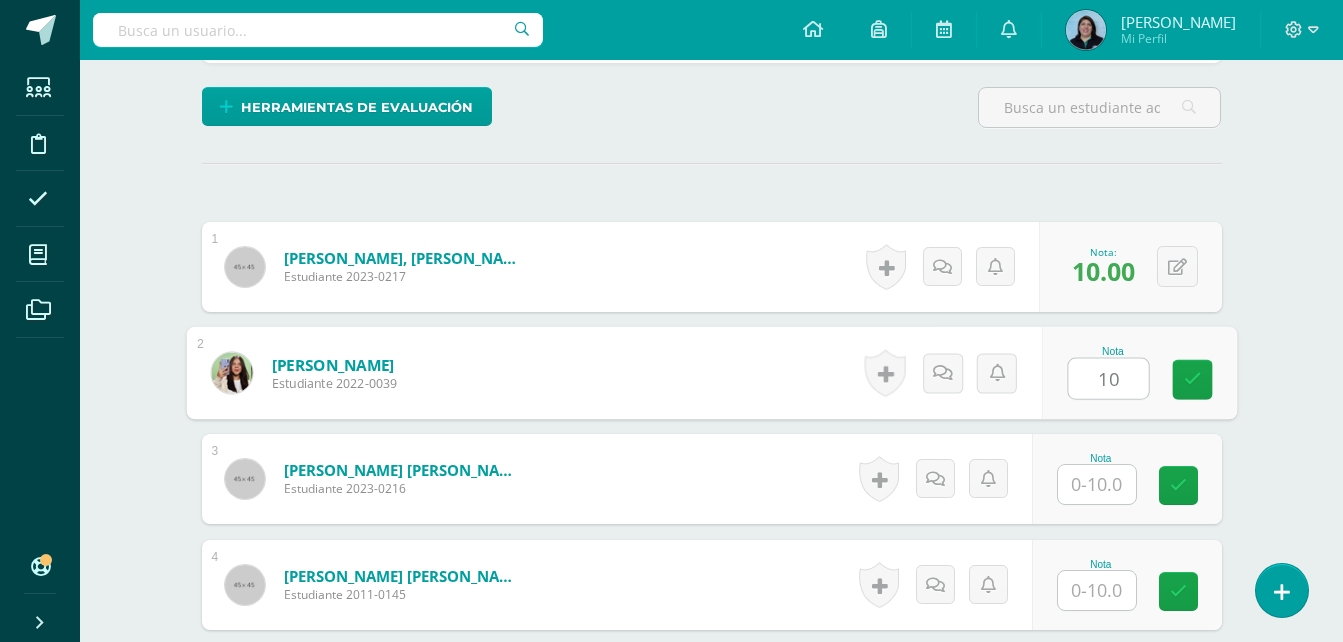type on "10" 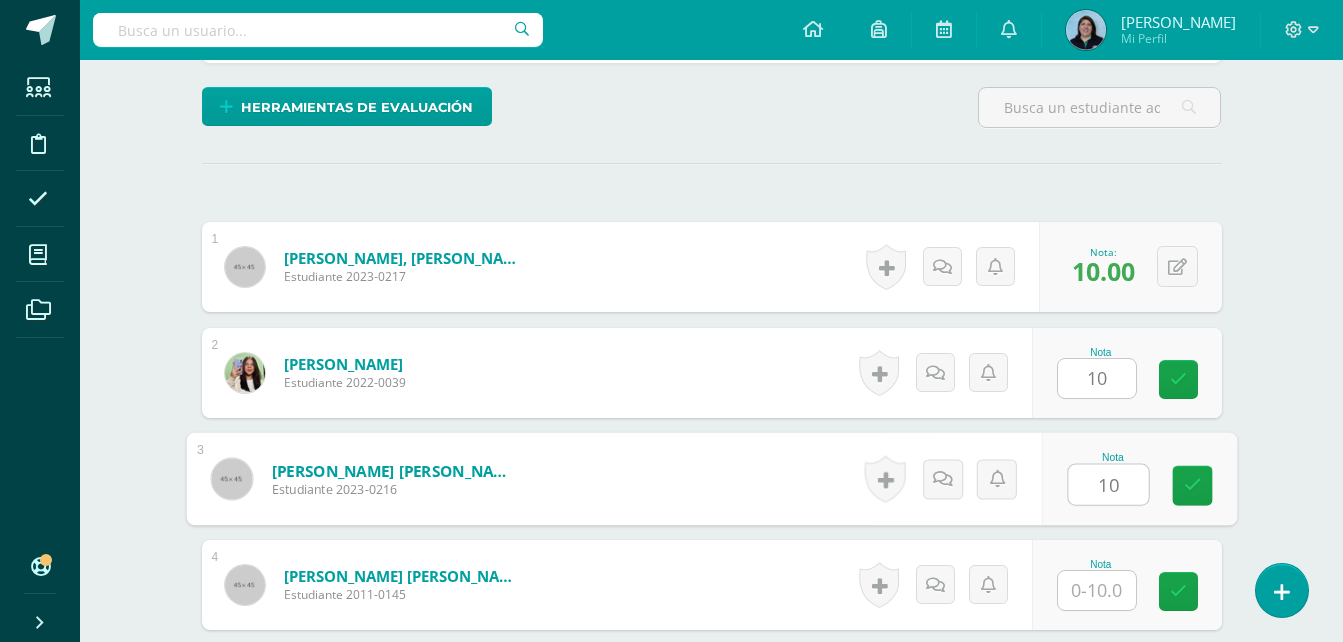 type on "10" 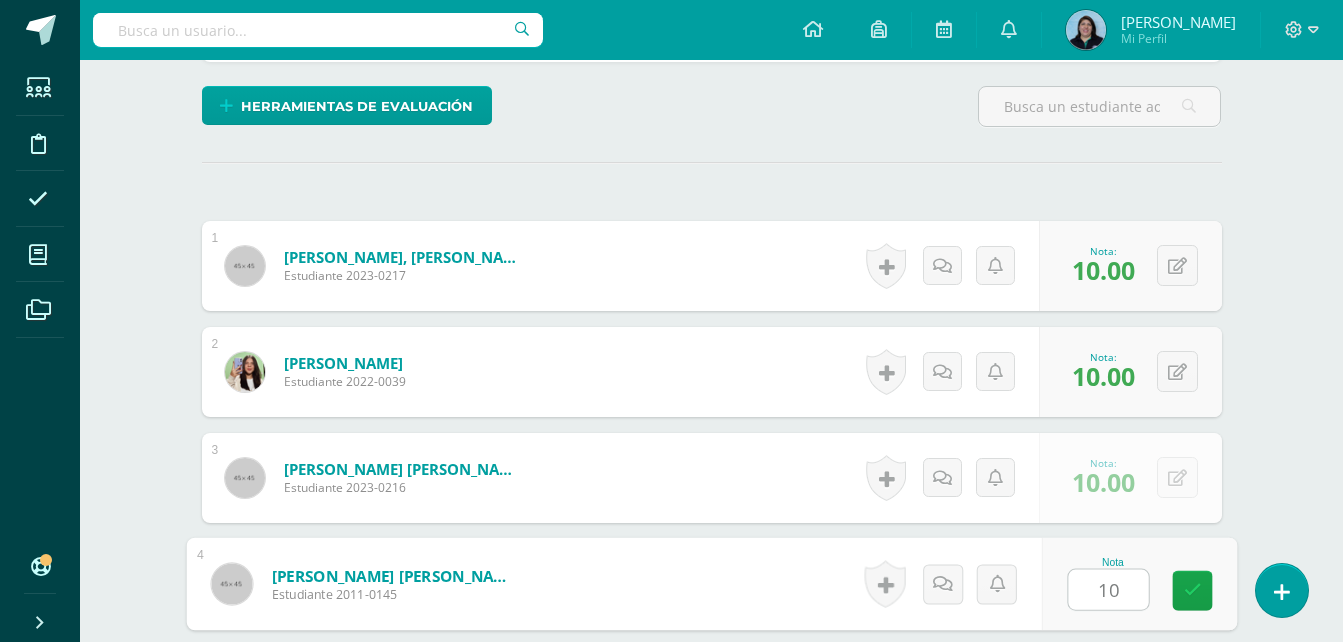 type on "10" 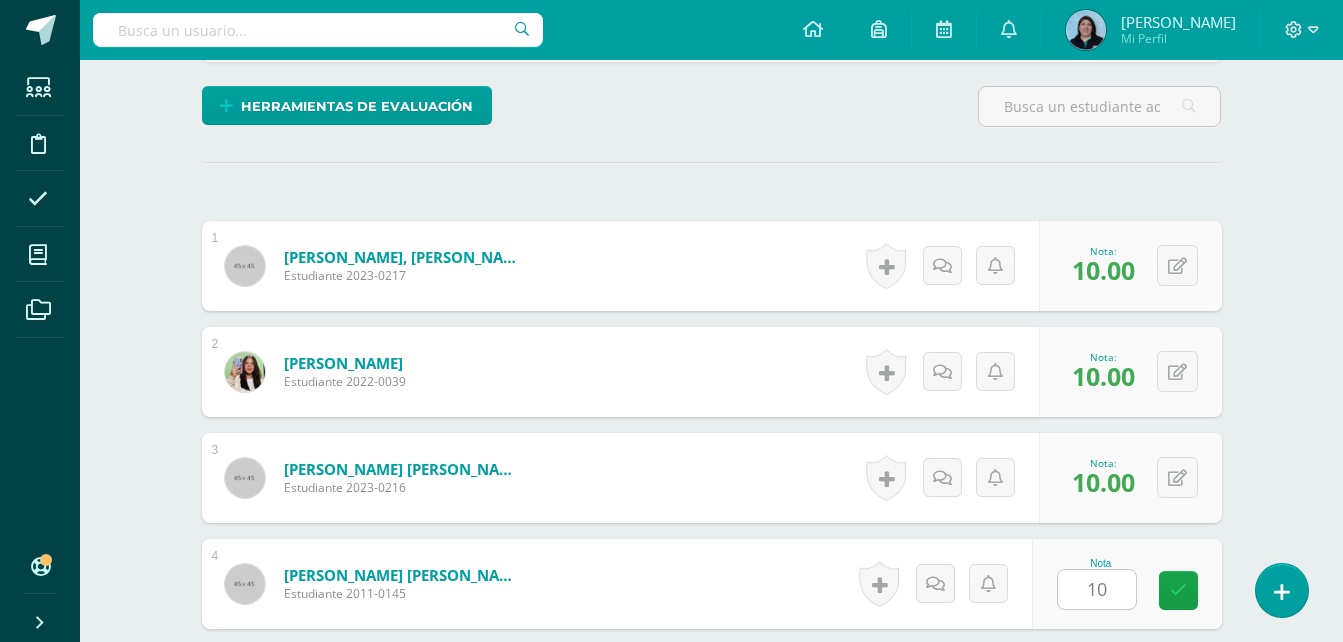 scroll, scrollTop: 848, scrollLeft: 0, axis: vertical 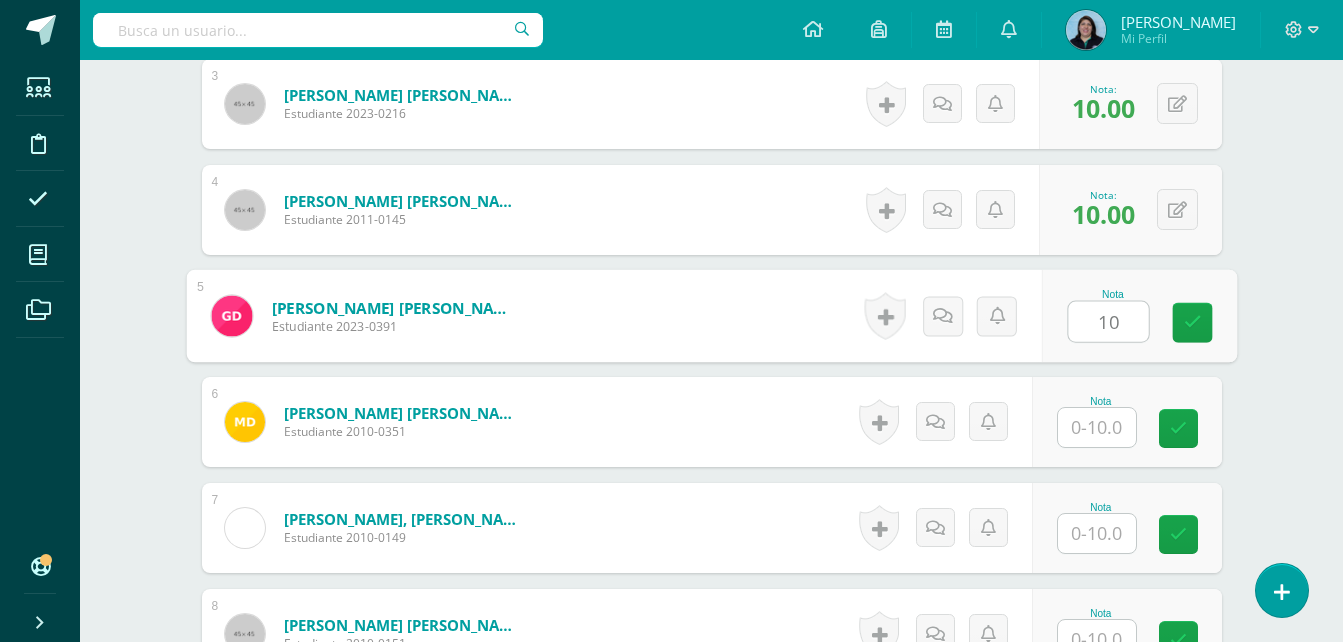 type on "10" 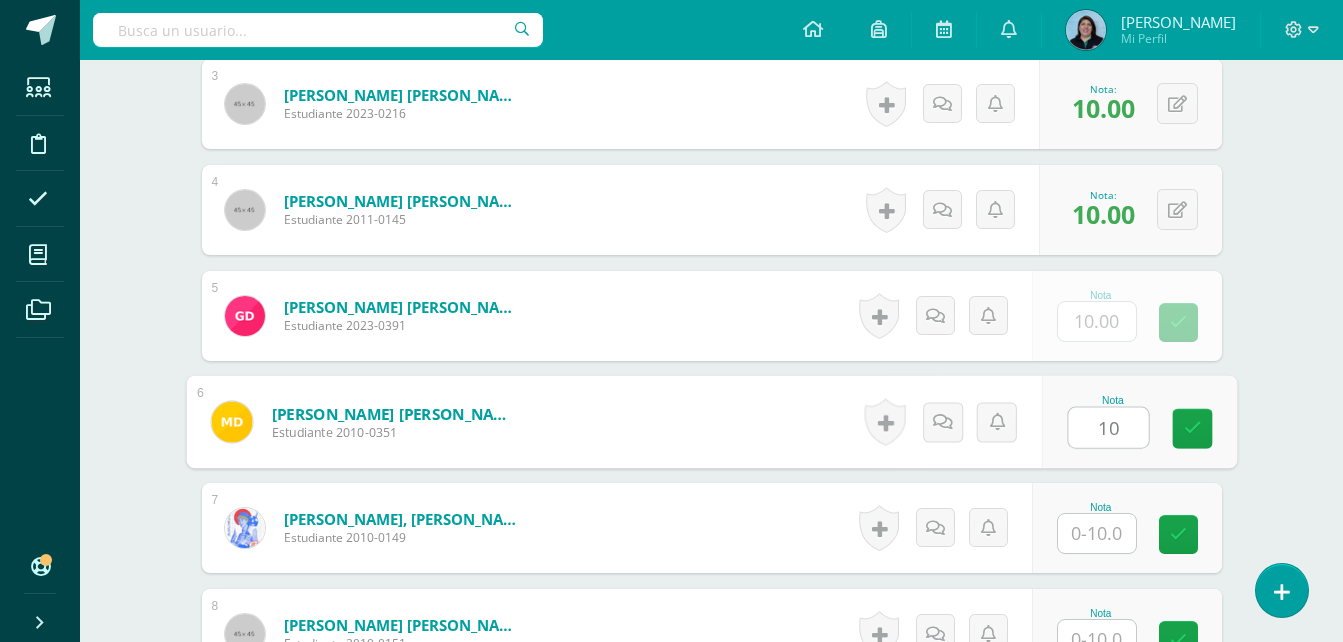 type on "10" 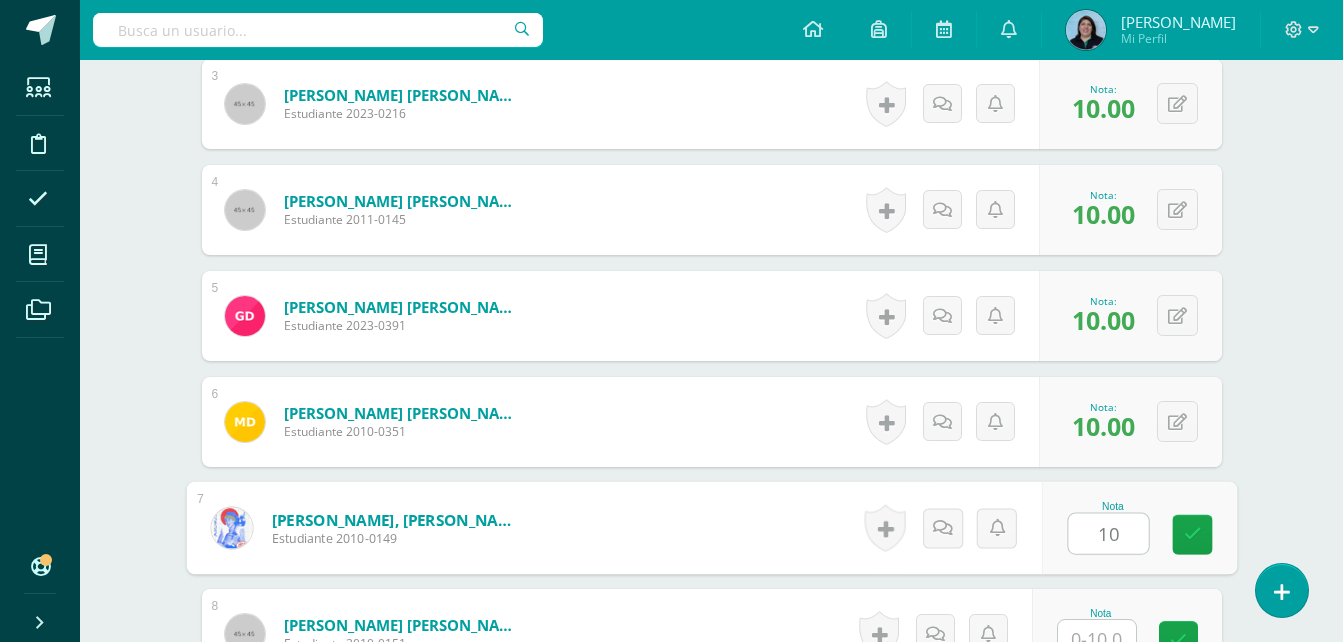 type on "10" 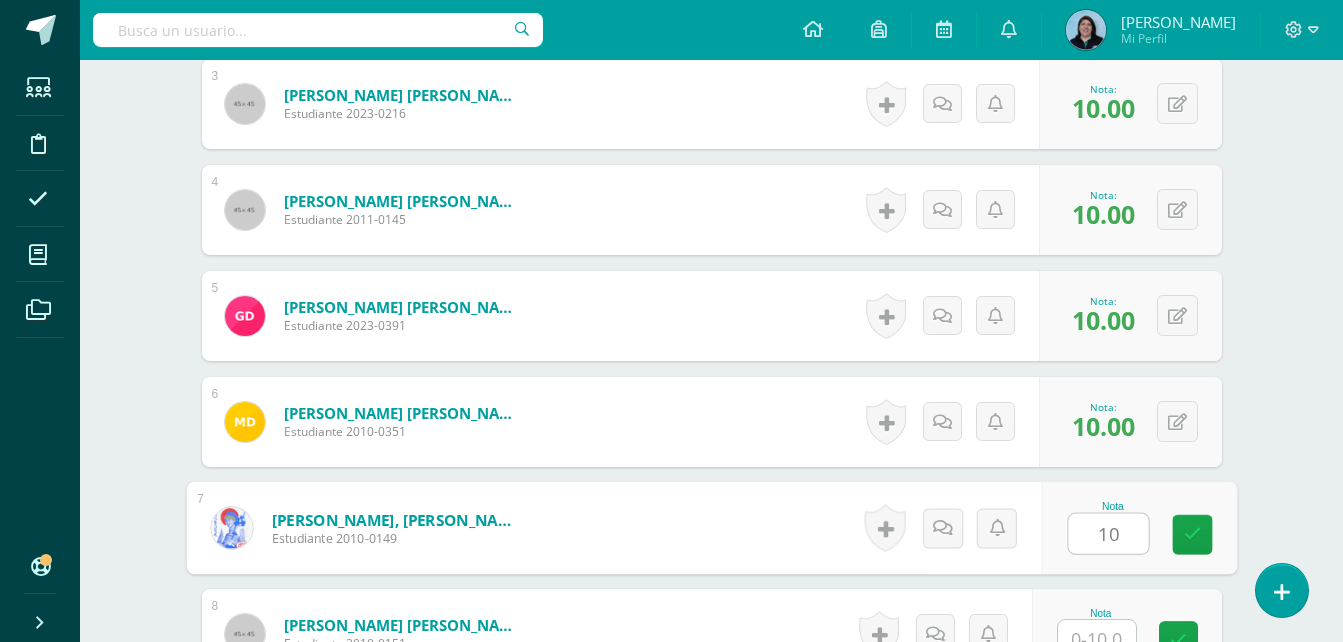 scroll, scrollTop: 865, scrollLeft: 0, axis: vertical 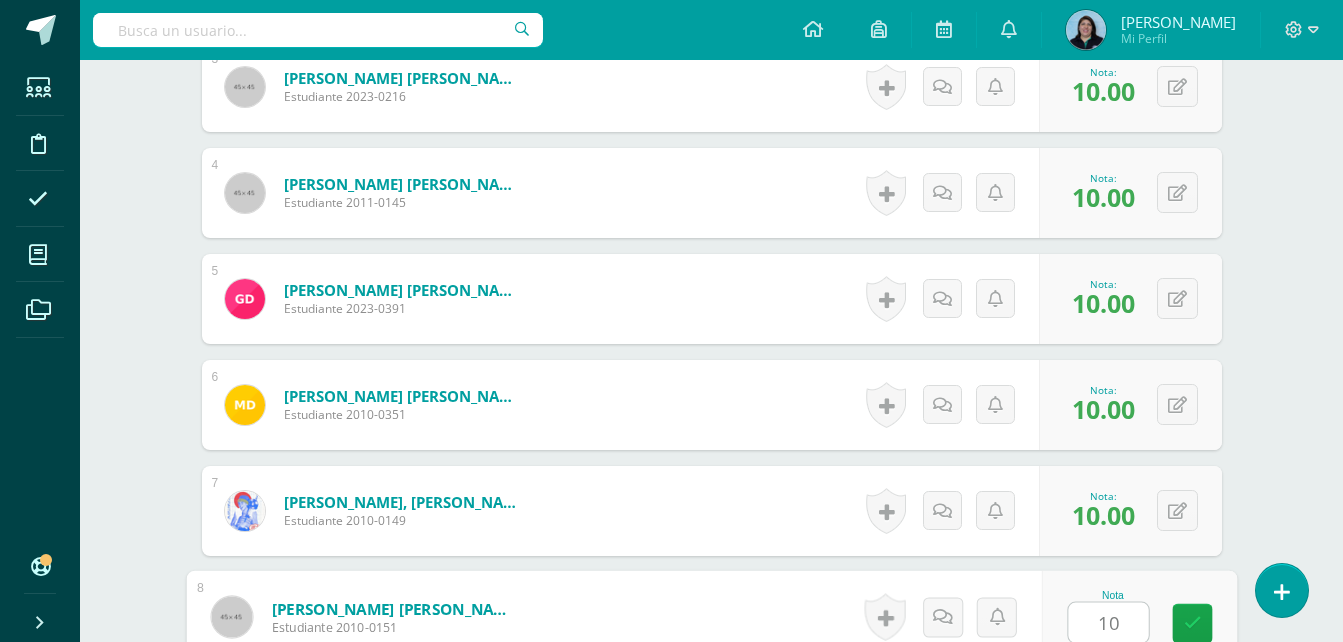 type on "10" 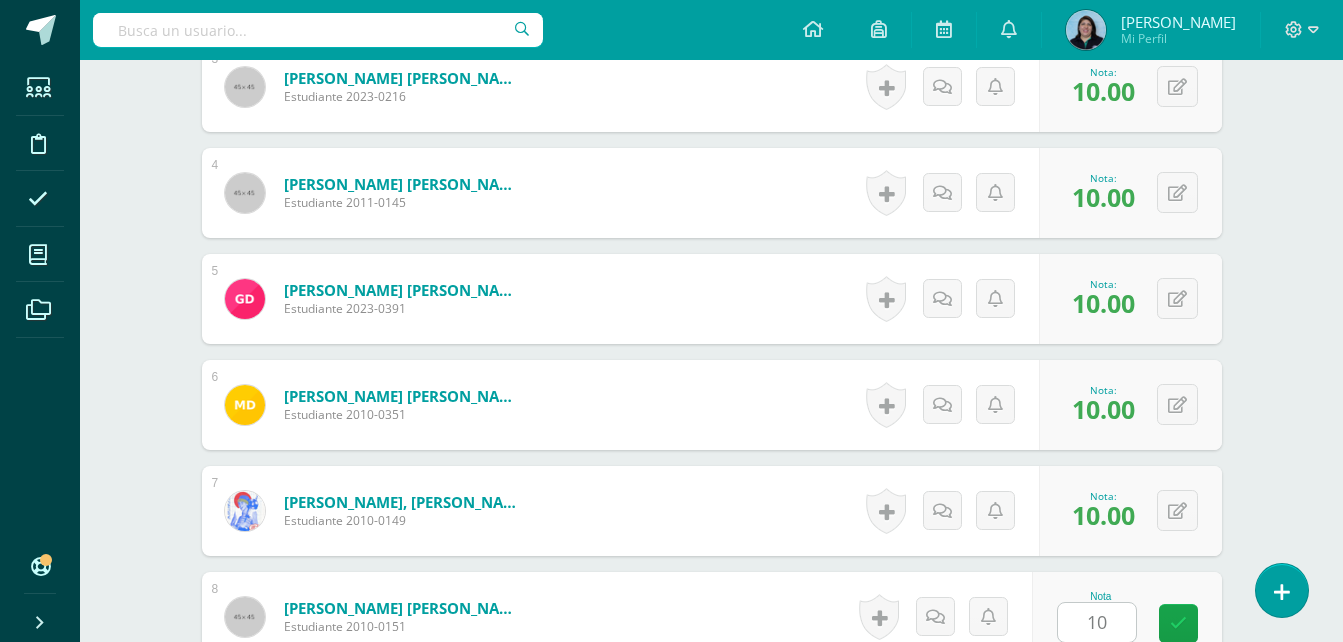 scroll, scrollTop: 1272, scrollLeft: 0, axis: vertical 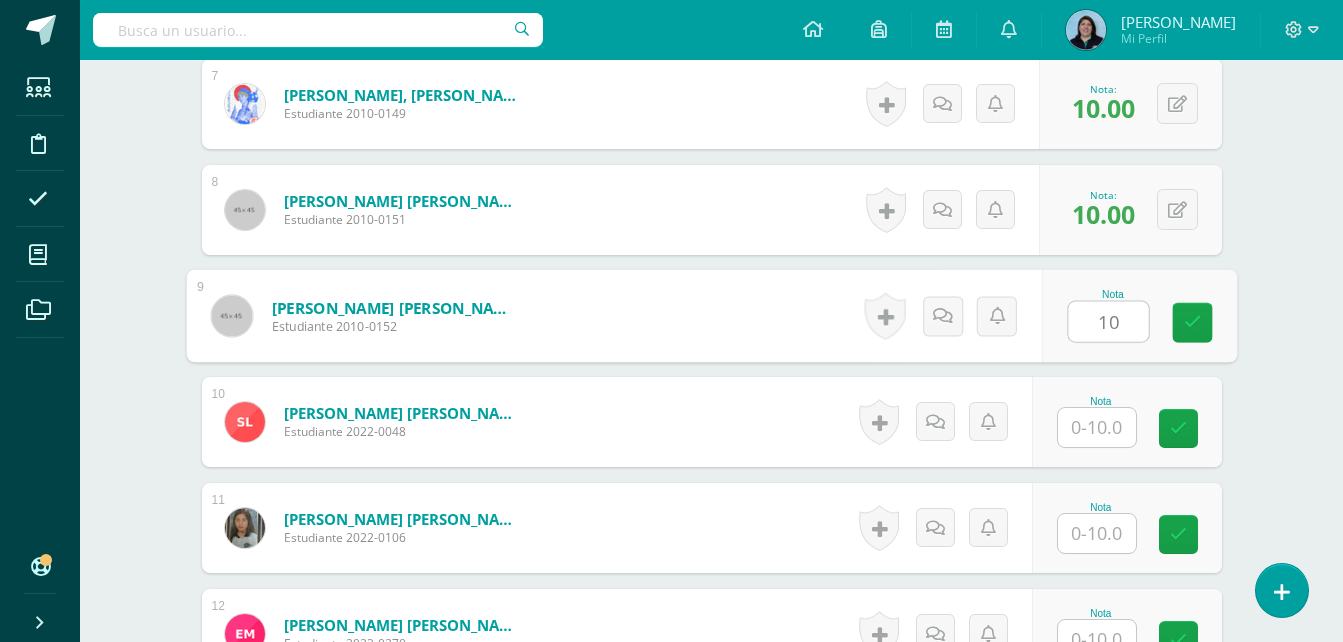 type on "10" 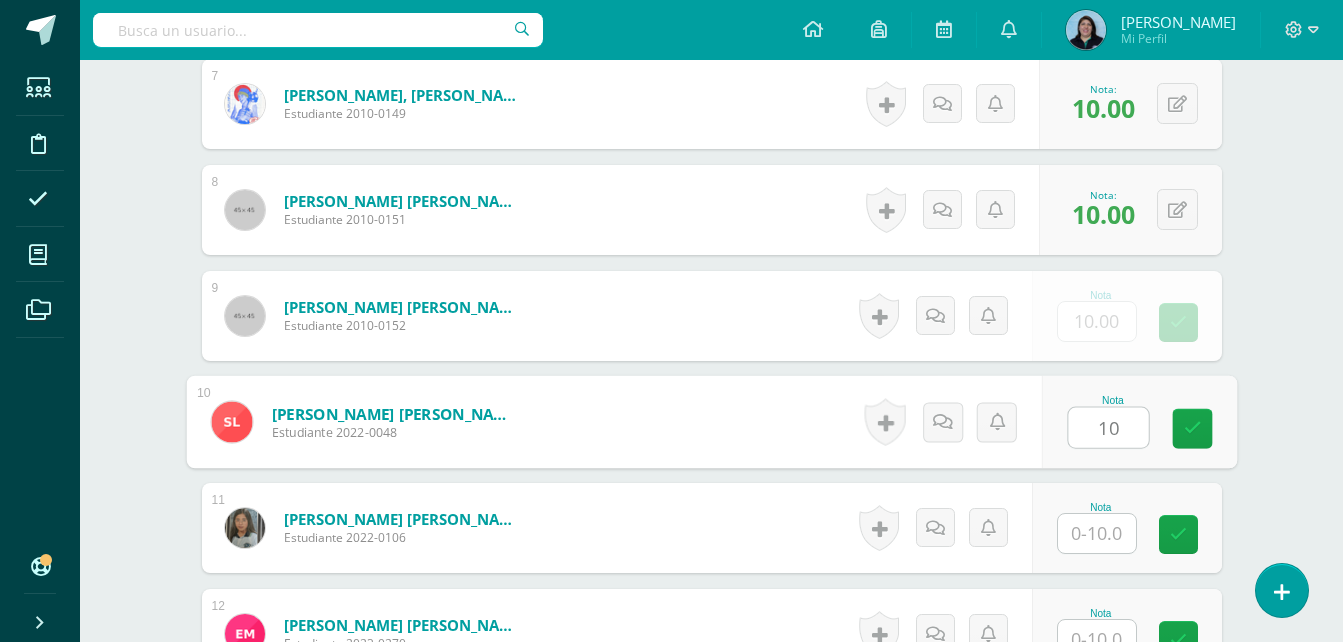 type on "10" 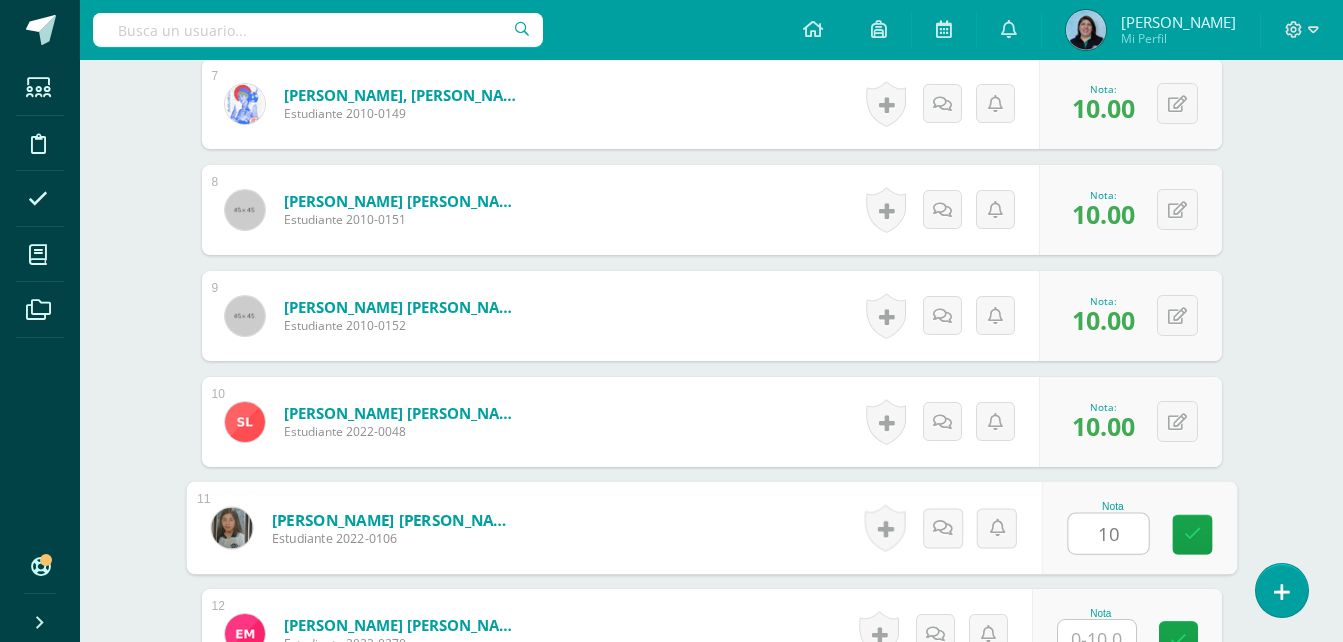 type on "10" 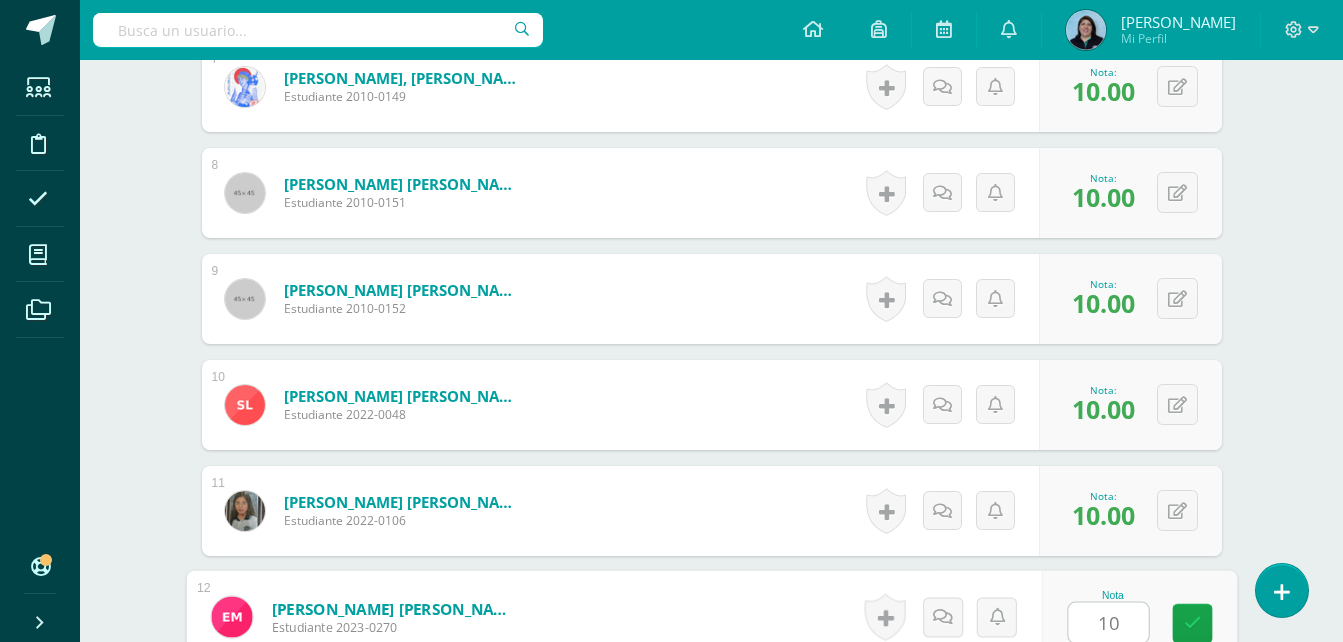 type on "10" 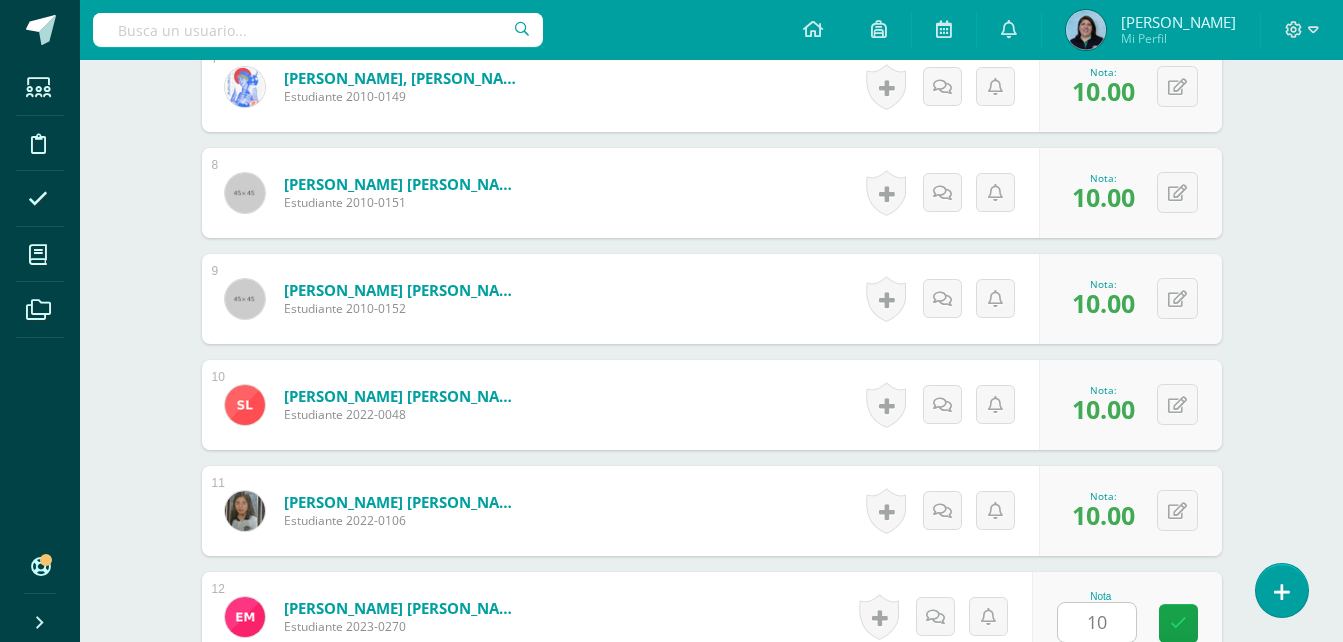 scroll, scrollTop: 1696, scrollLeft: 0, axis: vertical 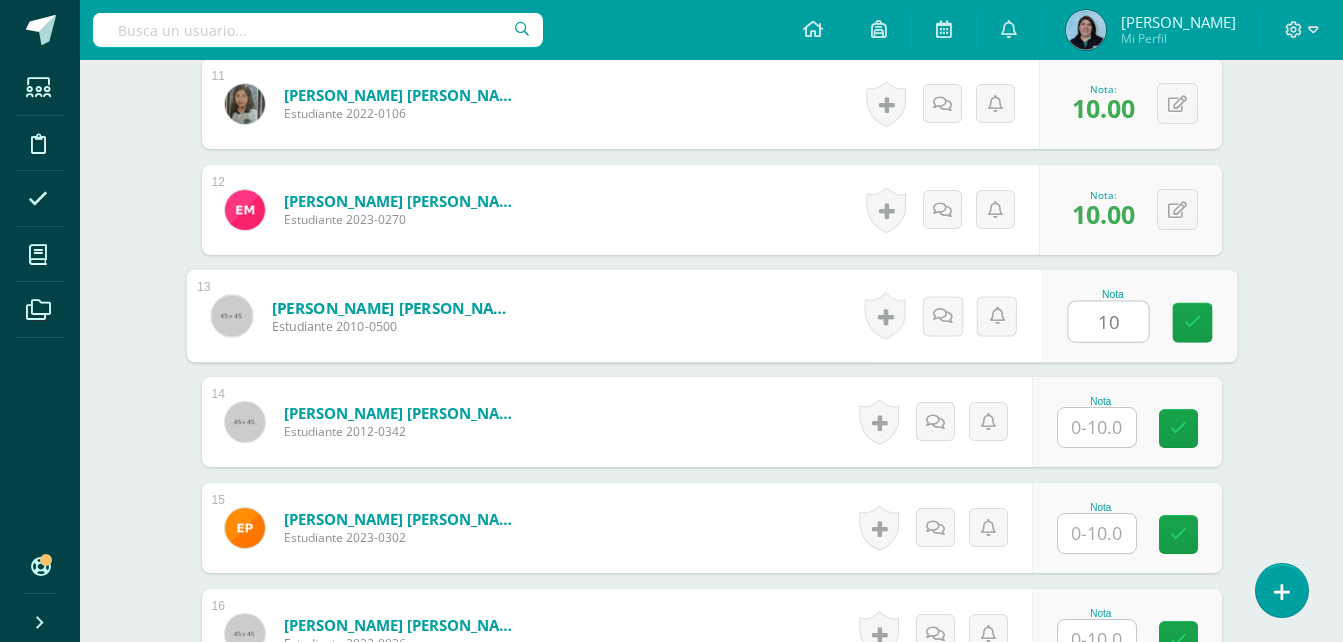 type on "10" 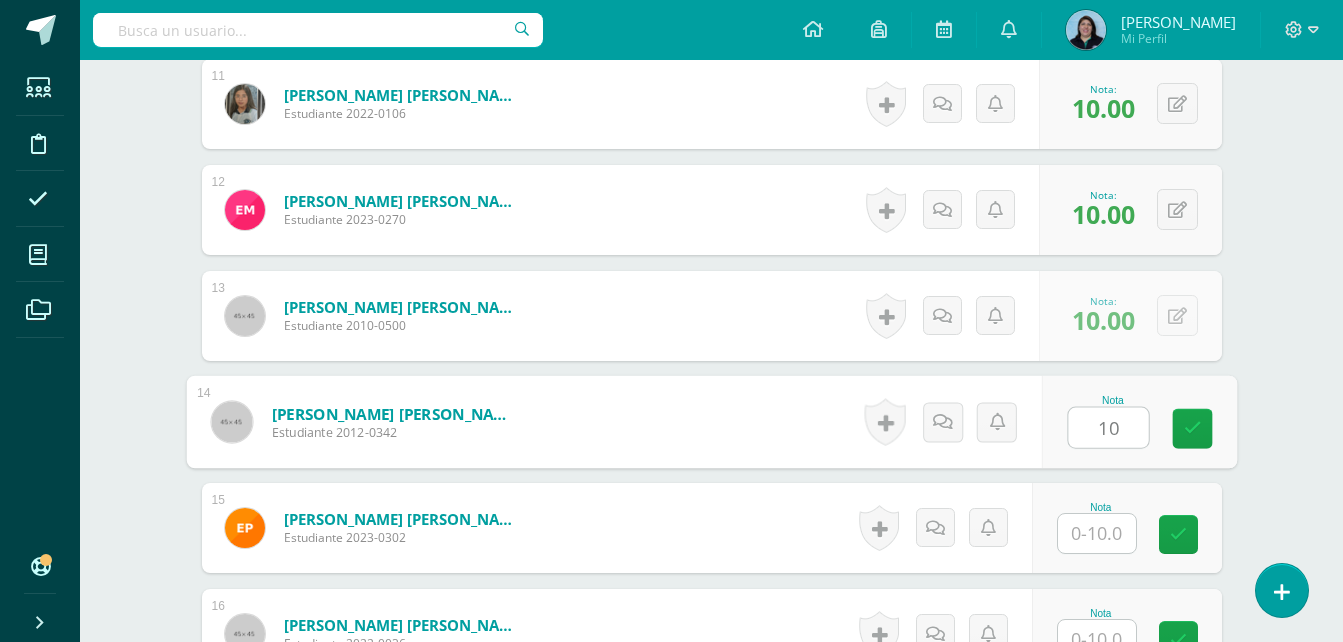 type on "10" 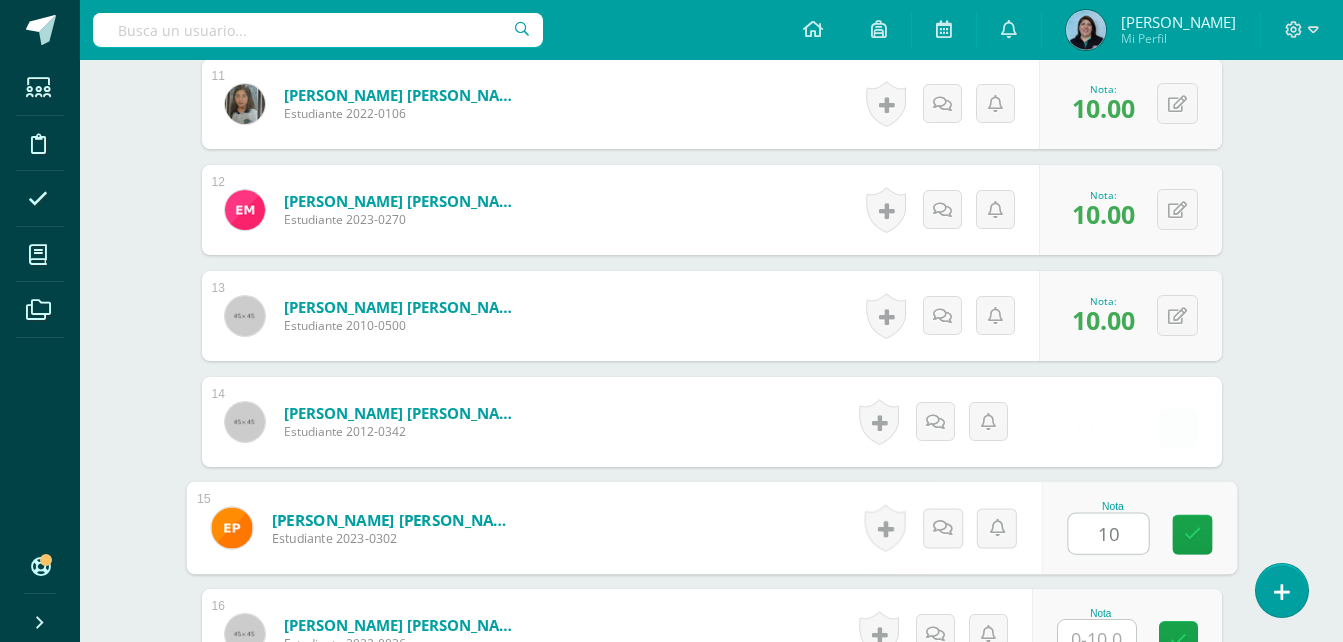 type on "10" 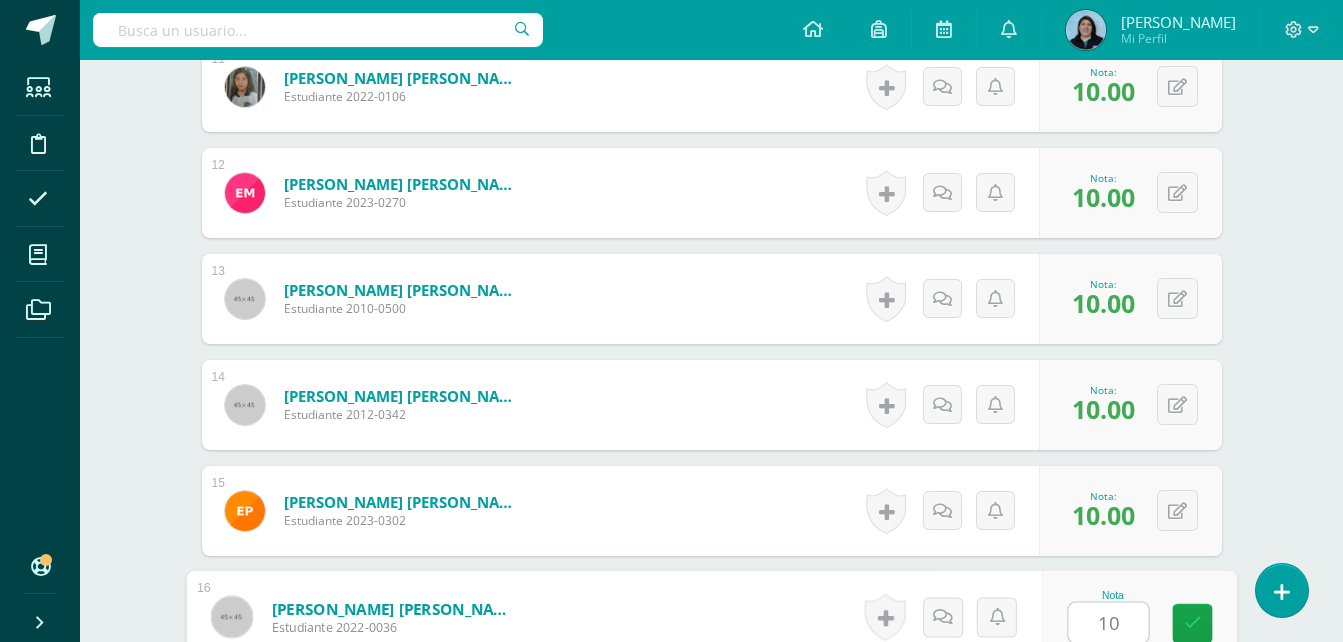 type on "10" 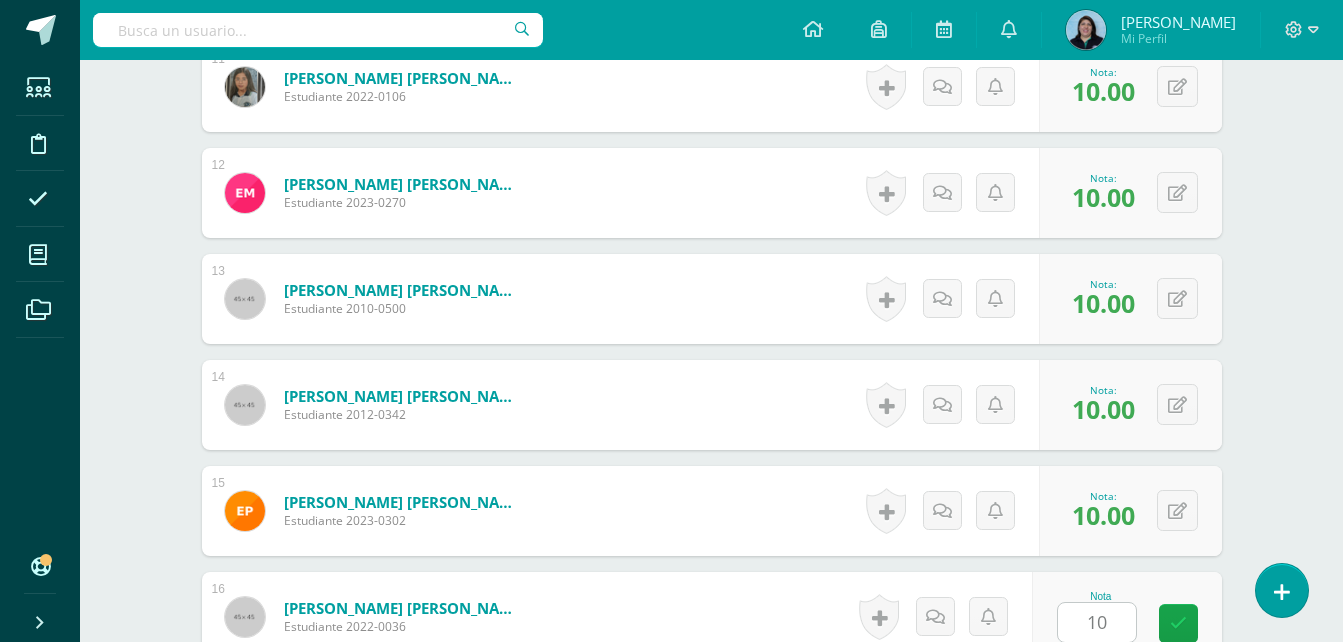 scroll, scrollTop: 2120, scrollLeft: 0, axis: vertical 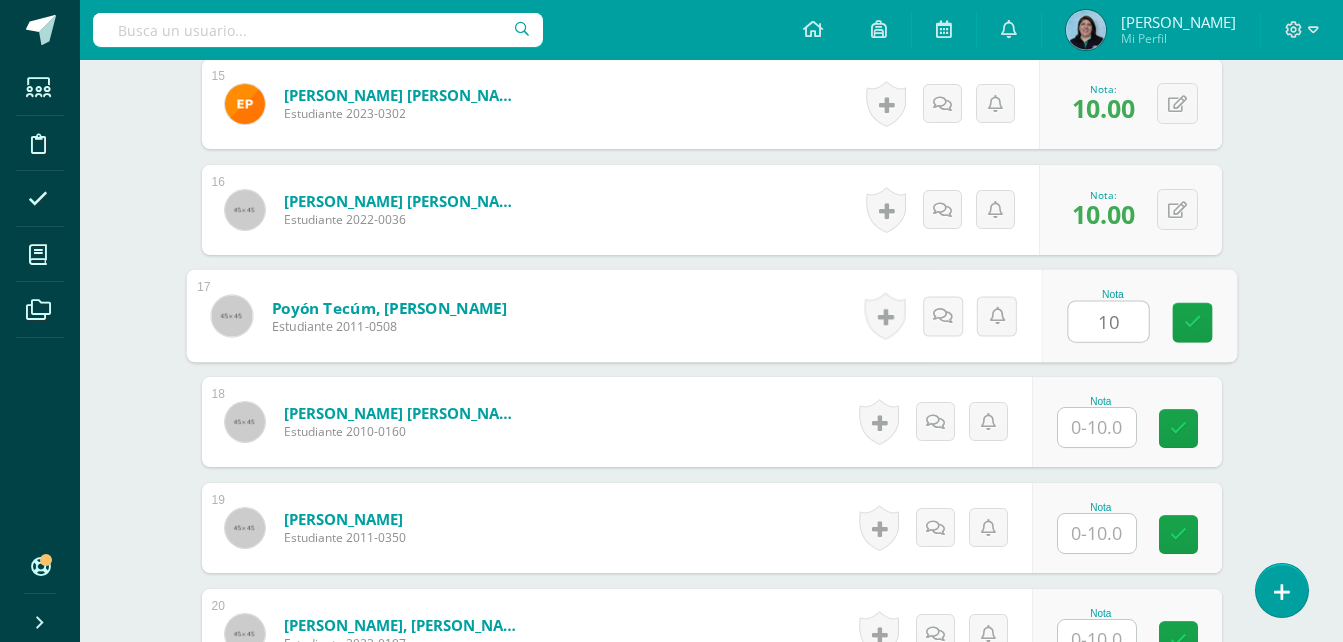 type on "10" 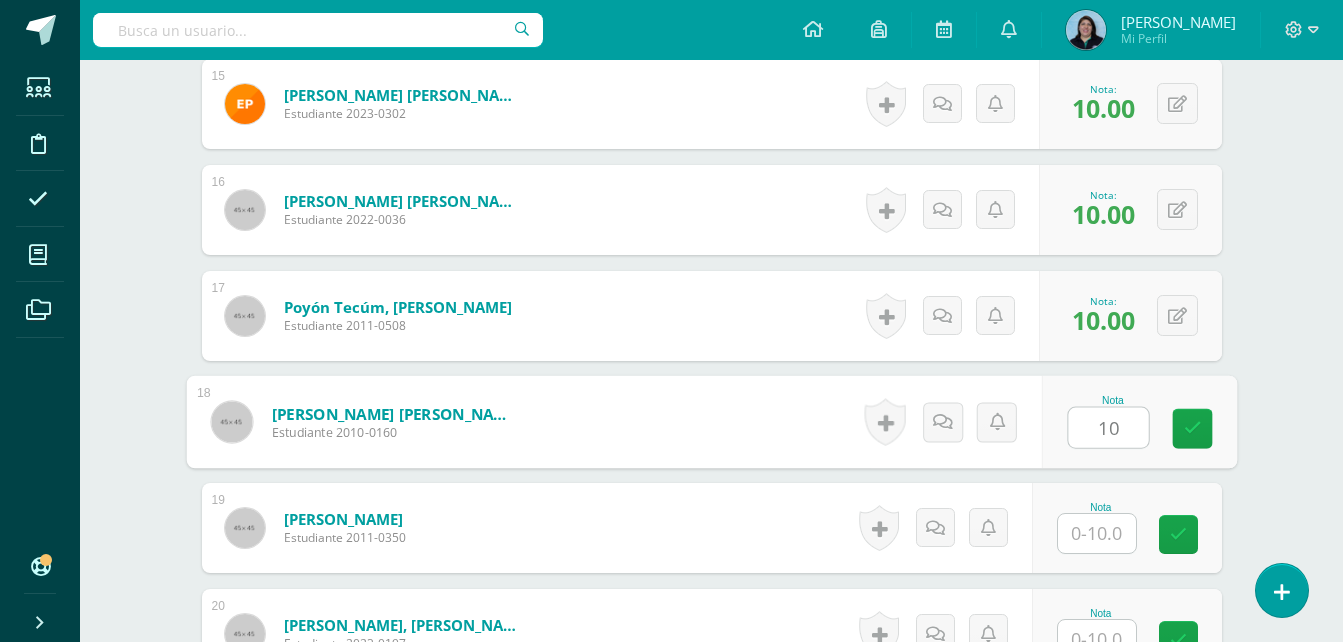 type on "10" 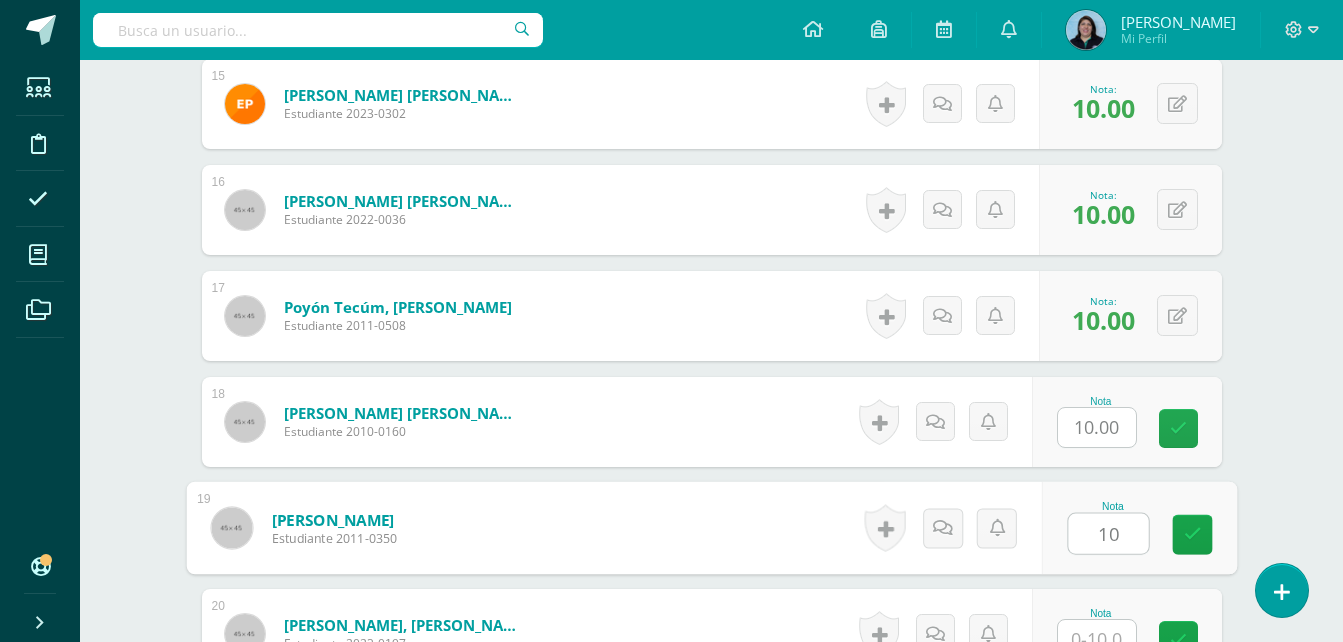 type on "10" 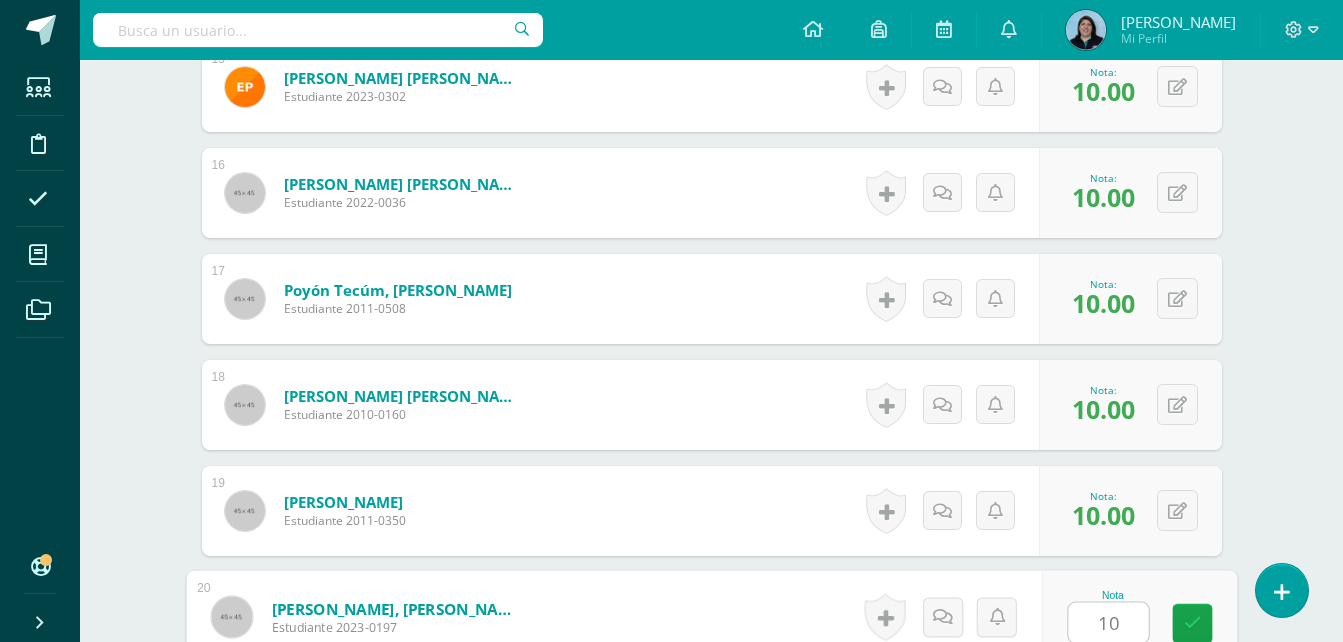 type on "10" 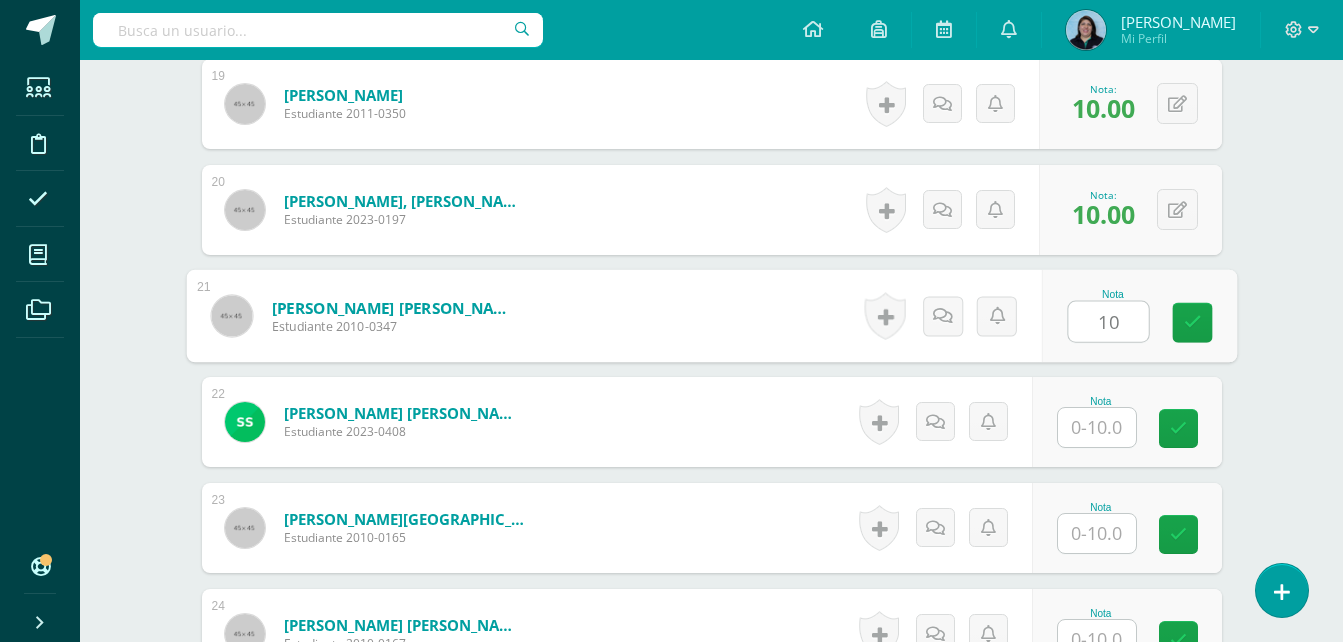type on "10" 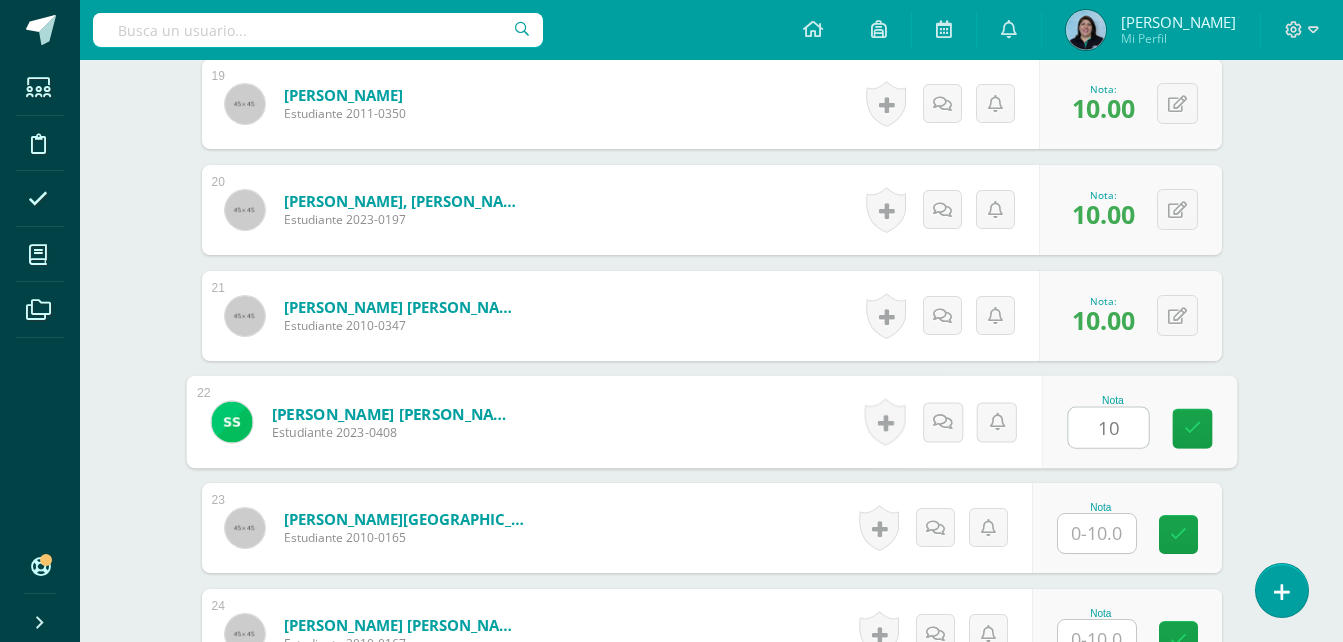 type on "10" 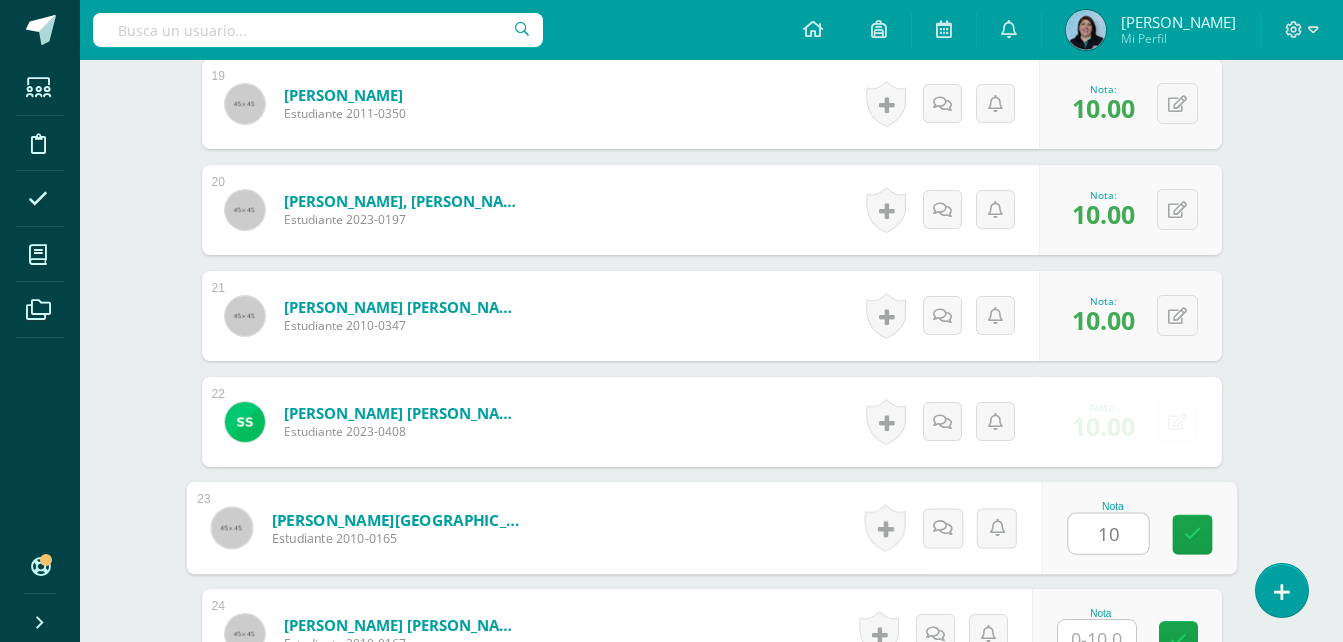 type on "10" 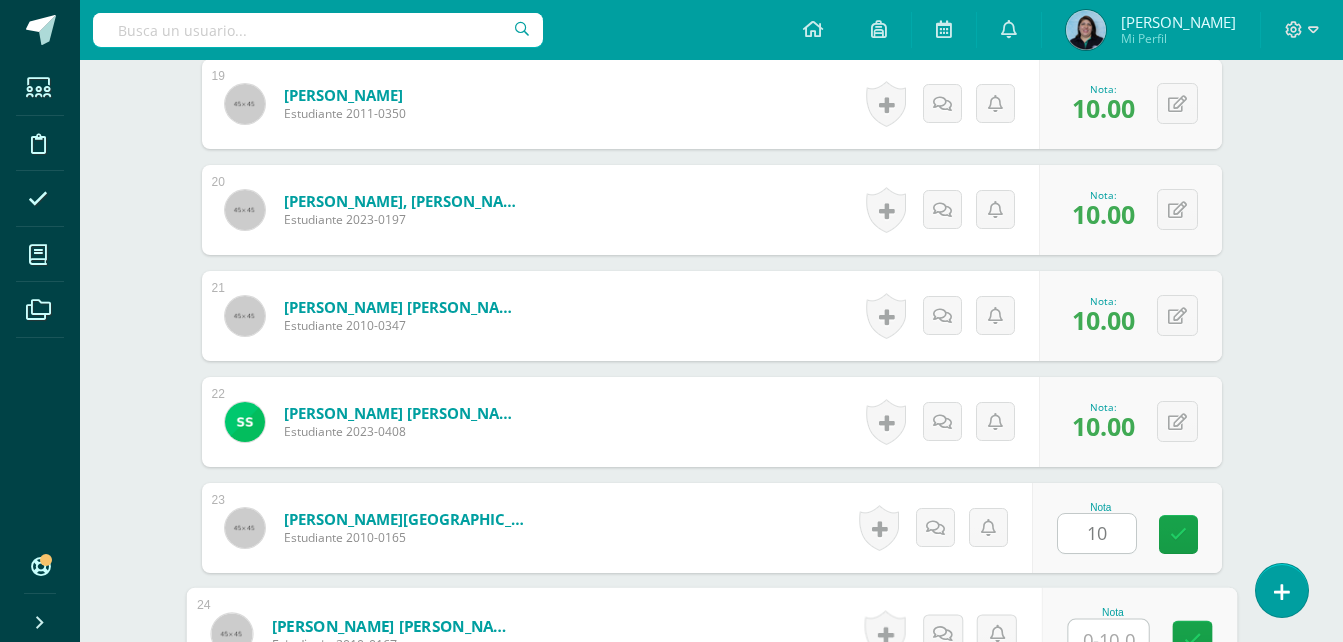 scroll, scrollTop: 2561, scrollLeft: 0, axis: vertical 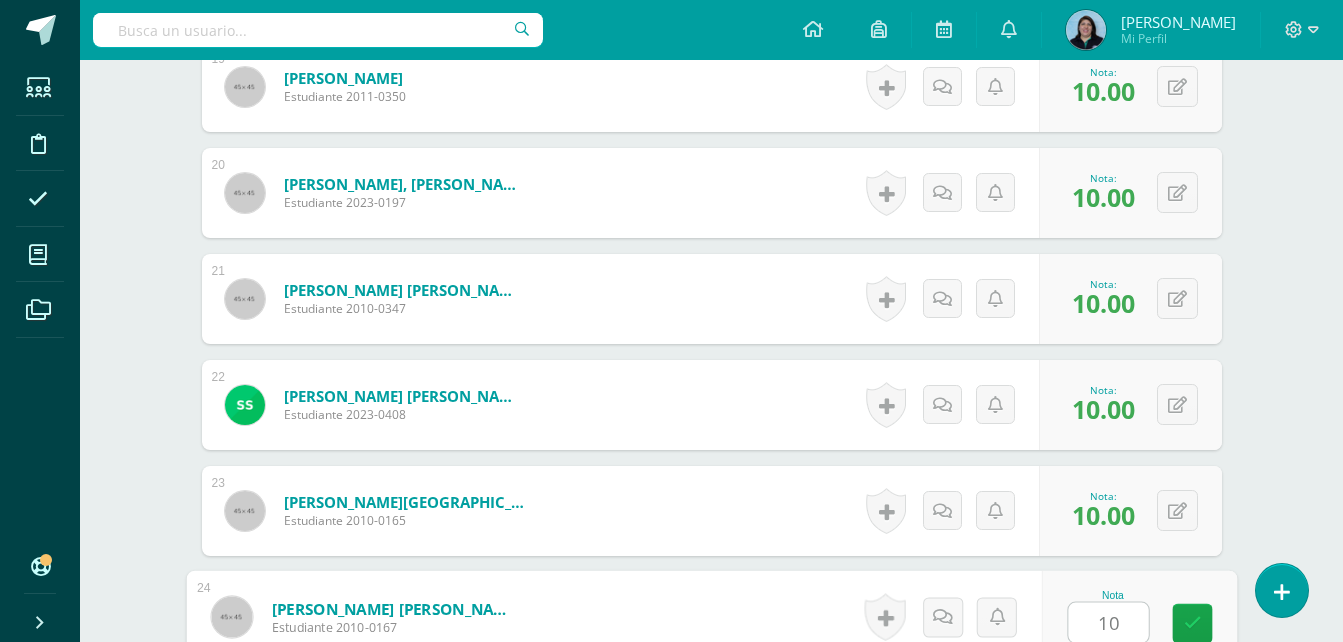 type on "10" 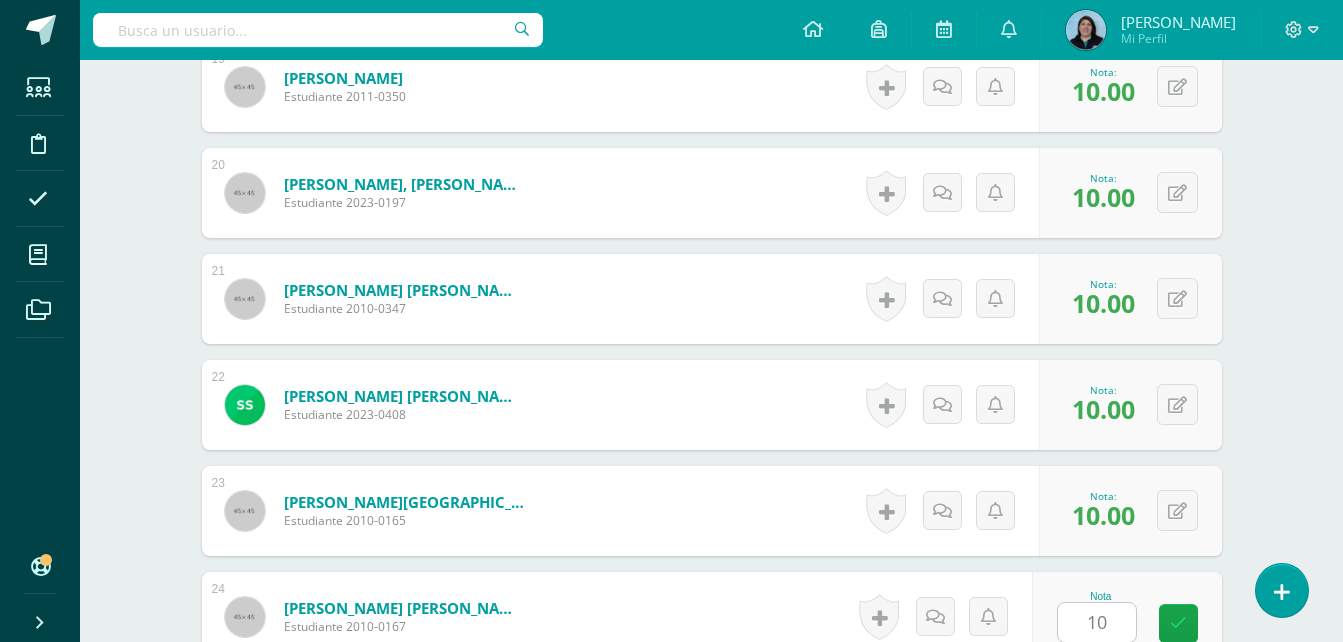 scroll, scrollTop: 2916, scrollLeft: 0, axis: vertical 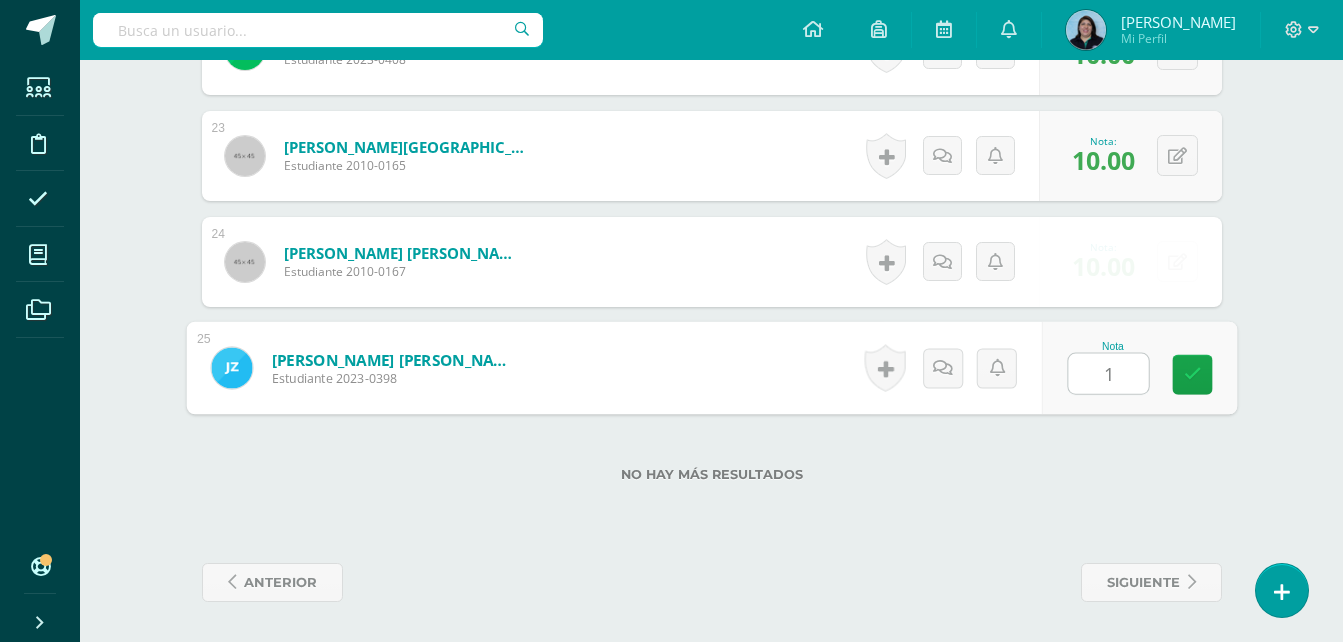 type on "10" 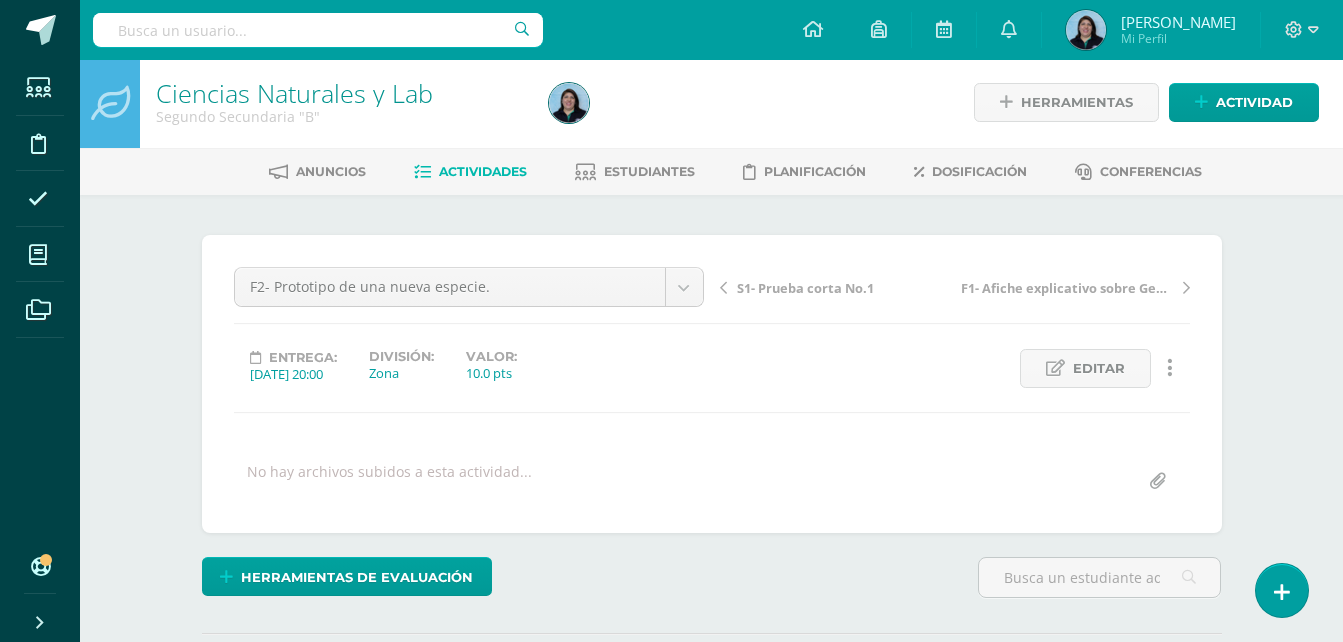 scroll, scrollTop: 0, scrollLeft: 0, axis: both 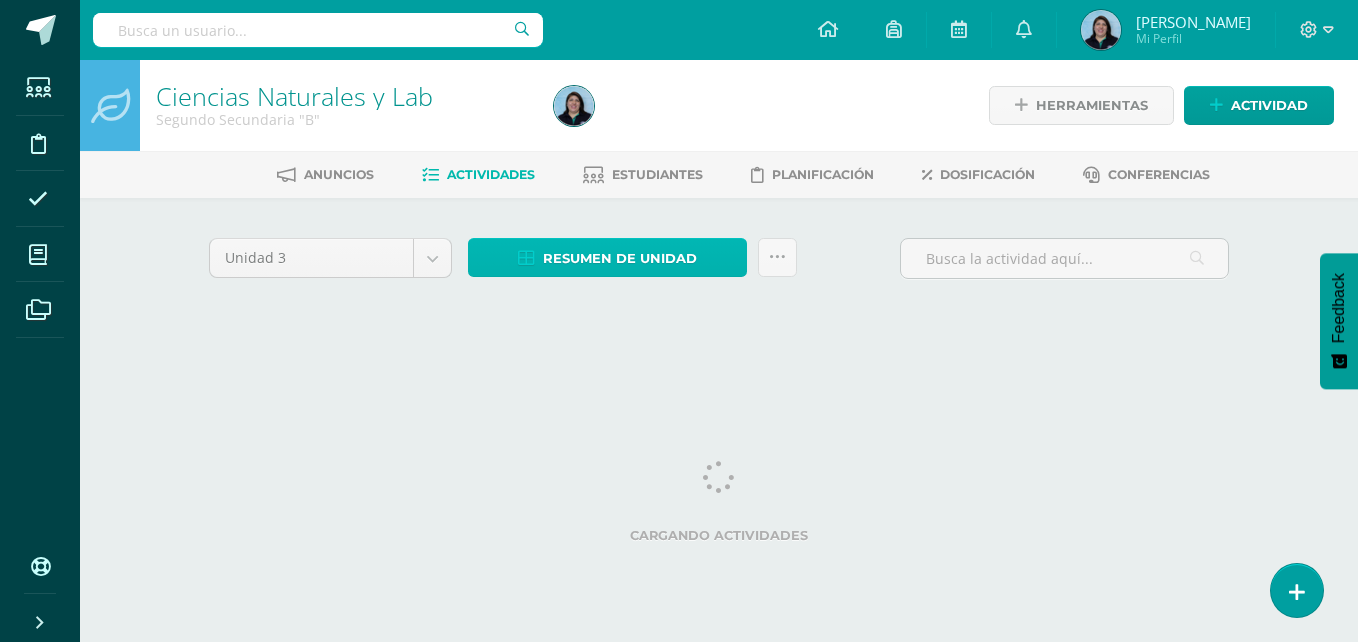 click on "Resumen de unidad" at bounding box center (620, 258) 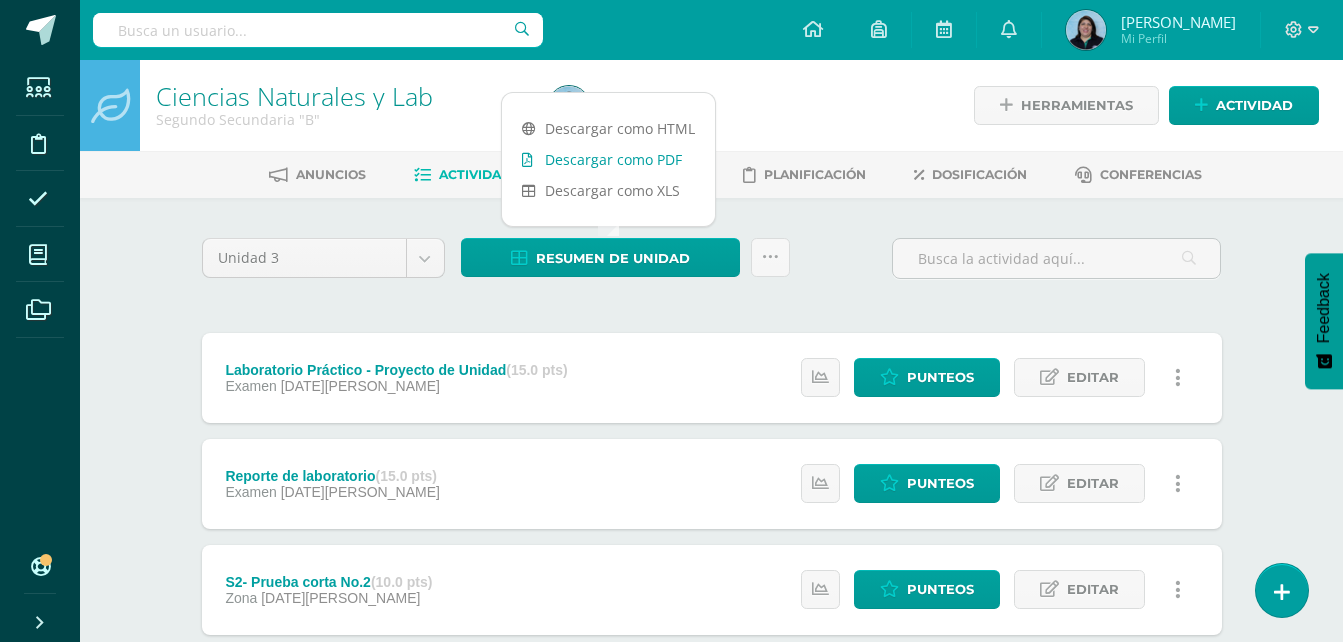 click on "Descargar como PDF" at bounding box center (608, 159) 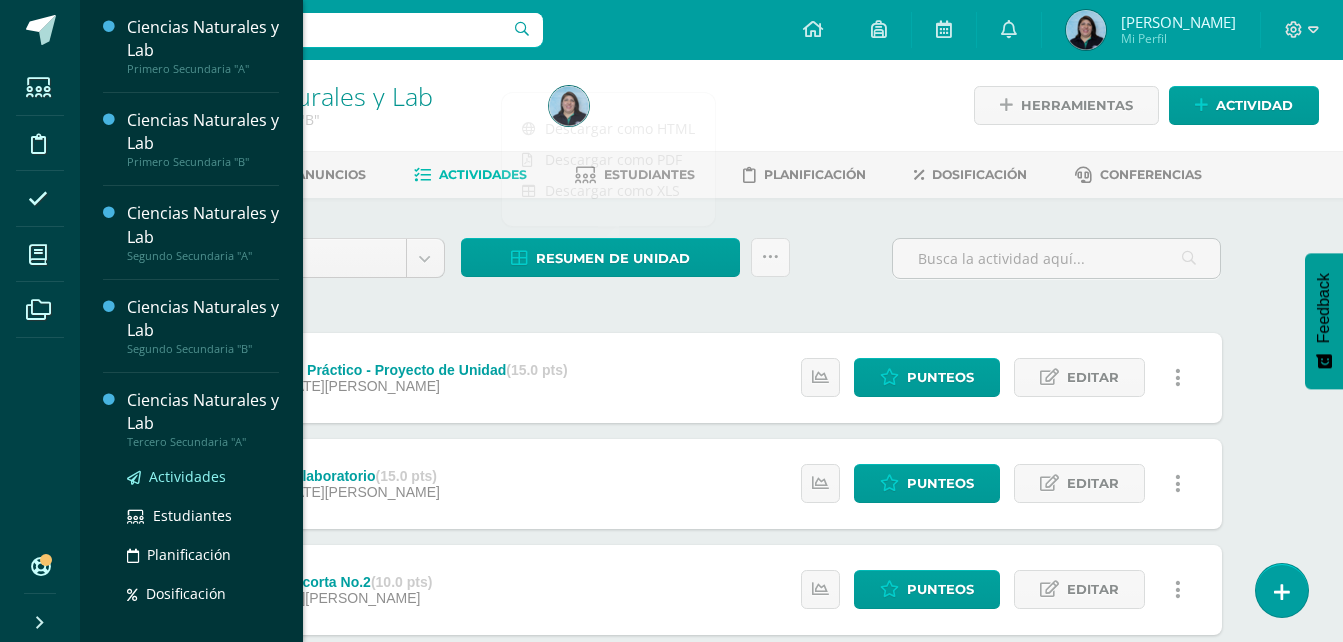 click on "Actividades" at bounding box center (187, 476) 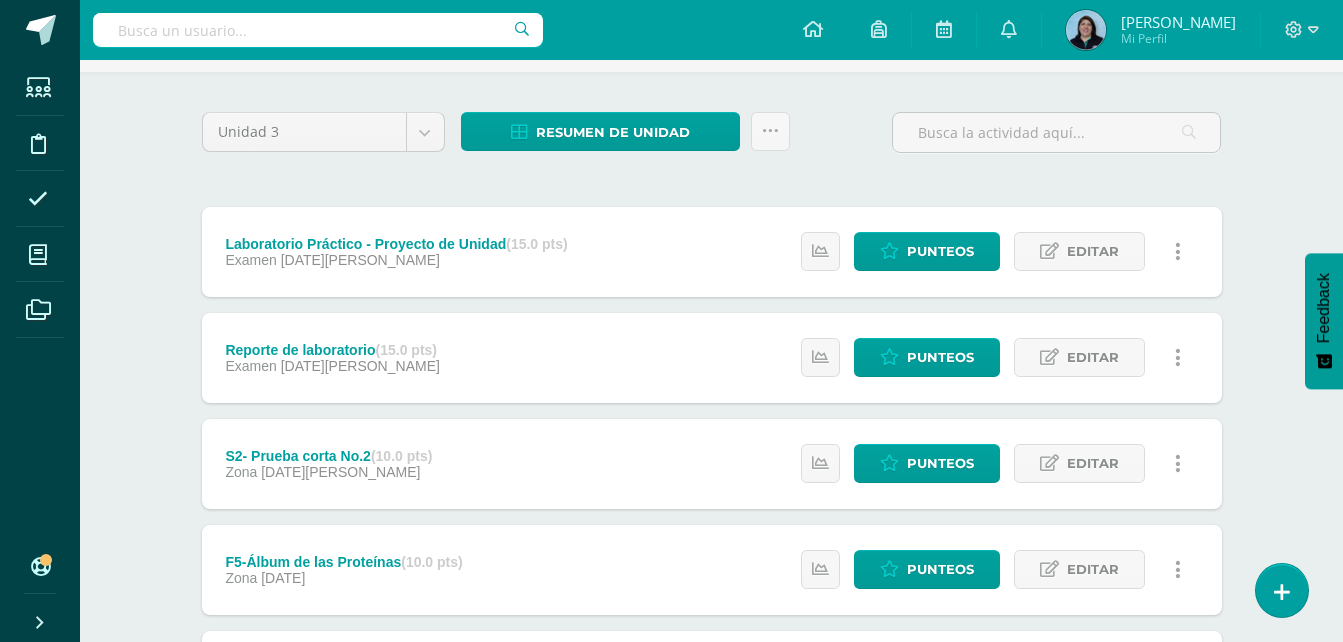 scroll, scrollTop: 0, scrollLeft: 0, axis: both 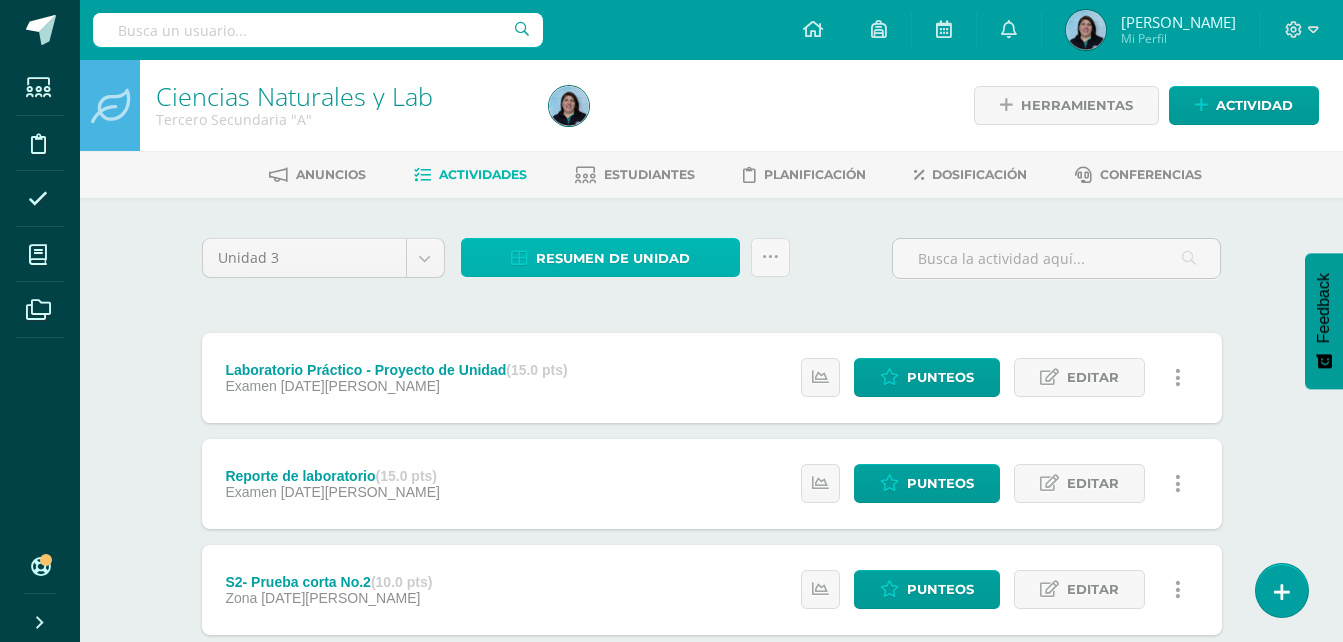 click on "Resumen de unidad" at bounding box center [613, 258] 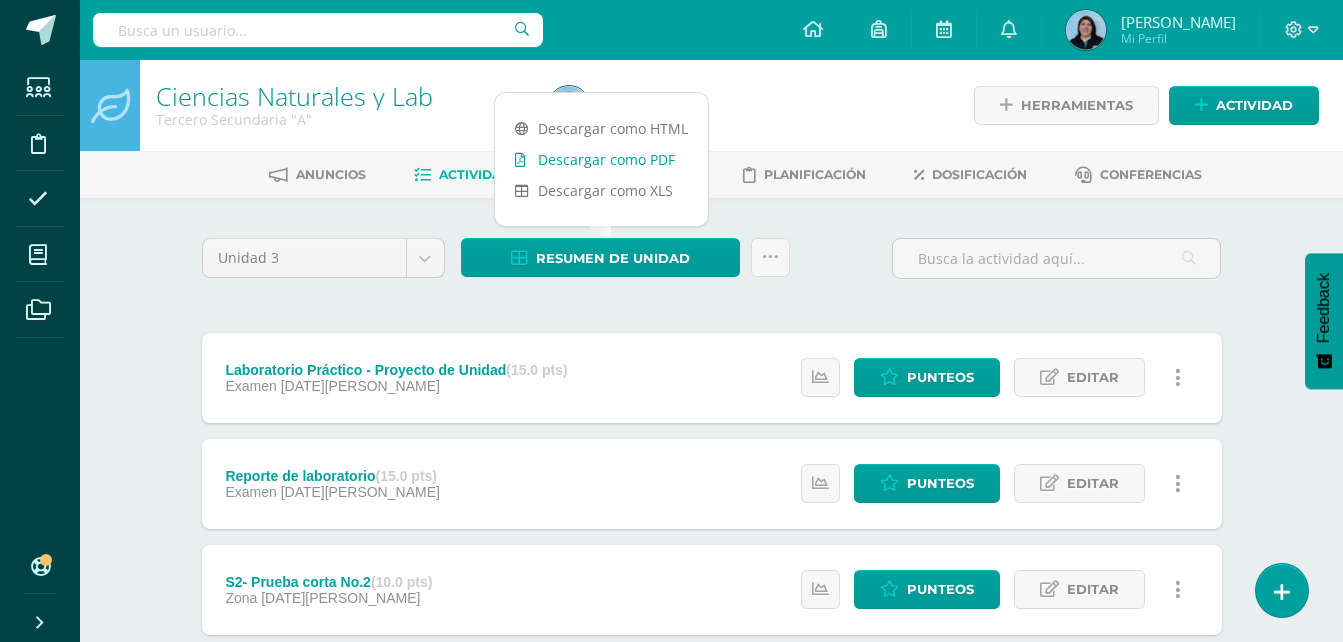 click on "Descargar como PDF" at bounding box center (601, 159) 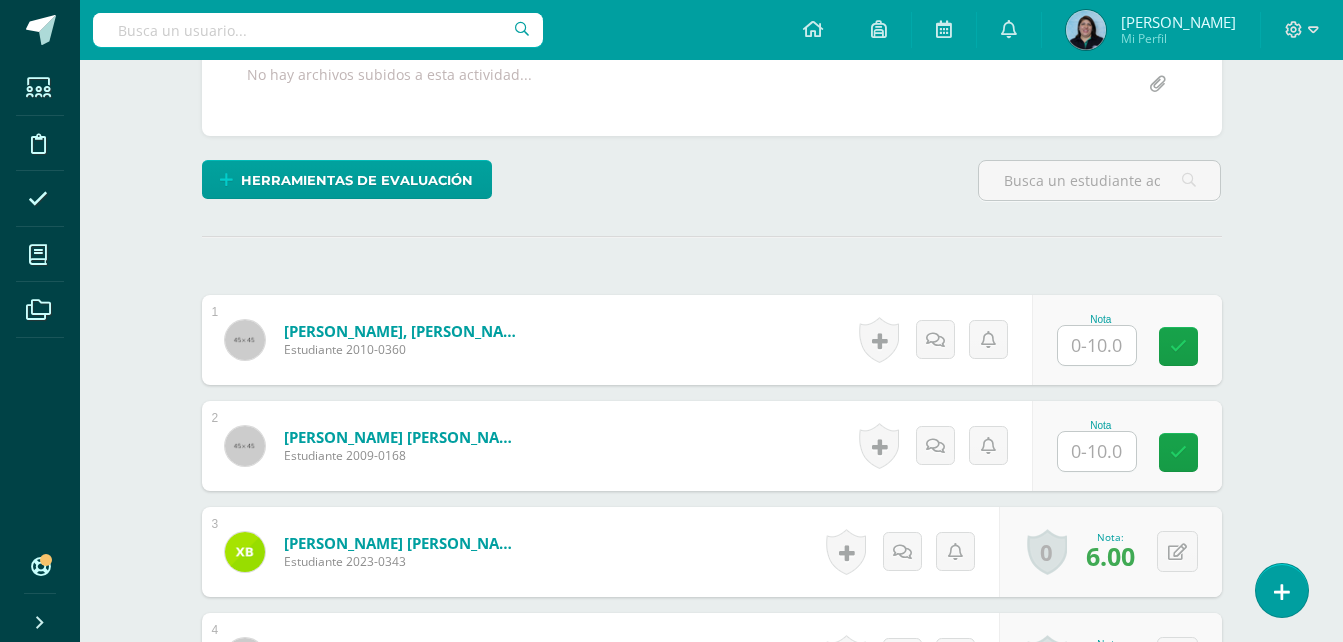 scroll, scrollTop: 401, scrollLeft: 0, axis: vertical 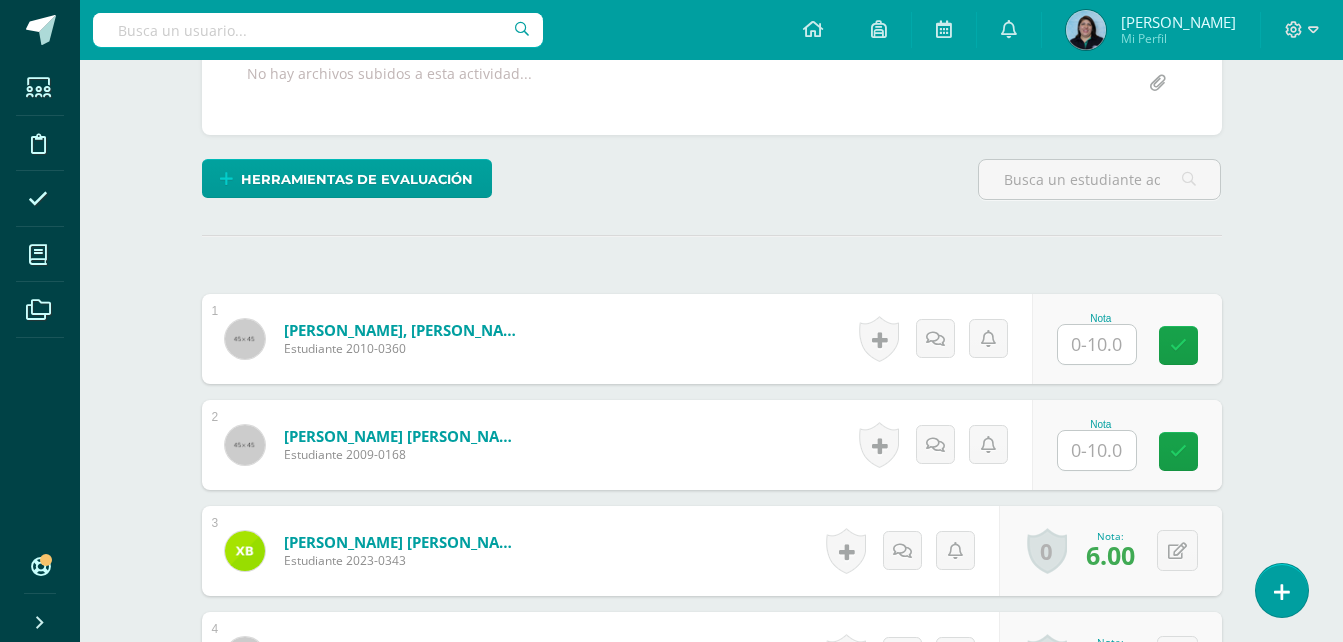 click at bounding box center [1097, 344] 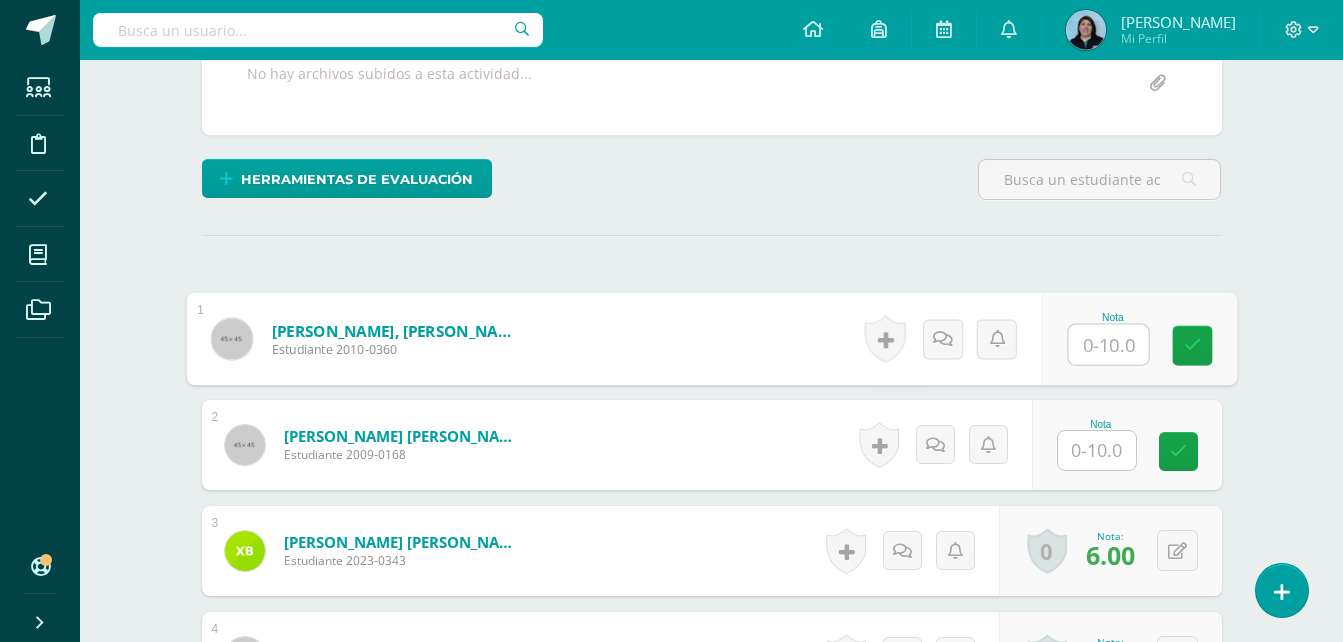 scroll, scrollTop: 402, scrollLeft: 0, axis: vertical 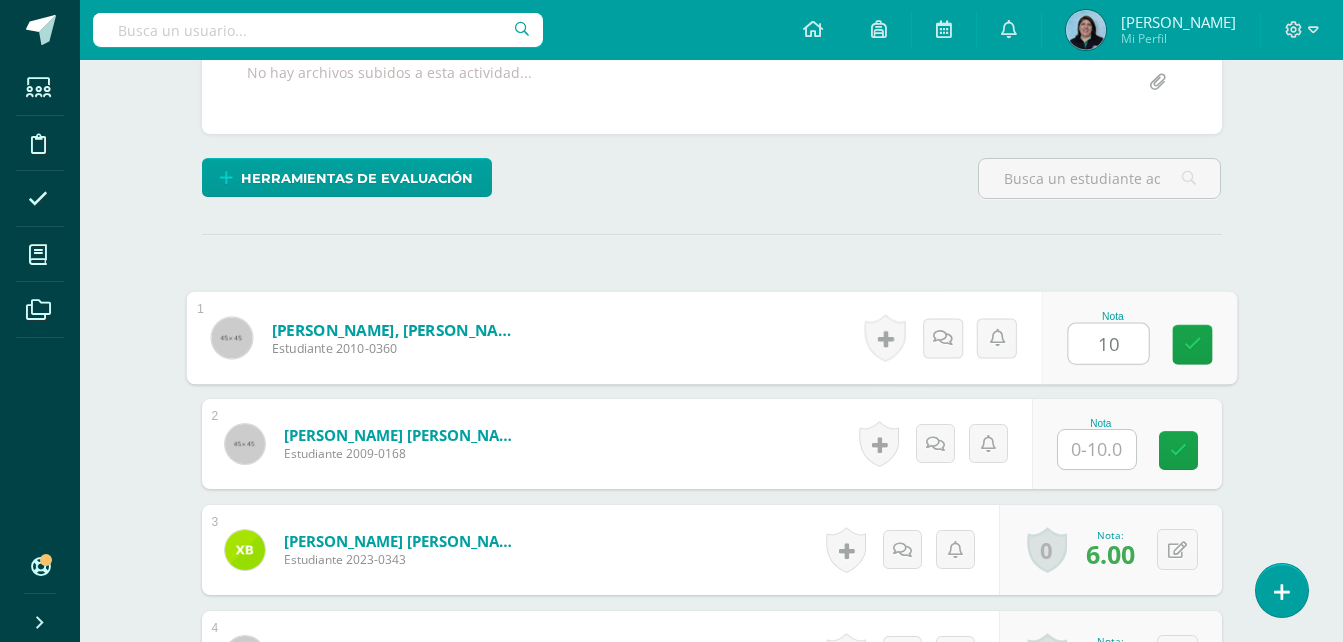 type on "10" 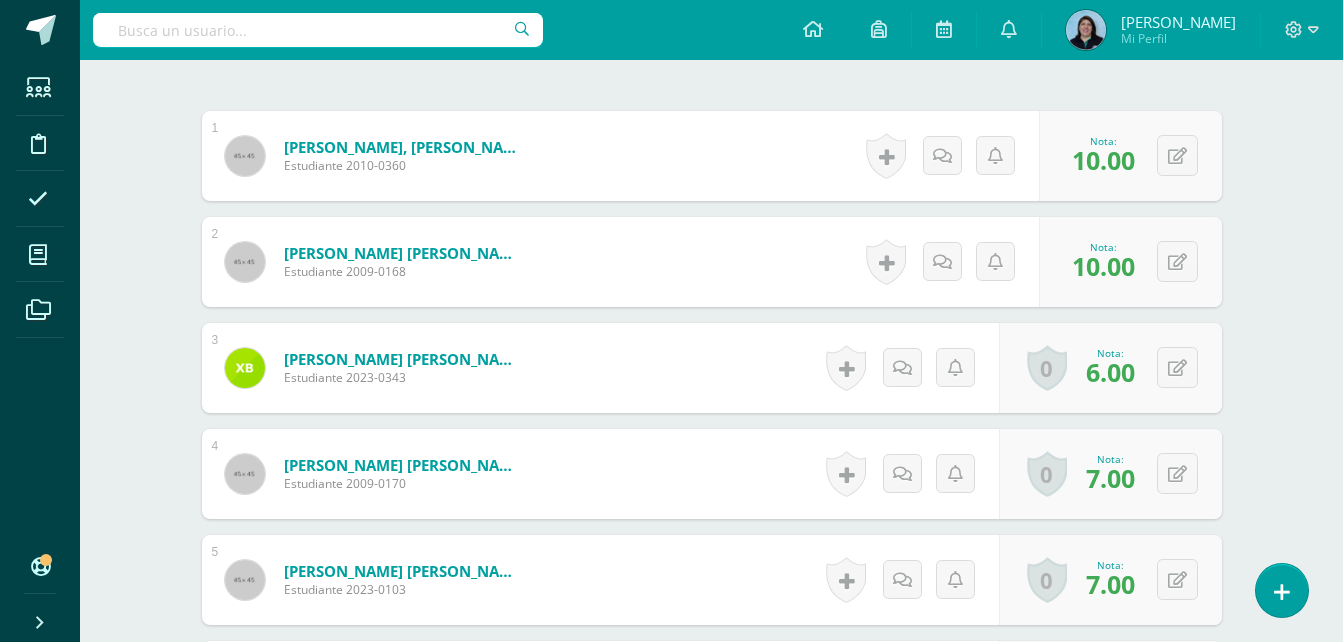 scroll, scrollTop: 603, scrollLeft: 0, axis: vertical 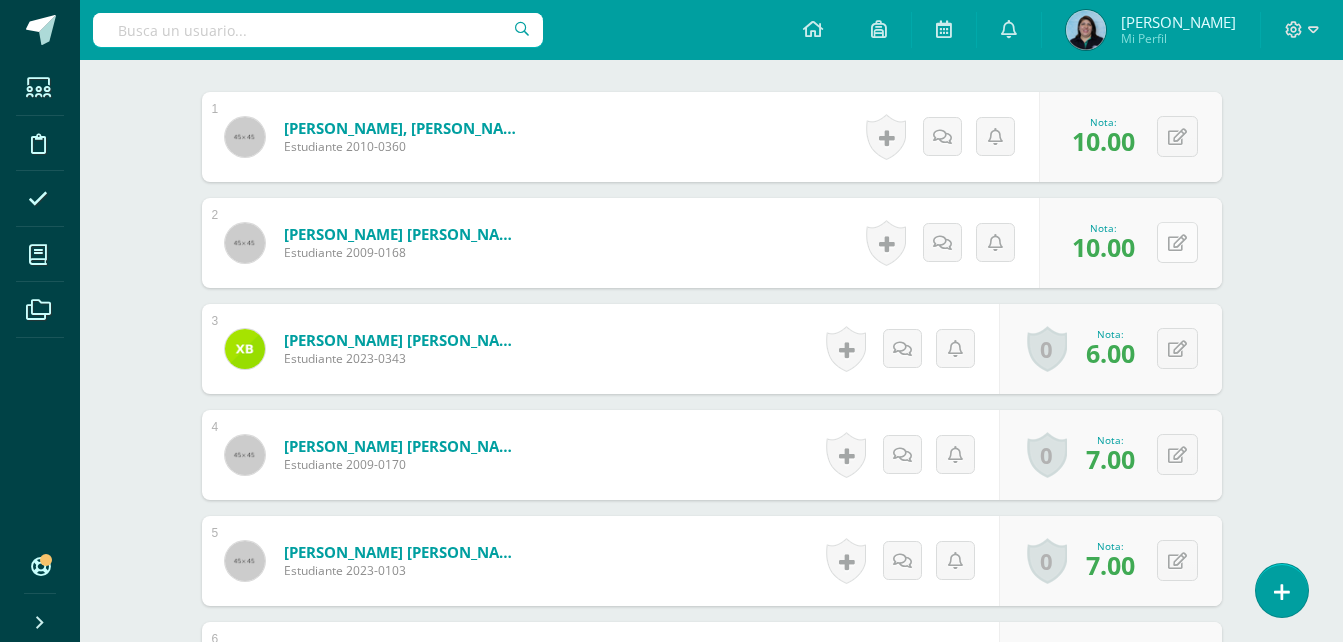 click at bounding box center (1177, 242) 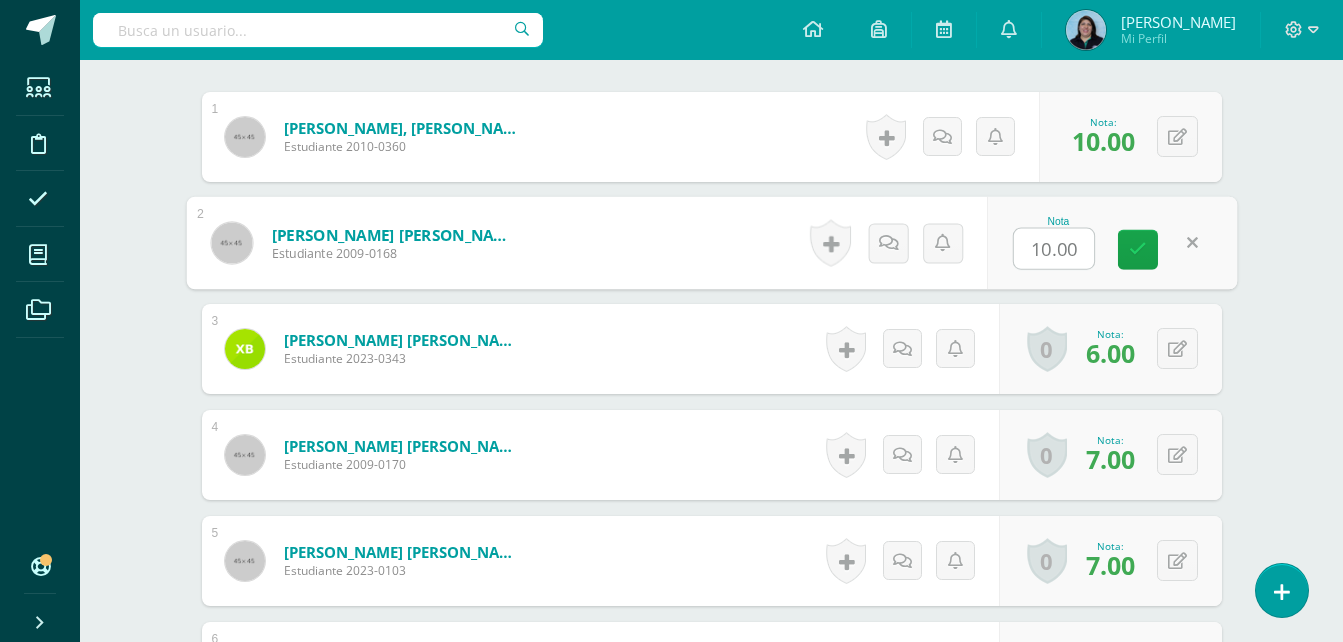 type on "0" 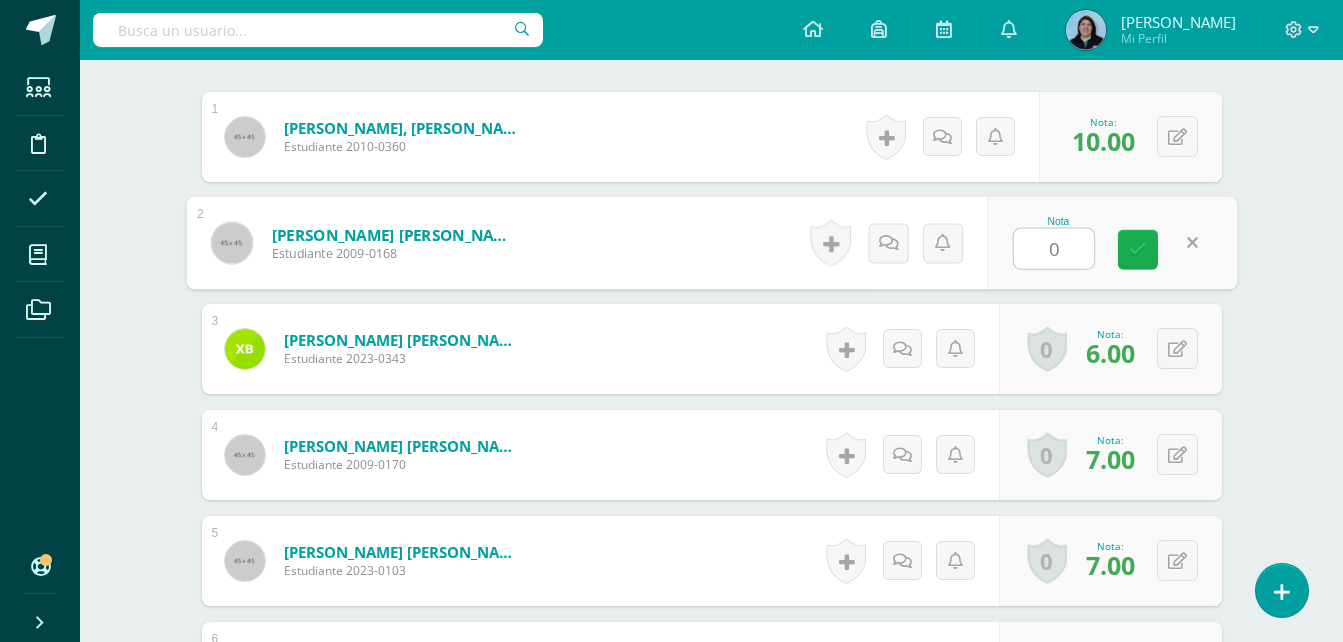 click at bounding box center [1138, 249] 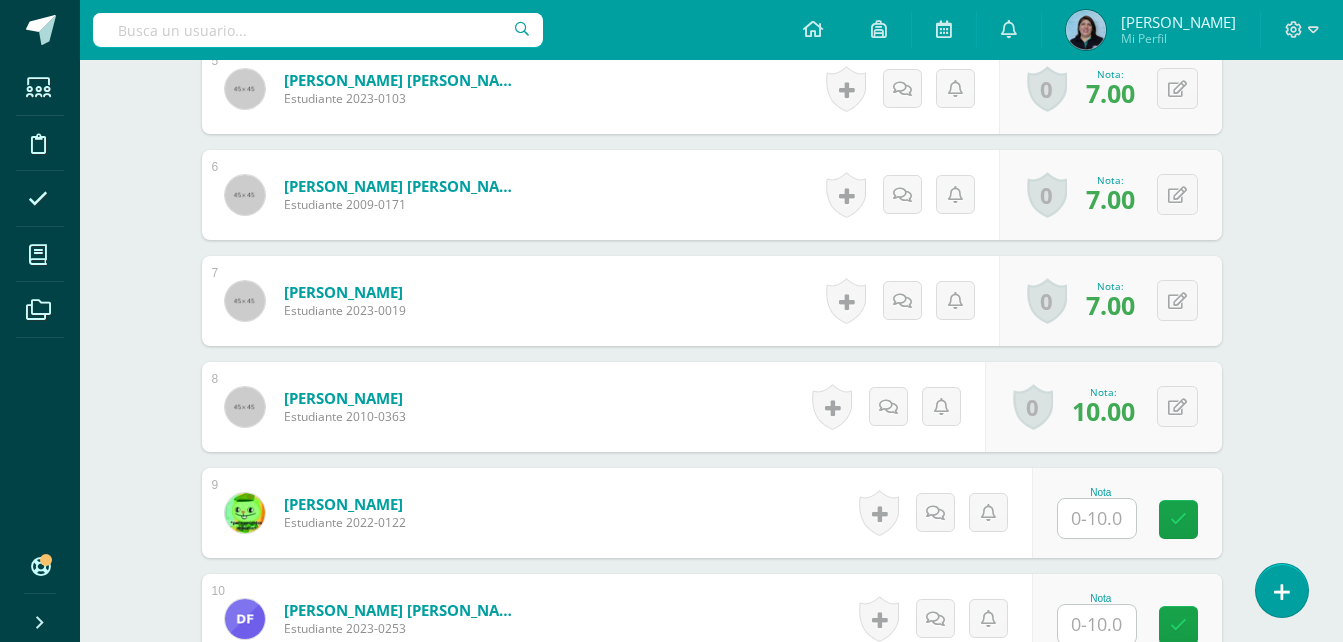 scroll, scrollTop: 1103, scrollLeft: 0, axis: vertical 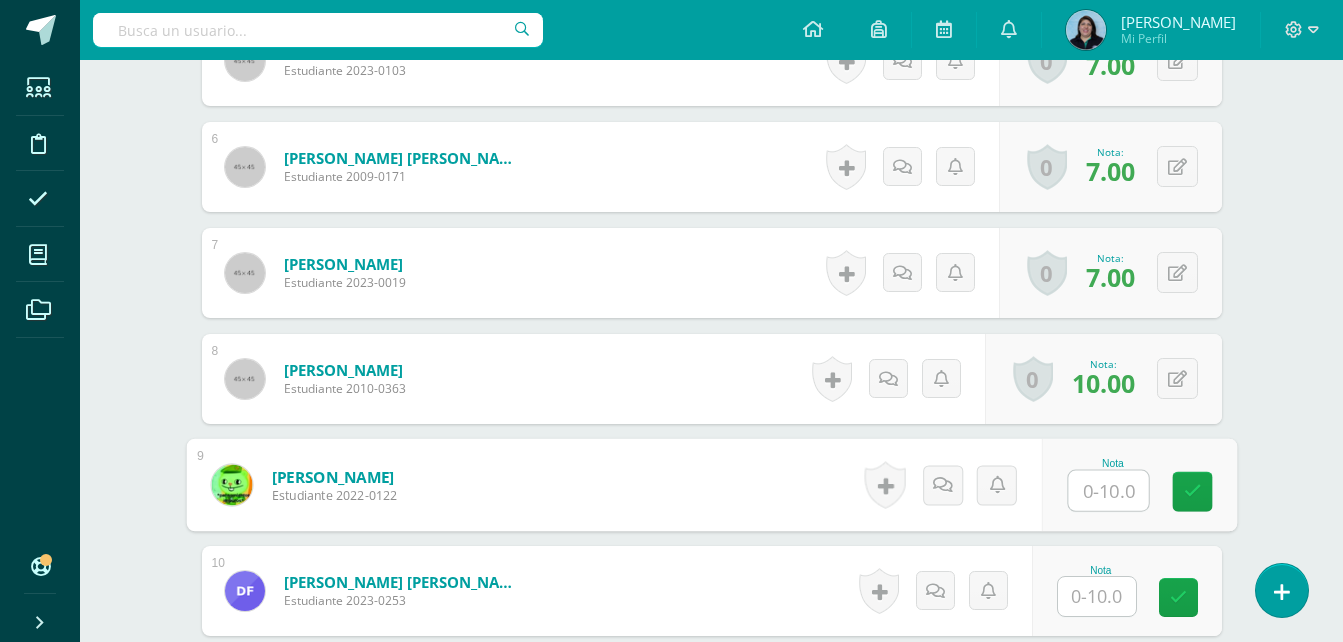 click at bounding box center [1108, 491] 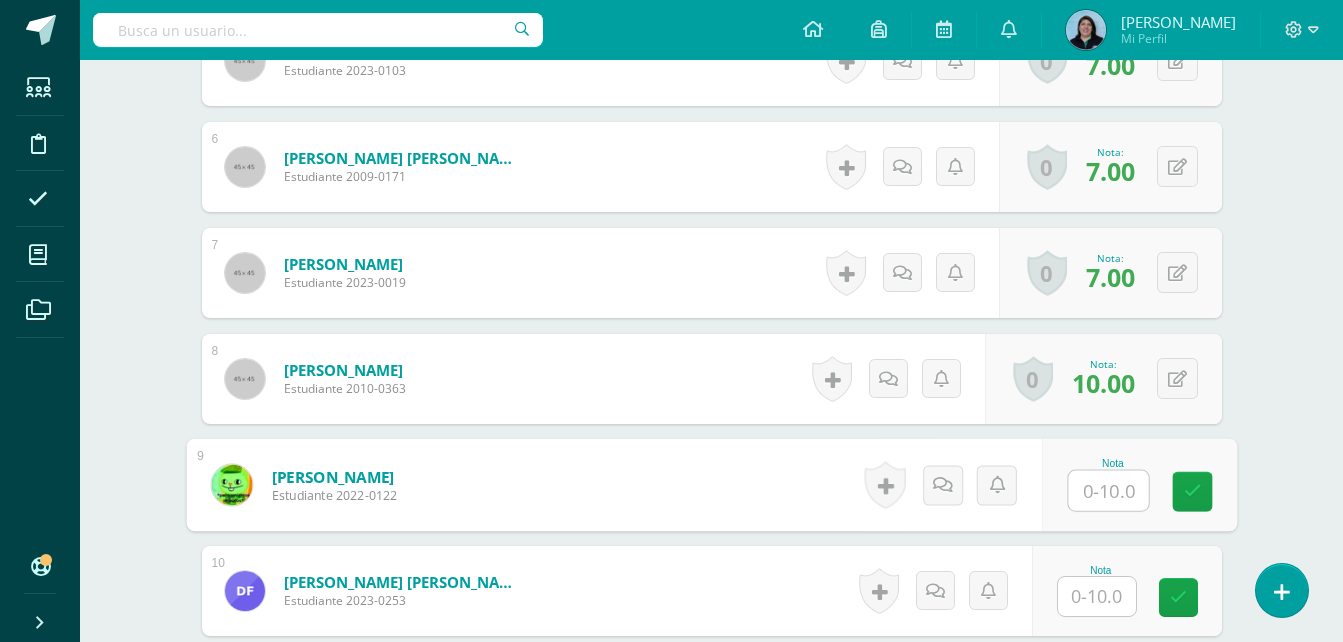 type on "0" 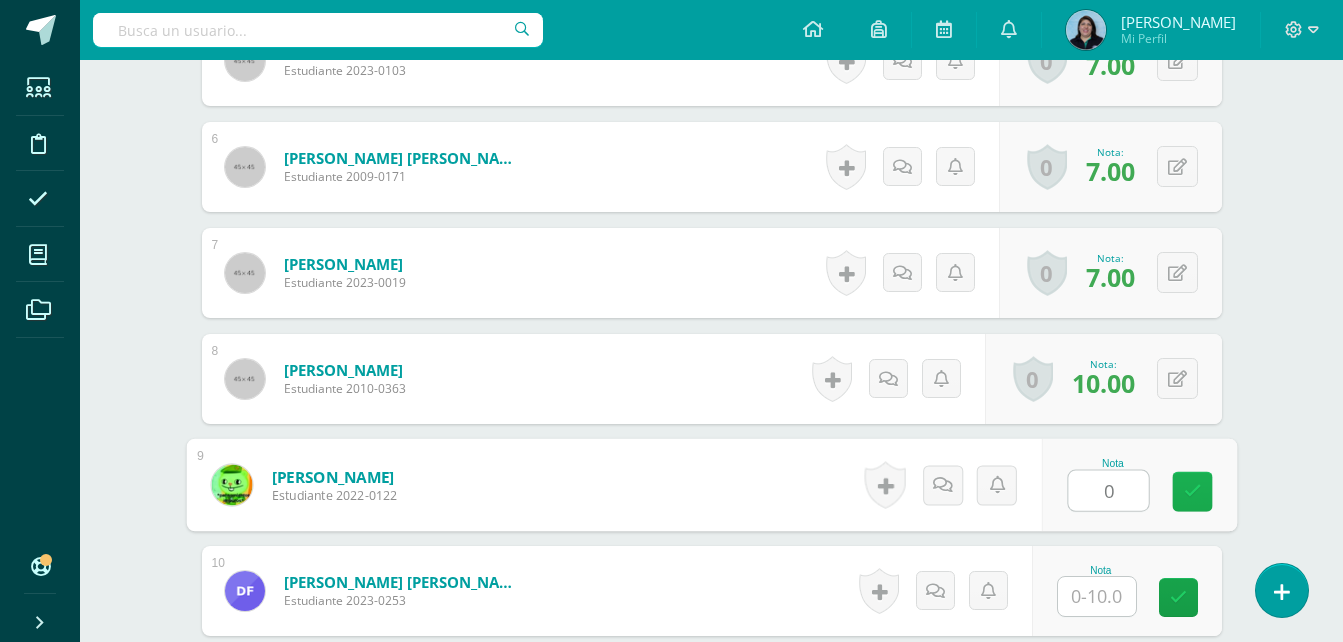 click at bounding box center (1192, 491) 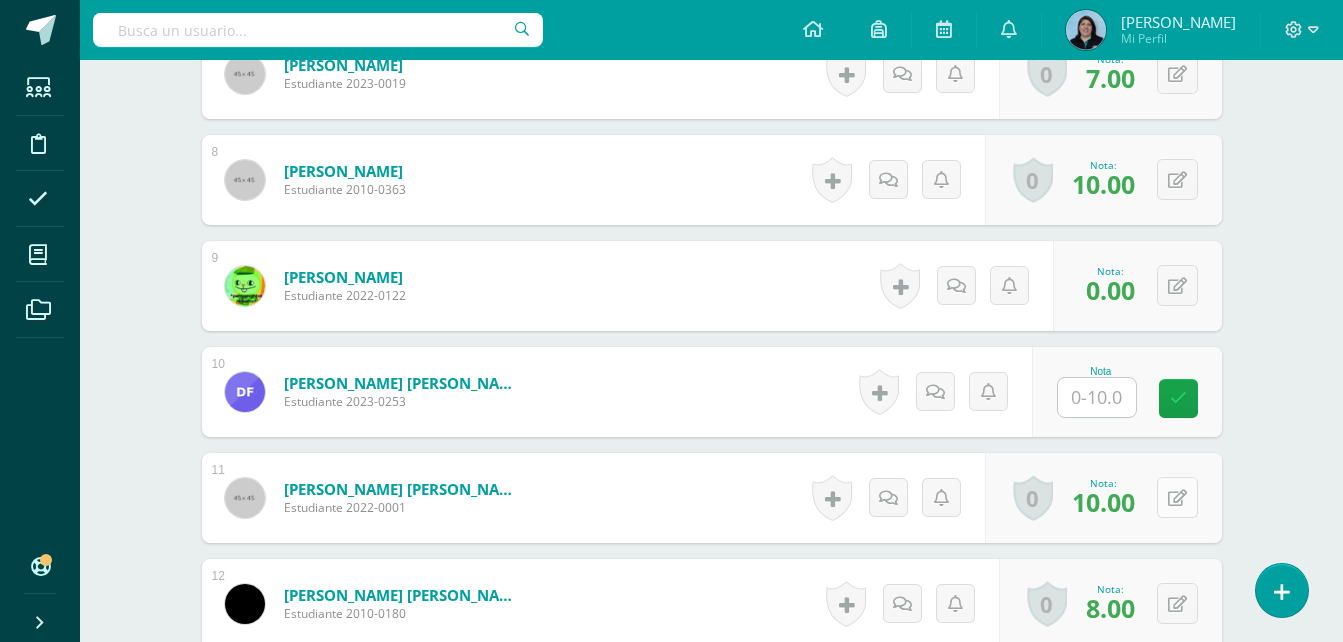 scroll, scrollTop: 1303, scrollLeft: 0, axis: vertical 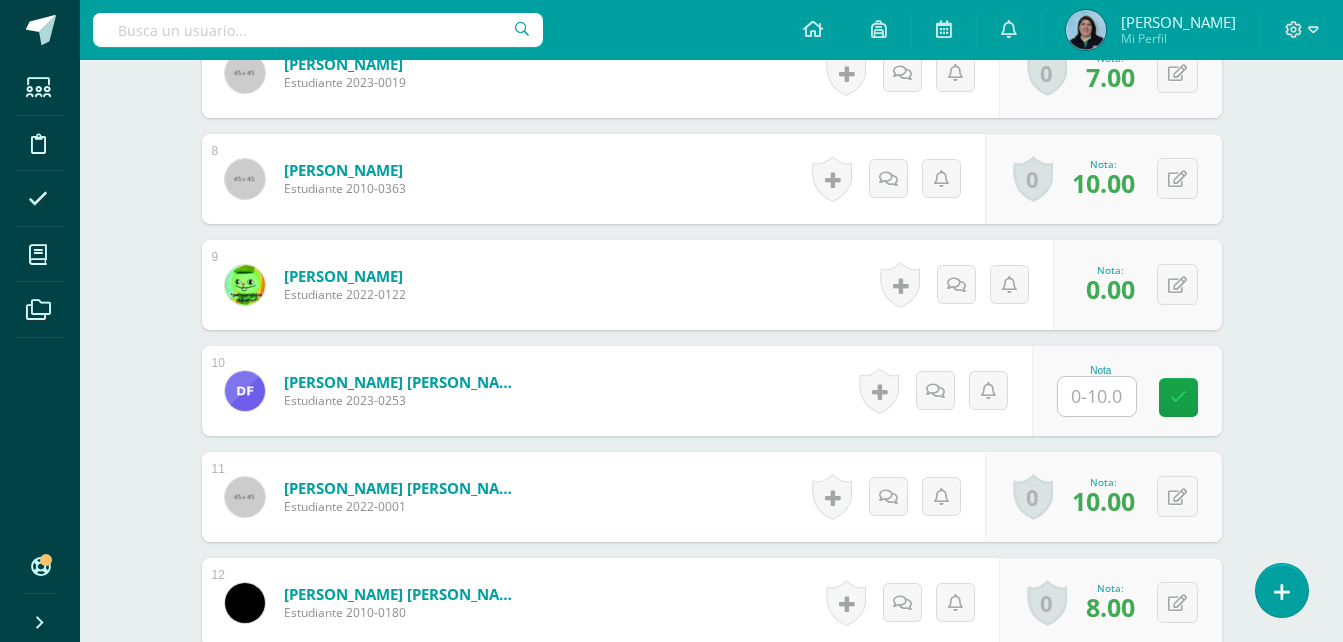 click at bounding box center [1097, 396] 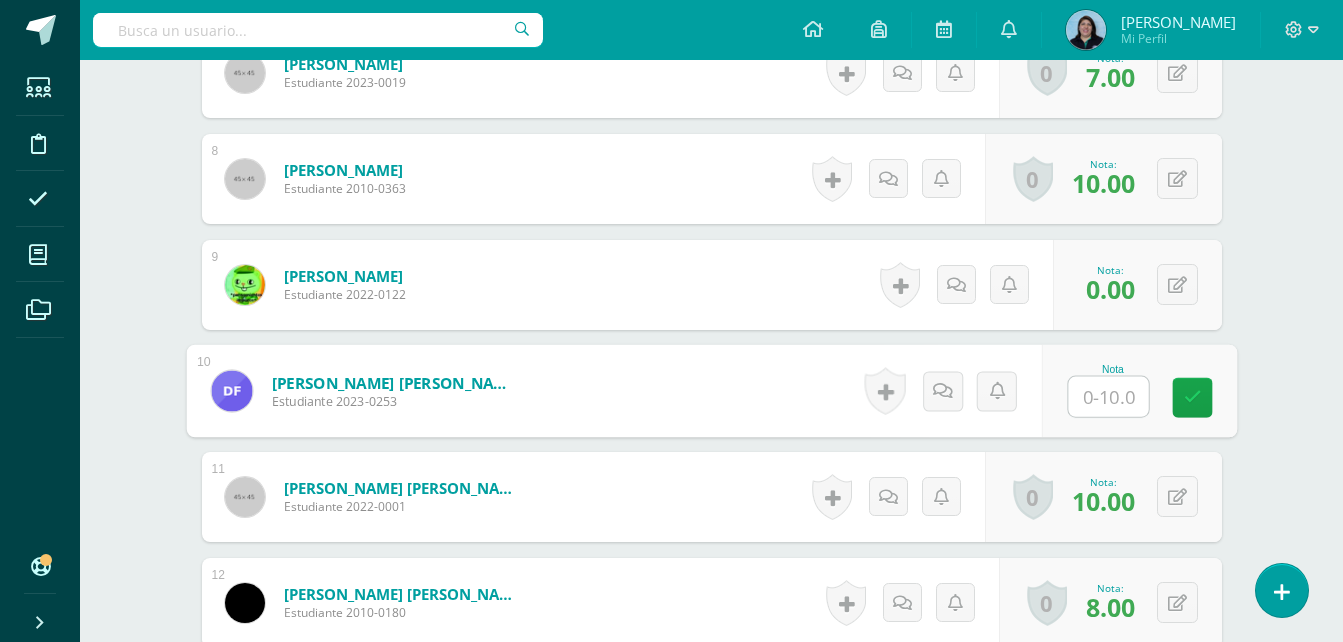 type on "0" 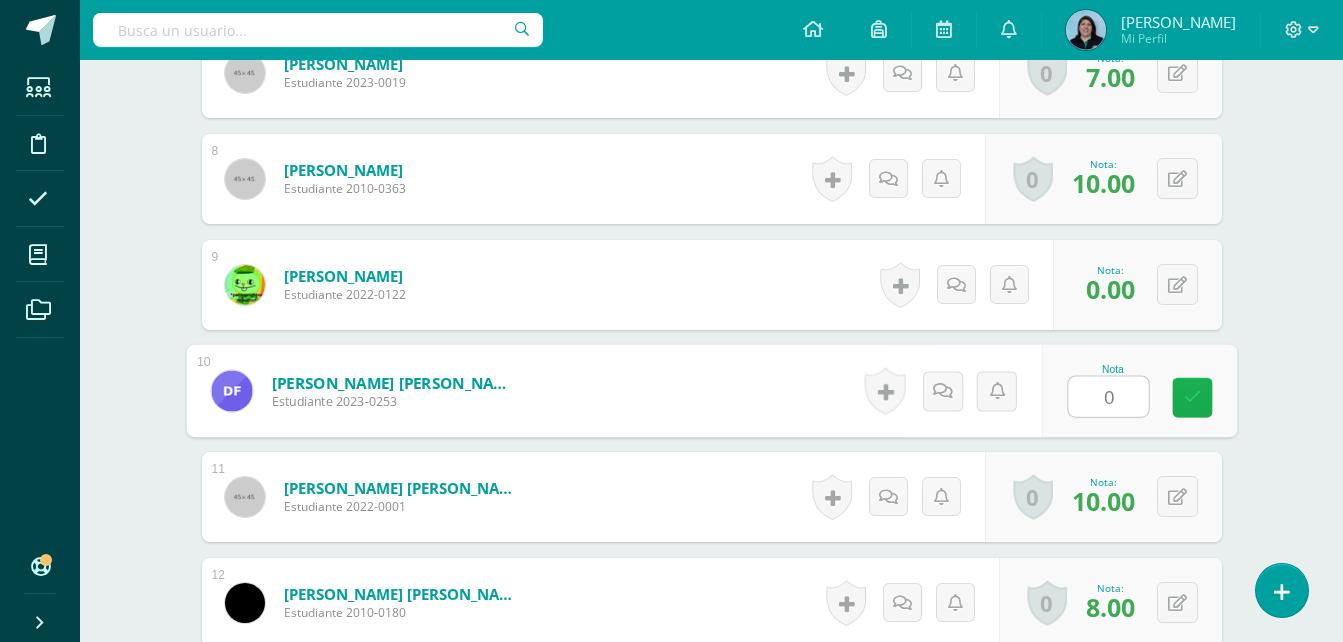 click at bounding box center (1192, 398) 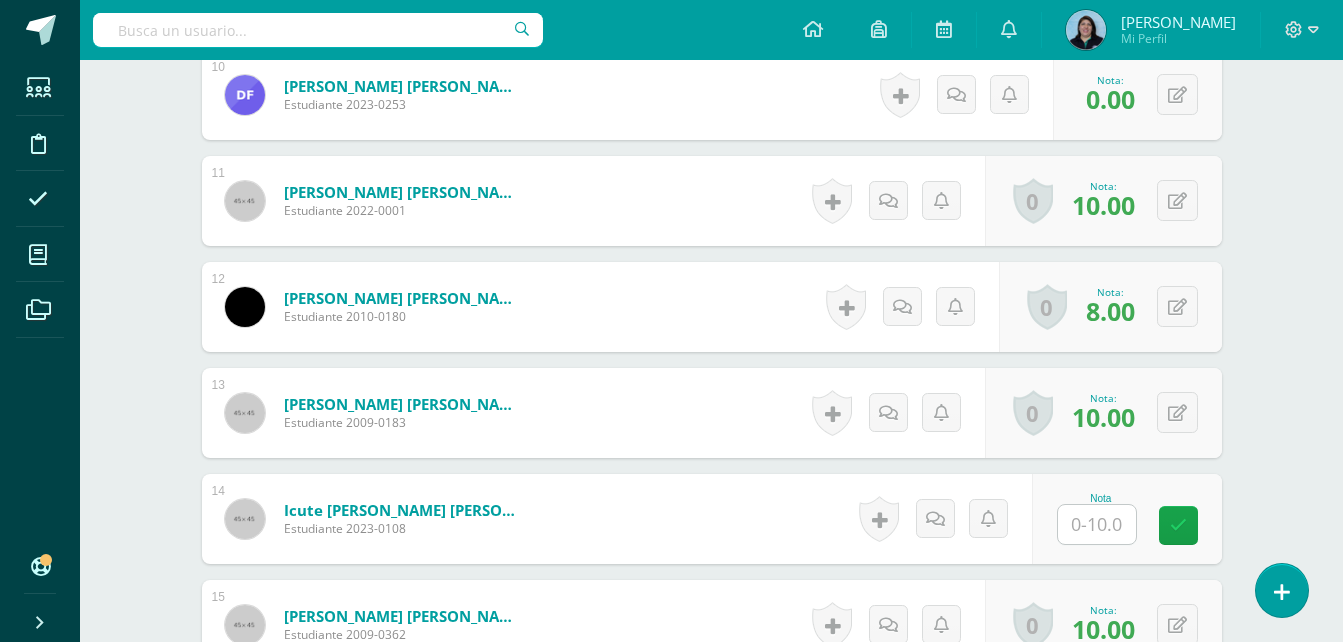 scroll, scrollTop: 1603, scrollLeft: 0, axis: vertical 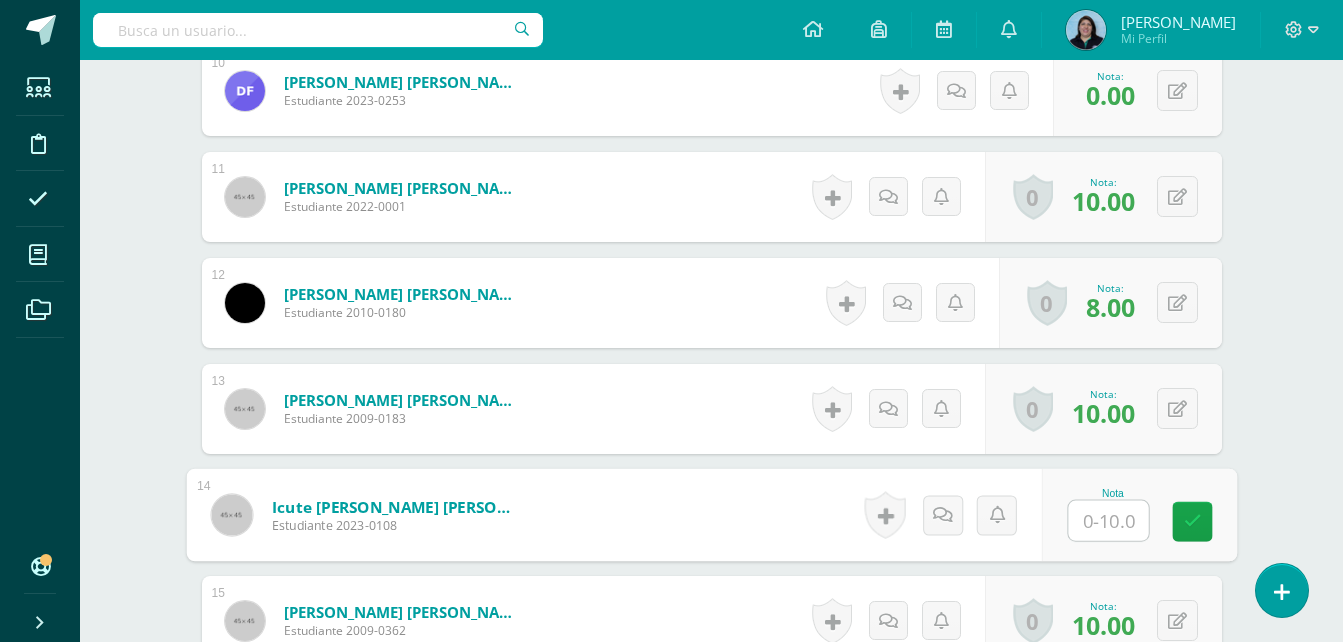 click at bounding box center (1108, 521) 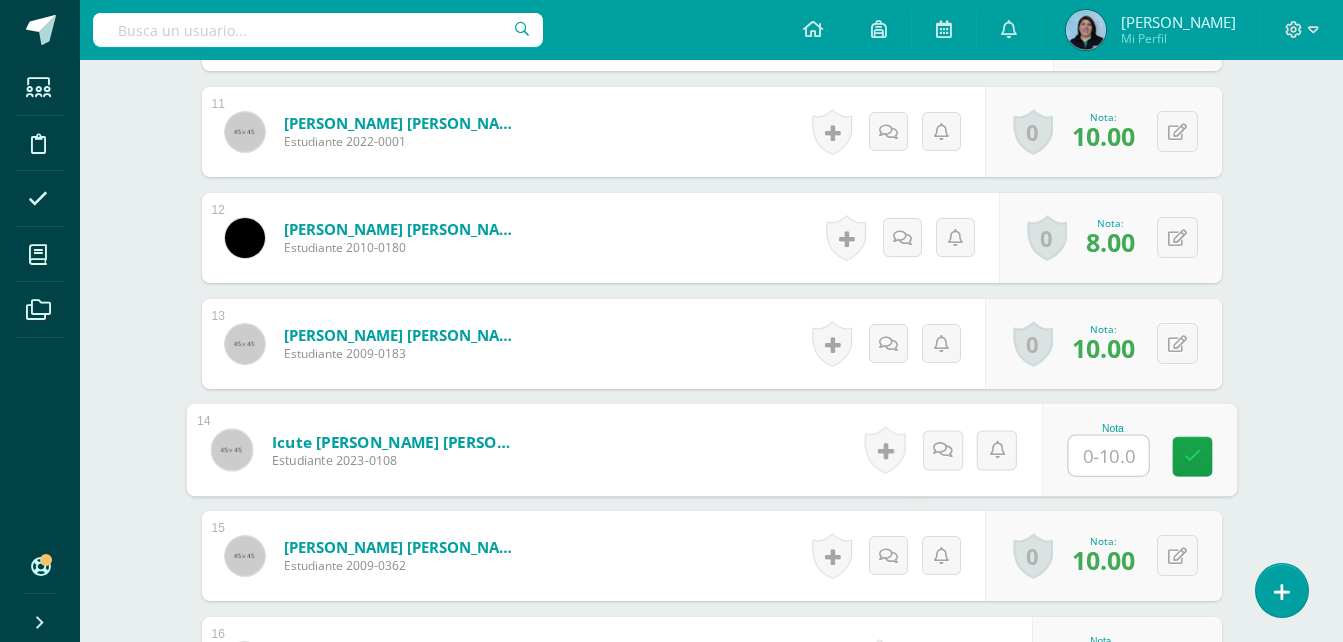 scroll, scrollTop: 1703, scrollLeft: 0, axis: vertical 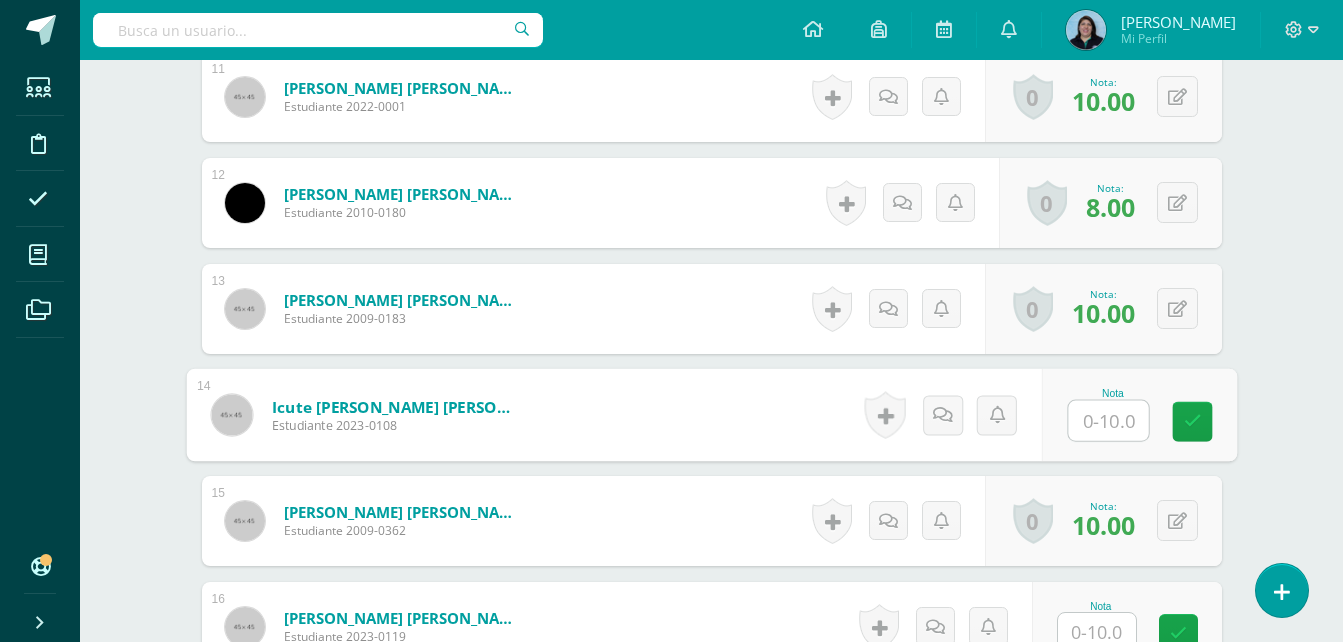 type on "0" 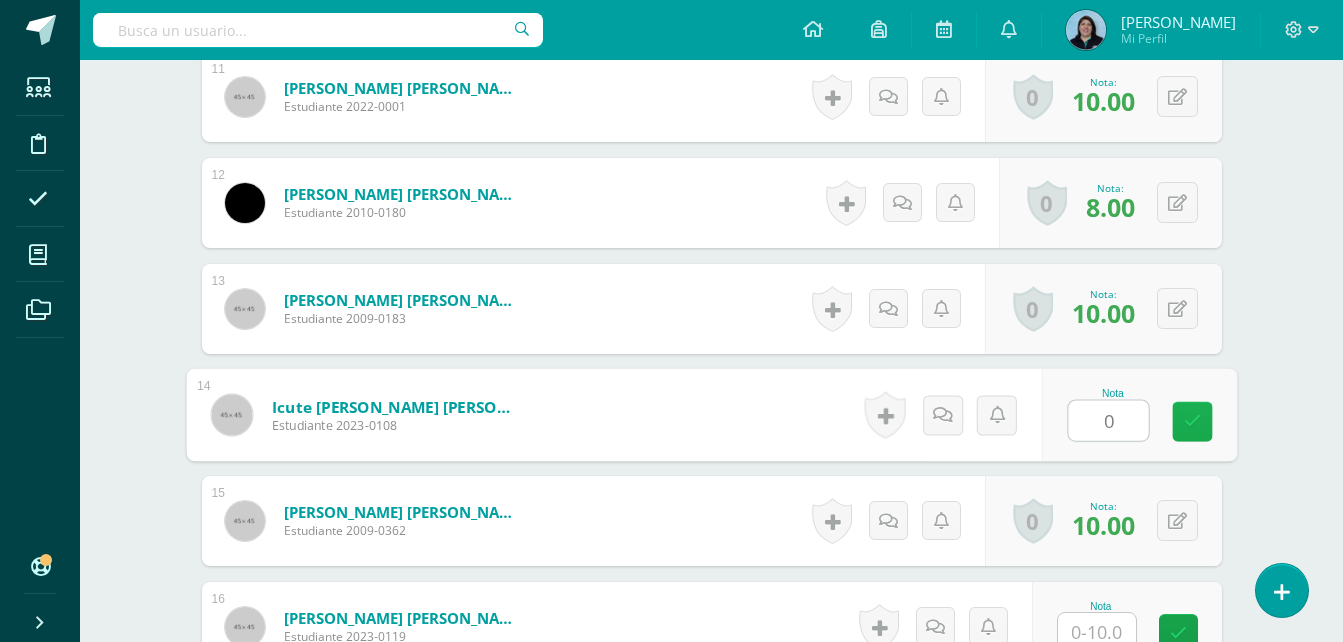 click at bounding box center (1192, 421) 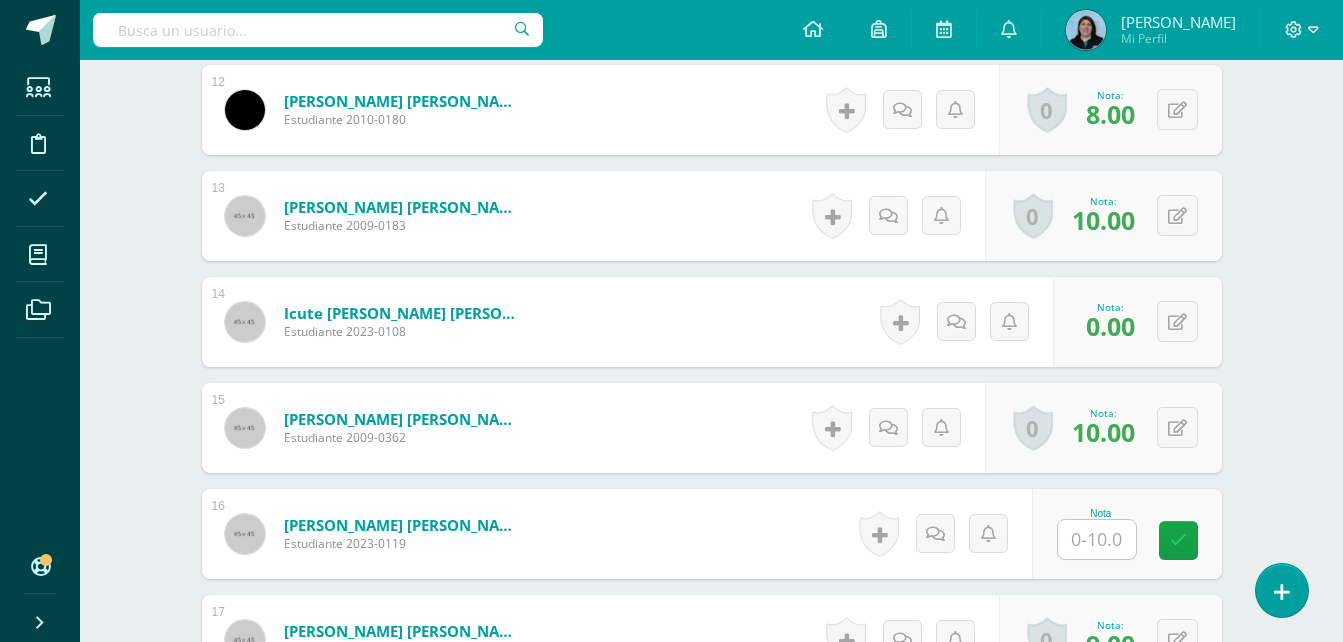 scroll, scrollTop: 1903, scrollLeft: 0, axis: vertical 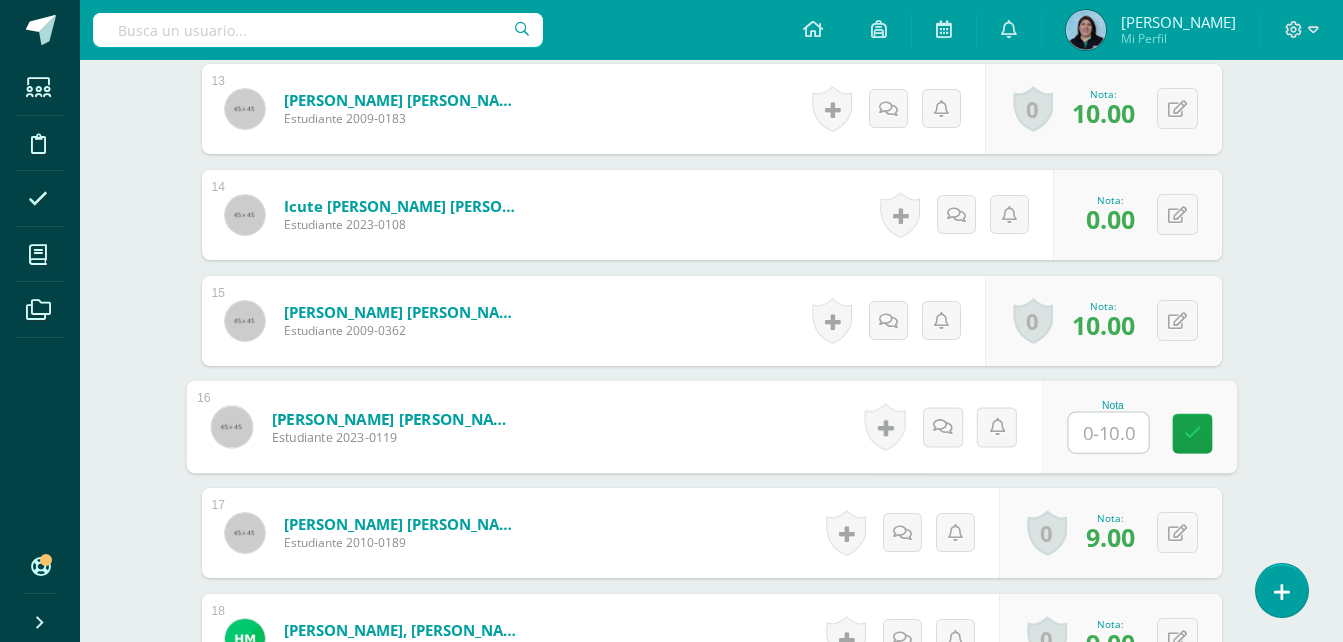 click at bounding box center (1108, 433) 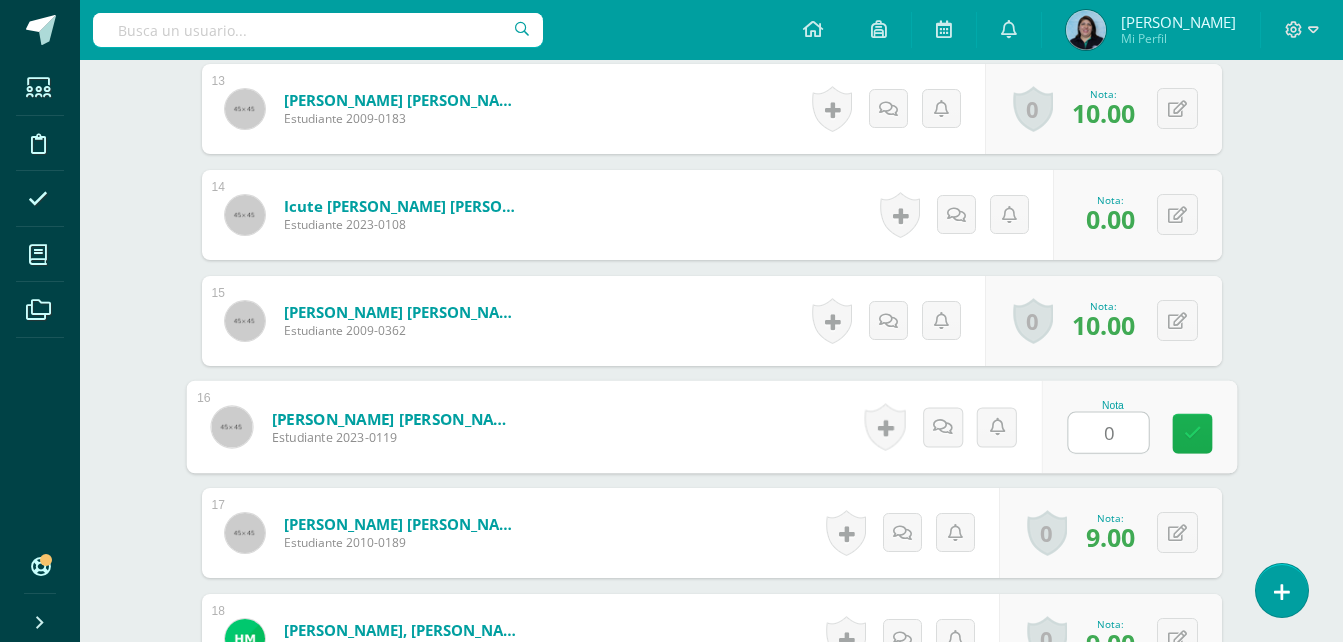 click at bounding box center [1192, 433] 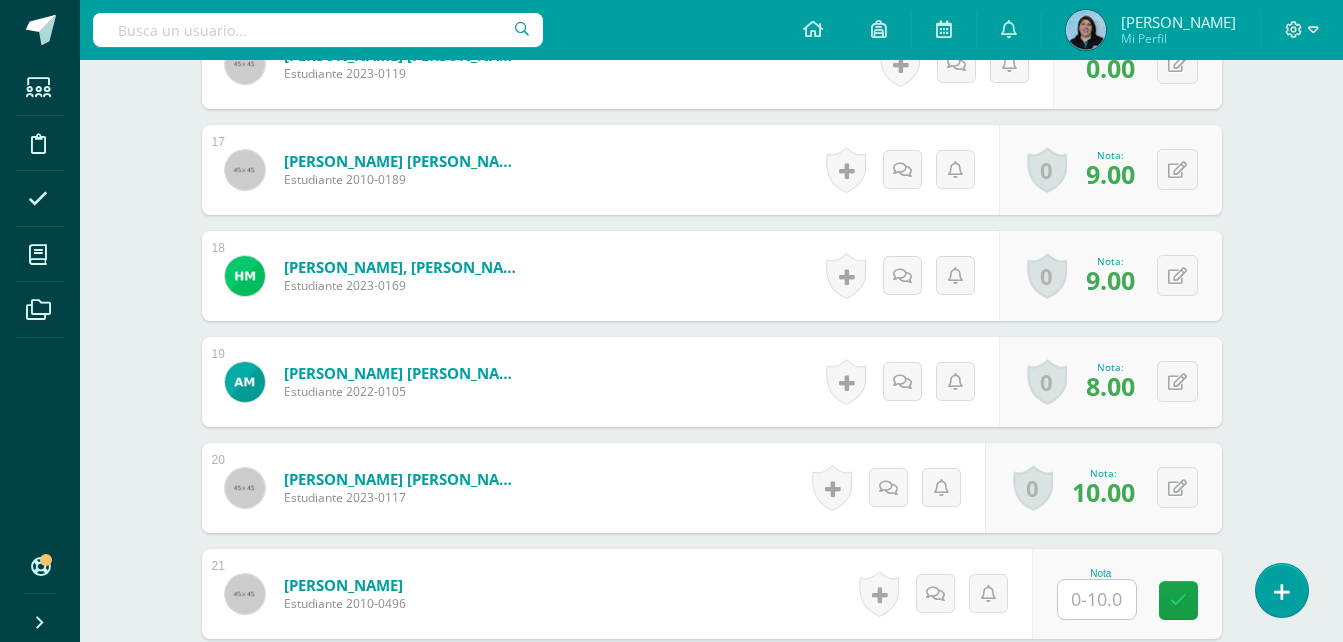 scroll, scrollTop: 2303, scrollLeft: 0, axis: vertical 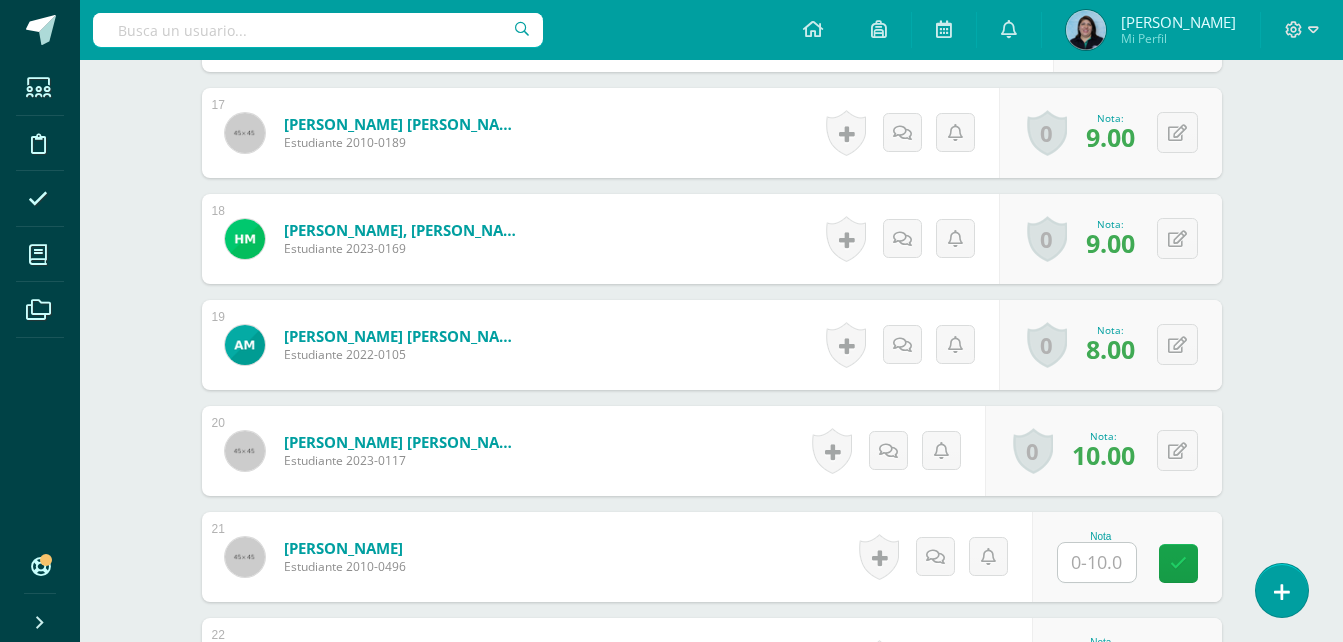 click at bounding box center [1097, 562] 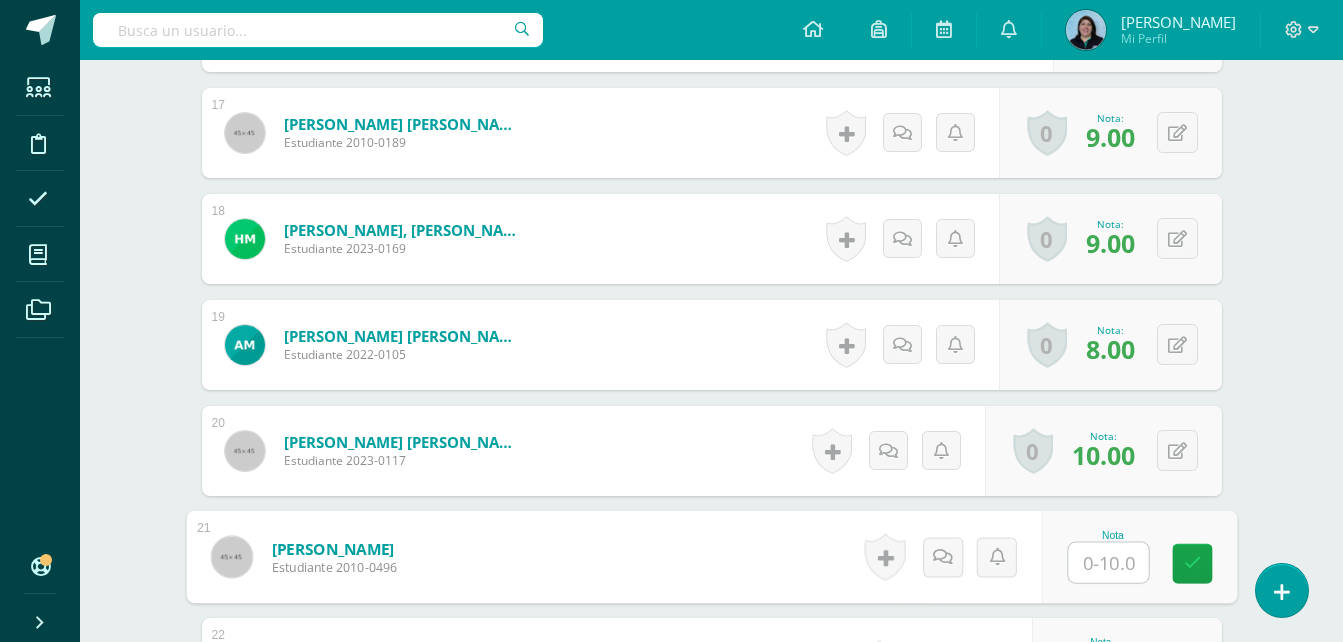 type on "0" 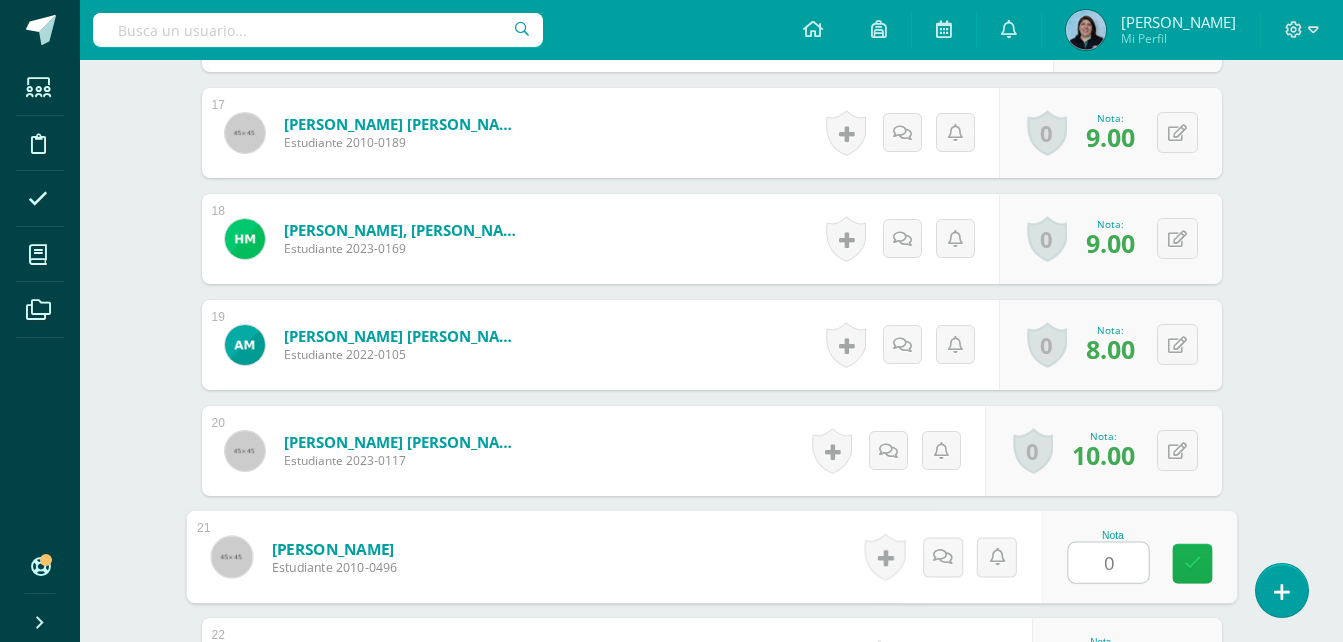 click at bounding box center [1192, 563] 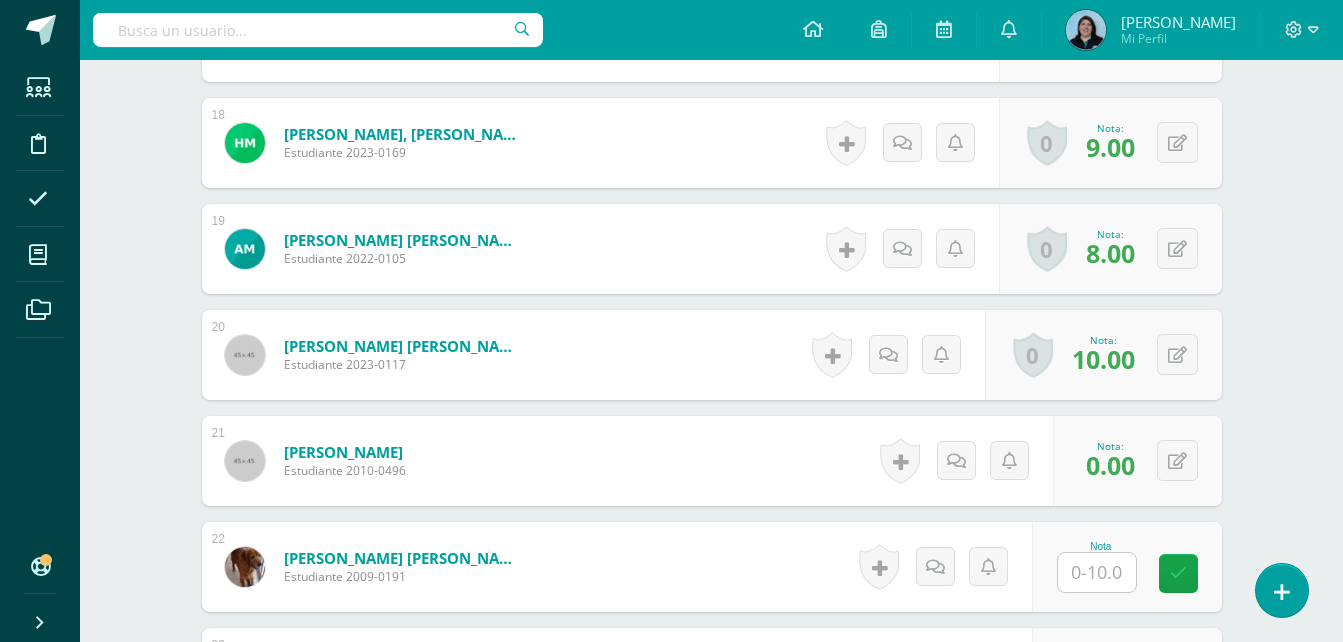 scroll, scrollTop: 2603, scrollLeft: 0, axis: vertical 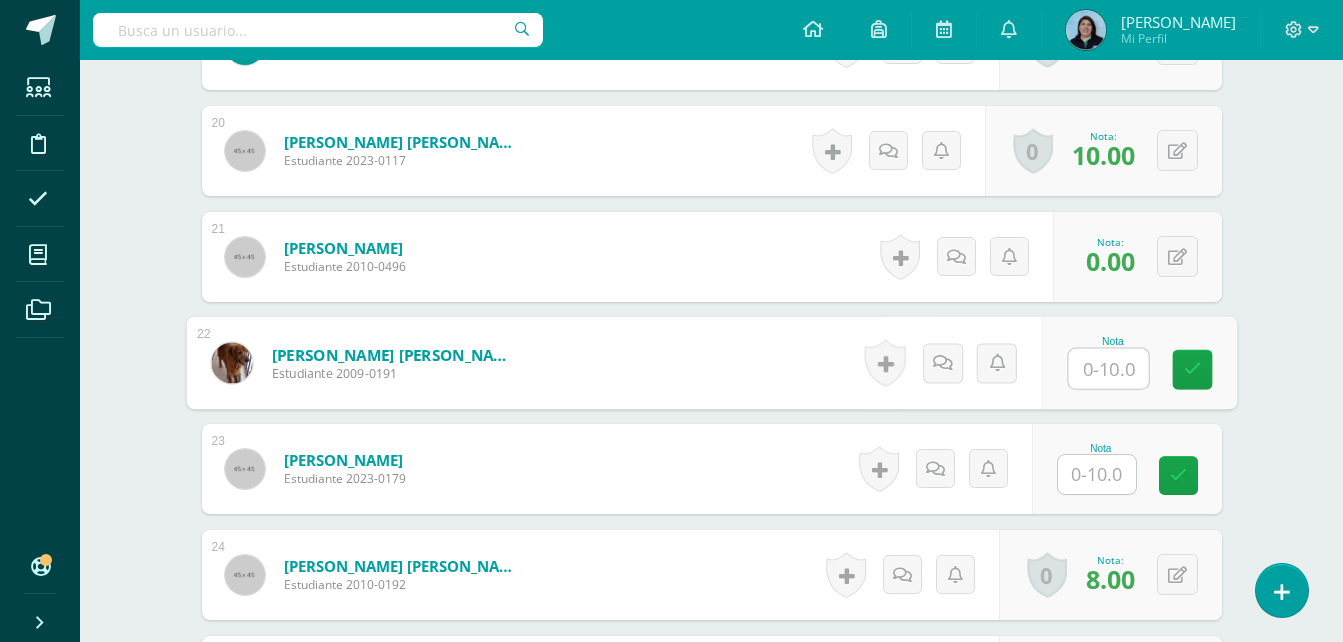 click at bounding box center [1108, 369] 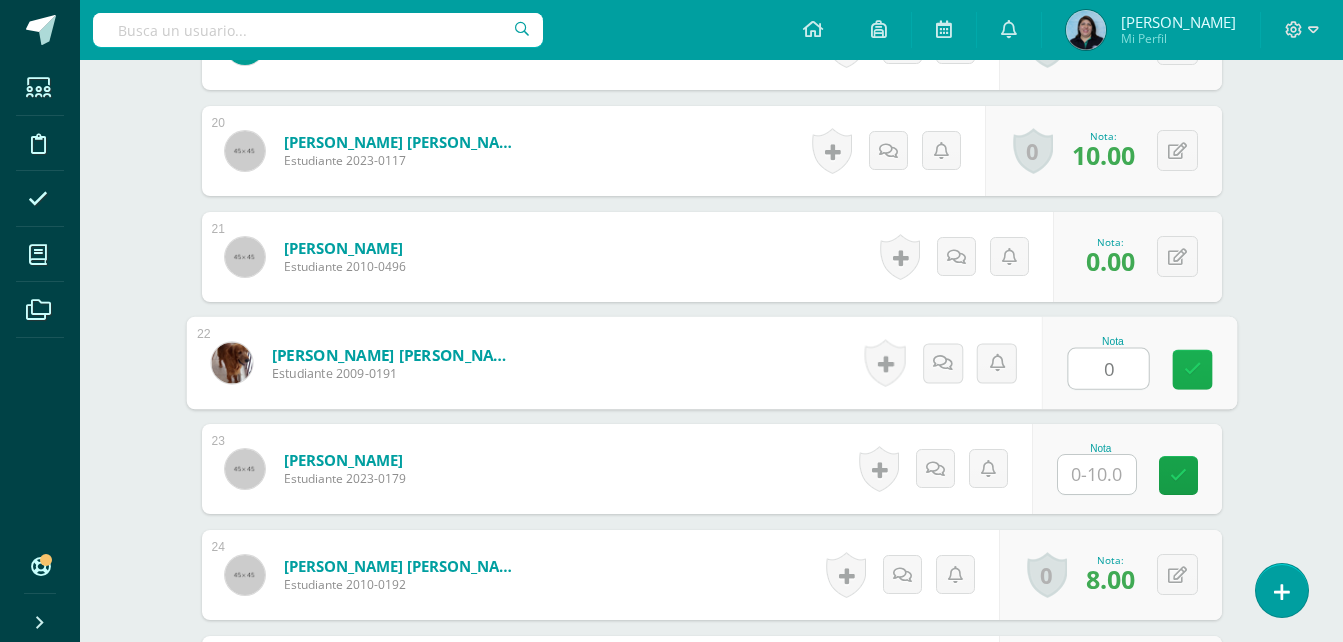 click at bounding box center (1192, 370) 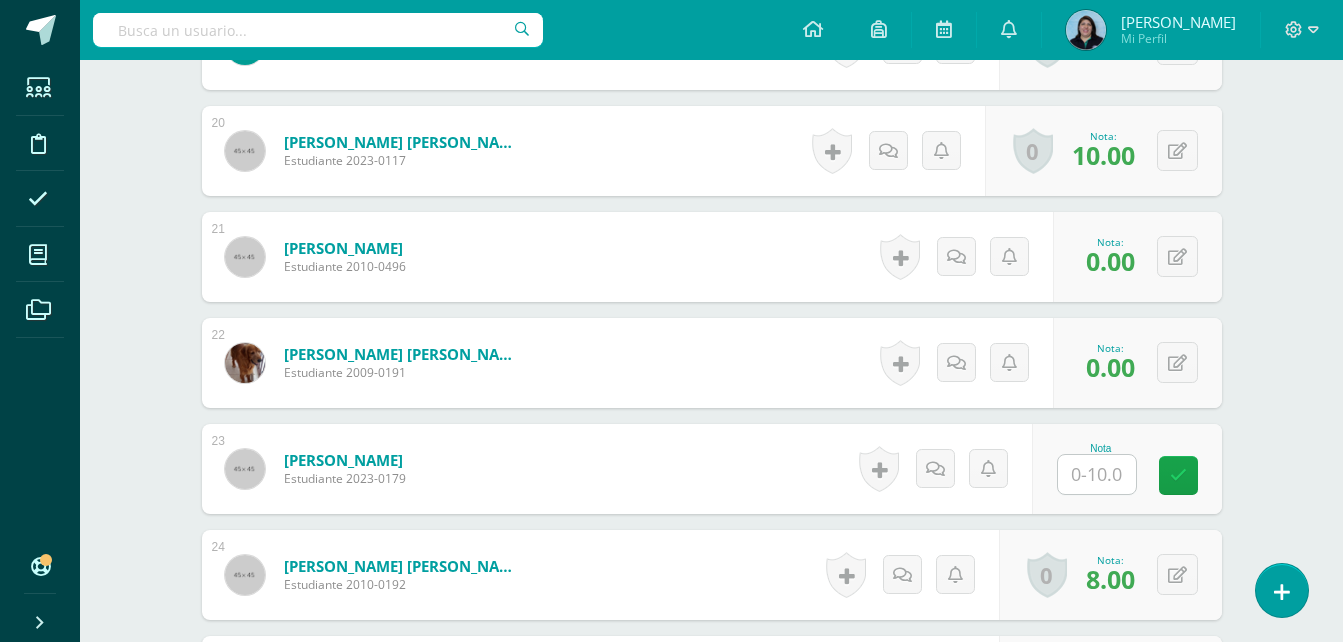 scroll, scrollTop: 2703, scrollLeft: 0, axis: vertical 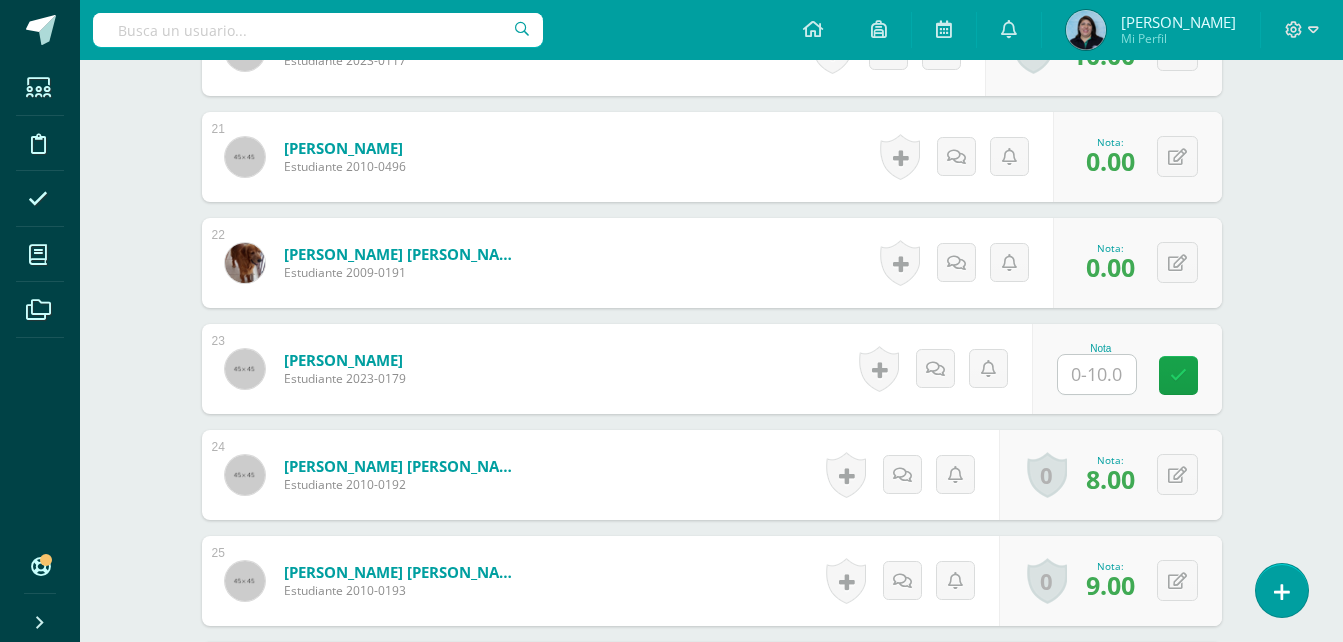 click at bounding box center (1097, 374) 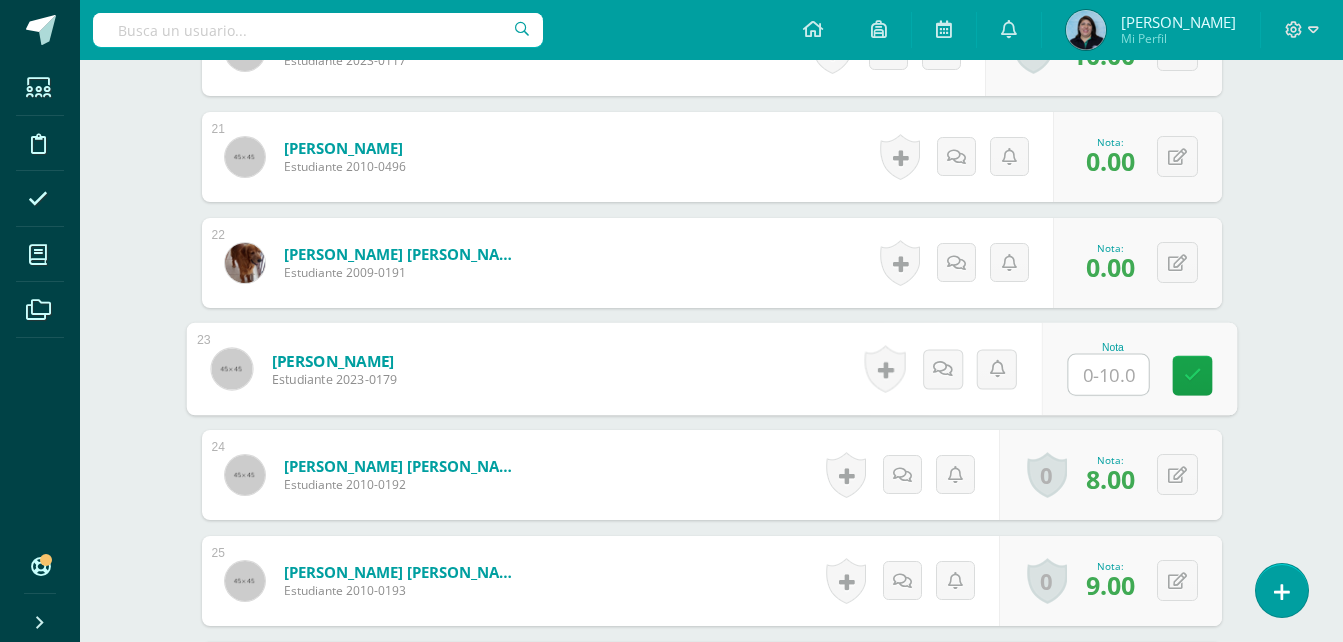 type on "0" 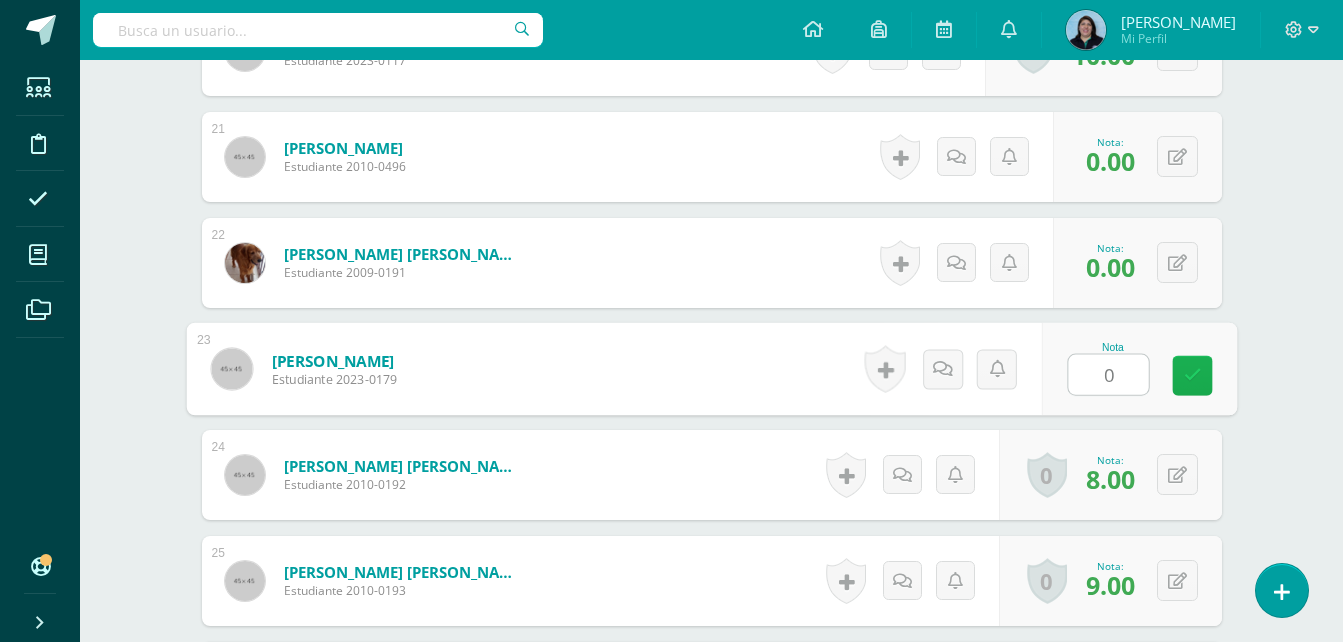 click at bounding box center [1192, 375] 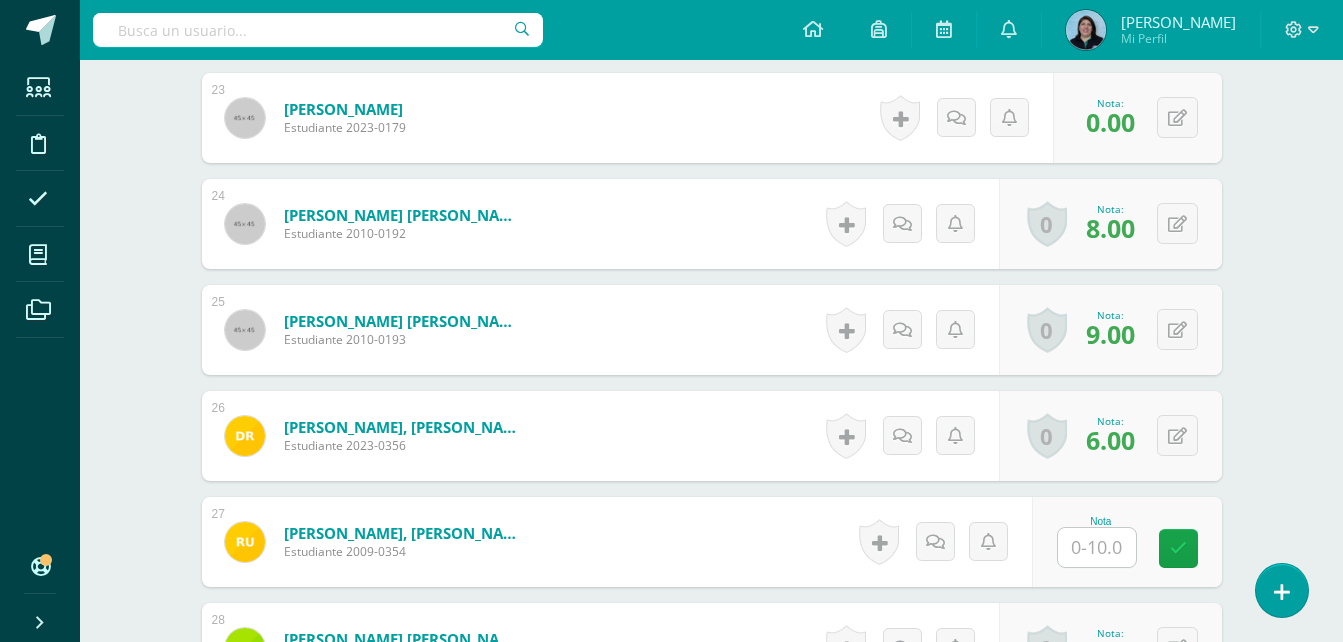 scroll, scrollTop: 3003, scrollLeft: 0, axis: vertical 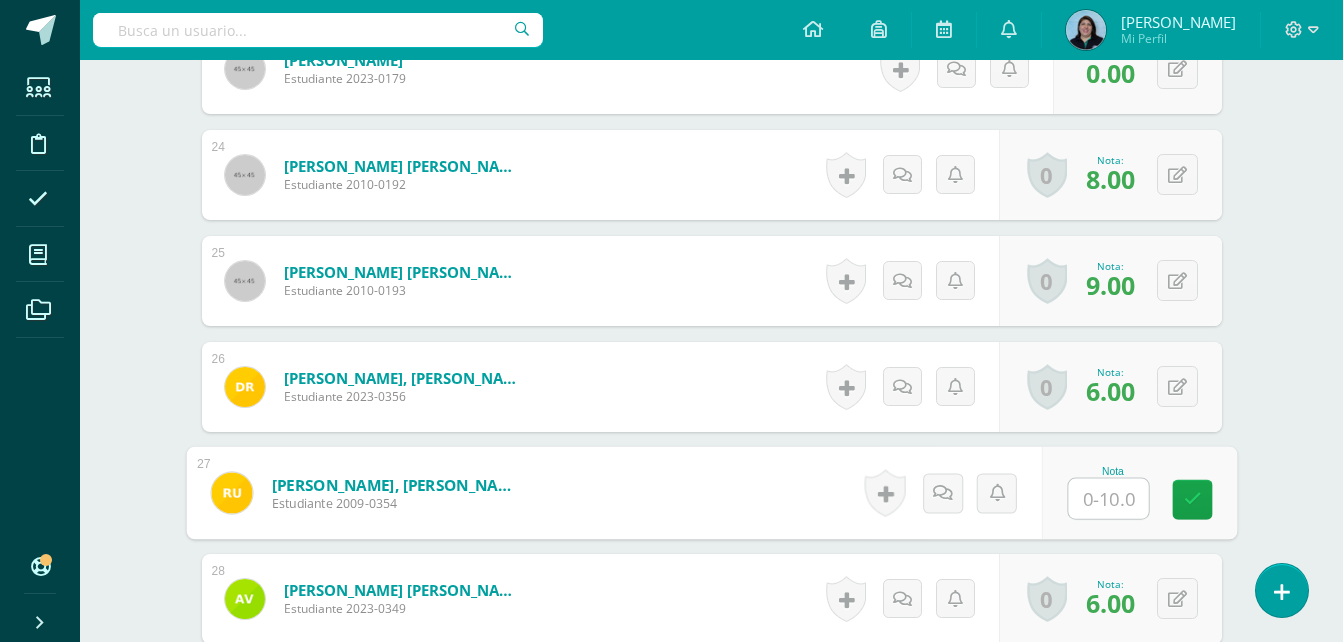 click at bounding box center (1108, 499) 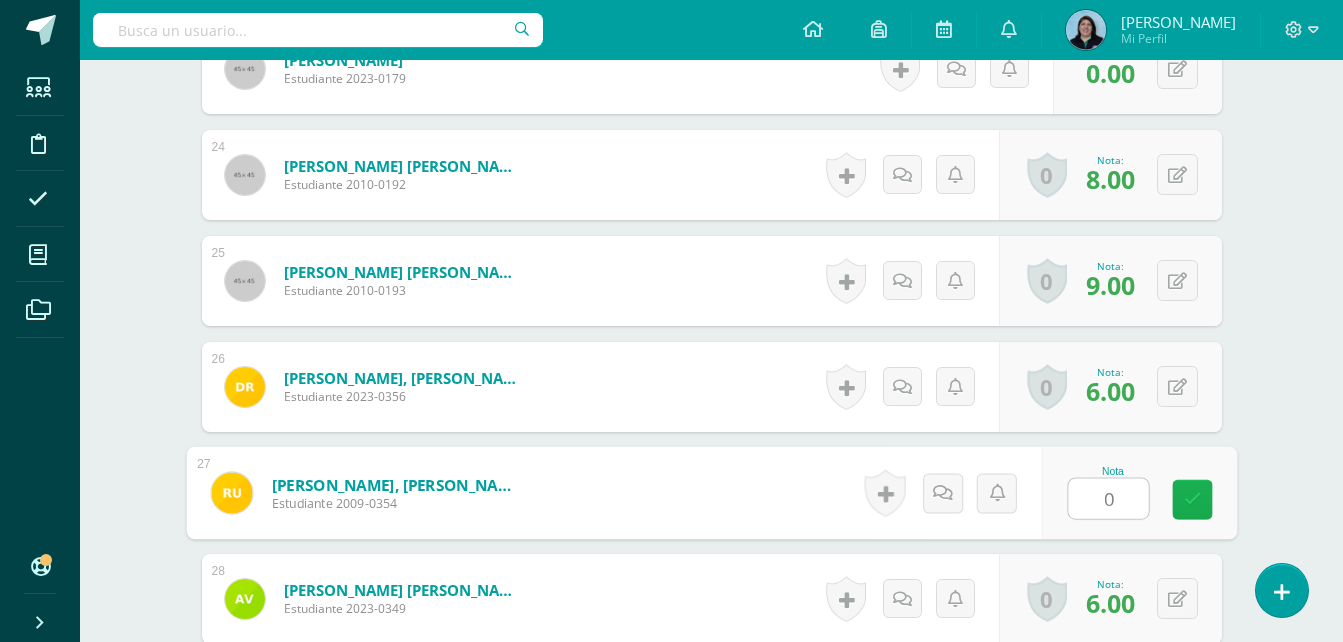 click at bounding box center (1192, 499) 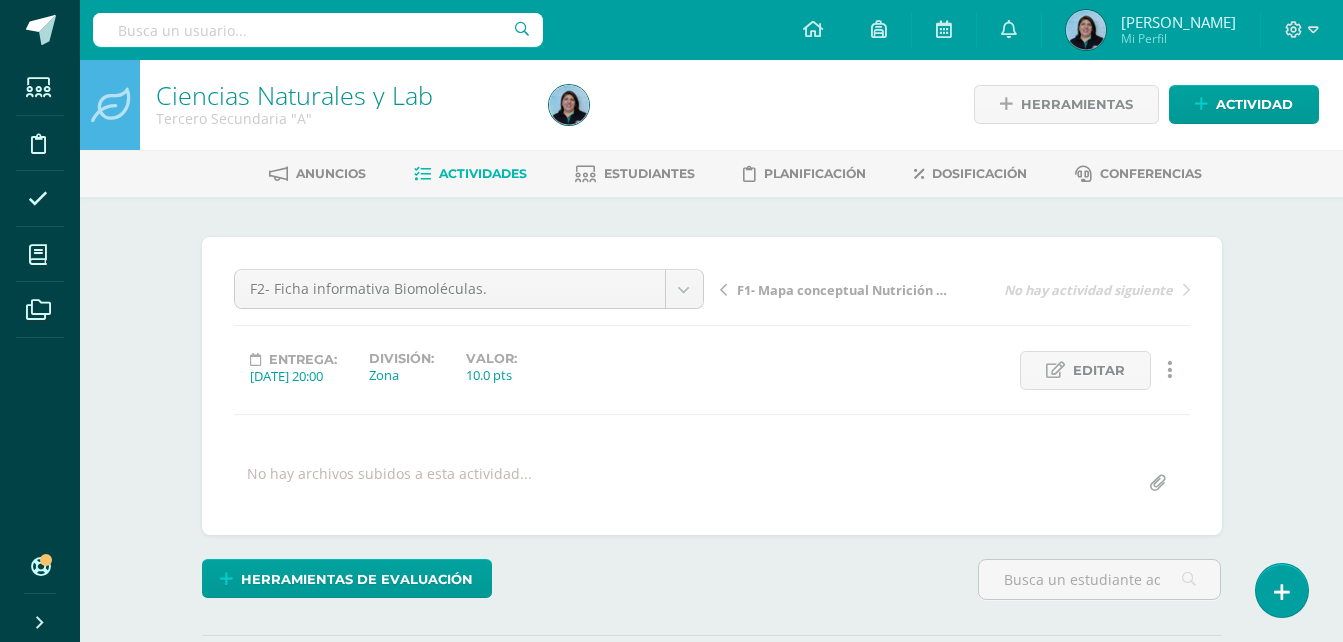 scroll, scrollTop: 0, scrollLeft: 0, axis: both 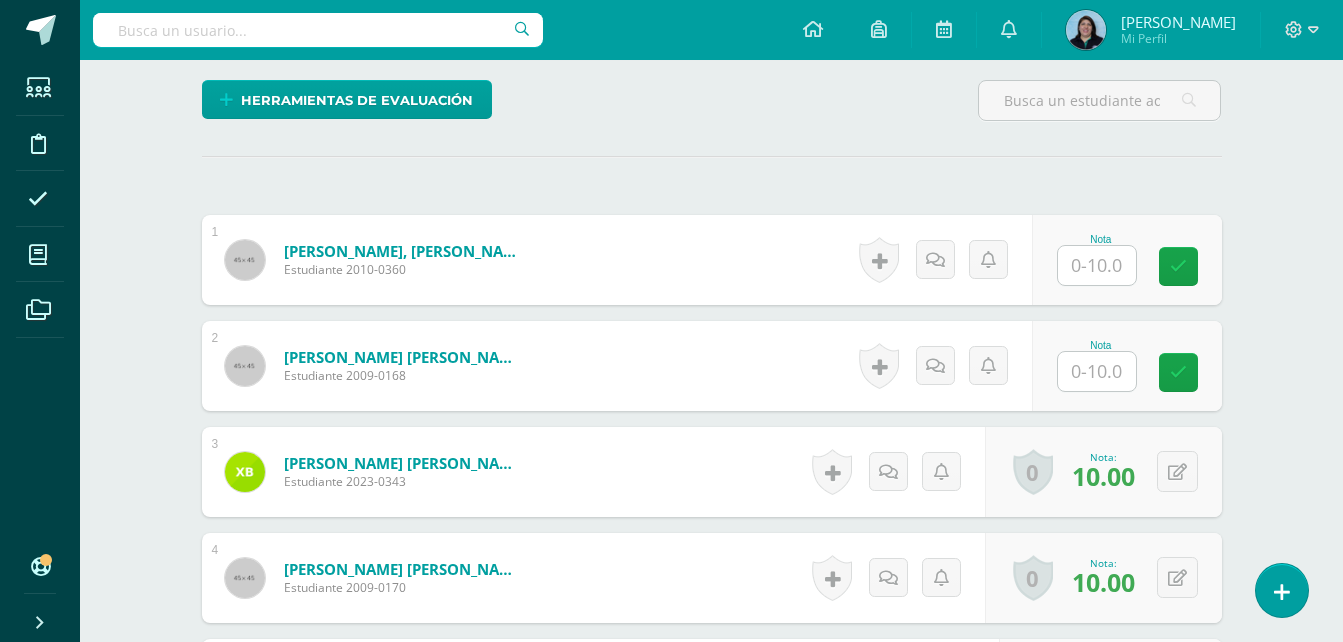 click at bounding box center (1097, 265) 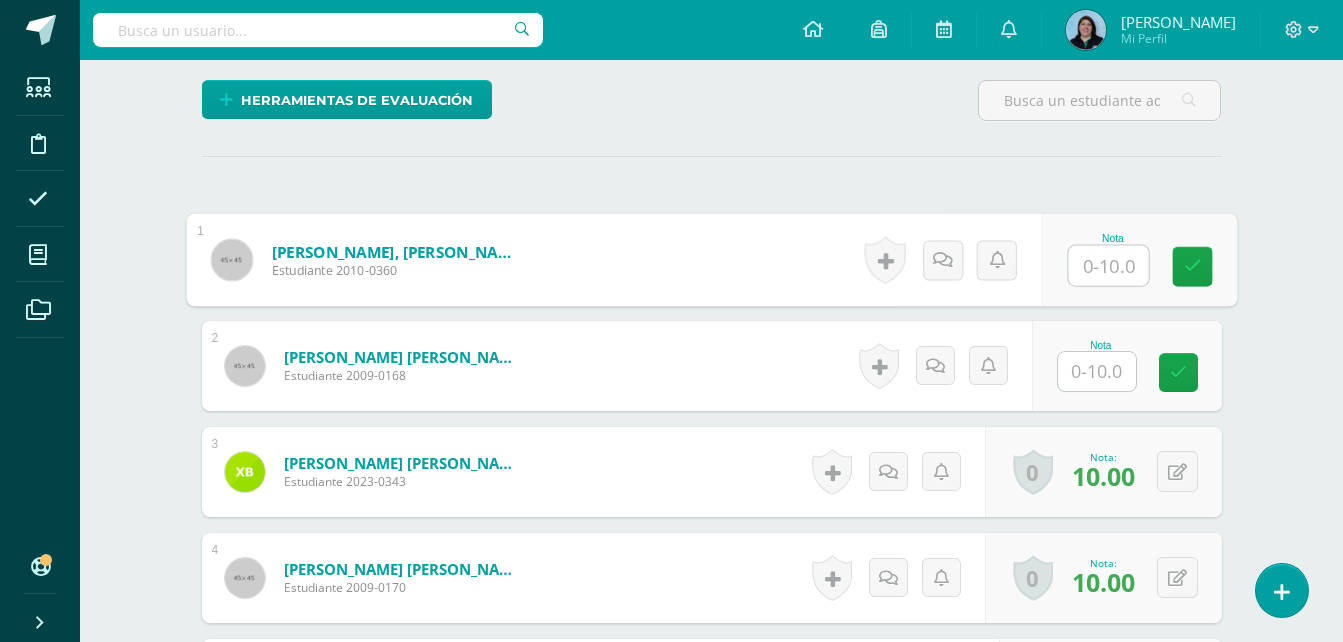 scroll, scrollTop: 481, scrollLeft: 0, axis: vertical 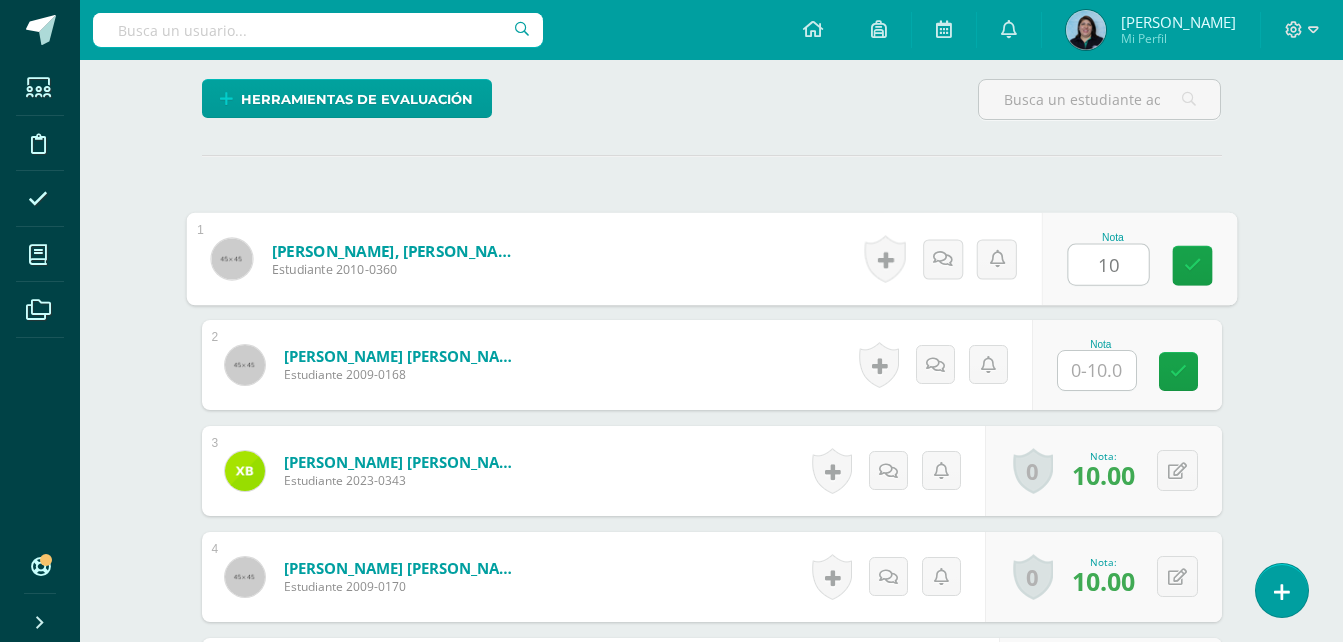 type on "10" 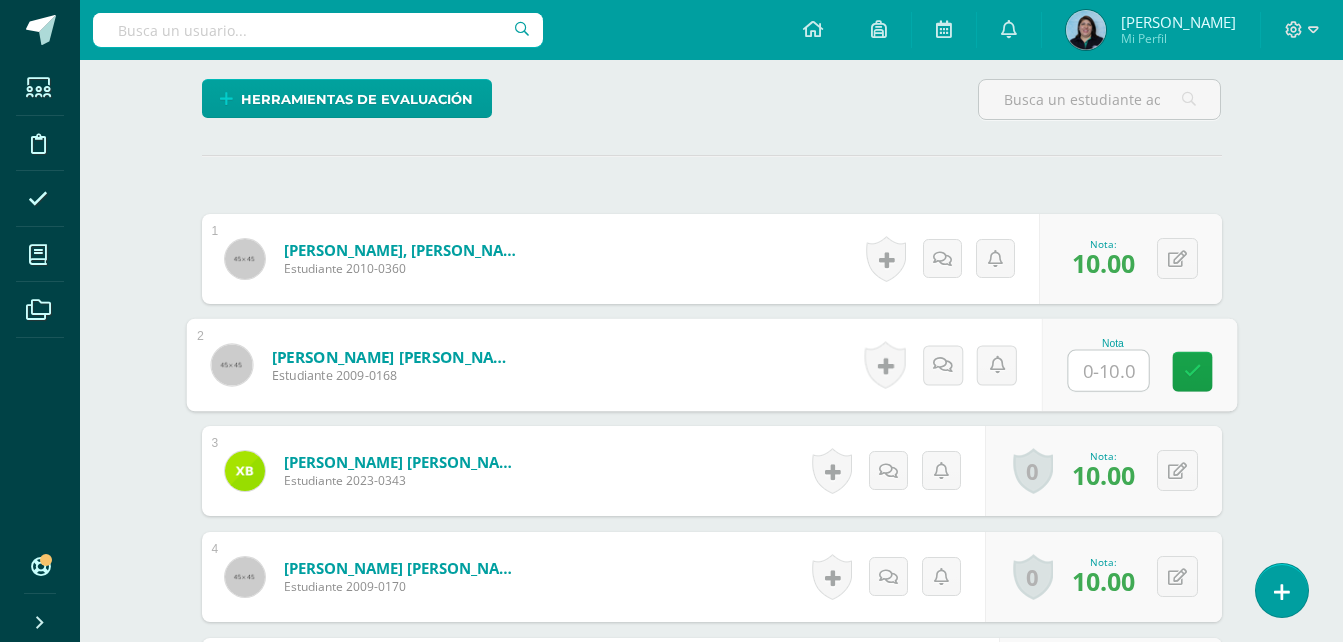 type on "0" 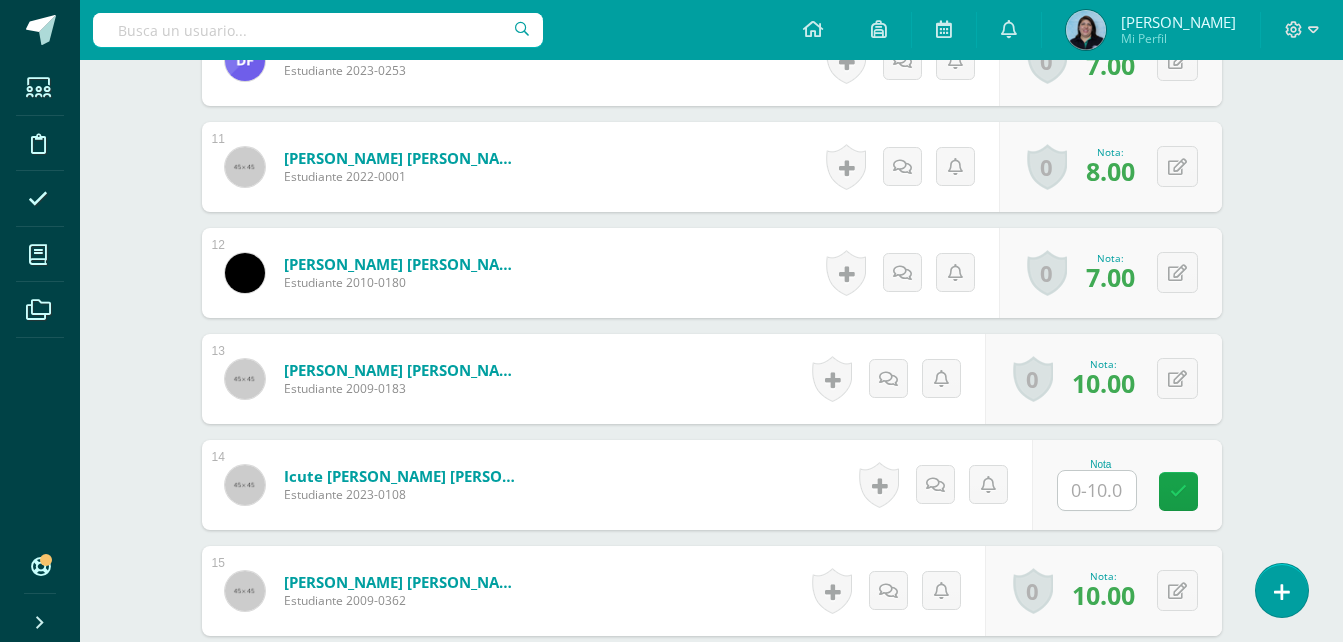 scroll, scrollTop: 1681, scrollLeft: 0, axis: vertical 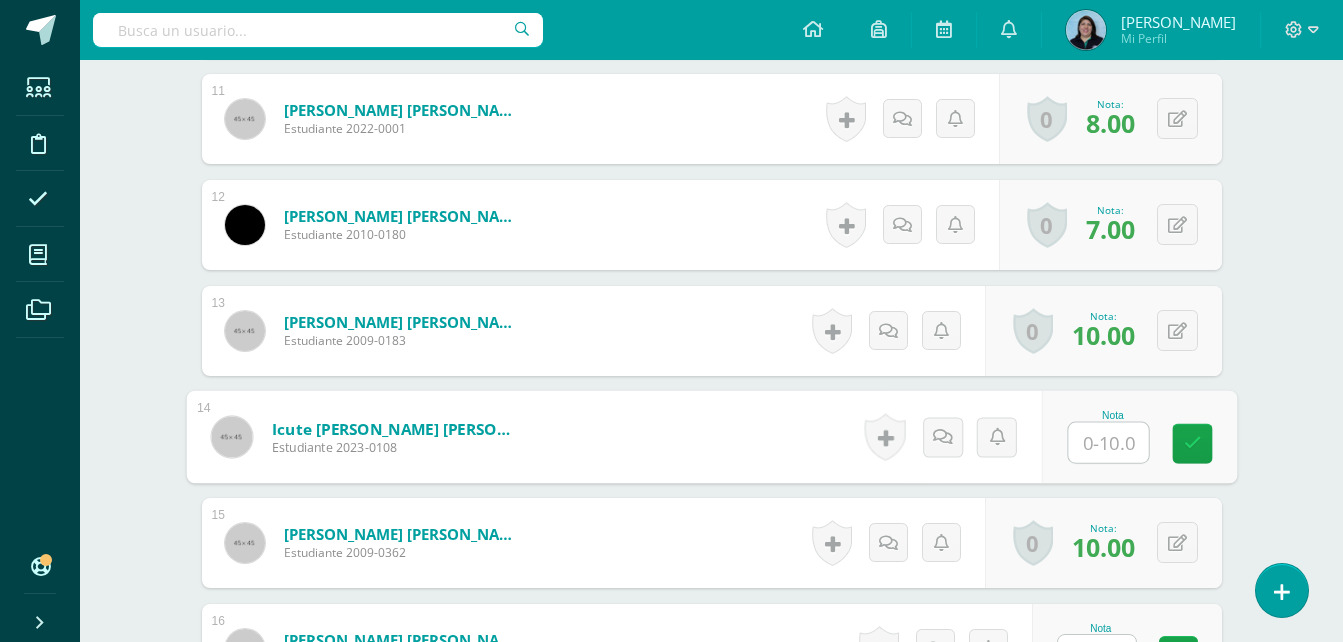 click at bounding box center (1108, 443) 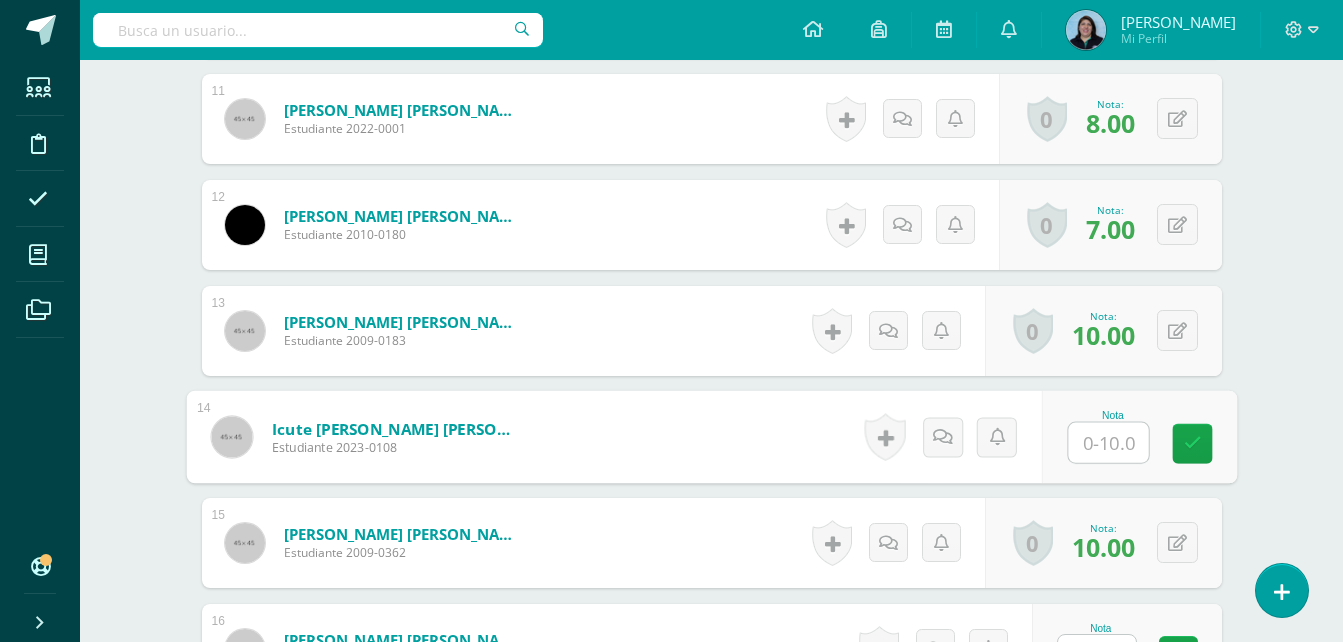 type on "0" 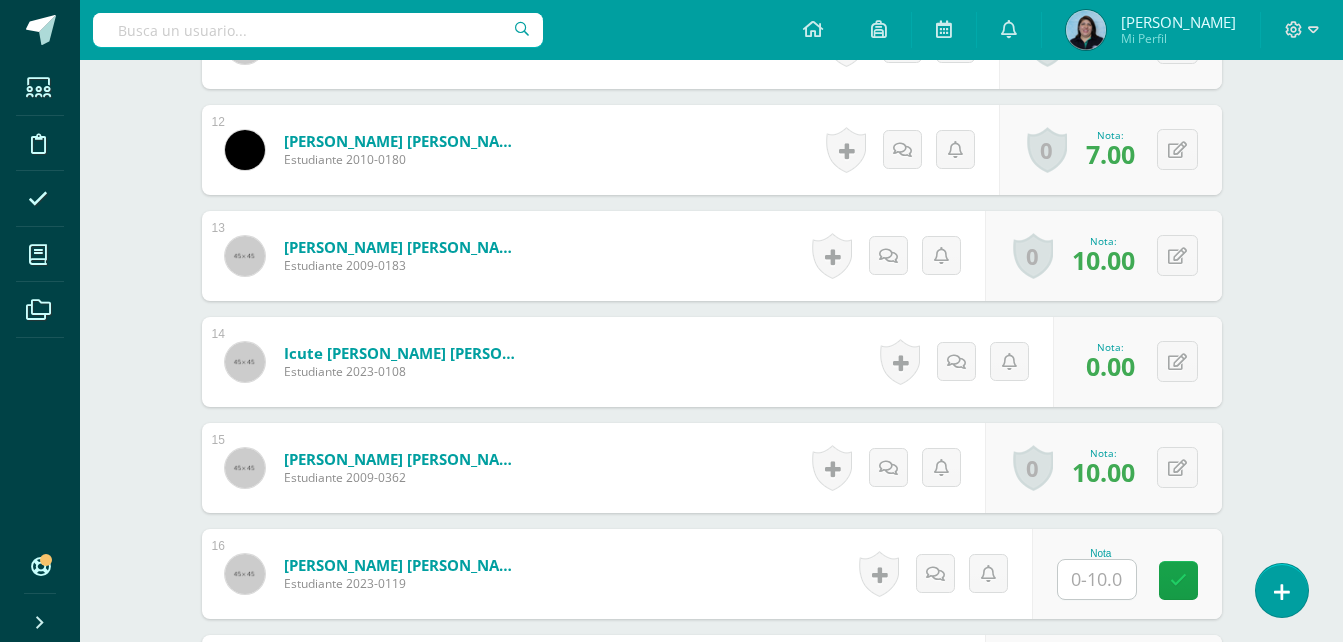 scroll, scrollTop: 1881, scrollLeft: 0, axis: vertical 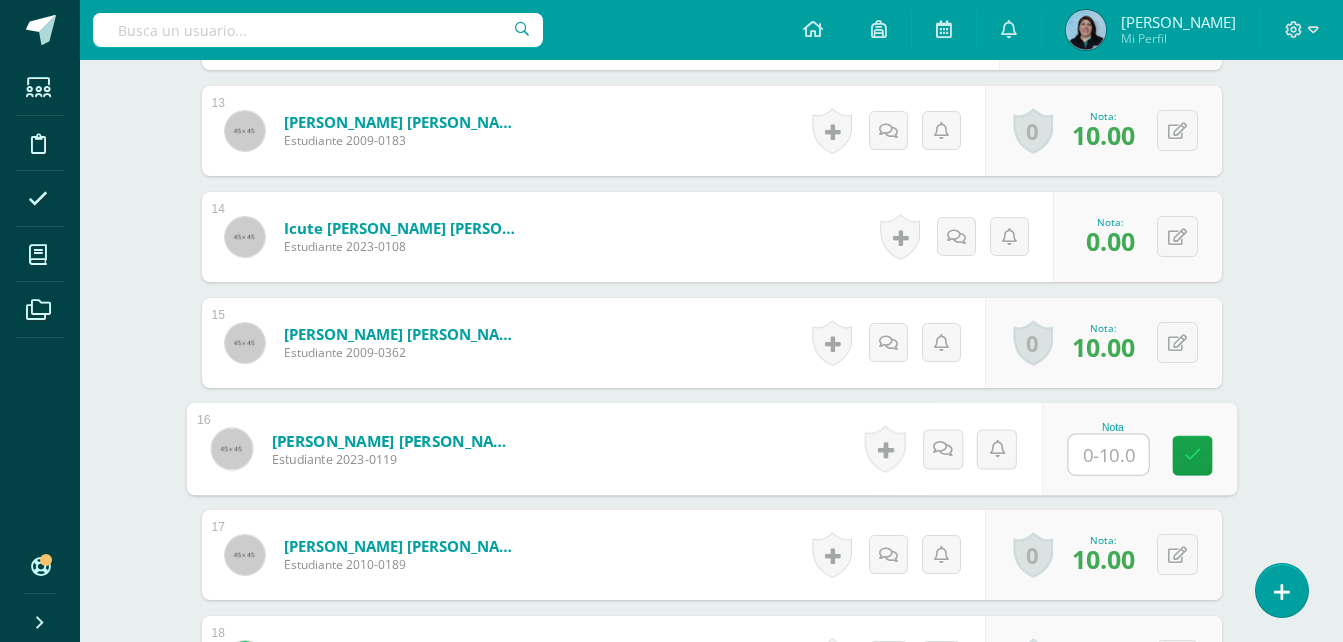 click at bounding box center [1108, 455] 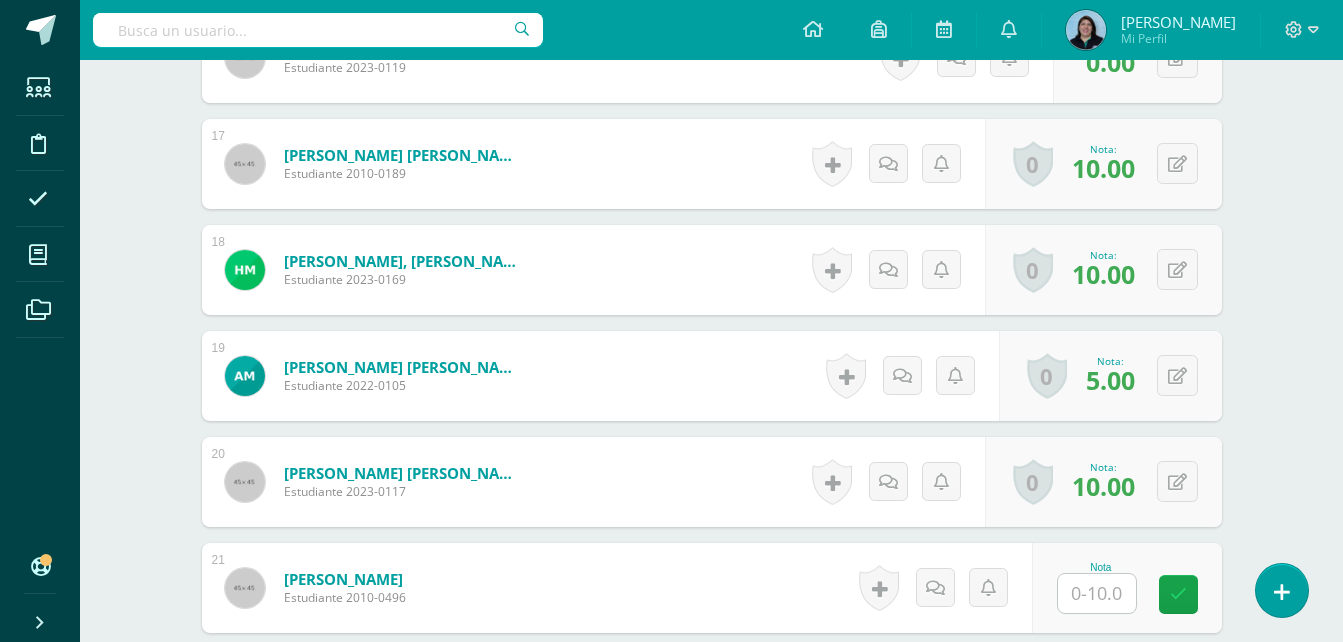 scroll, scrollTop: 2381, scrollLeft: 0, axis: vertical 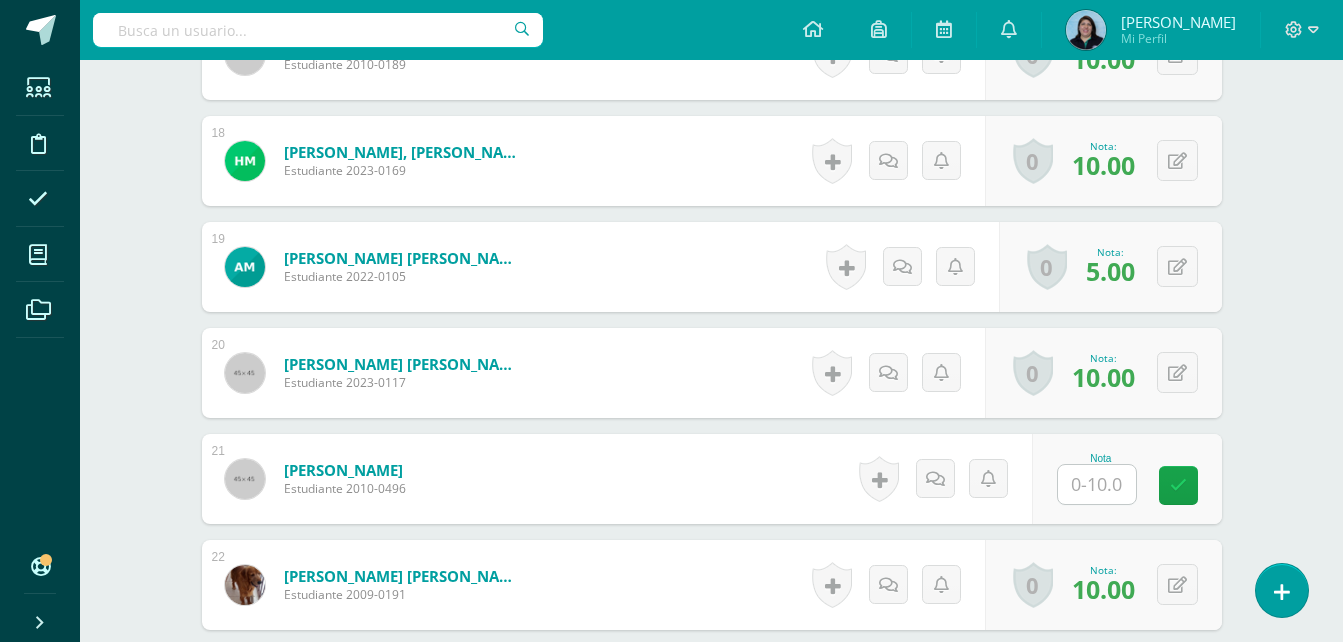 click at bounding box center [1097, 484] 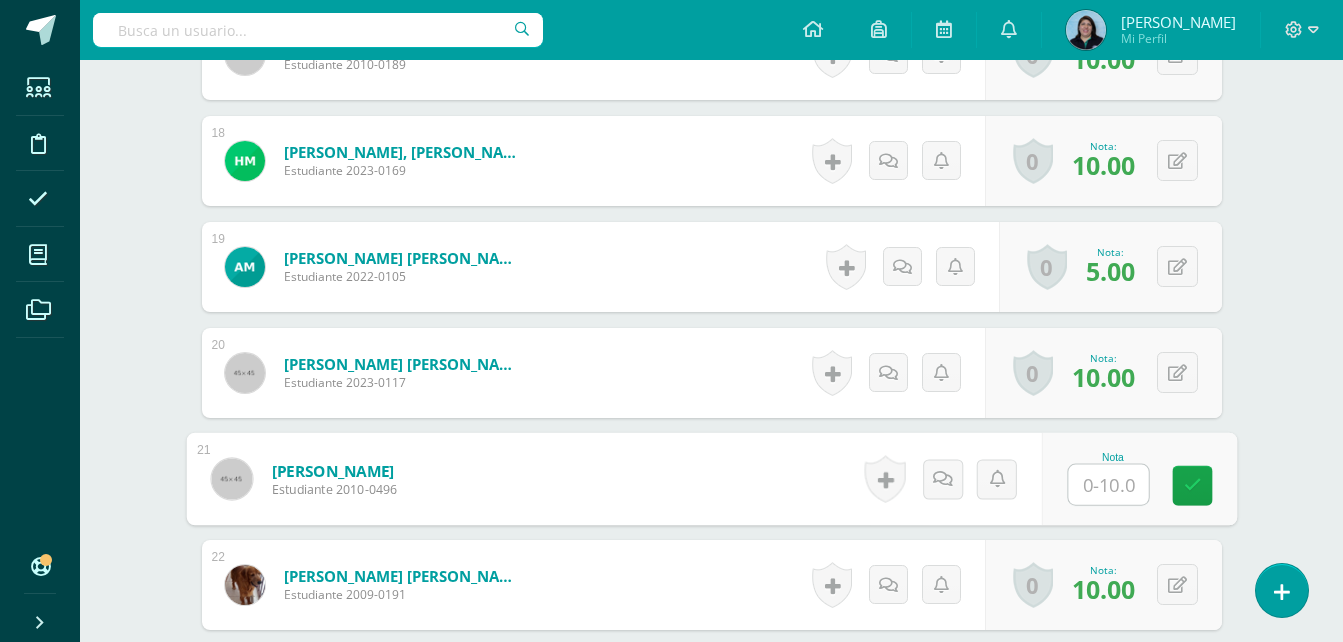 type on "0" 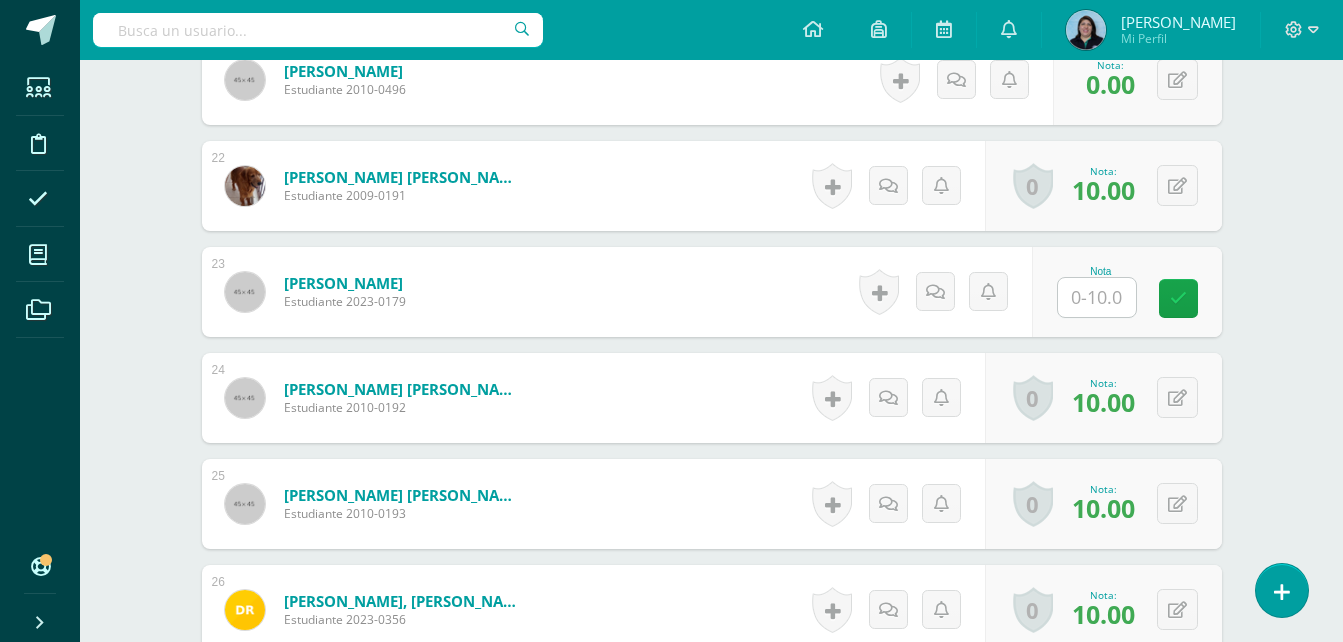 scroll, scrollTop: 2781, scrollLeft: 0, axis: vertical 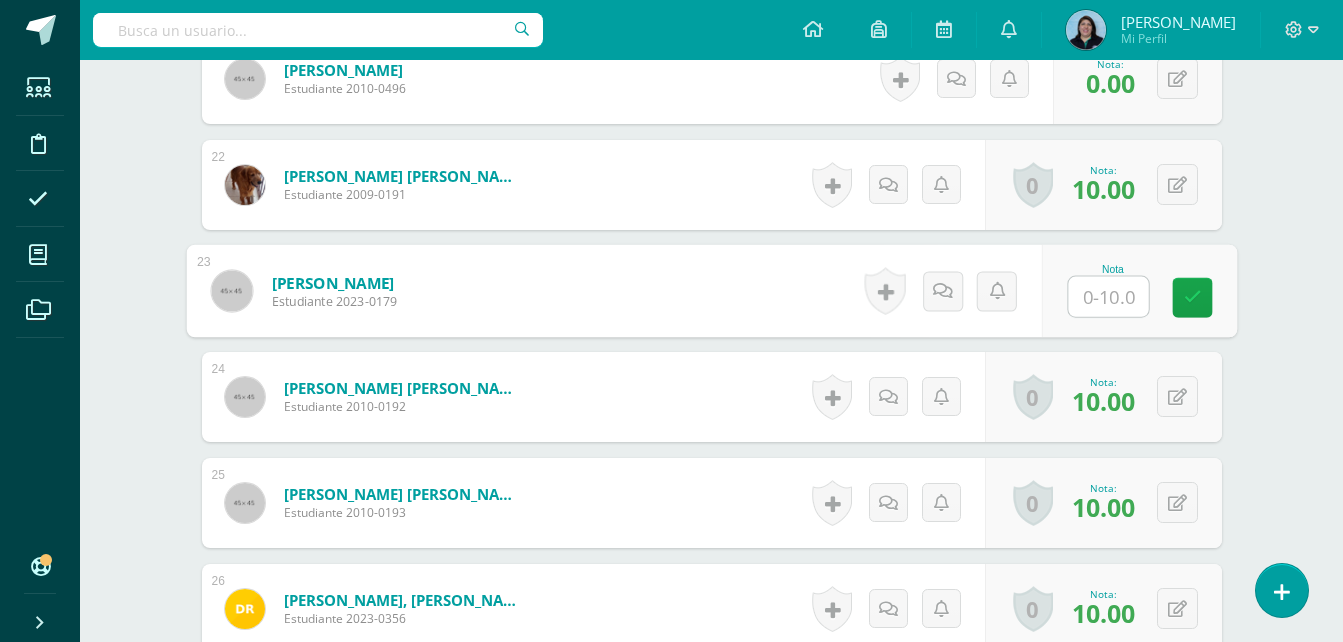 click at bounding box center (1108, 297) 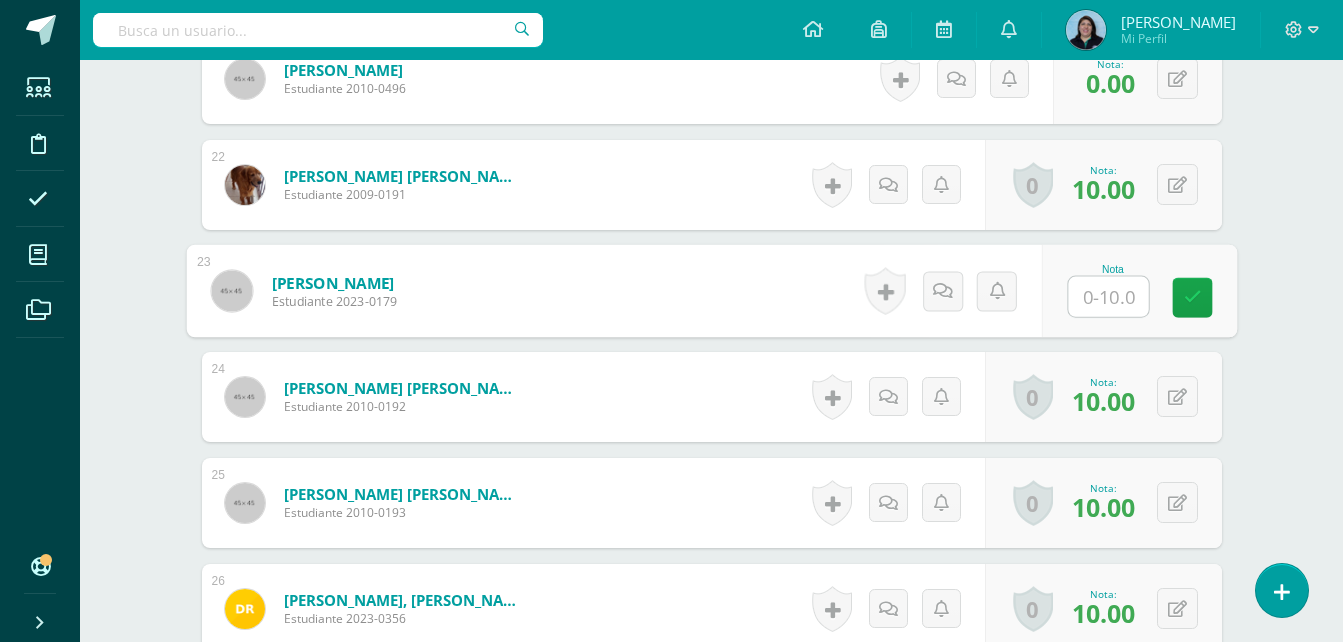 type on "0" 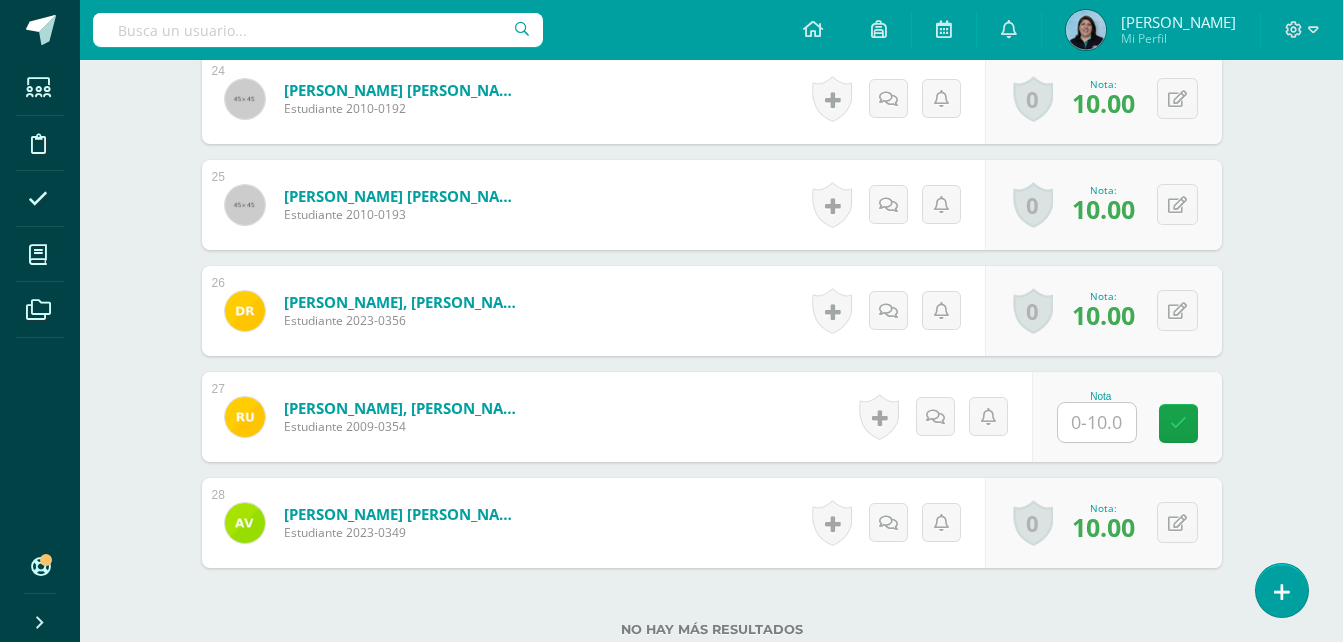 scroll, scrollTop: 3081, scrollLeft: 0, axis: vertical 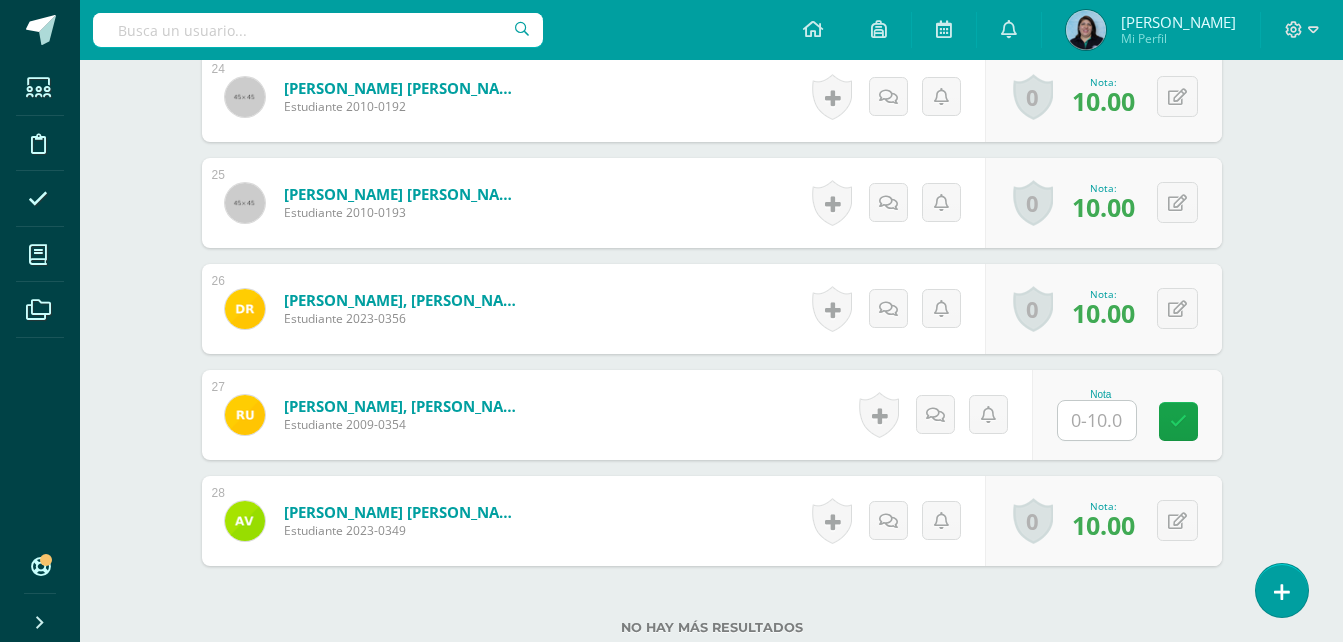 click at bounding box center (1097, 420) 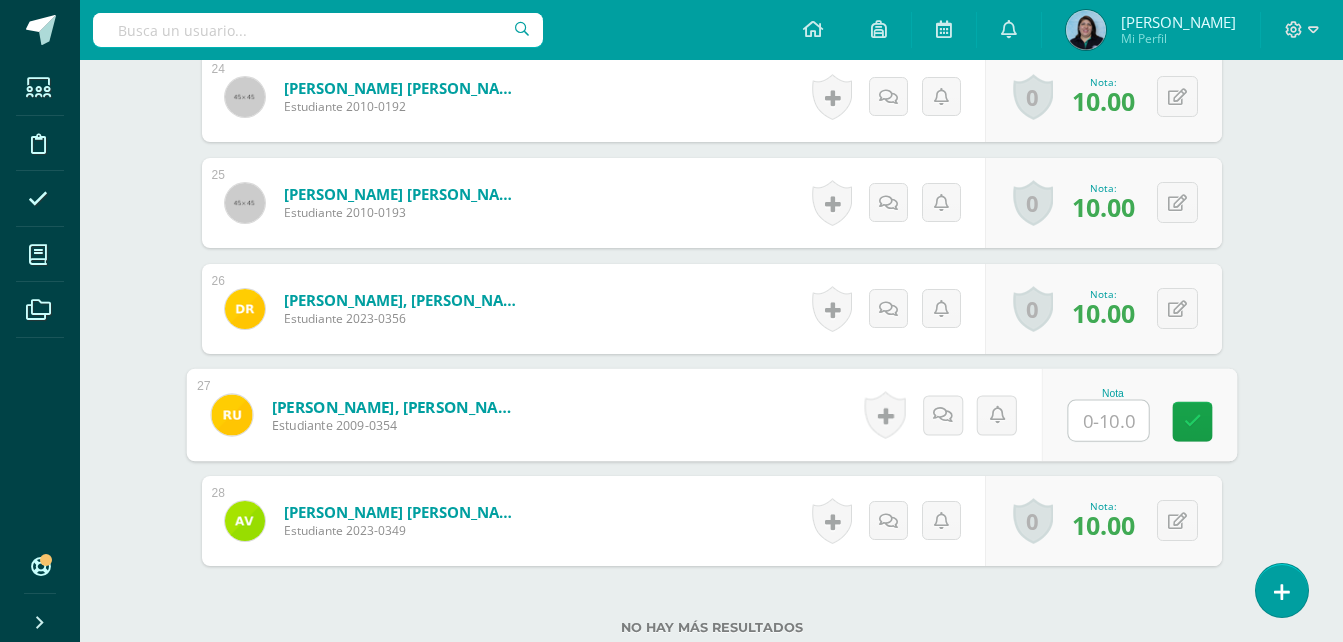 type on "0" 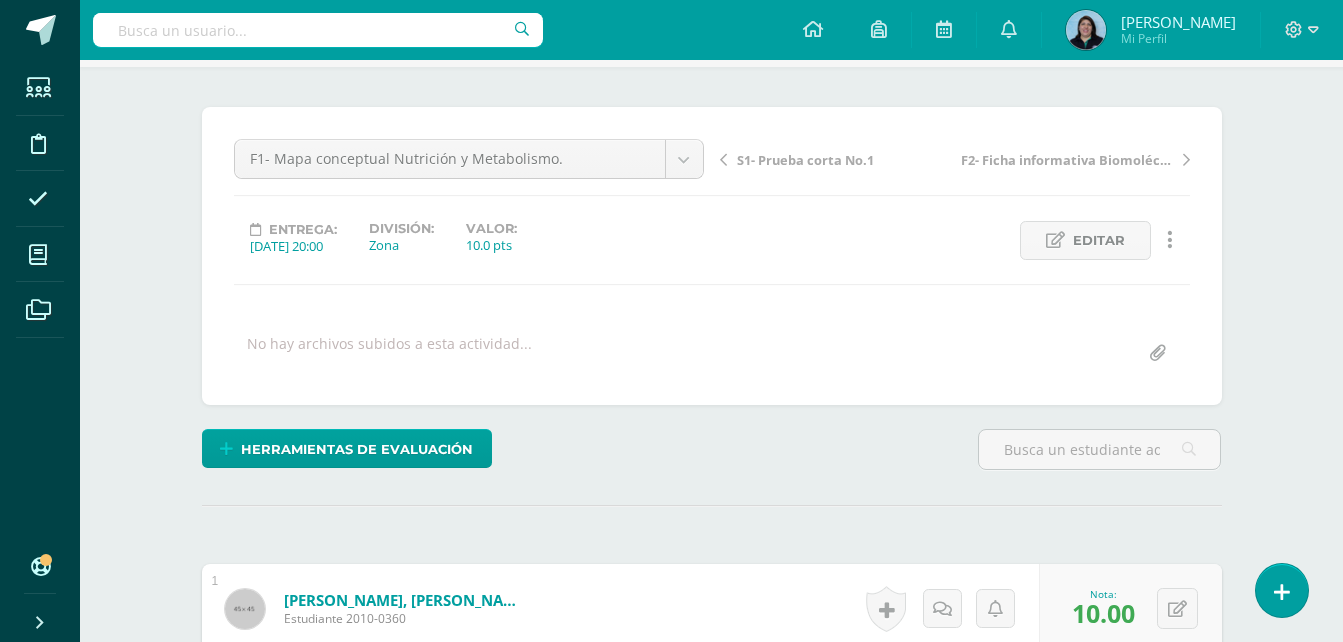 scroll, scrollTop: 0, scrollLeft: 0, axis: both 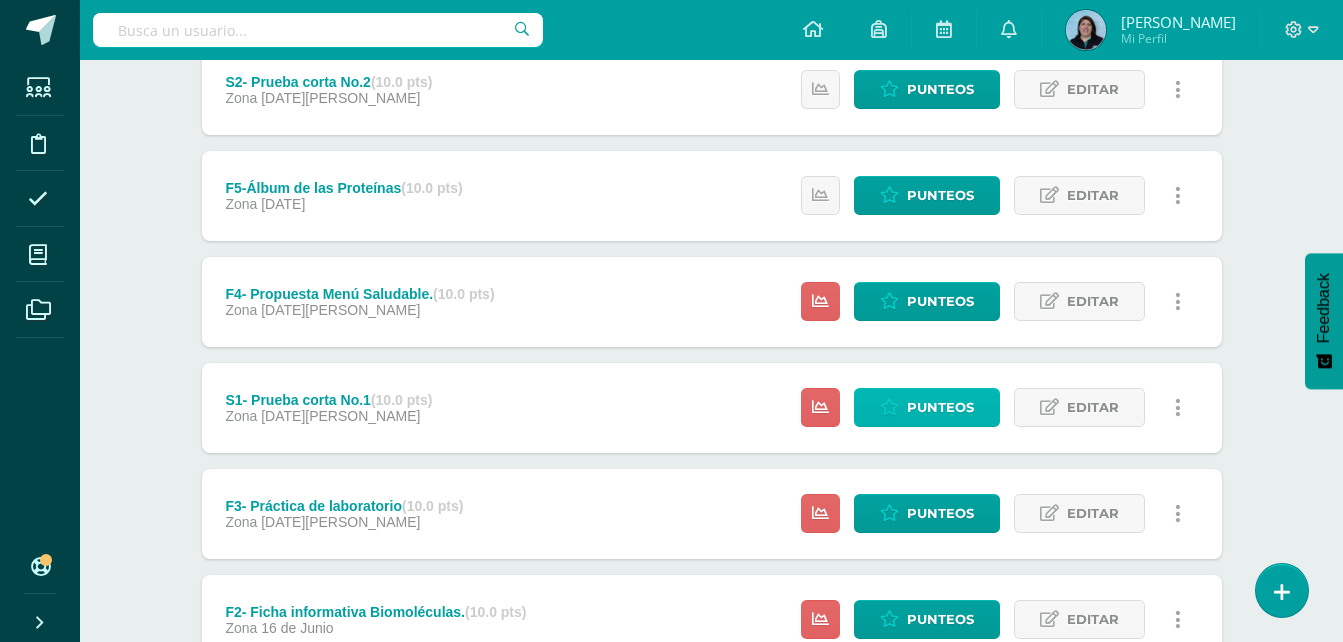 click on "Punteos" at bounding box center [940, 407] 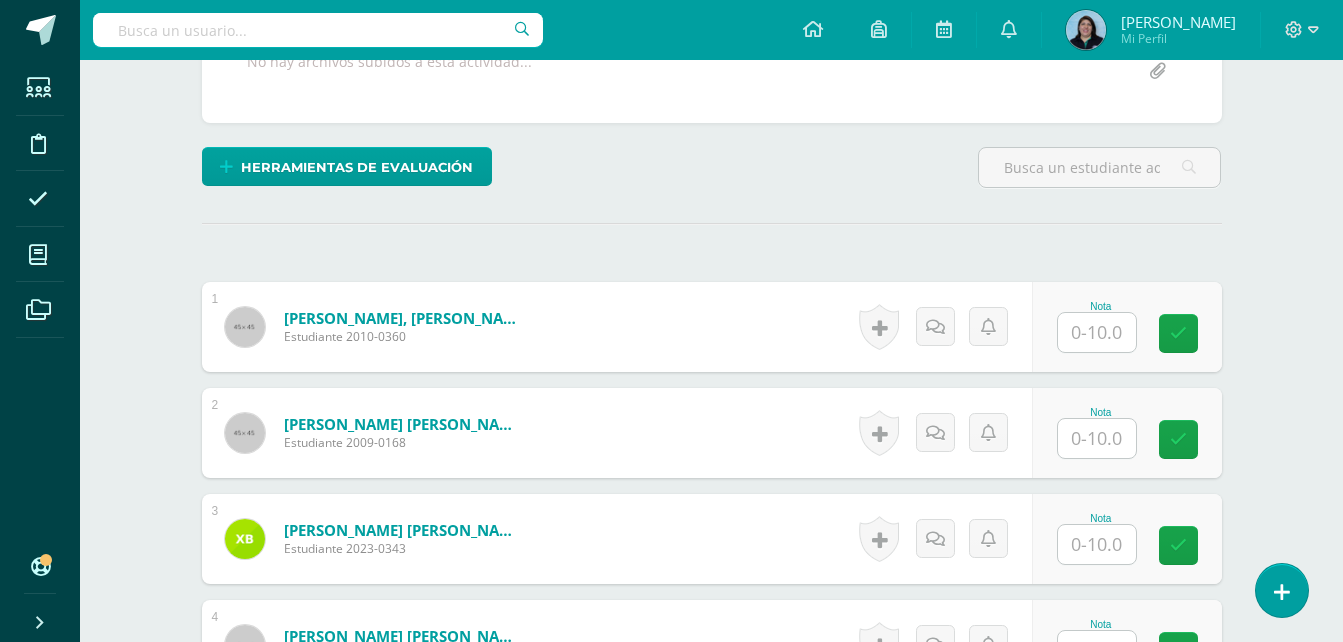 scroll, scrollTop: 471, scrollLeft: 0, axis: vertical 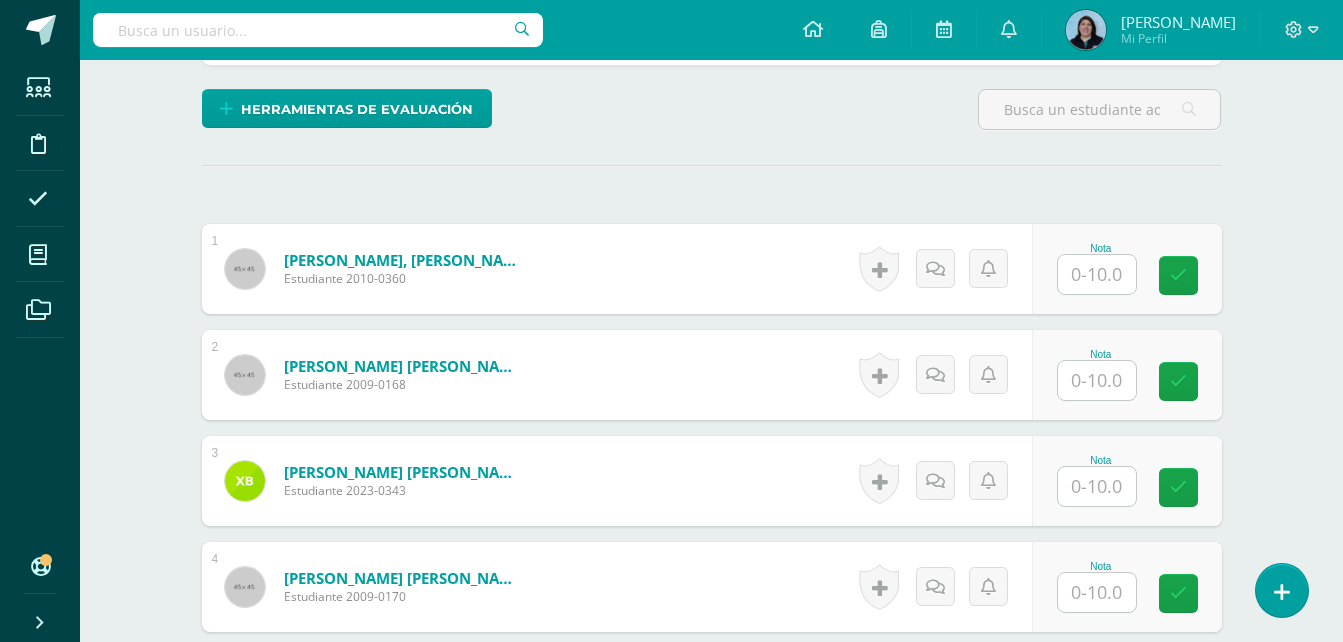 click at bounding box center (1097, 274) 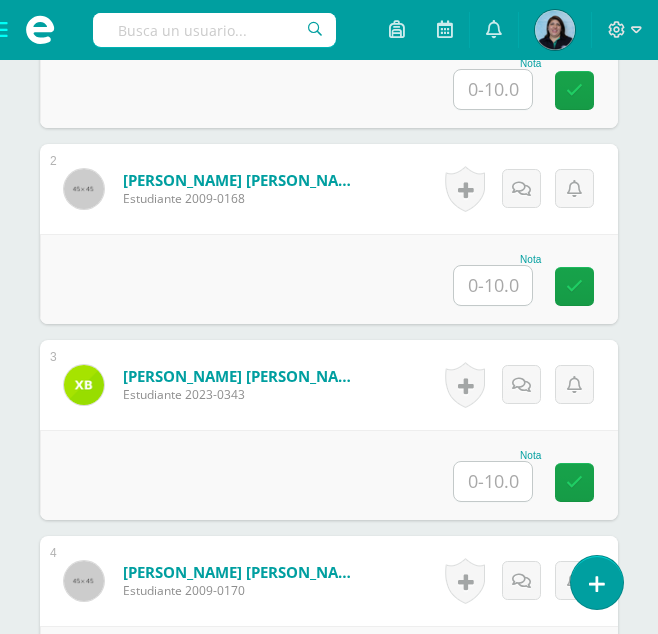 scroll, scrollTop: 0, scrollLeft: 0, axis: both 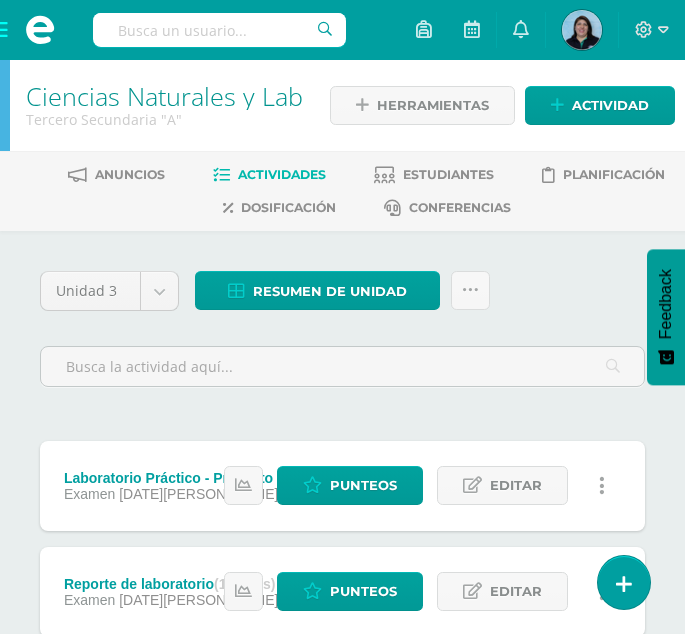click at bounding box center (40, 30) 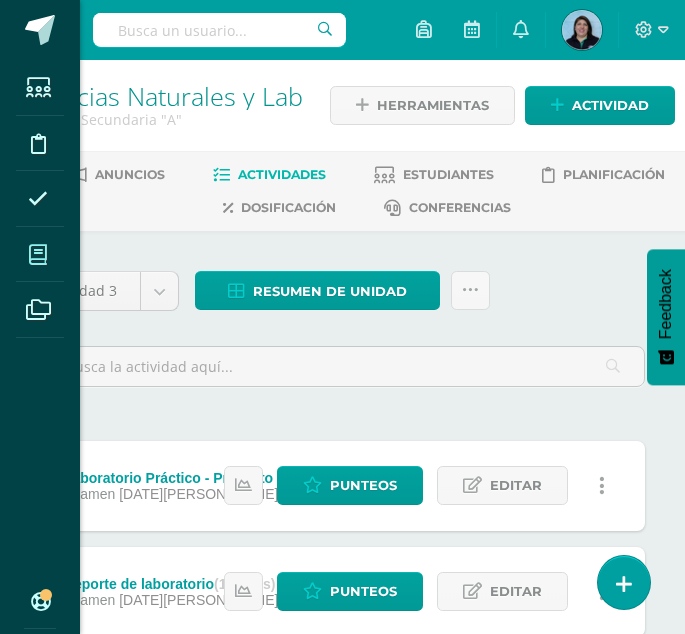 click at bounding box center [38, 255] 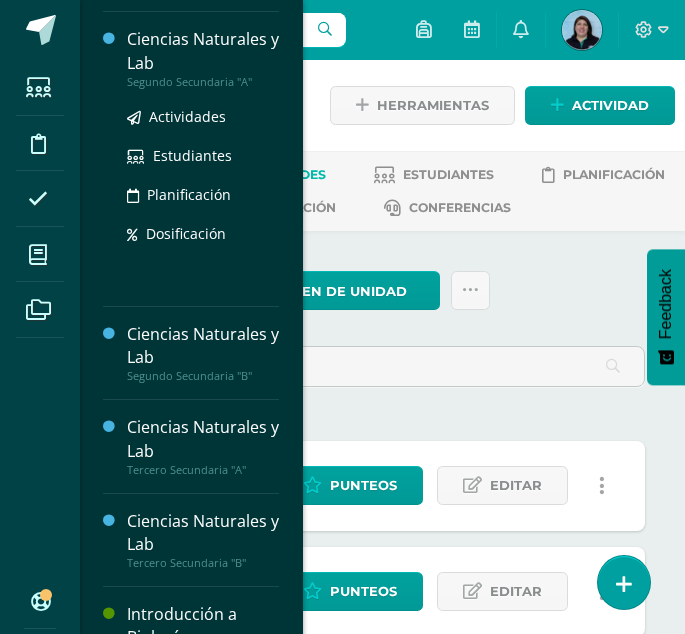 scroll, scrollTop: 300, scrollLeft: 0, axis: vertical 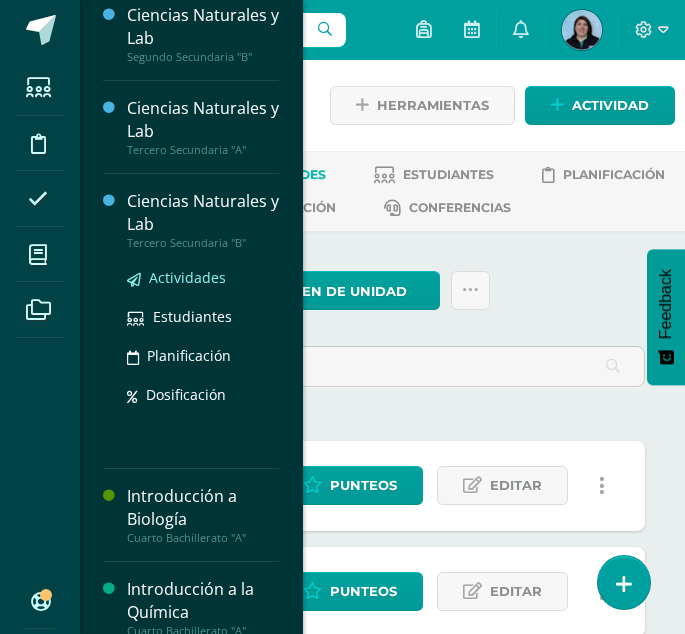 click on "Actividades" at bounding box center [187, 277] 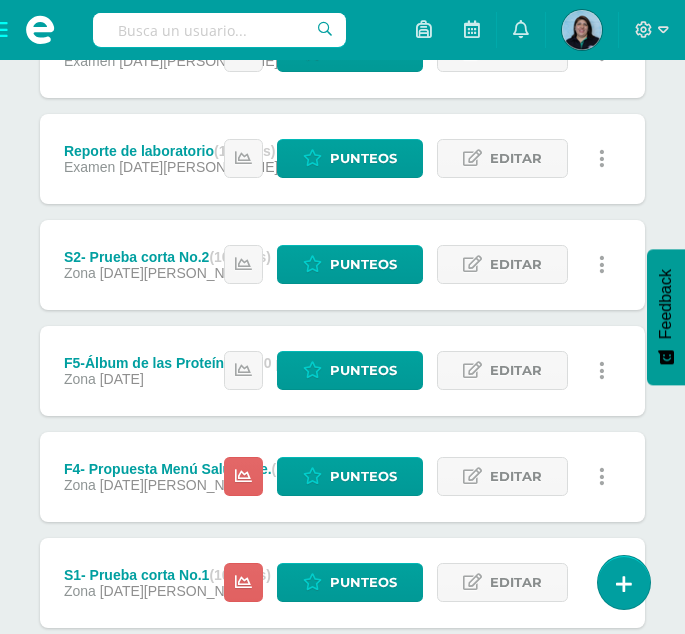scroll, scrollTop: 700, scrollLeft: 0, axis: vertical 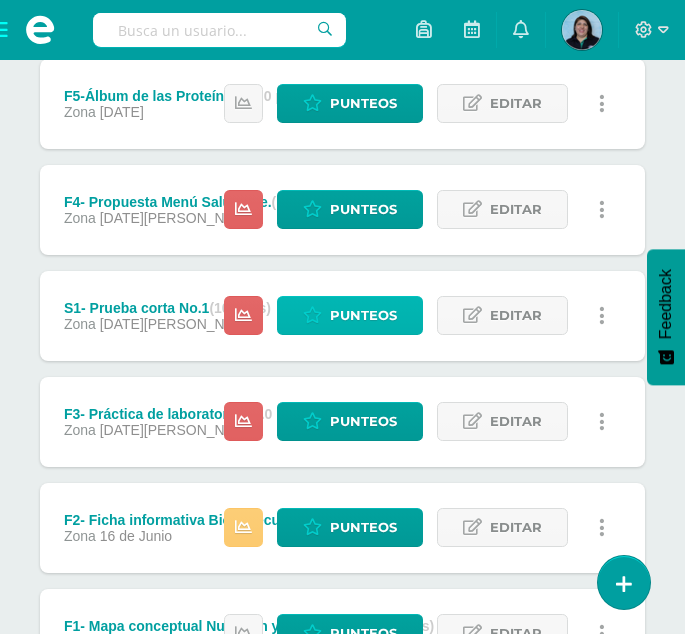 click on "Punteos" at bounding box center [363, 315] 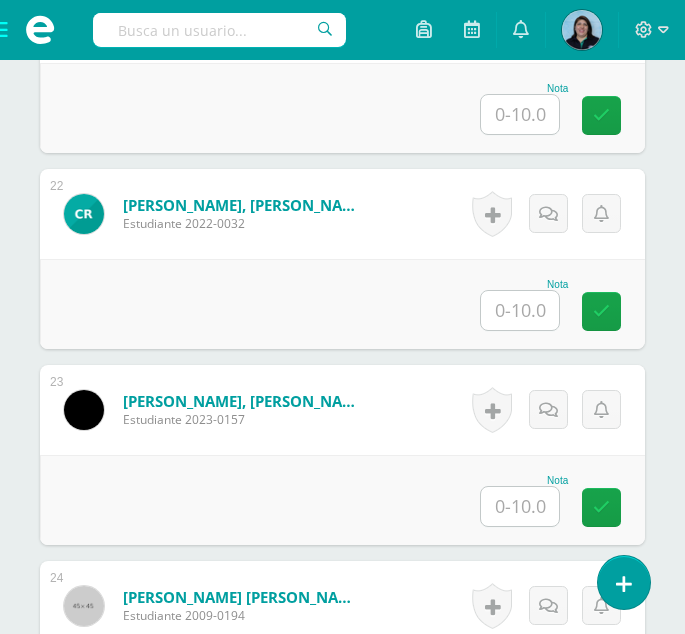 scroll, scrollTop: 4736, scrollLeft: 0, axis: vertical 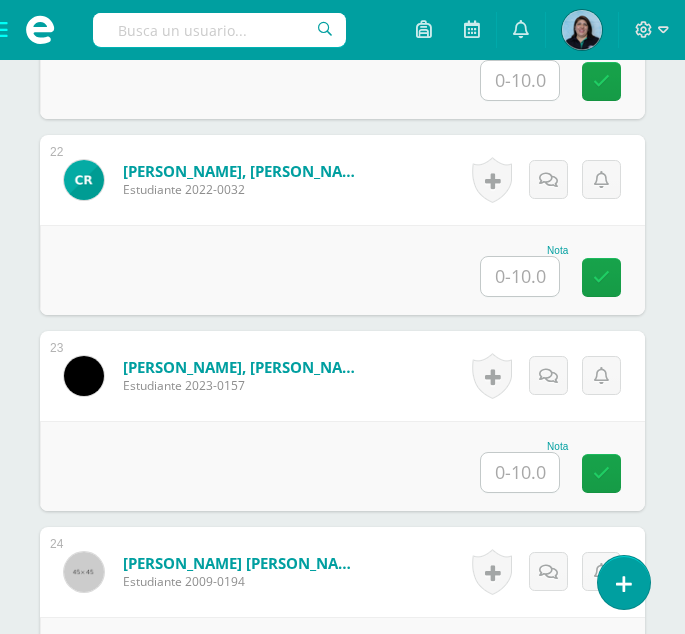 click at bounding box center (520, 472) 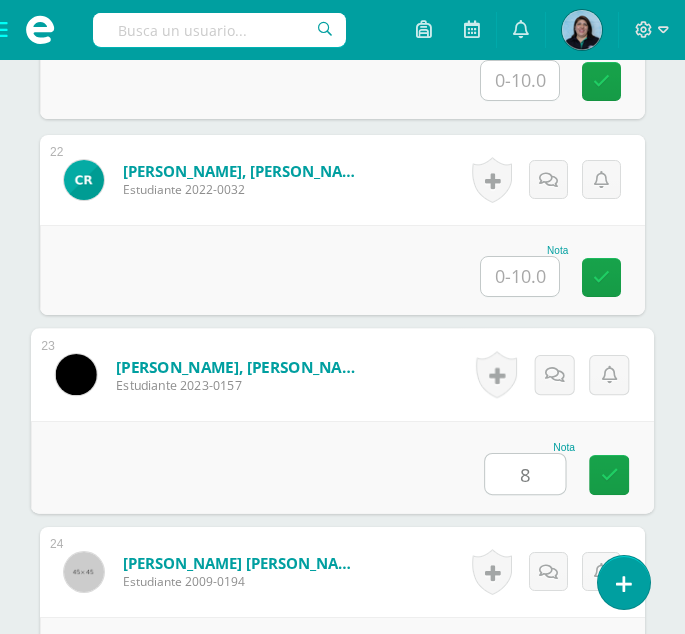 type on "8" 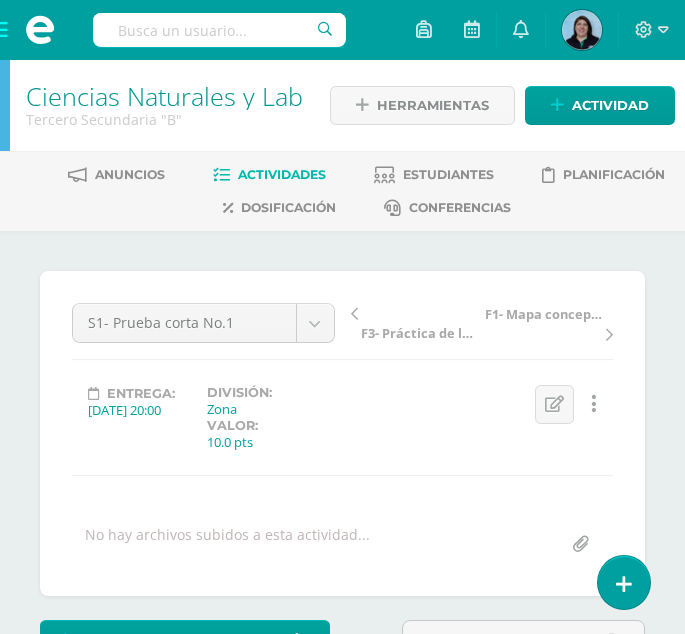 scroll, scrollTop: 500, scrollLeft: 0, axis: vertical 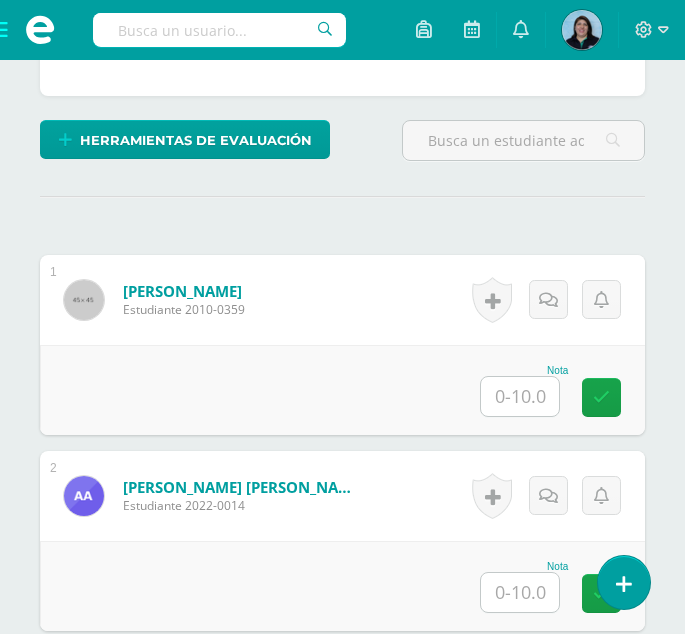 click at bounding box center (520, 396) 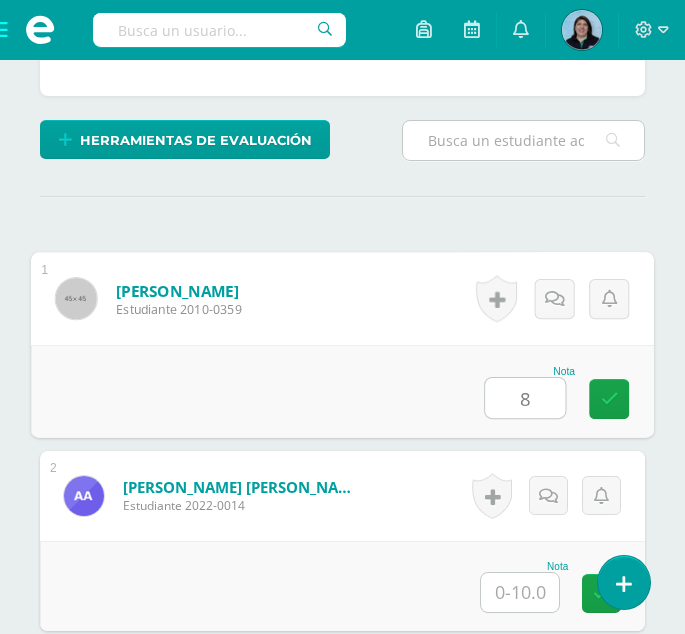 type on "8" 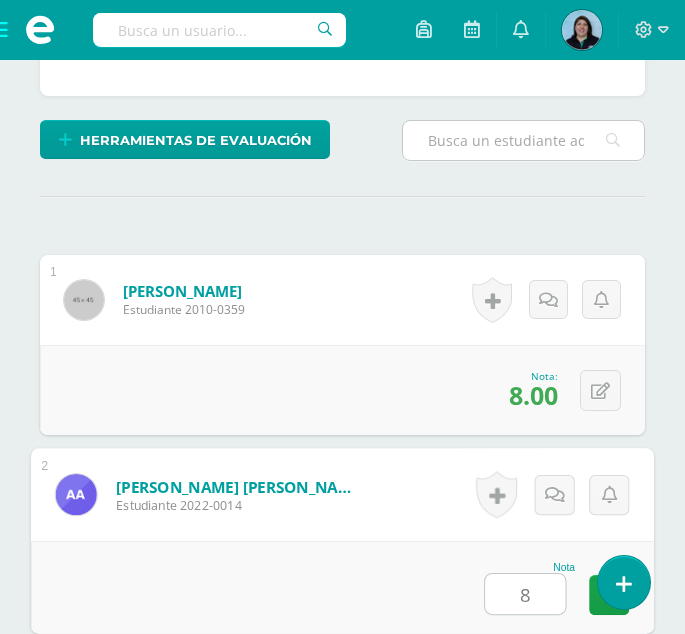 type on "8" 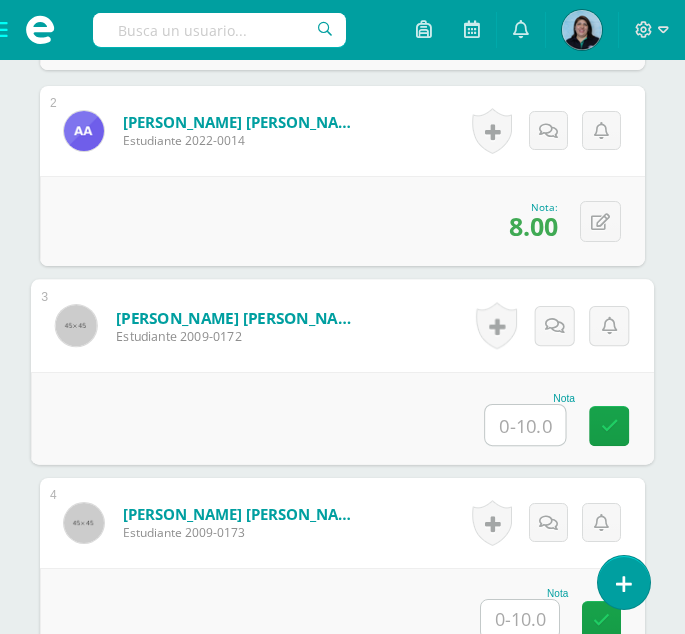scroll, scrollTop: 671, scrollLeft: 0, axis: vertical 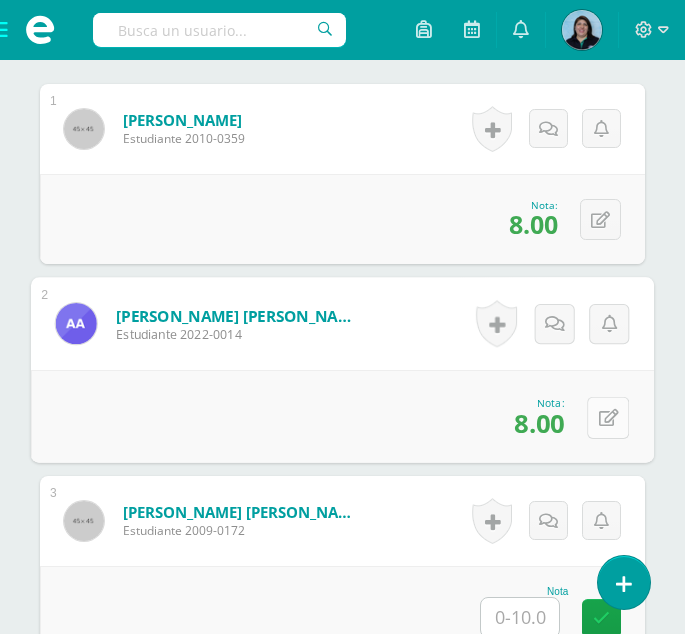 click at bounding box center (609, 417) 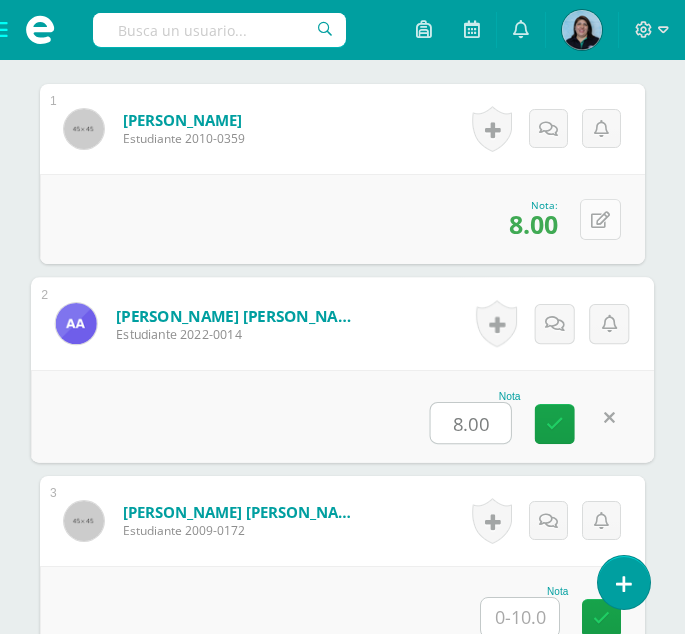 click at bounding box center [600, 220] 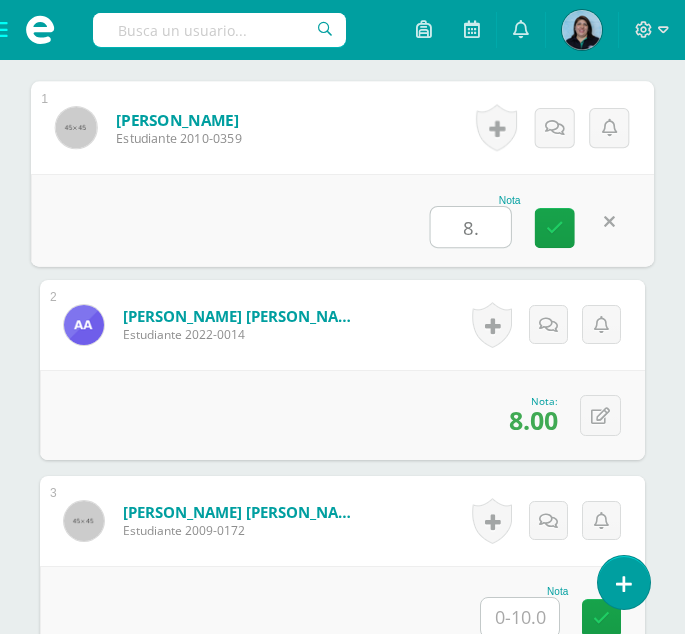 type on "8.5" 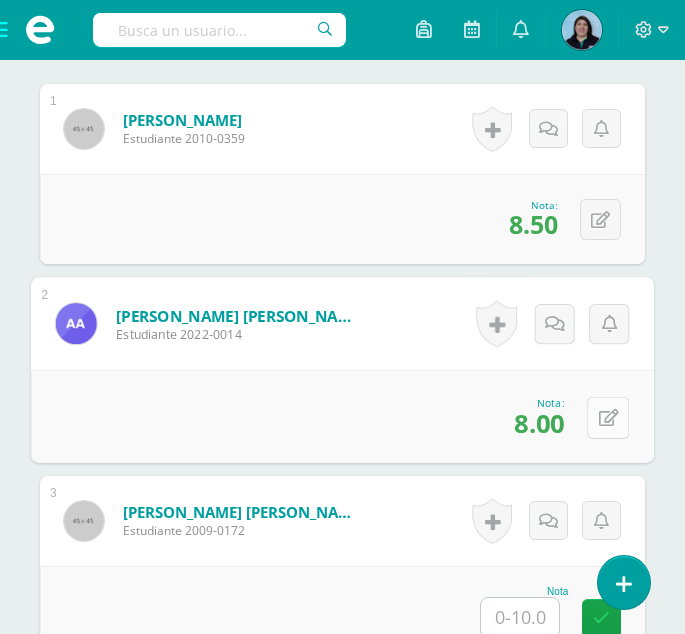 click at bounding box center (609, 417) 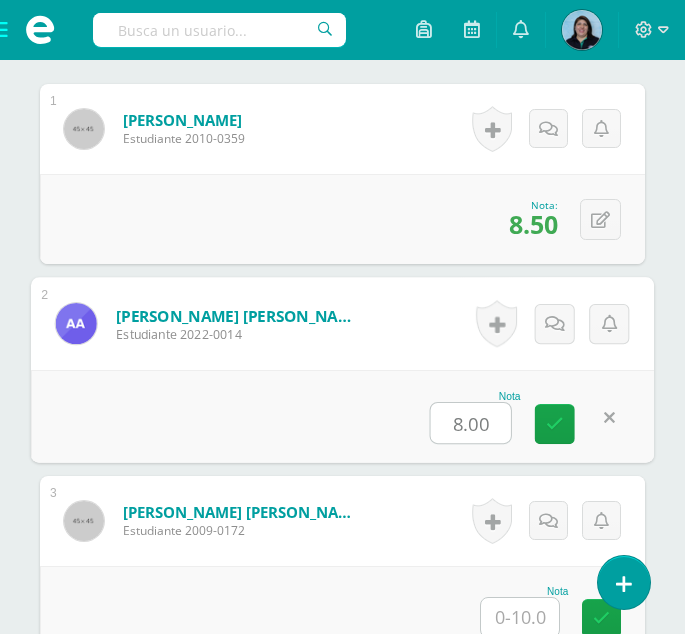 type on "5" 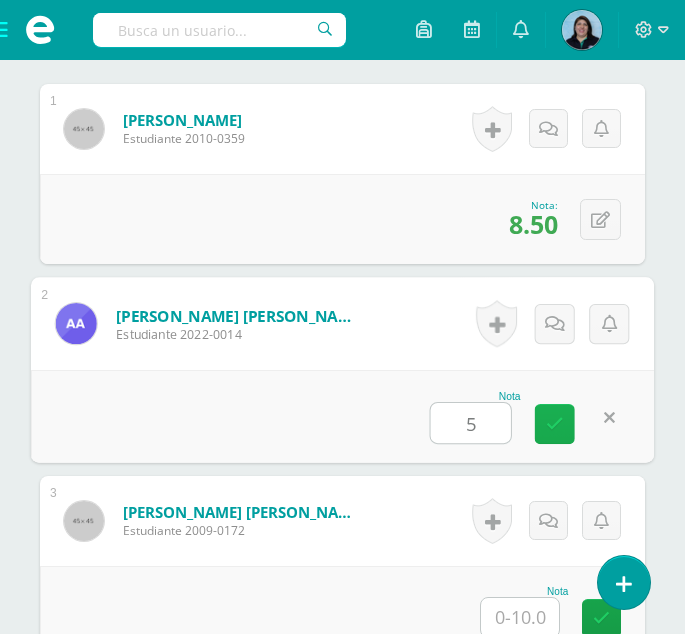click at bounding box center (555, 423) 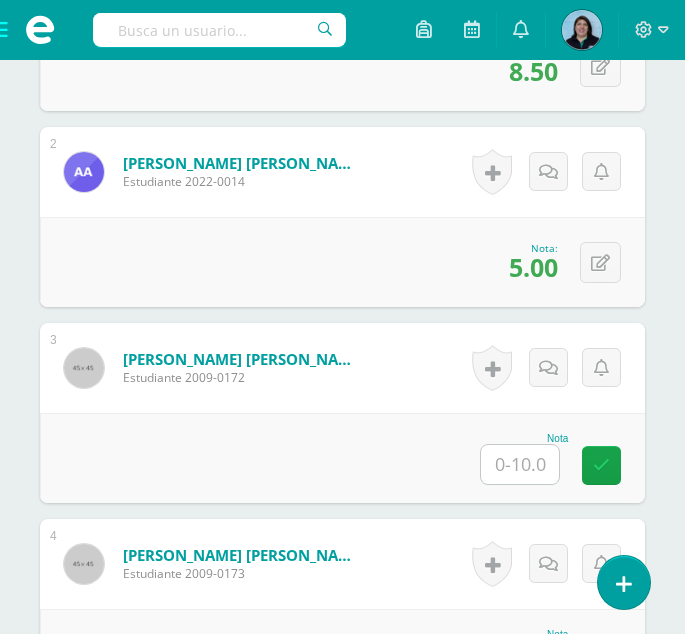 scroll, scrollTop: 871, scrollLeft: 0, axis: vertical 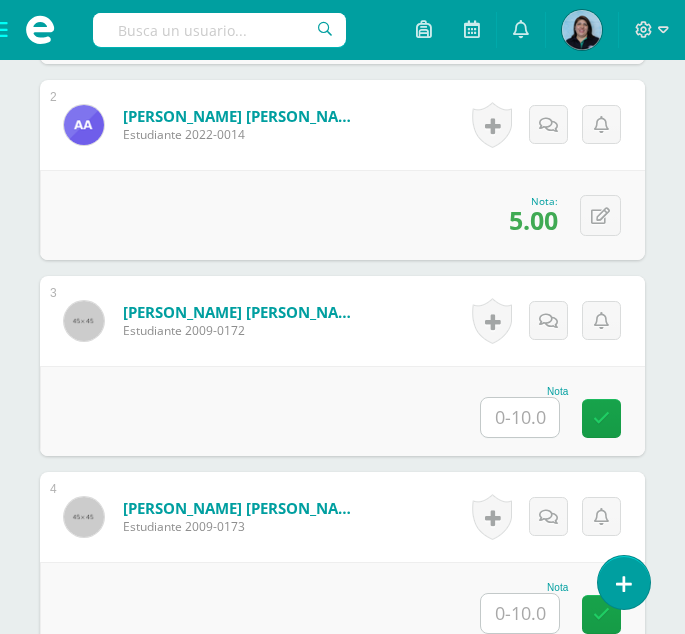 click at bounding box center [520, 417] 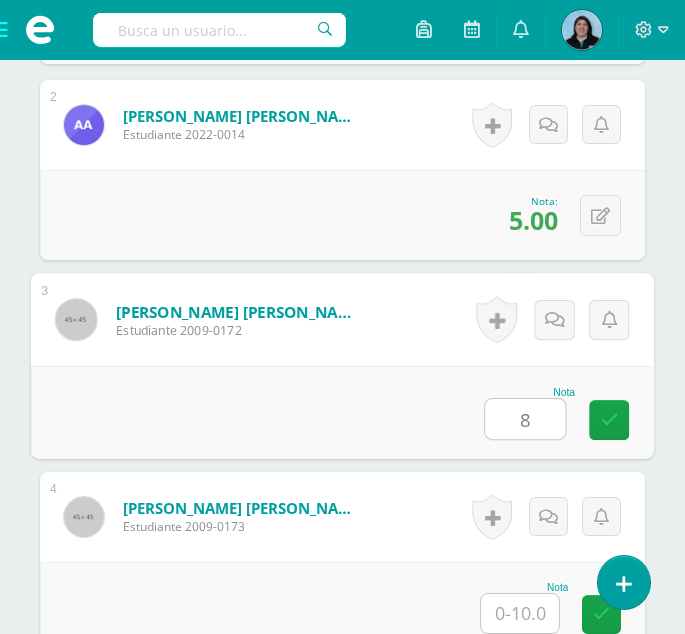 type on "8" 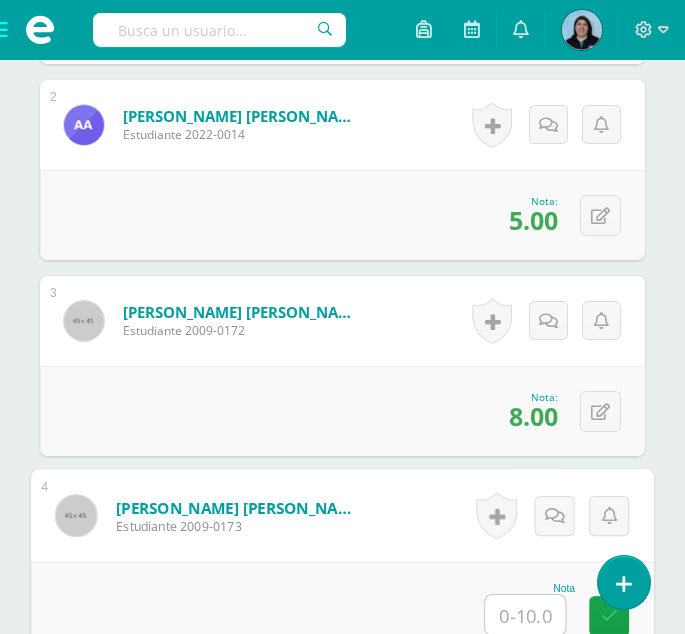 scroll, scrollTop: 971, scrollLeft: 0, axis: vertical 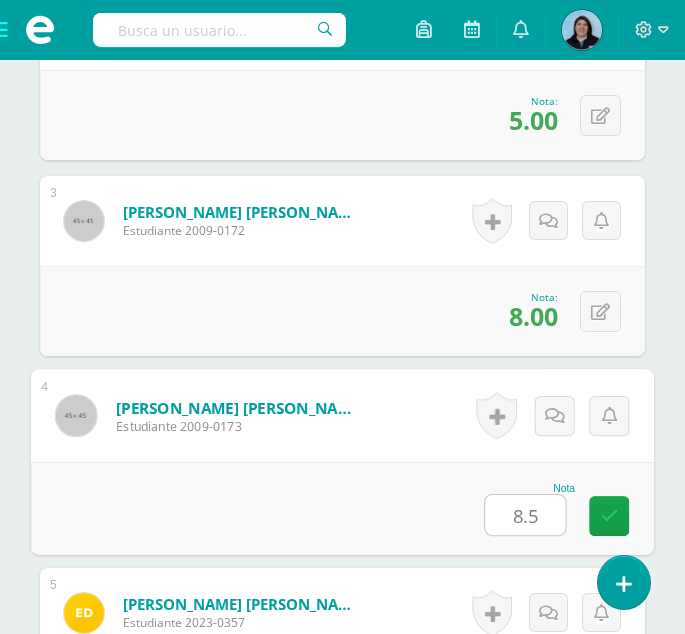 type on "8.5" 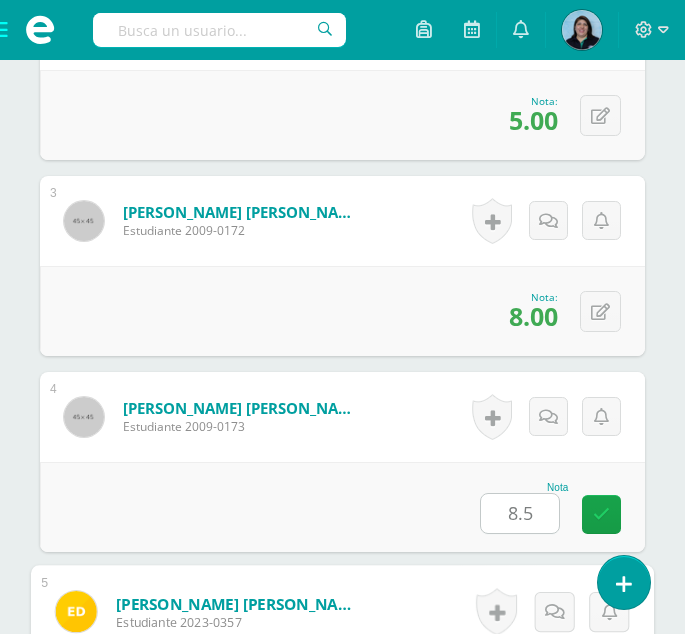 scroll, scrollTop: 1363, scrollLeft: 0, axis: vertical 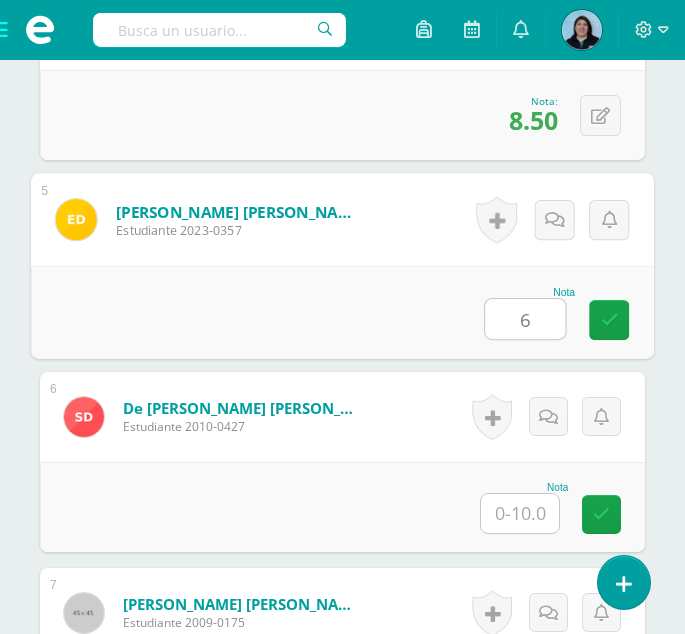type on "6" 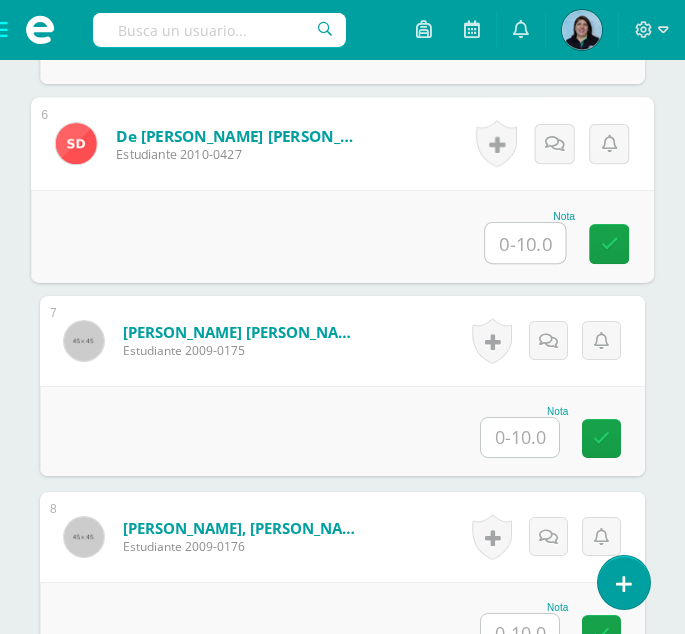 scroll, scrollTop: 1663, scrollLeft: 0, axis: vertical 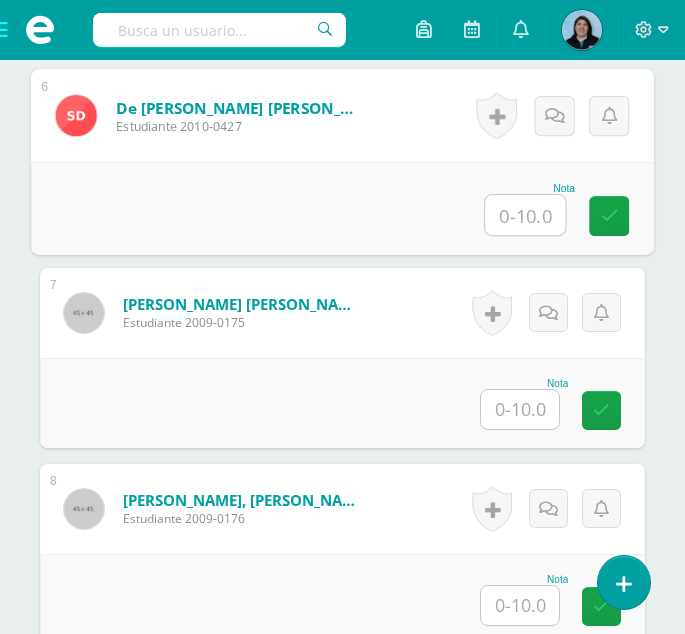 click at bounding box center (520, 409) 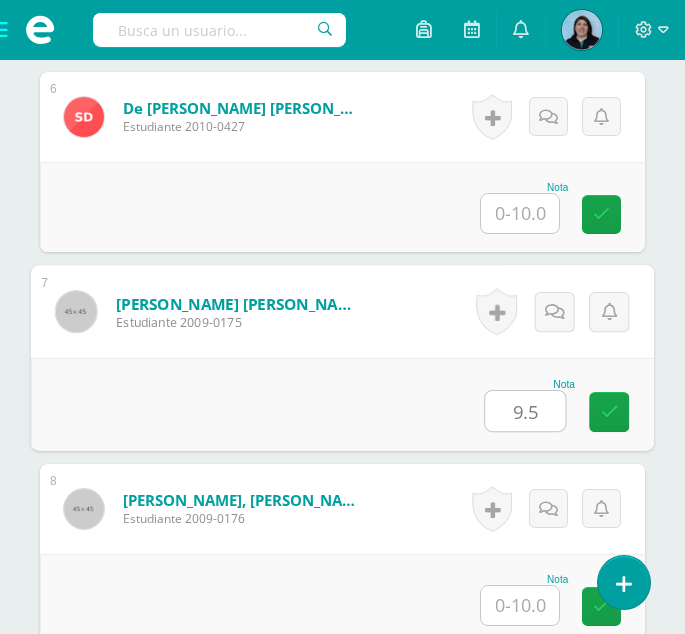 type on "9.5" 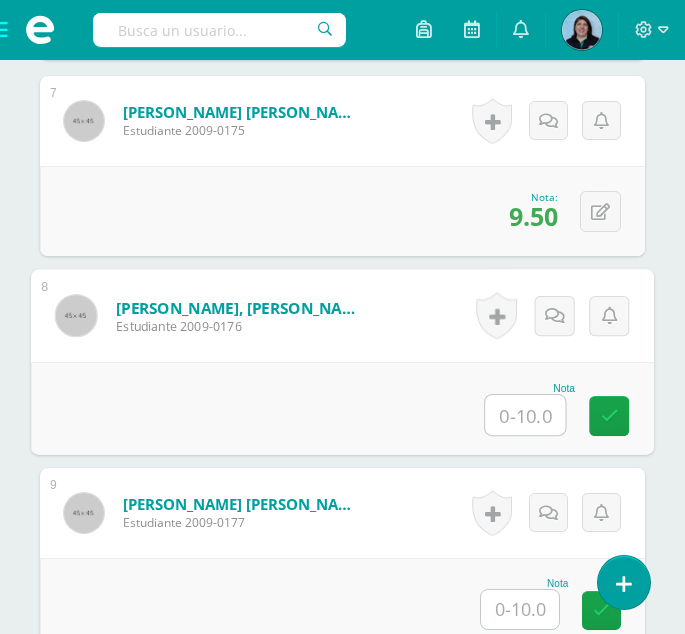scroll, scrollTop: 1863, scrollLeft: 0, axis: vertical 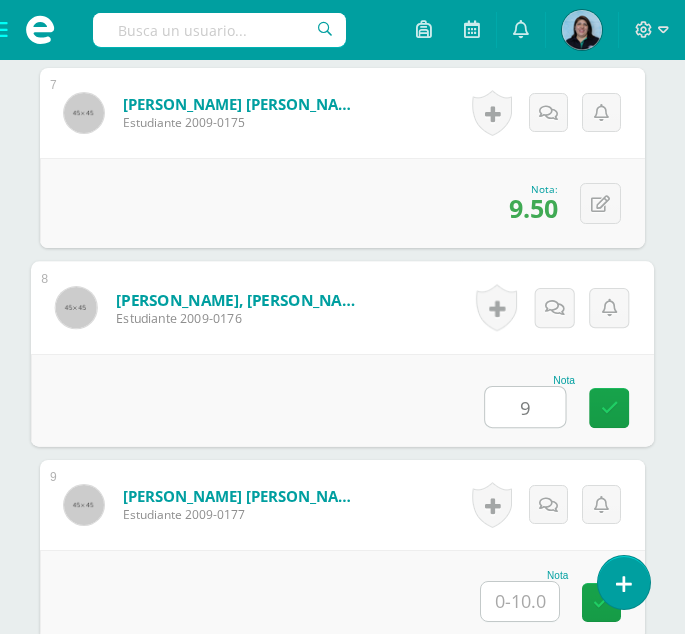 type on "9" 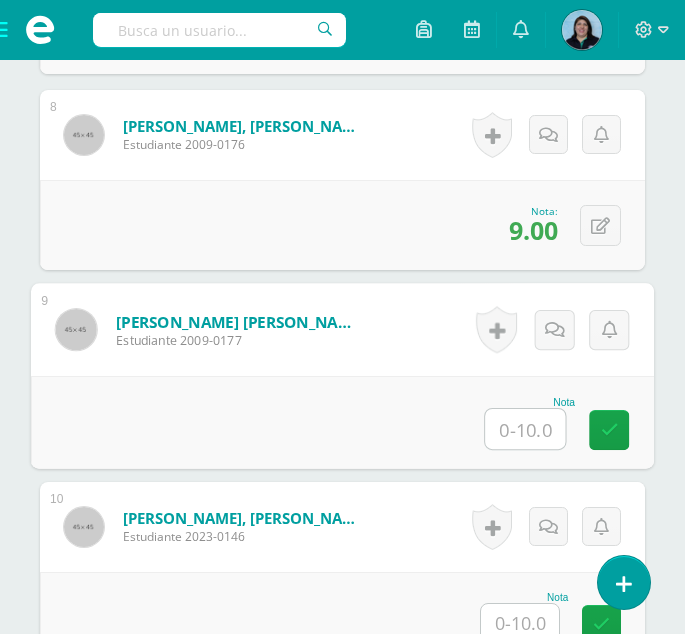 scroll, scrollTop: 2063, scrollLeft: 0, axis: vertical 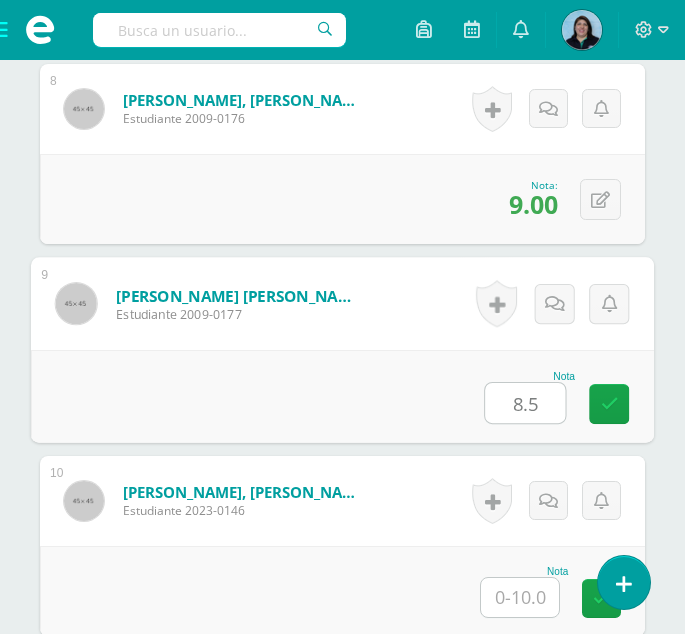 type on "8.5" 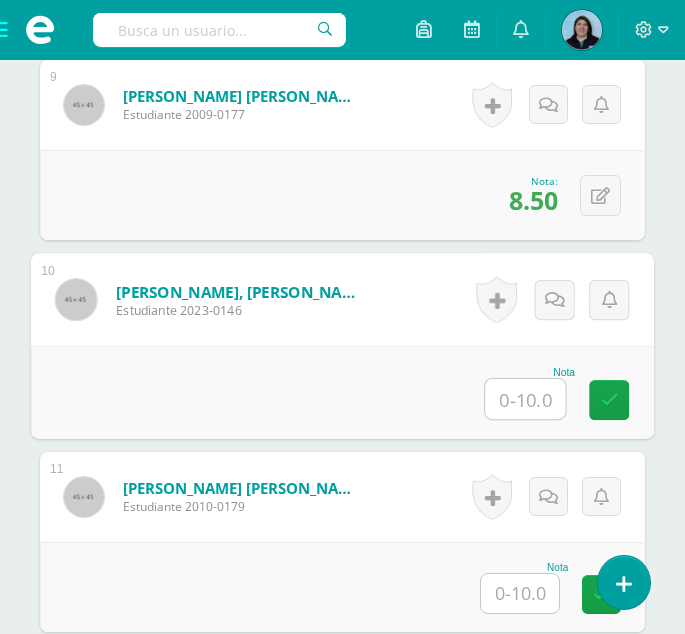 scroll, scrollTop: 2463, scrollLeft: 0, axis: vertical 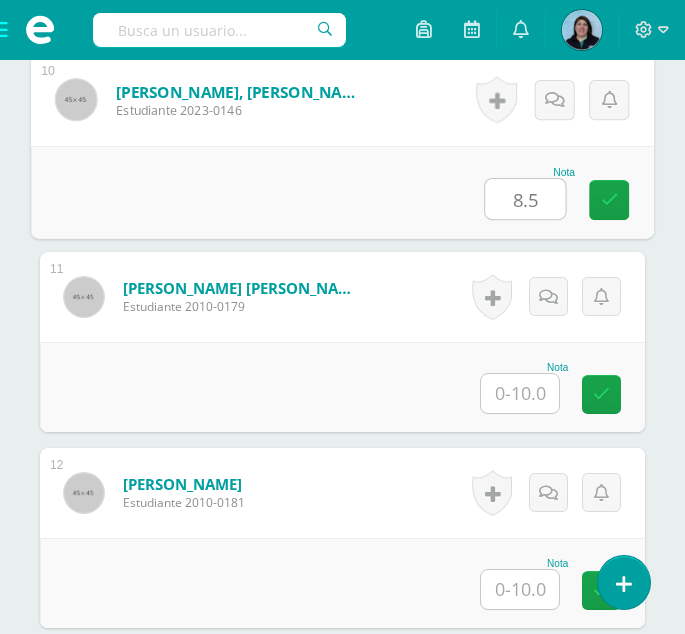 type on "8.5" 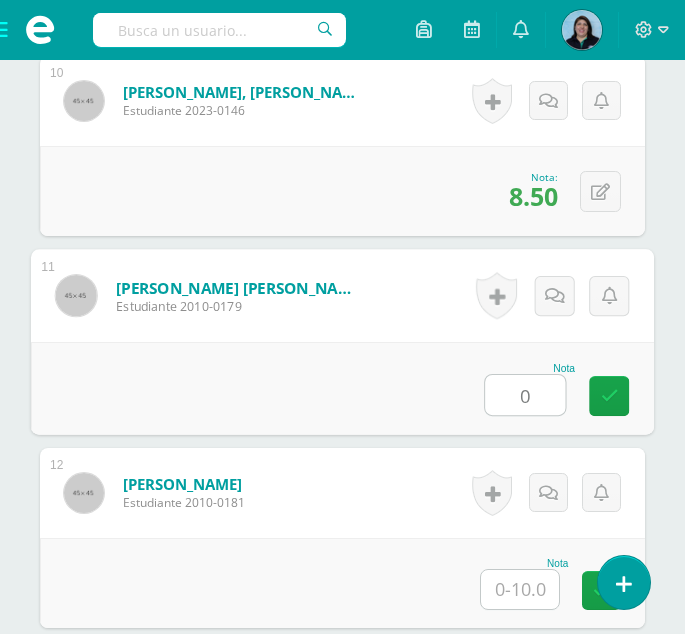 type on "0" 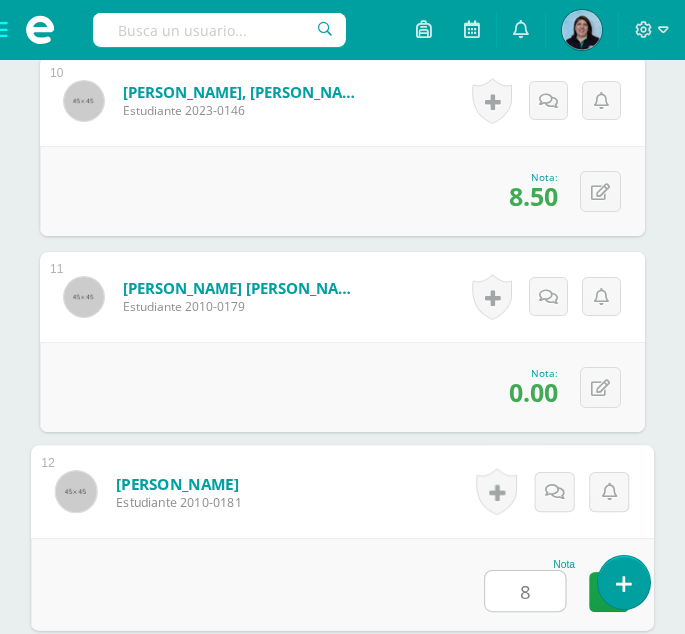 type on "8" 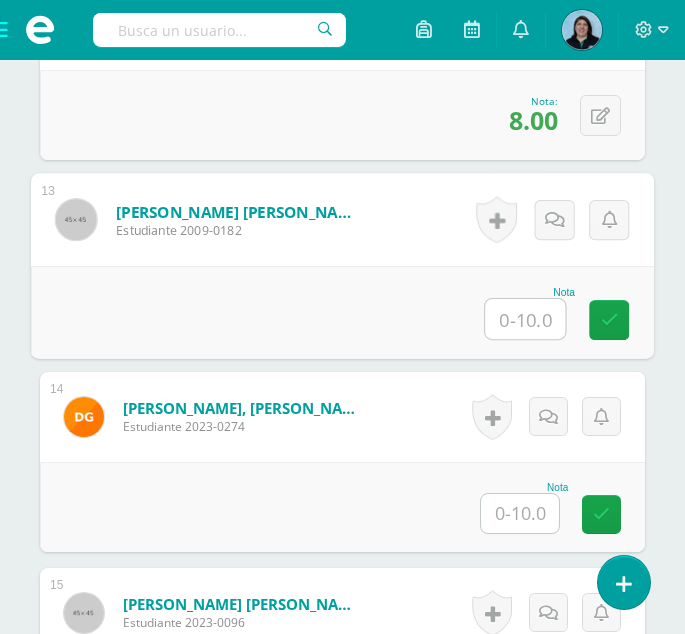click at bounding box center [520, 513] 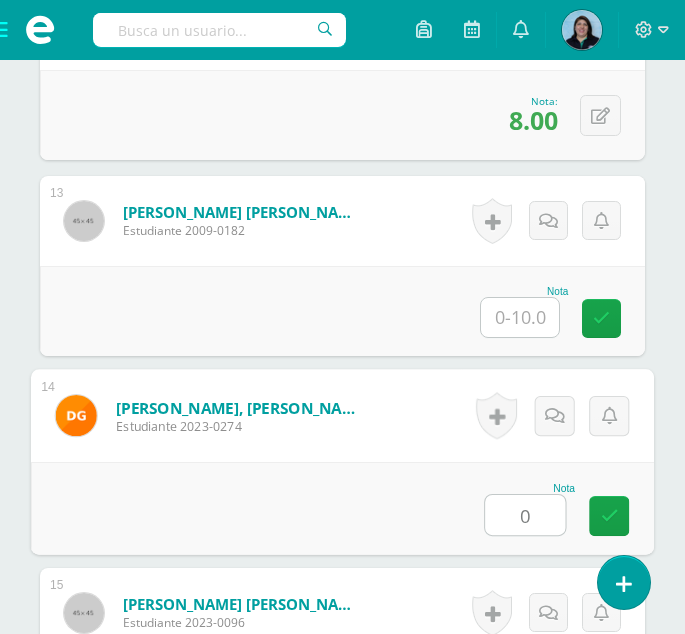 type on "0" 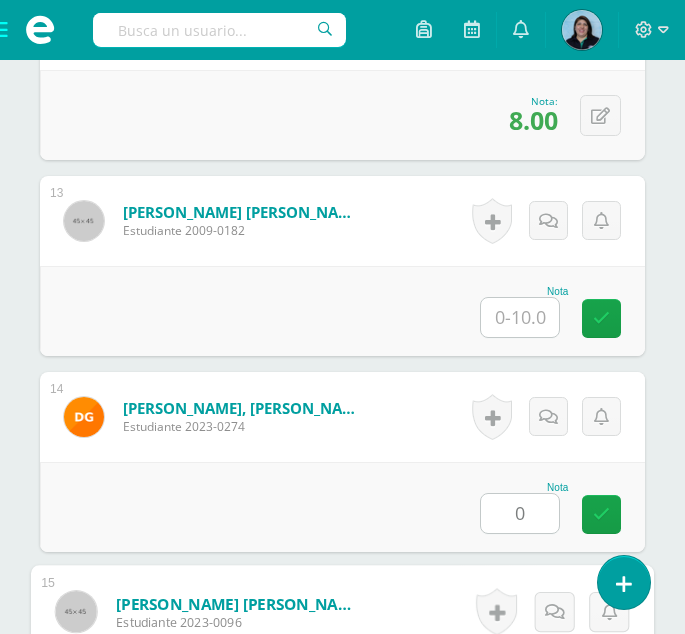 scroll, scrollTop: 3323, scrollLeft: 0, axis: vertical 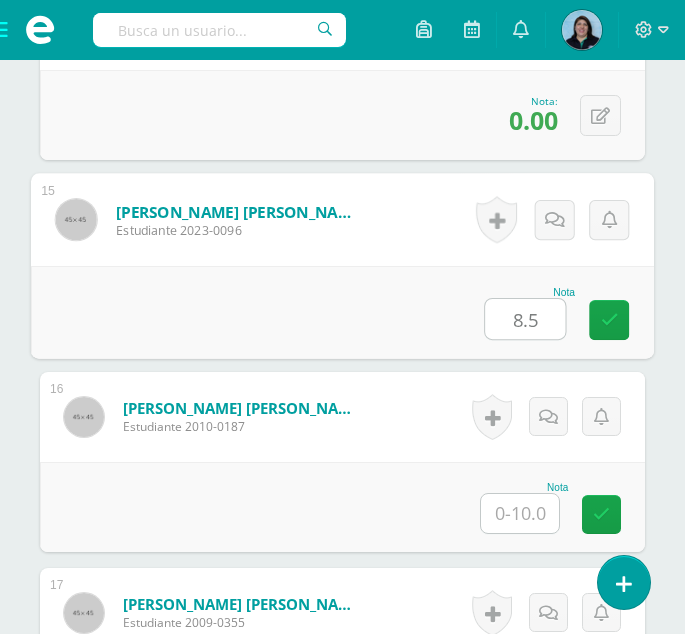 type on "8.5" 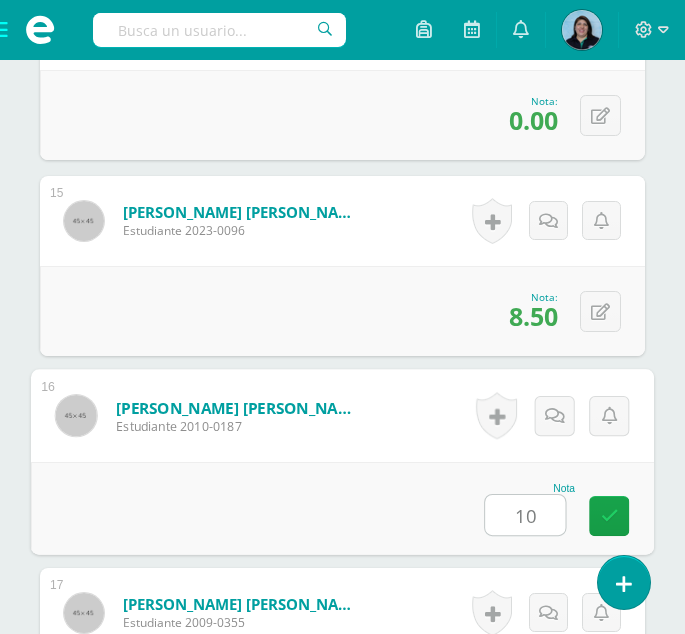 type on "10" 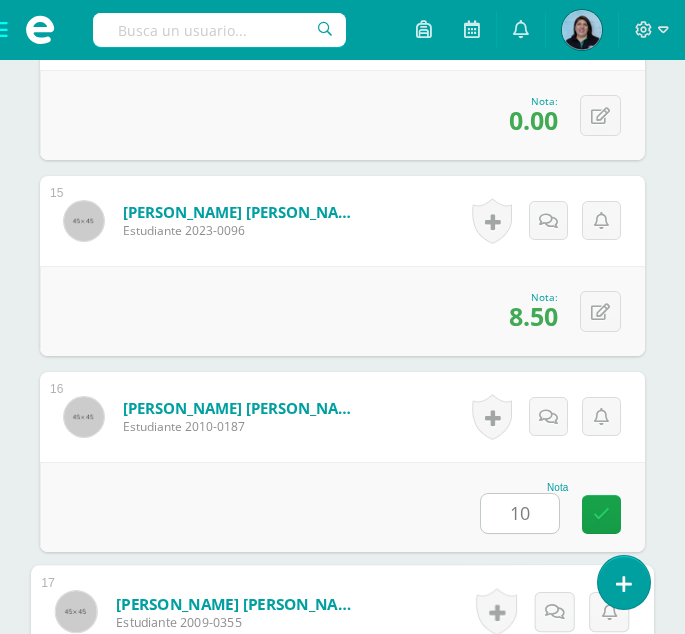 scroll, scrollTop: 3715, scrollLeft: 0, axis: vertical 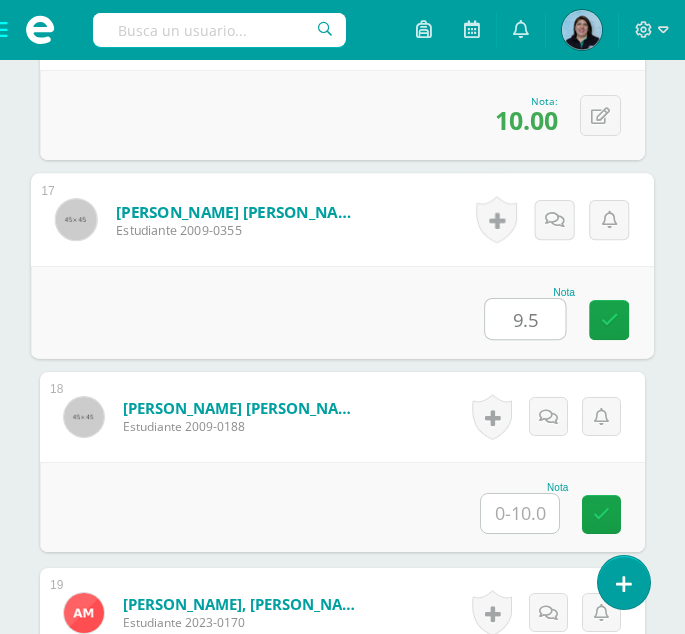 type on "9.5" 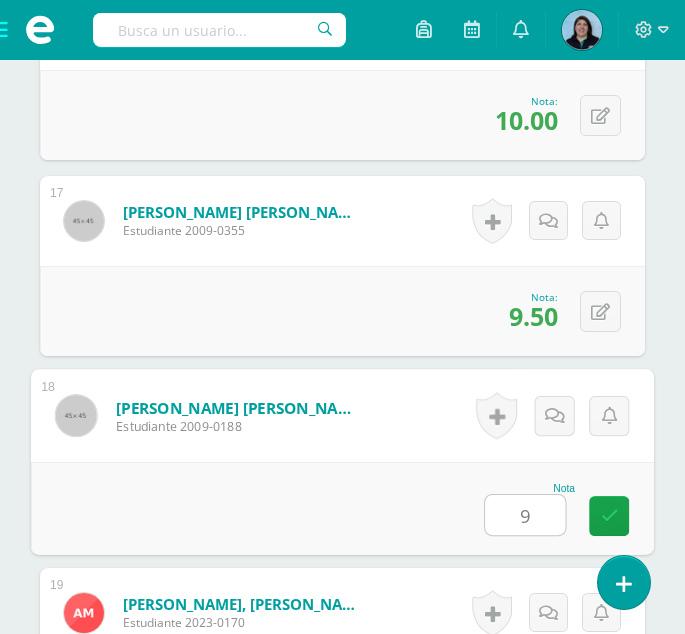 type on "9" 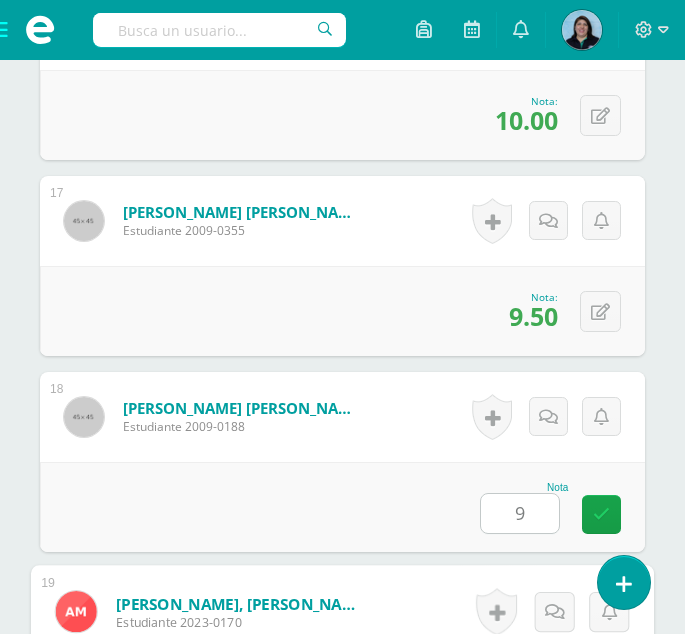 scroll, scrollTop: 4107, scrollLeft: 0, axis: vertical 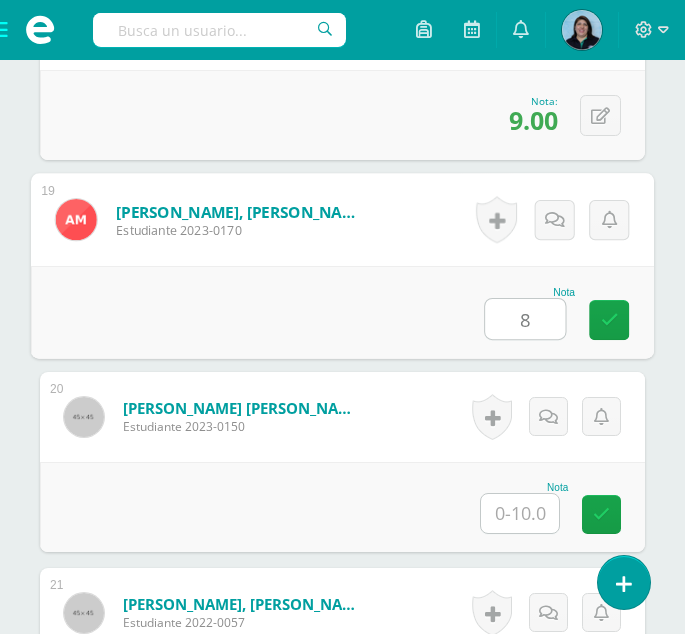 type on "8" 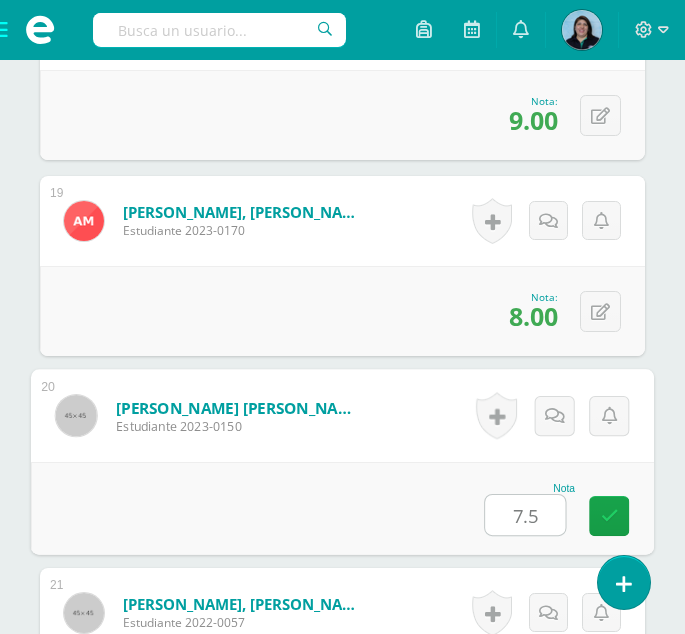 type on "7.5" 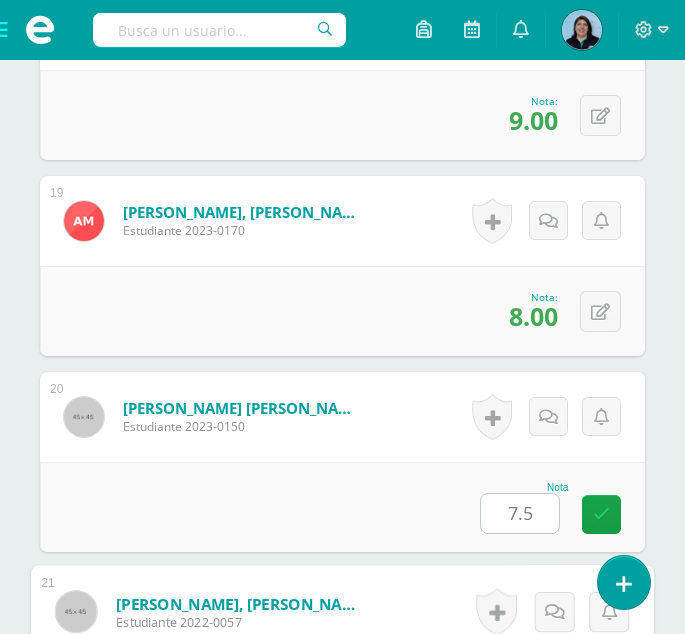 scroll, scrollTop: 4499, scrollLeft: 0, axis: vertical 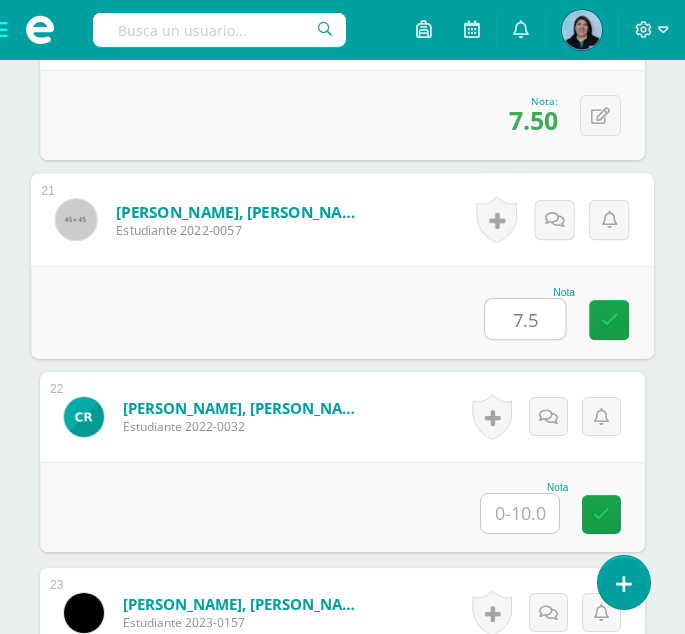 type on "7.5" 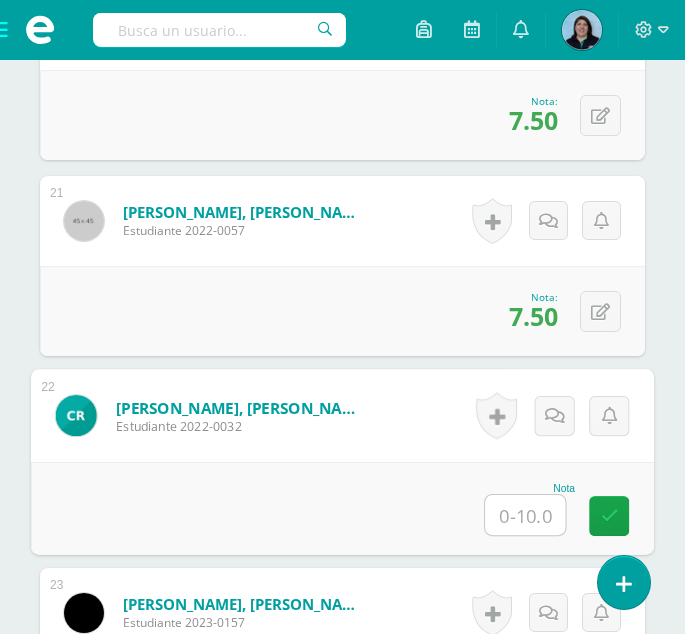 type on "9" 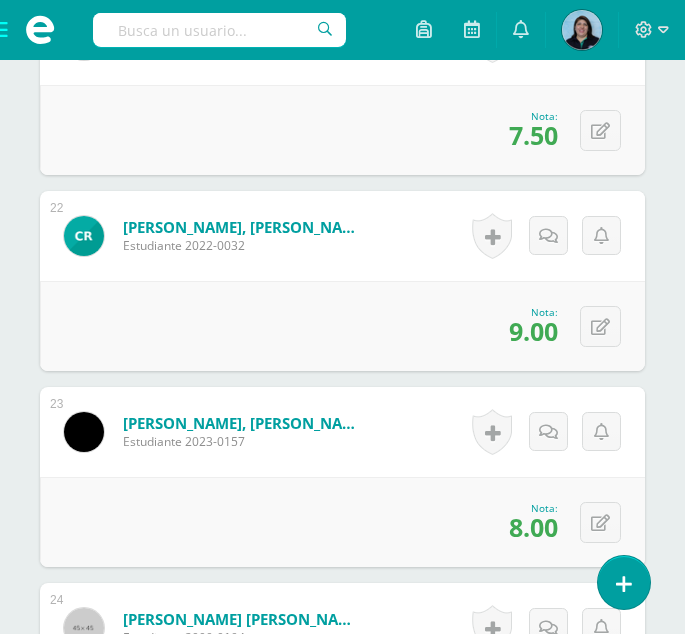 scroll, scrollTop: 4799, scrollLeft: 0, axis: vertical 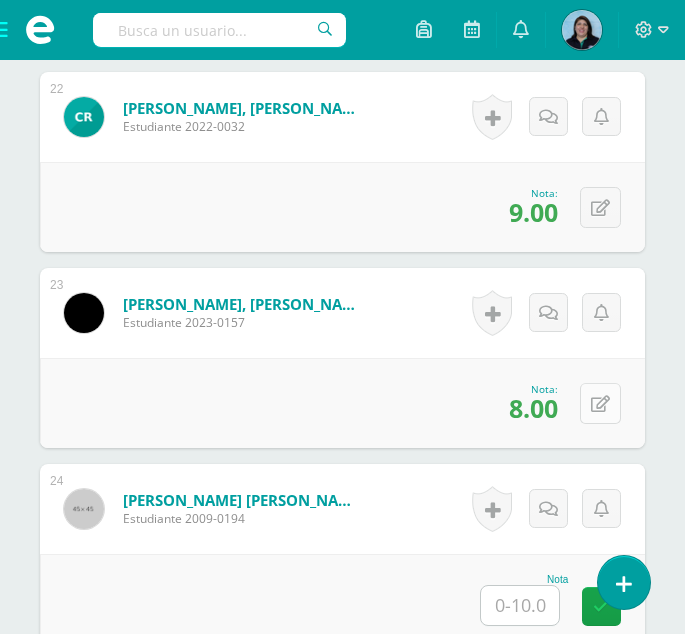 click at bounding box center (600, 404) 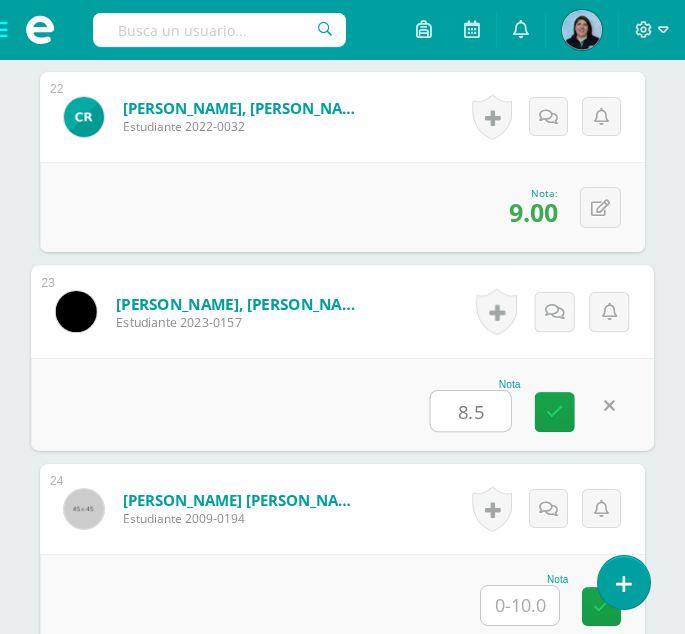 type on "8.5" 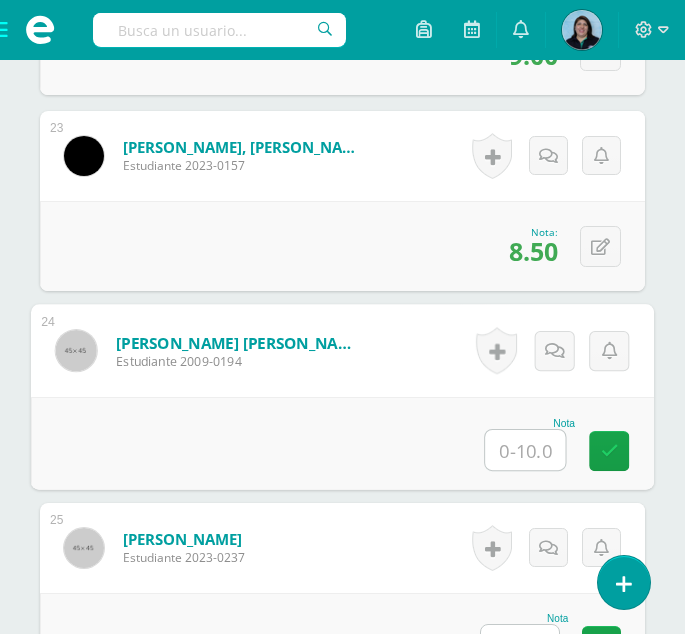 scroll, scrollTop: 4999, scrollLeft: 0, axis: vertical 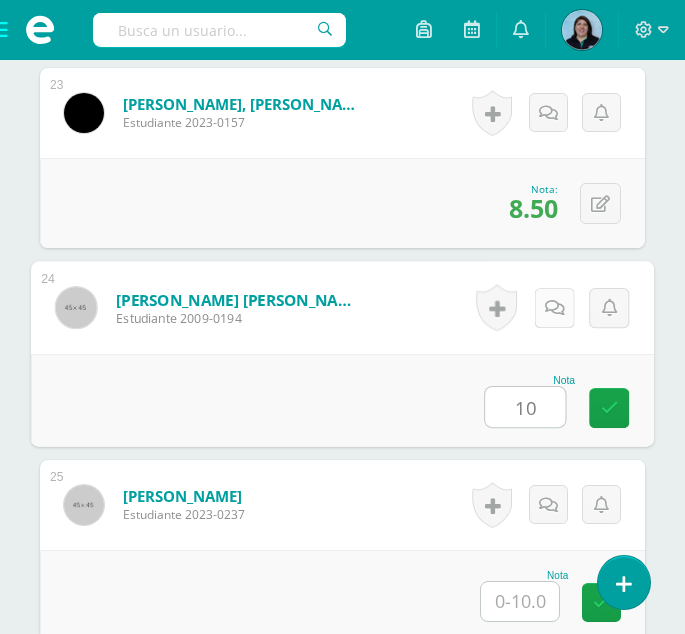 type on "10" 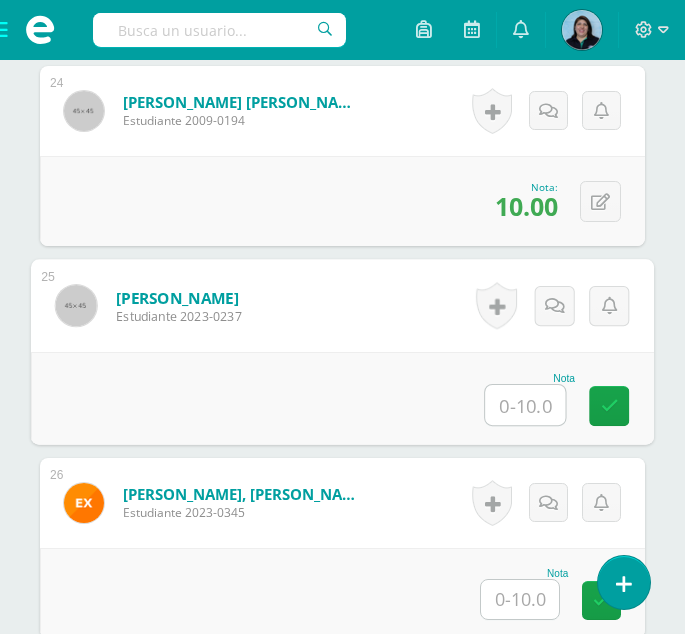 scroll, scrollTop: 5199, scrollLeft: 0, axis: vertical 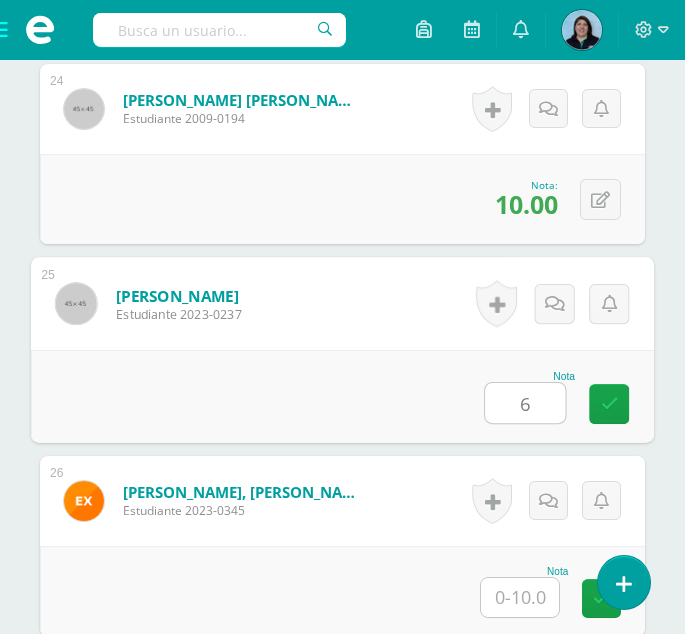 type on "6" 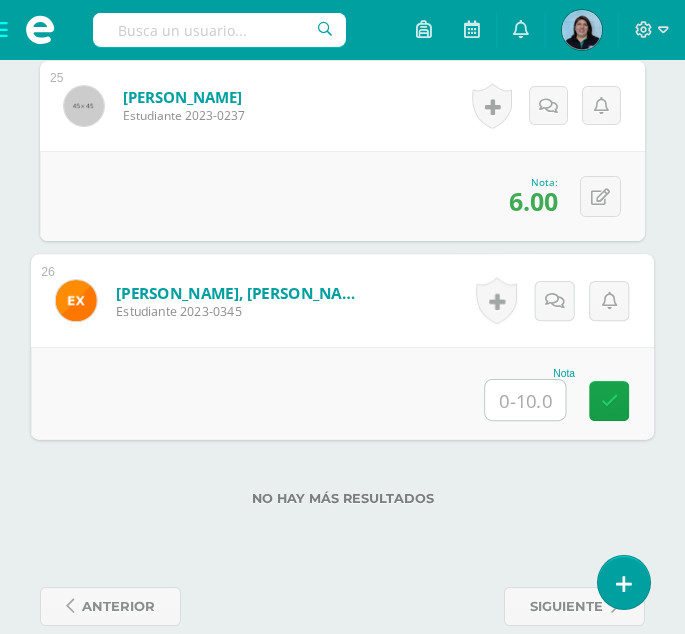 scroll, scrollTop: 5399, scrollLeft: 0, axis: vertical 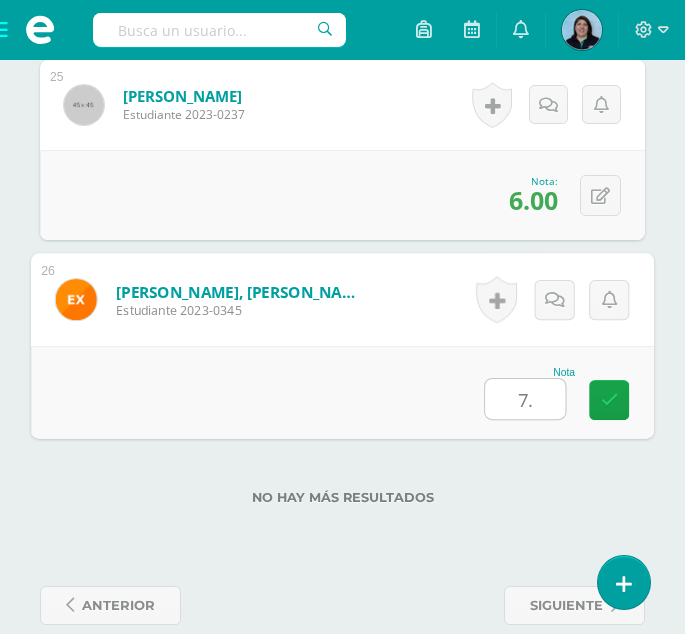 type on "7.5" 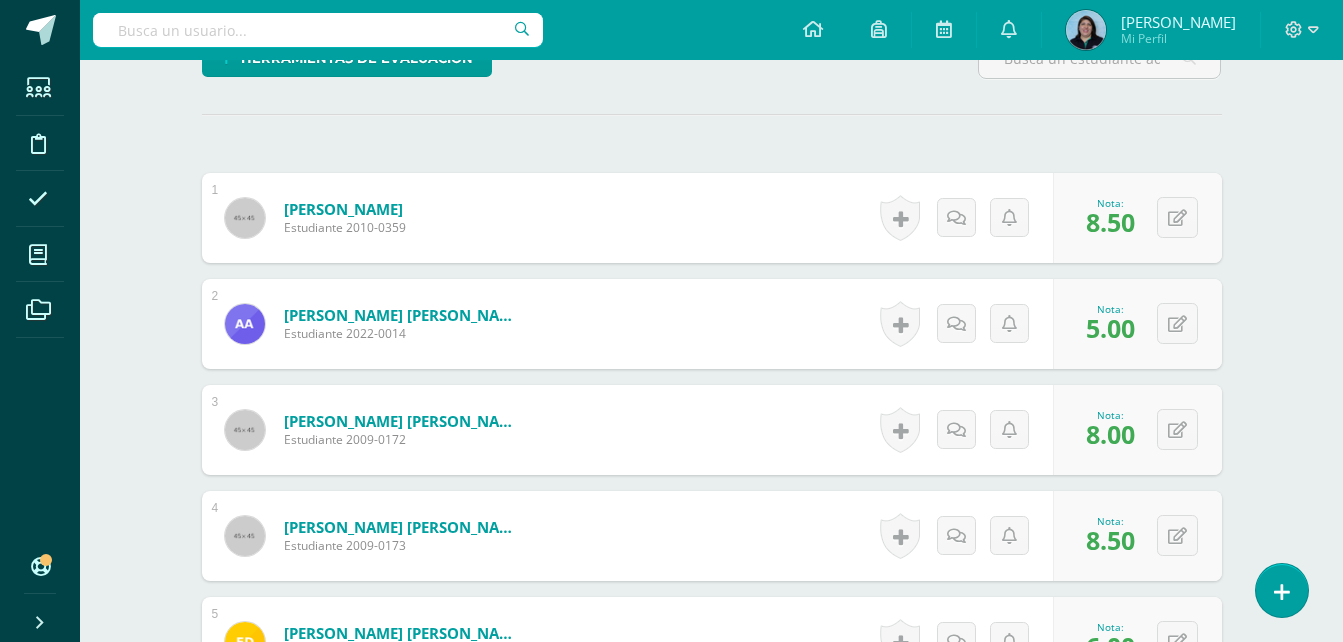 scroll, scrollTop: 822, scrollLeft: 0, axis: vertical 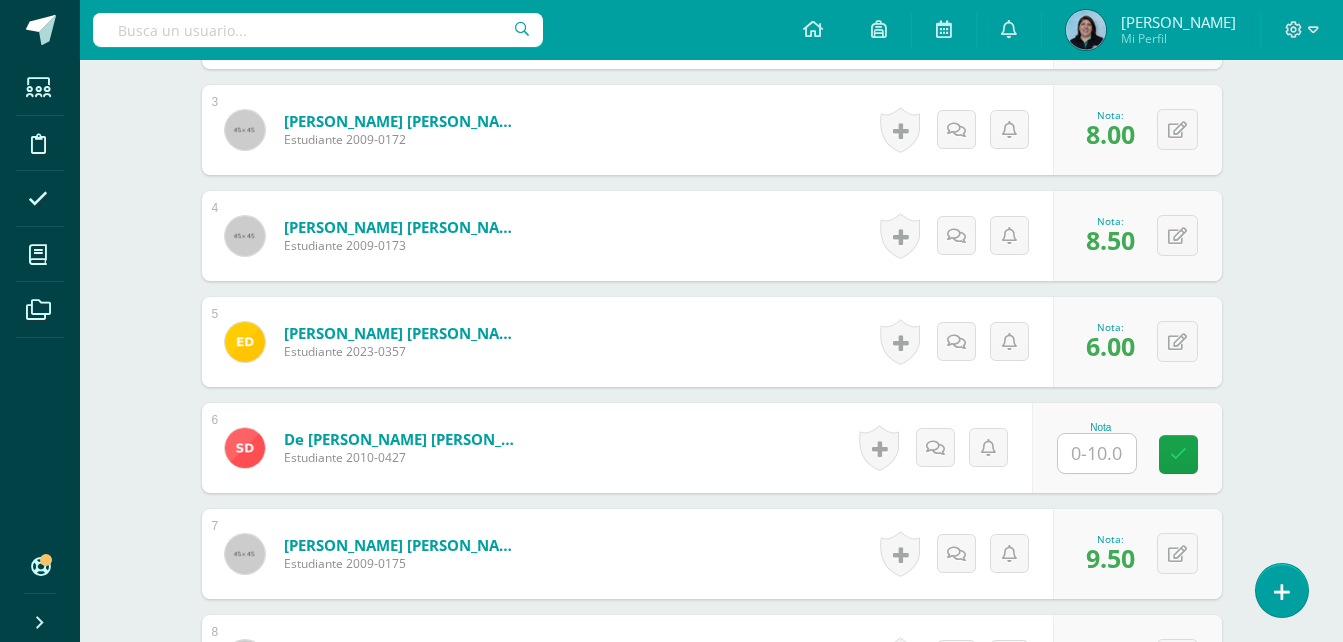 click at bounding box center [1097, 453] 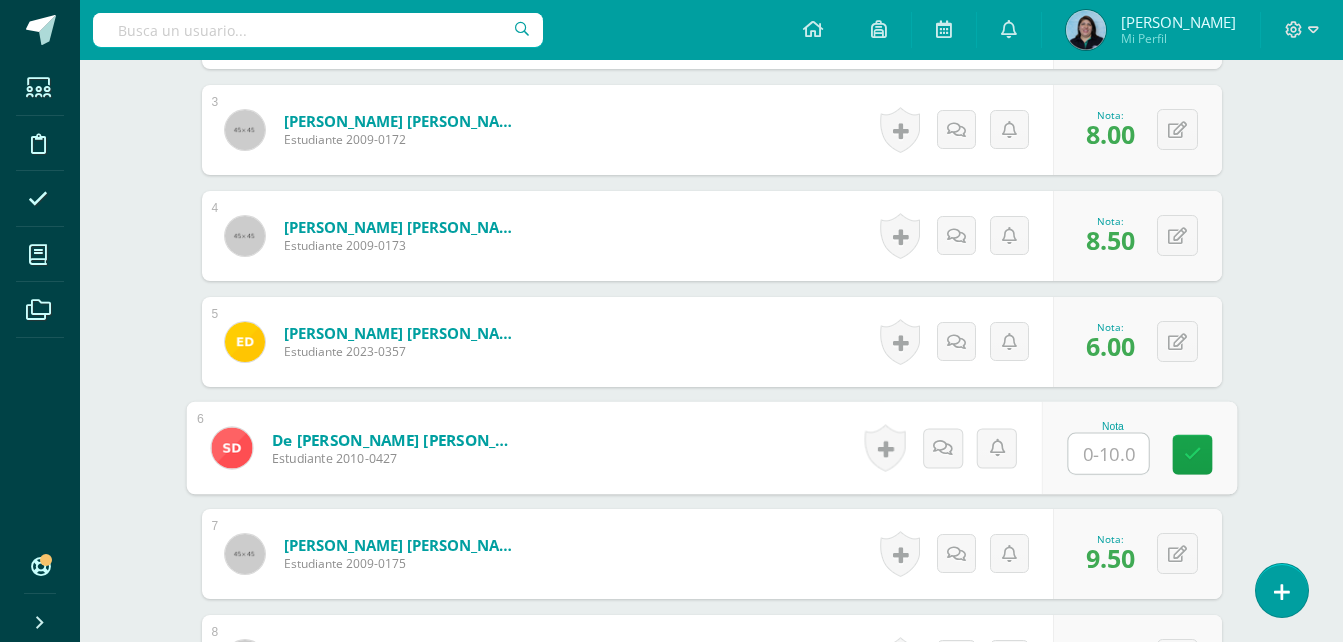type on "0" 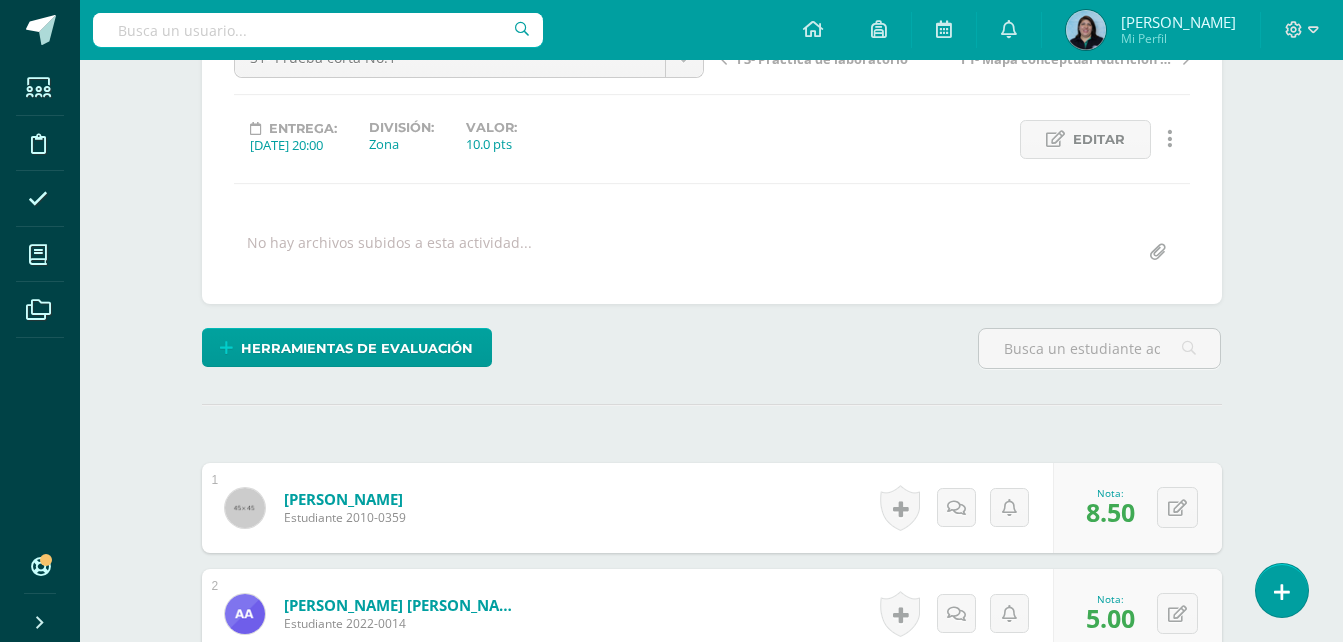 scroll, scrollTop: 0, scrollLeft: 0, axis: both 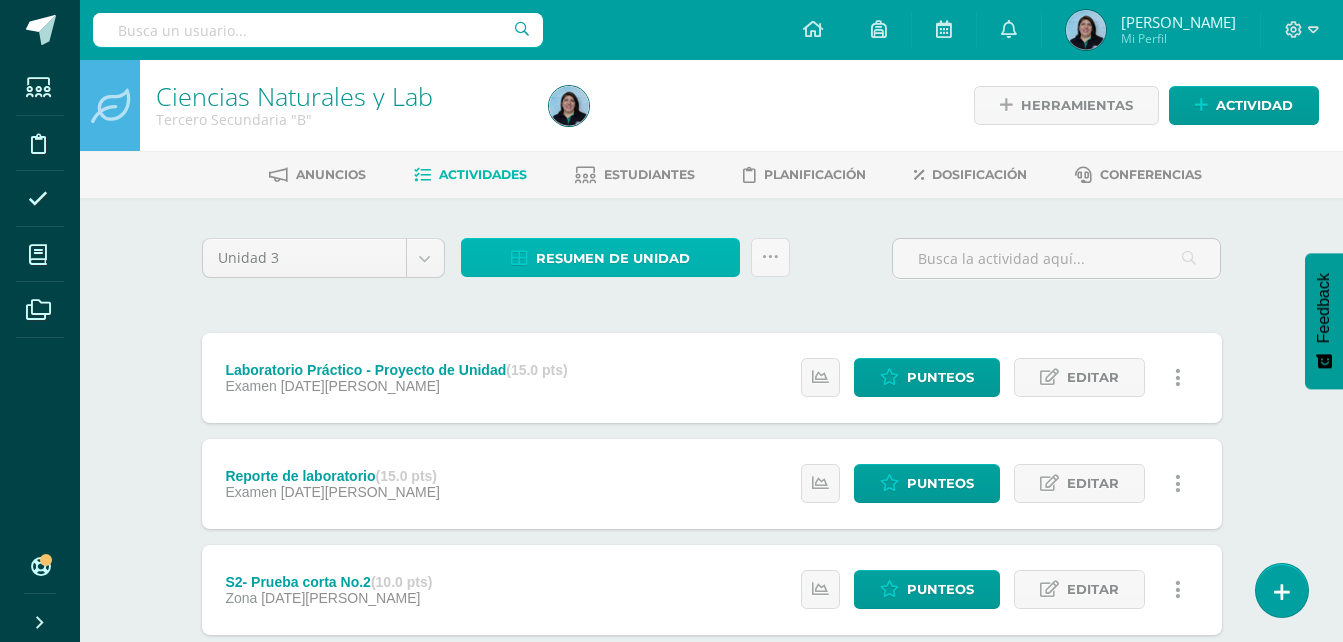 click on "Resumen de unidad" at bounding box center (613, 258) 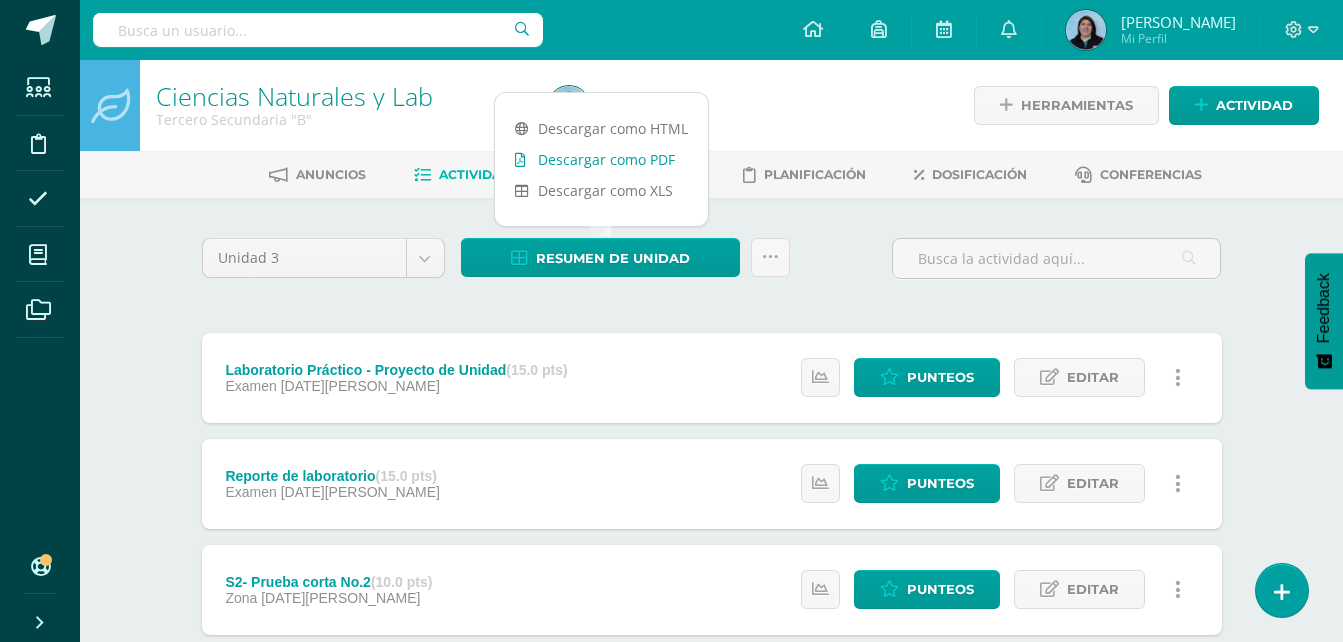 click on "Descargar como PDF" at bounding box center [601, 159] 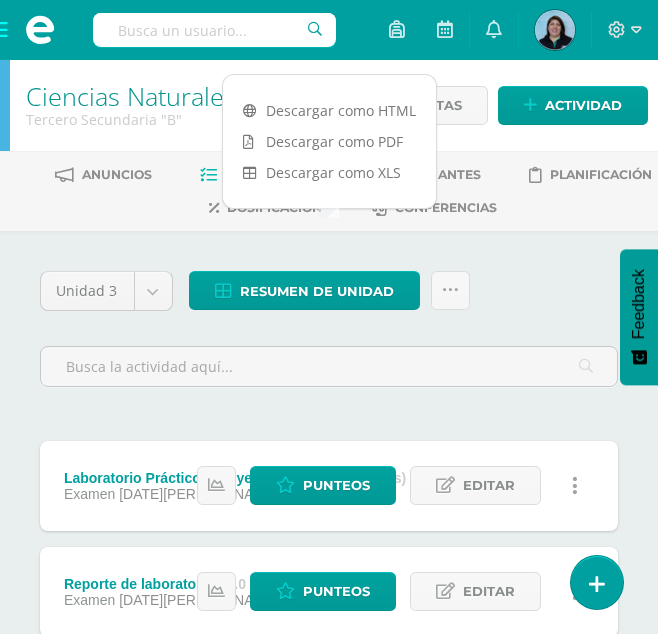 click on "Anuncios
Actividades
Estudiantes
Planificación
Dosificación
Conferencias" at bounding box center [353, 191] 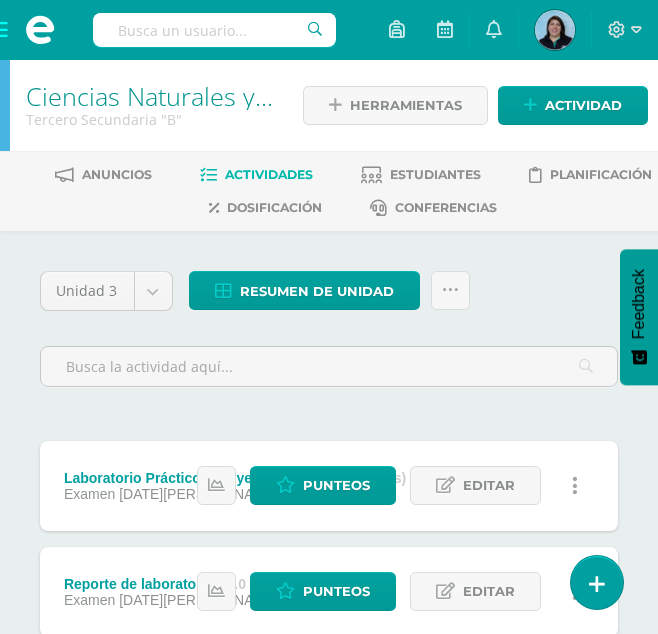 click on "Estudiantes Disciplina Asistencia Mis cursos Archivos Soporte
Centro de ayuda
Últimas actualizaciones
10+ Cerrar panel
Ciencias Naturales y Lab
Primero
Secundaria
"A"
Actividades Estudiantes Planificación Dosificación
Ciencias Naturales y Lab
Primero
Secundaria
"B"
Actividades Estudiantes Planificación Dosificación
Ciencias Naturales y Lab
Segundo
Secundaria
"A"
Actividades Estudiantes Planificación Dosificación
Ciencias Naturales y Lab
Actividades Avisos" at bounding box center [329, 756] 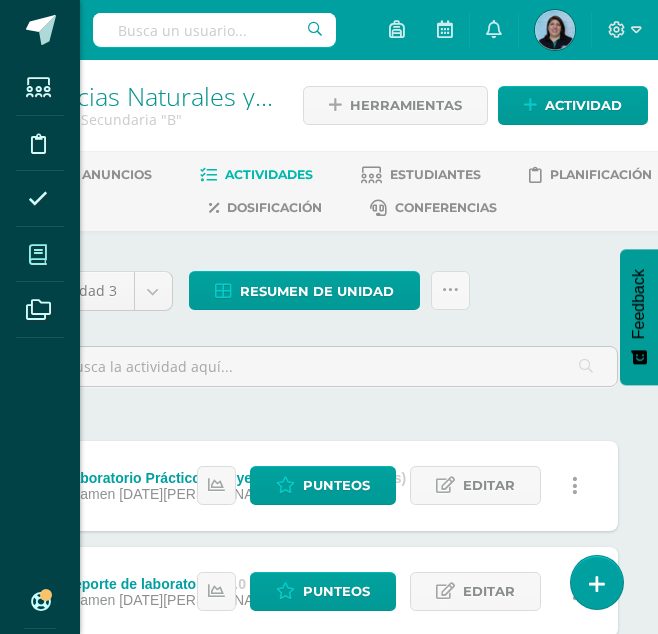 click at bounding box center [38, 255] 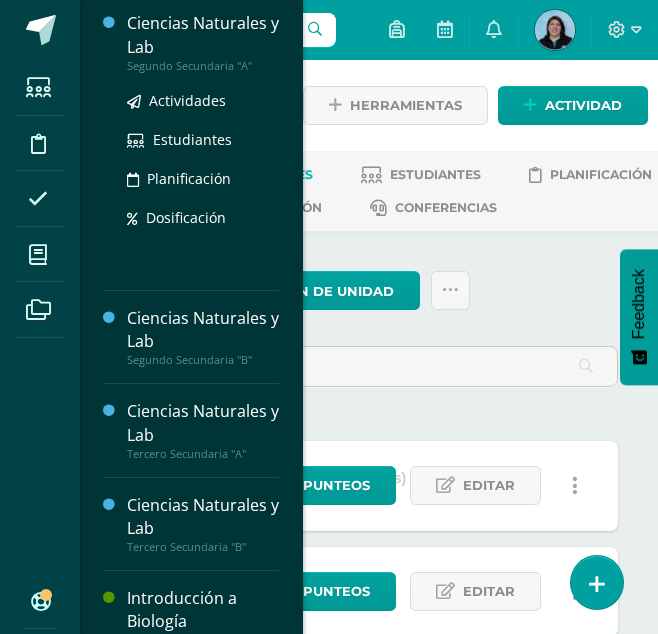 scroll, scrollTop: 200, scrollLeft: 0, axis: vertical 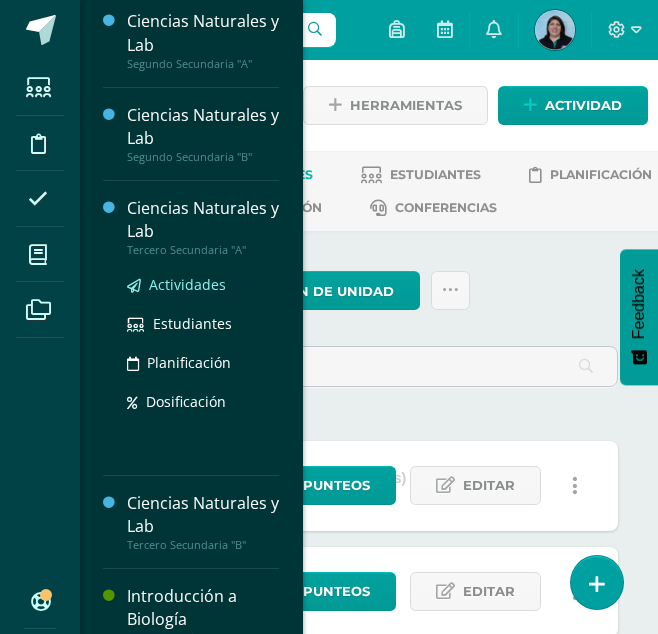 click on "Actividades" at bounding box center (187, 284) 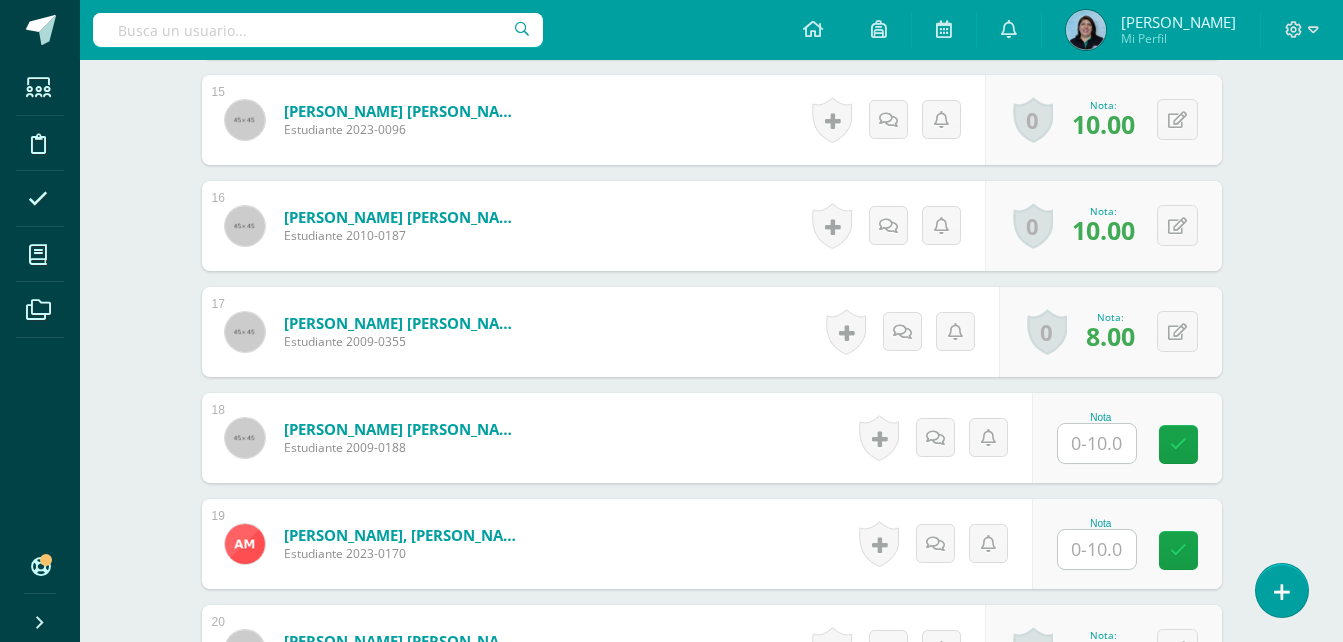 scroll, scrollTop: 2219, scrollLeft: 0, axis: vertical 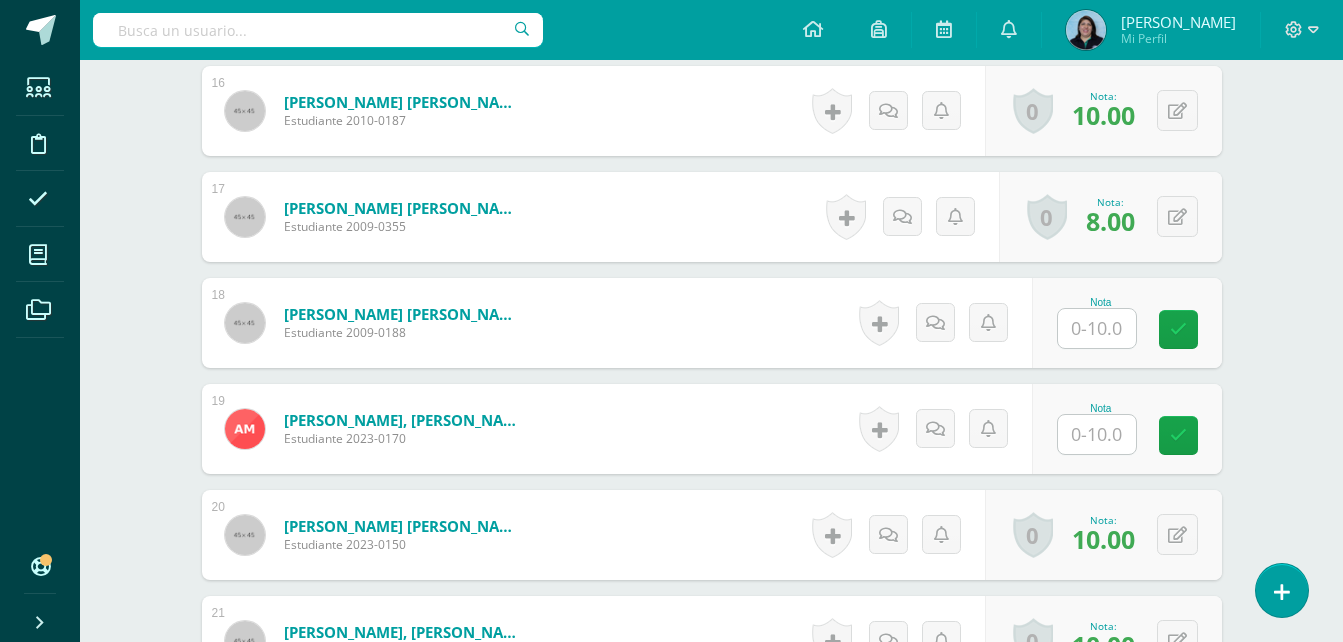 click at bounding box center (1097, 328) 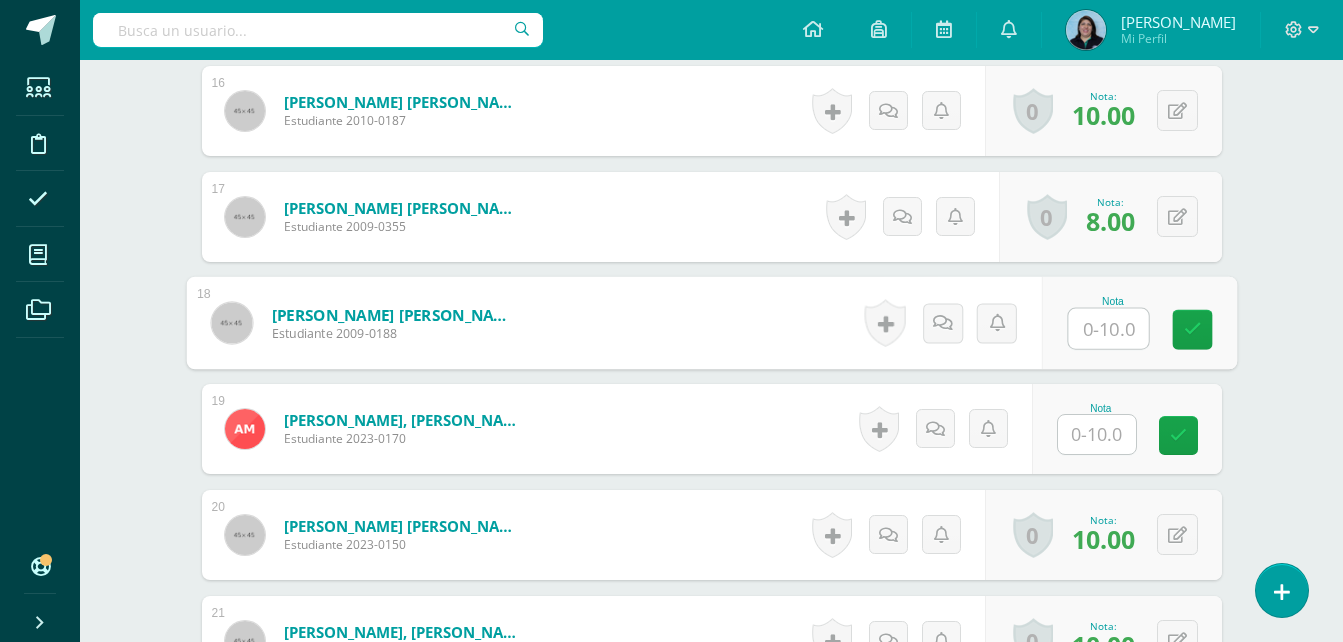 scroll, scrollTop: 2220, scrollLeft: 0, axis: vertical 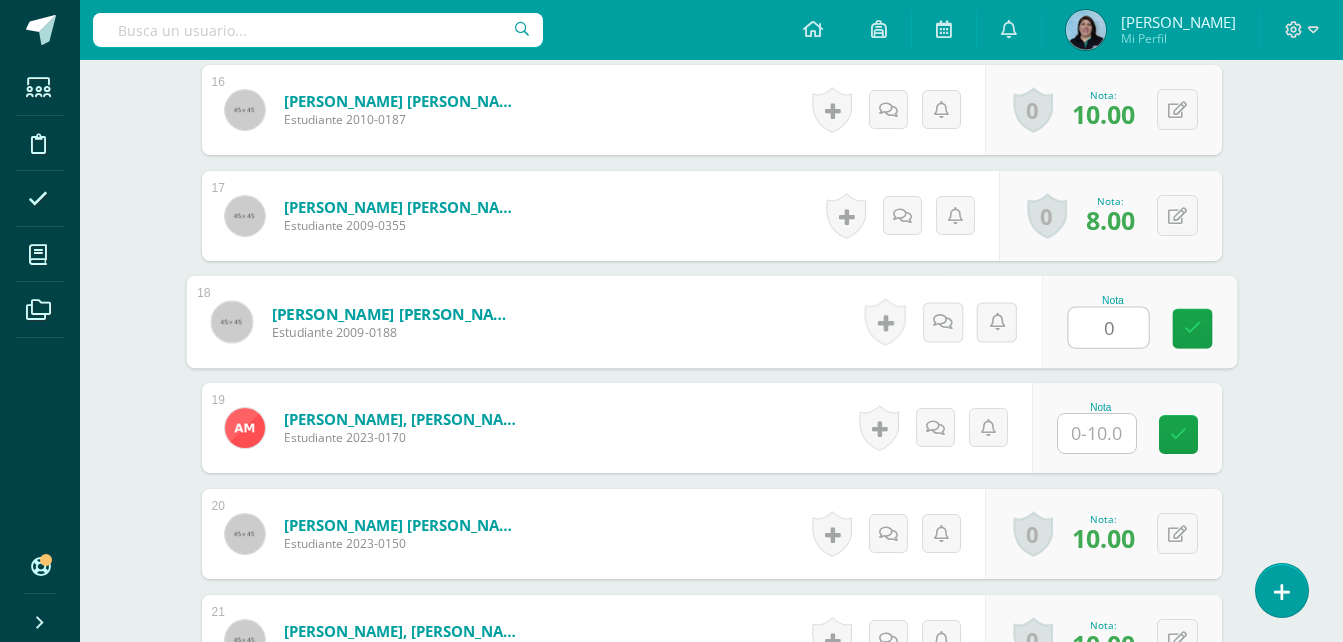 type on "0" 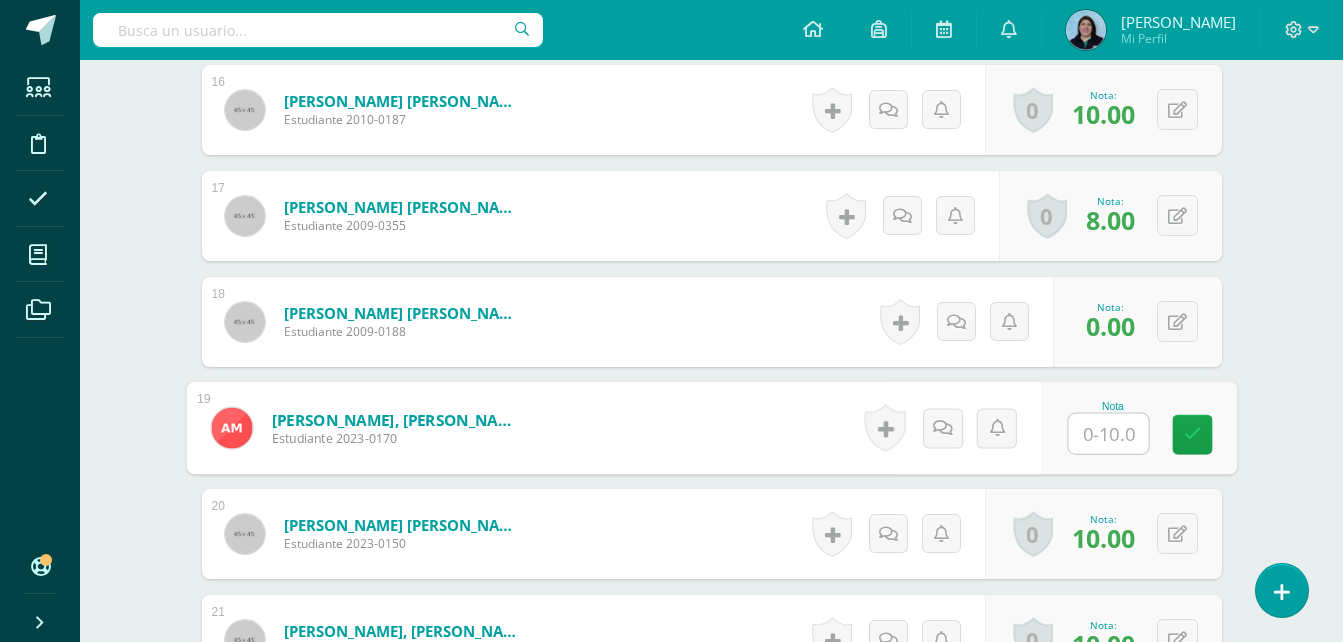type on "0" 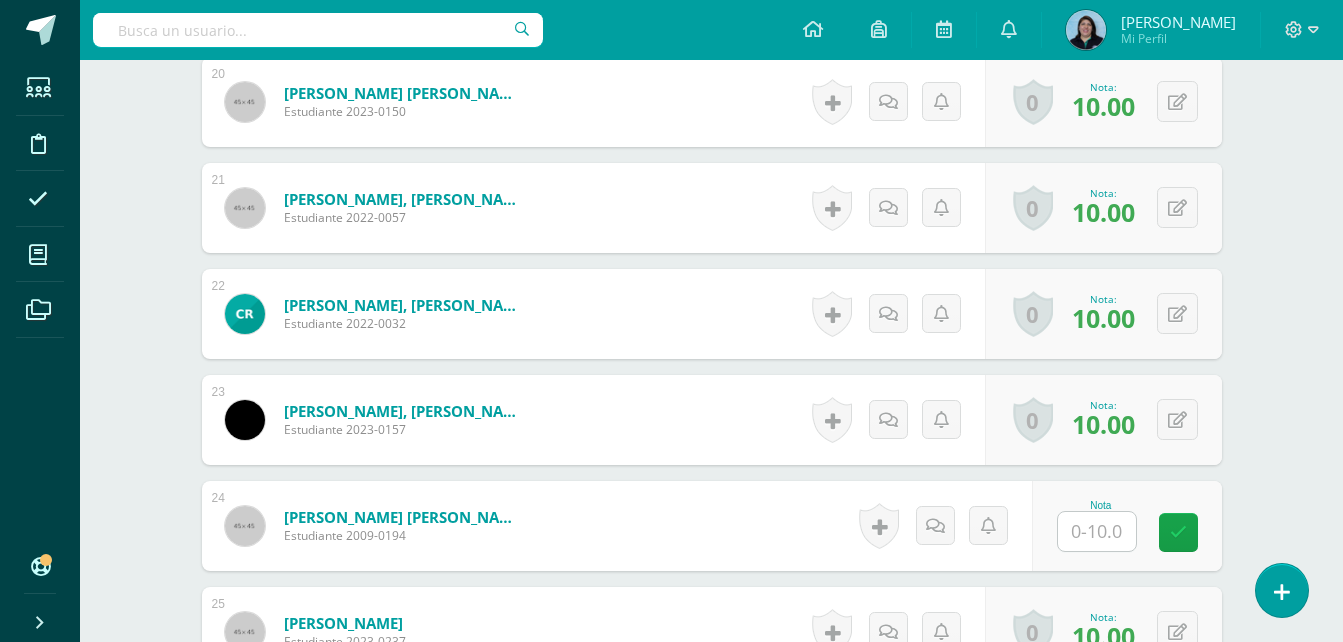 scroll, scrollTop: 2820, scrollLeft: 0, axis: vertical 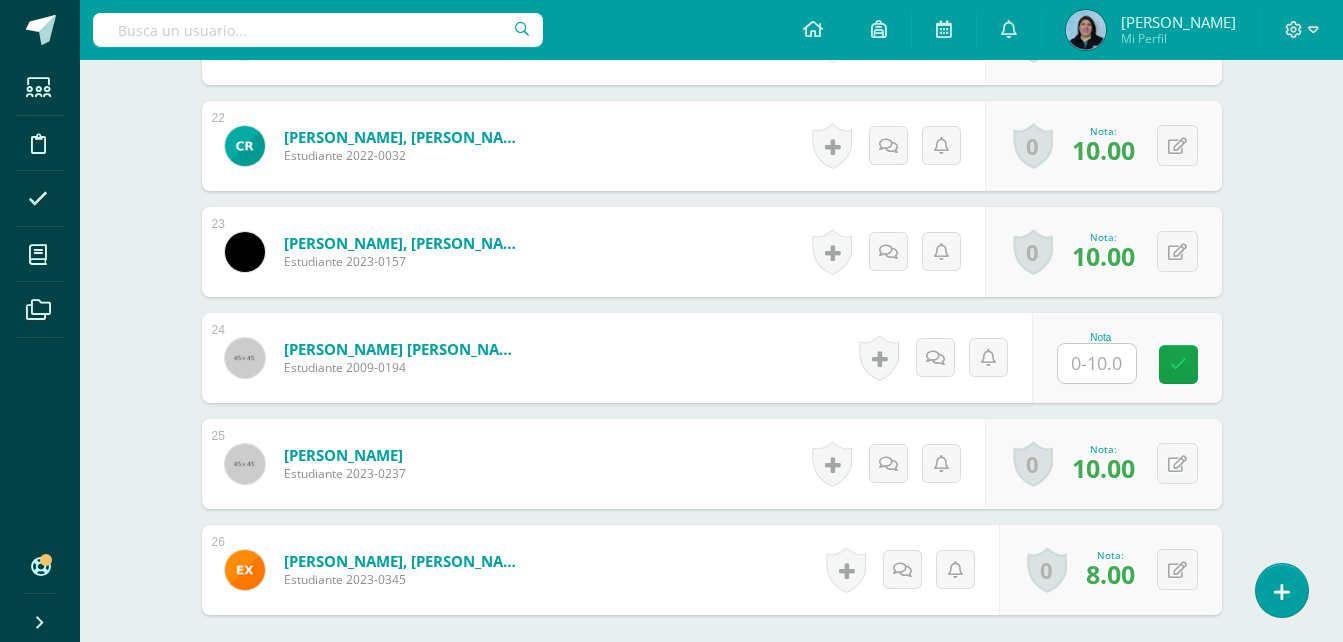 click at bounding box center (1097, 363) 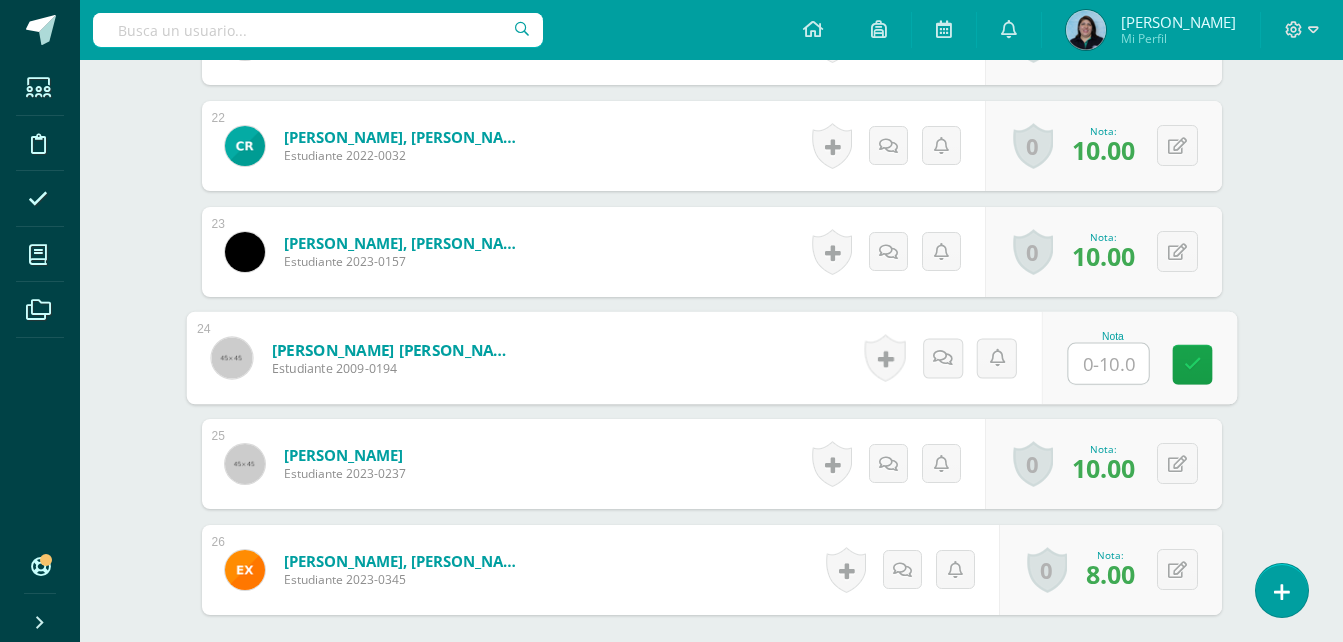 type on "0" 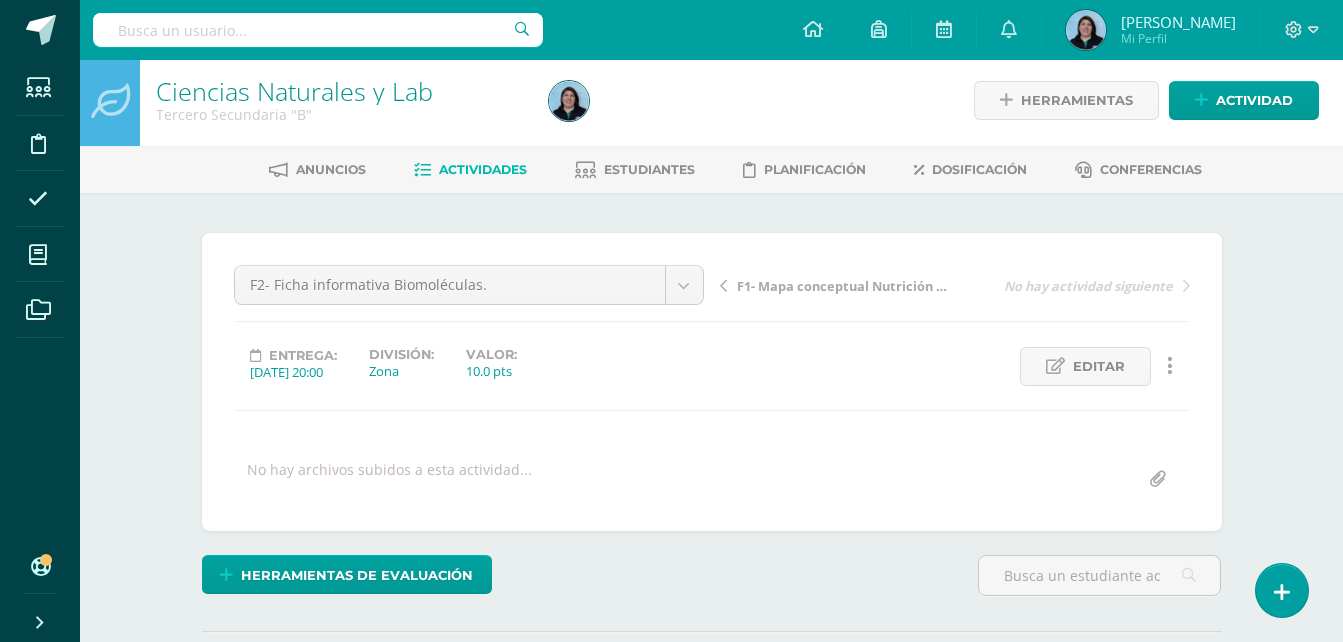 scroll, scrollTop: 0, scrollLeft: 0, axis: both 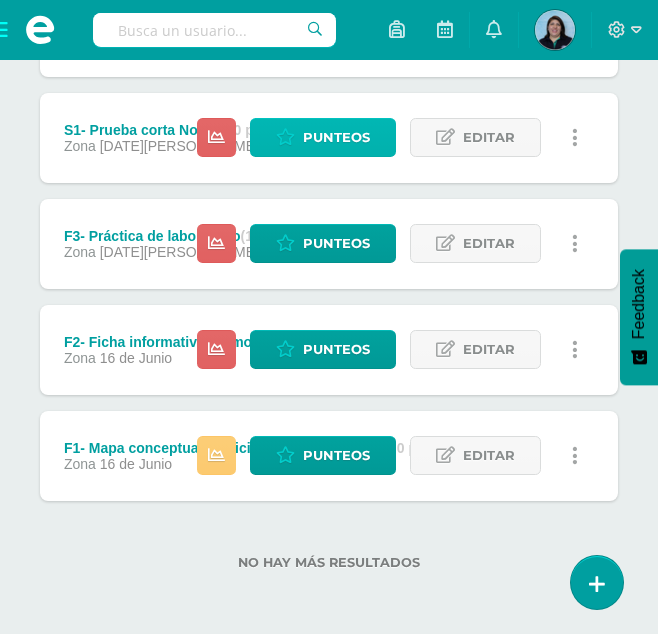 click on "Punteos" at bounding box center [336, 137] 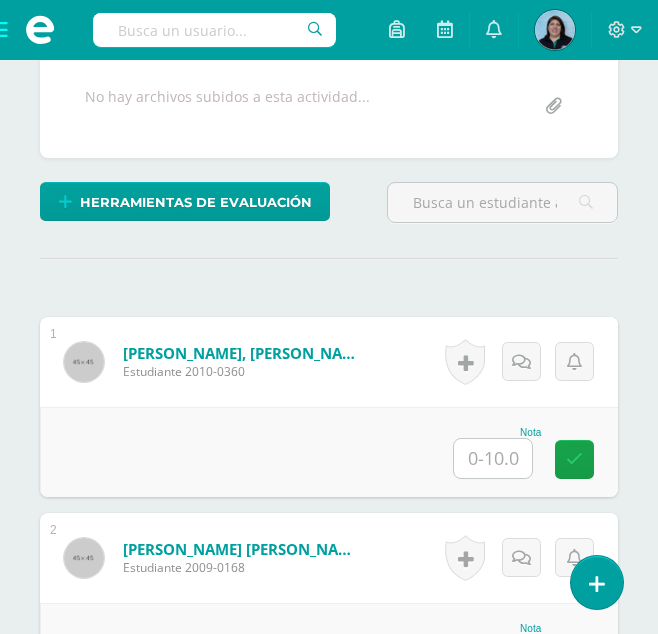 scroll, scrollTop: 439, scrollLeft: 0, axis: vertical 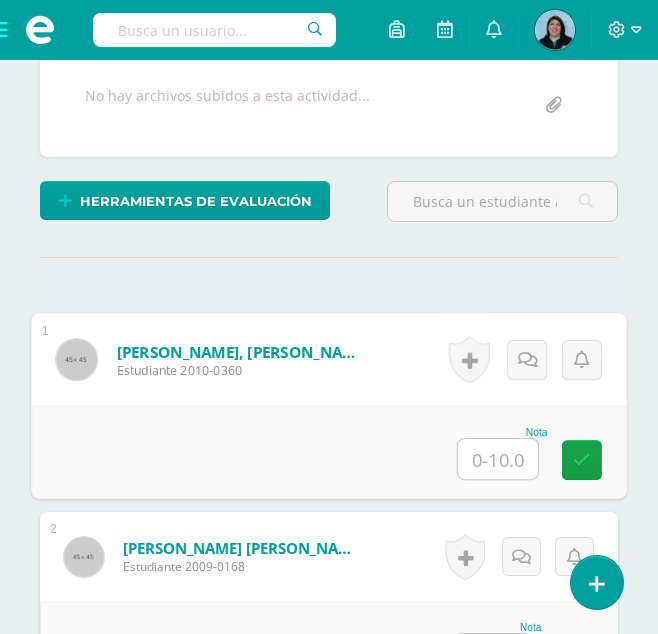 click at bounding box center (498, 459) 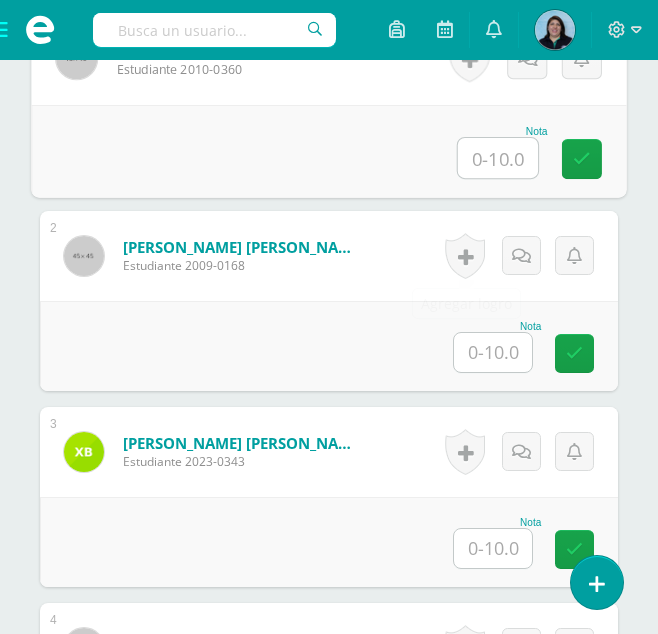 scroll, scrollTop: 741, scrollLeft: 0, axis: vertical 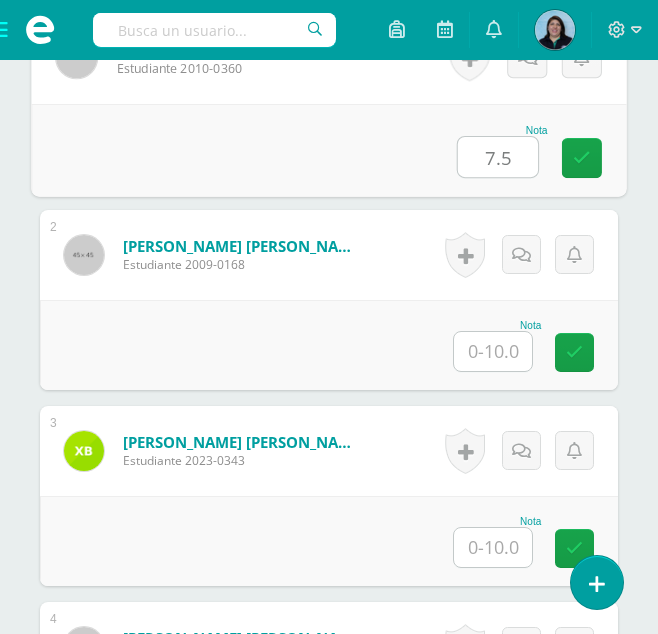 type on "7.5" 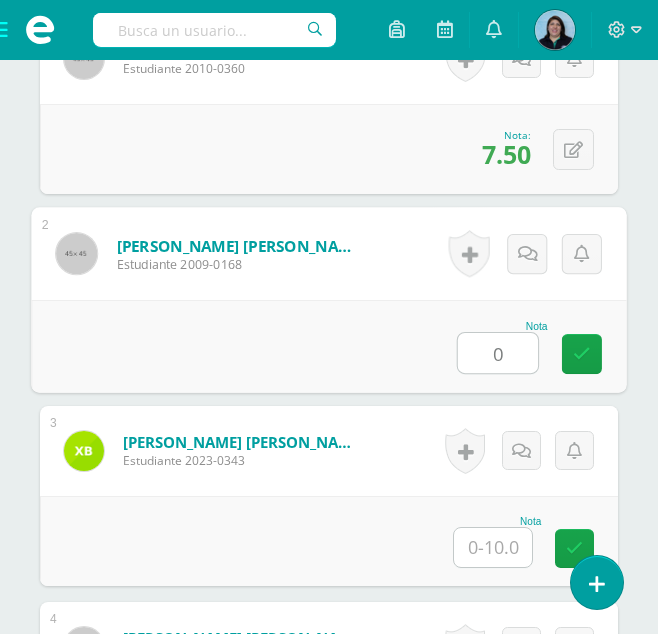 type on "0" 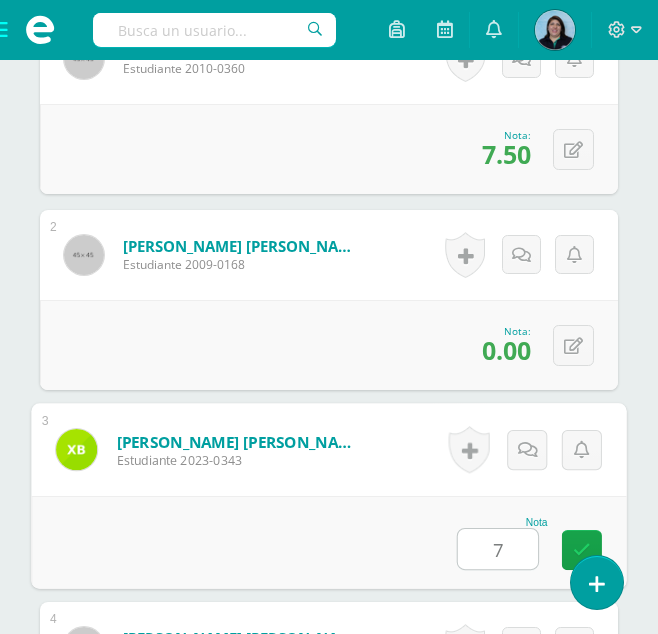 type on "7" 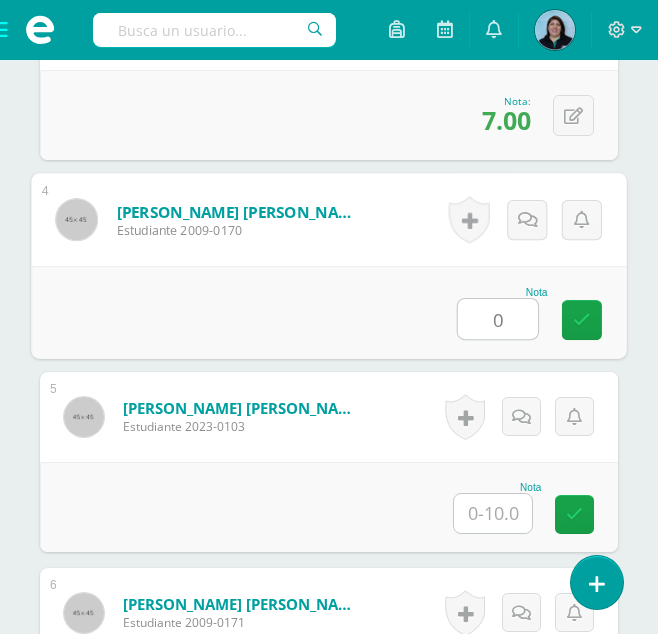 type on "0" 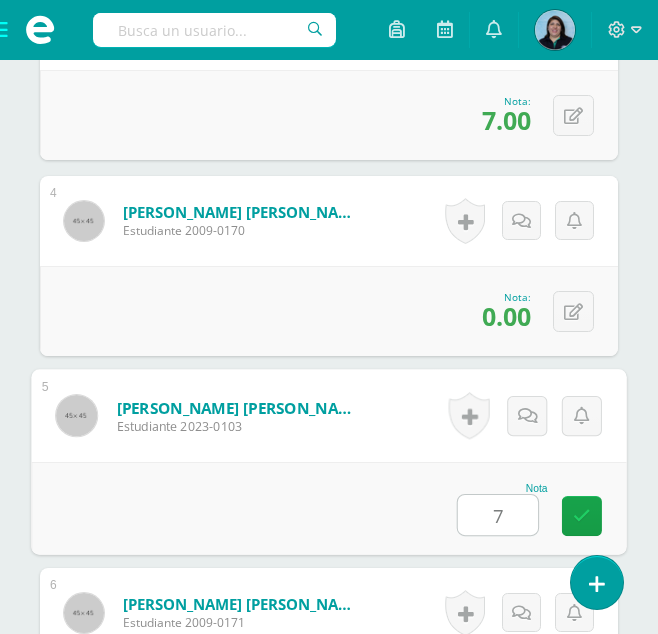 type on "7" 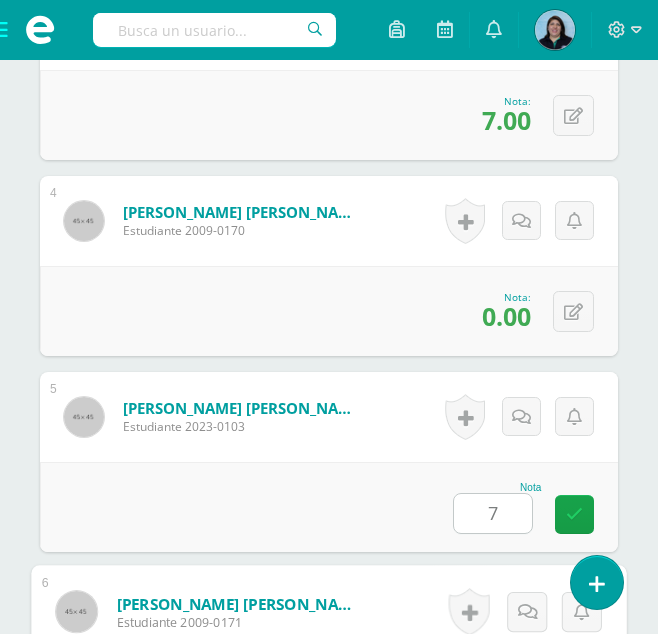 scroll, scrollTop: 1559, scrollLeft: 0, axis: vertical 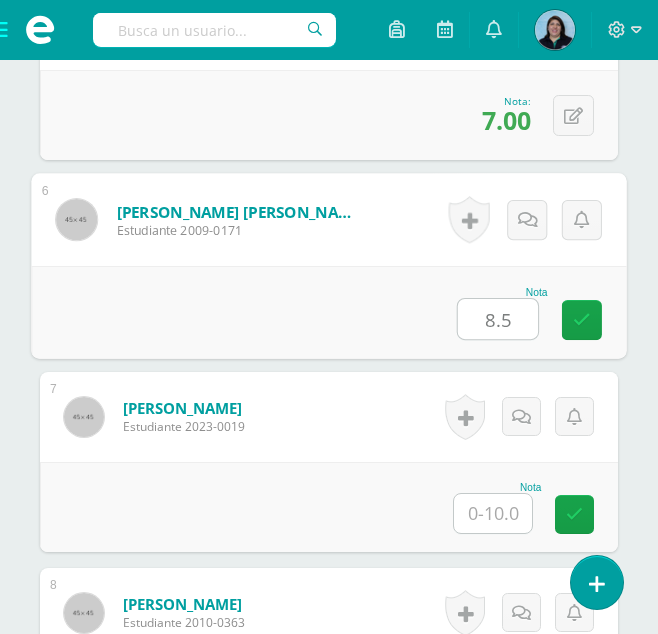 type on "8.5" 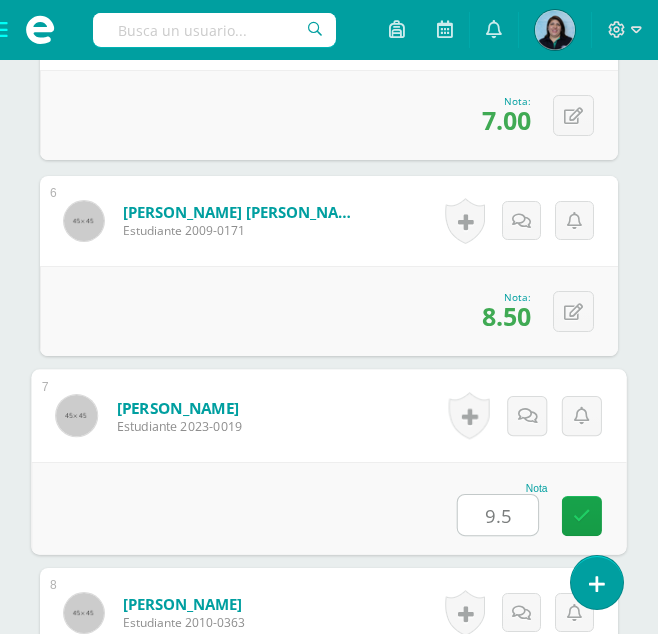 type on "9.5" 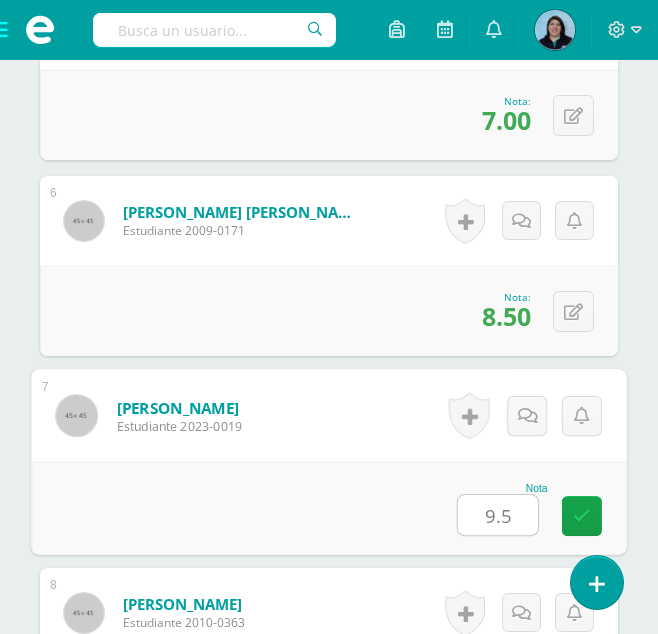 scroll, scrollTop: 1951, scrollLeft: 0, axis: vertical 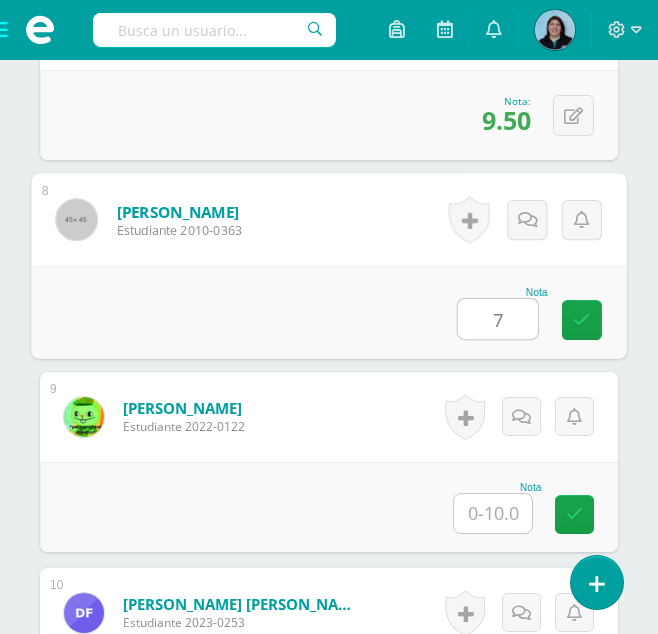 type on "7" 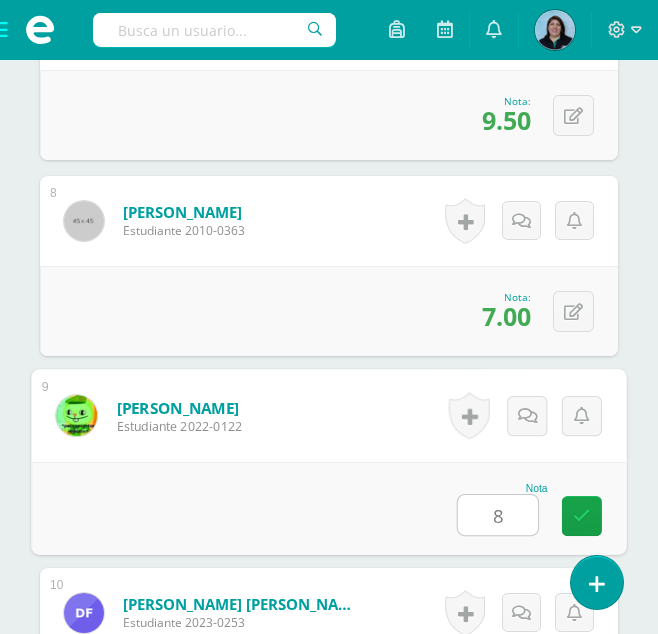 type on "8" 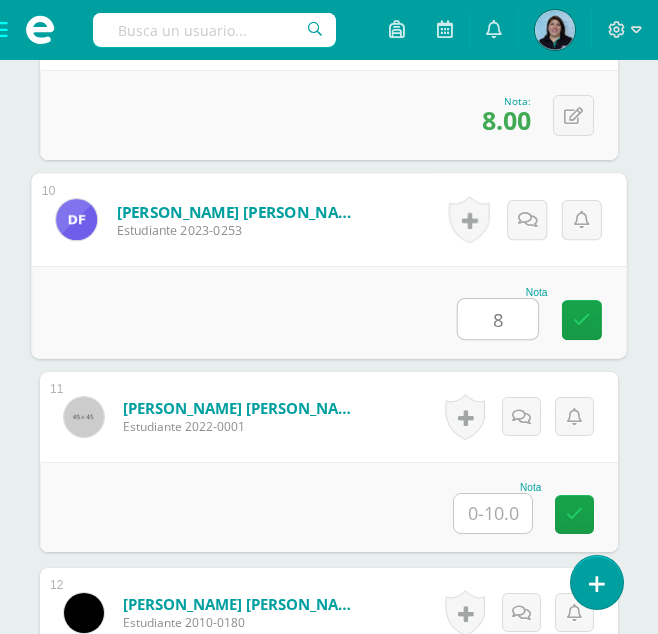 type on "8" 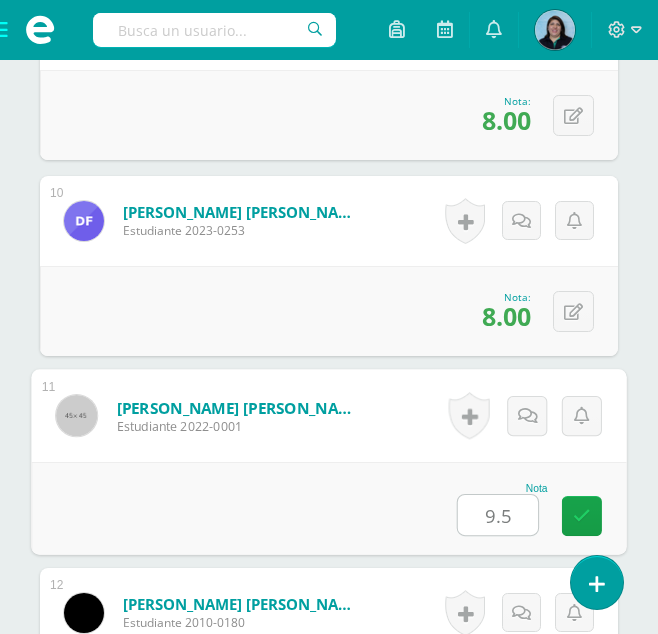 type on "9.5" 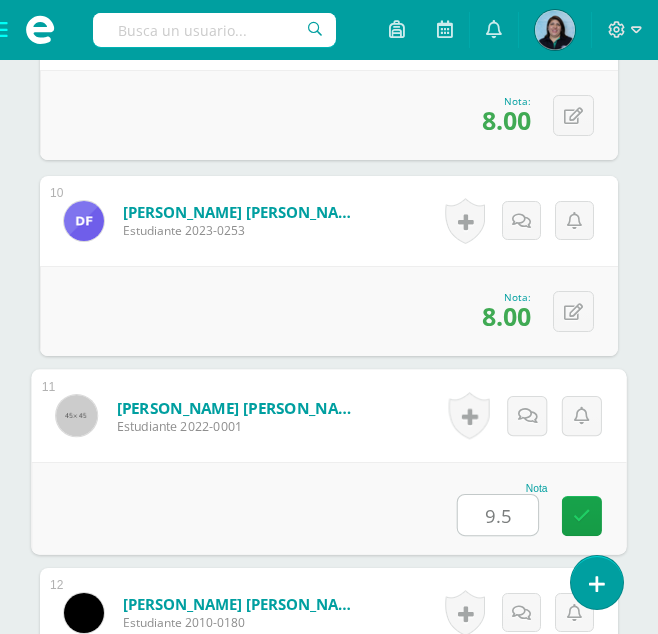 scroll, scrollTop: 2735, scrollLeft: 0, axis: vertical 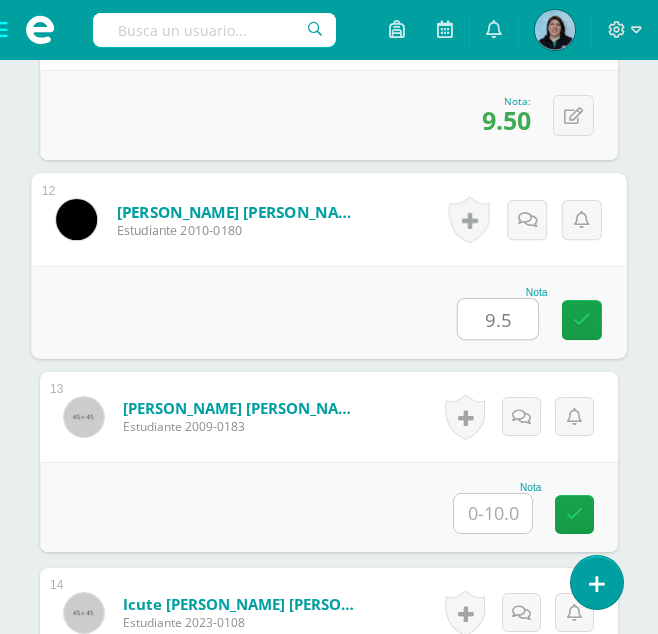 type on "9.5" 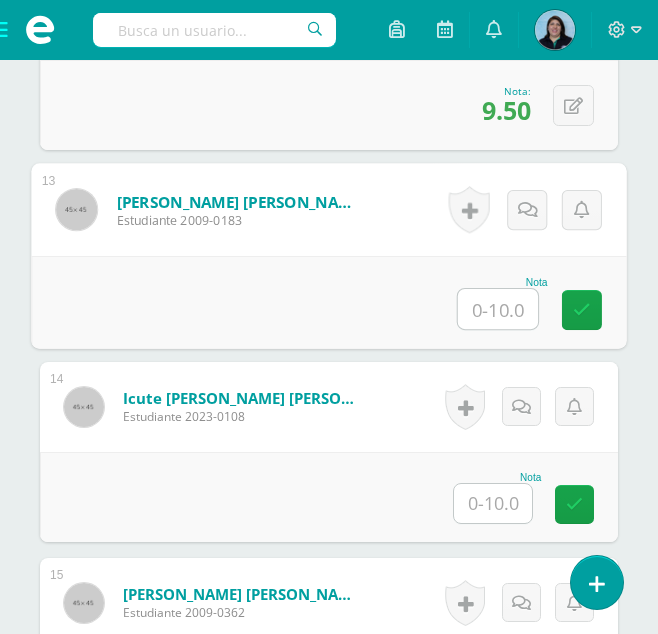scroll, scrollTop: 3035, scrollLeft: 0, axis: vertical 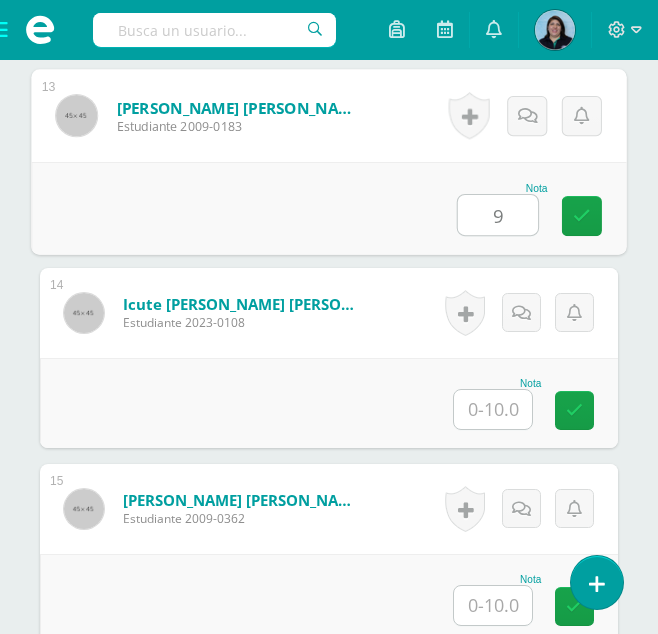 type on "9" 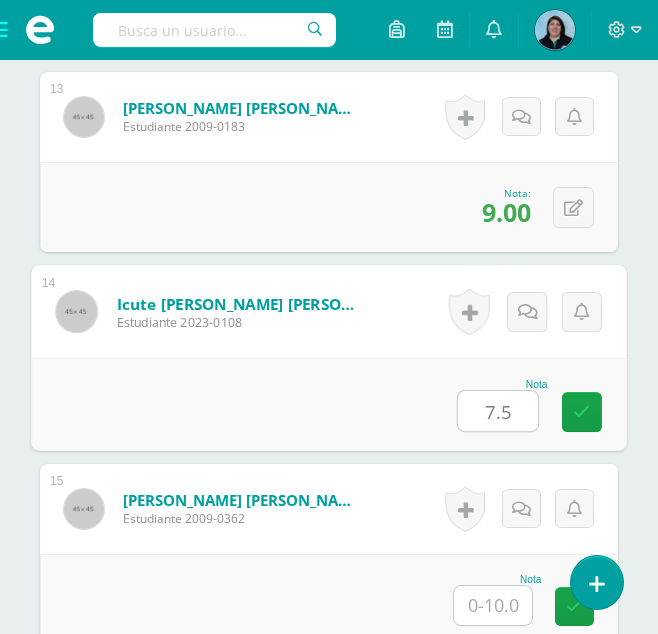 type on "7.5" 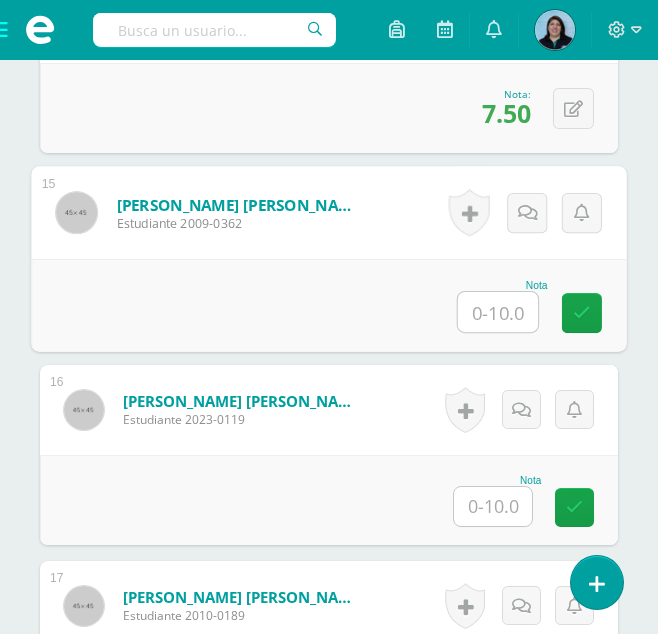 scroll, scrollTop: 3335, scrollLeft: 0, axis: vertical 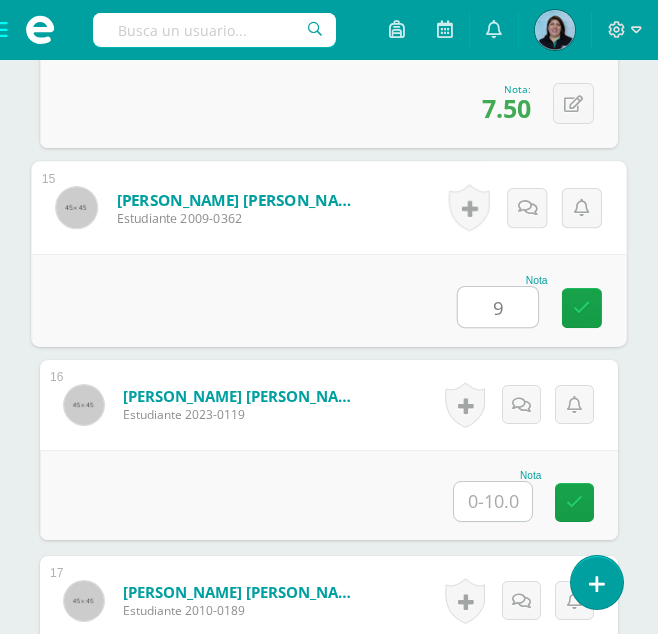 type on "9" 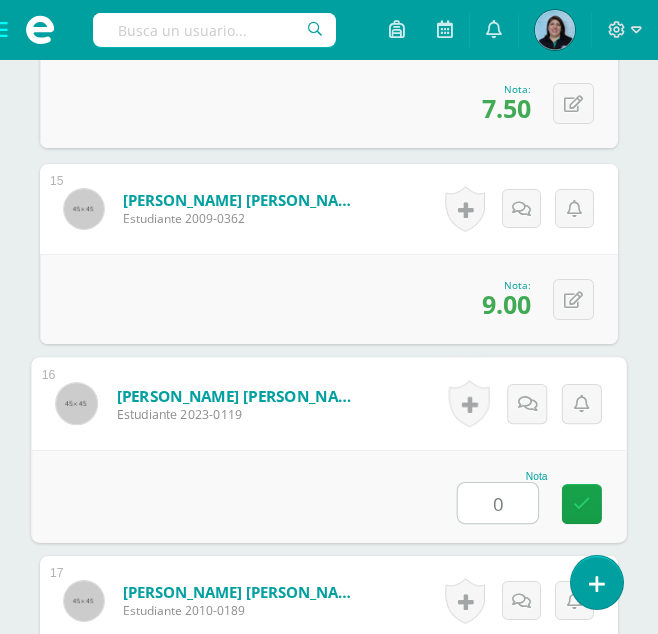 type on "0" 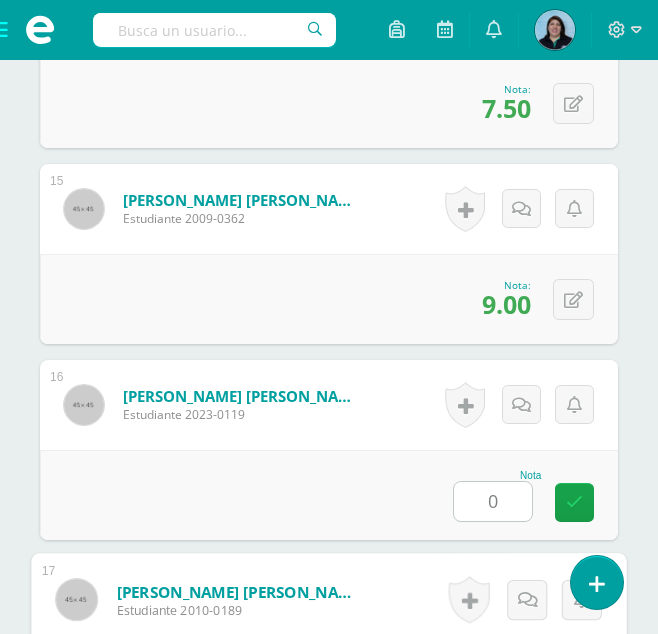 scroll, scrollTop: 3715, scrollLeft: 0, axis: vertical 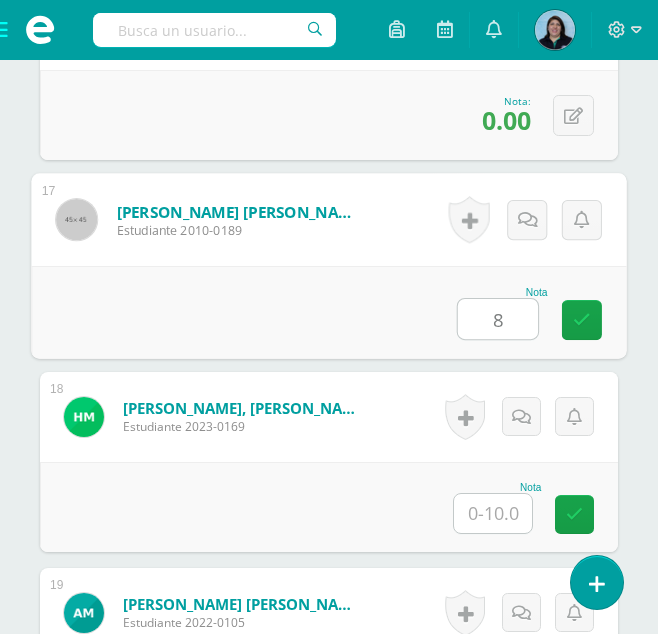 type on "8" 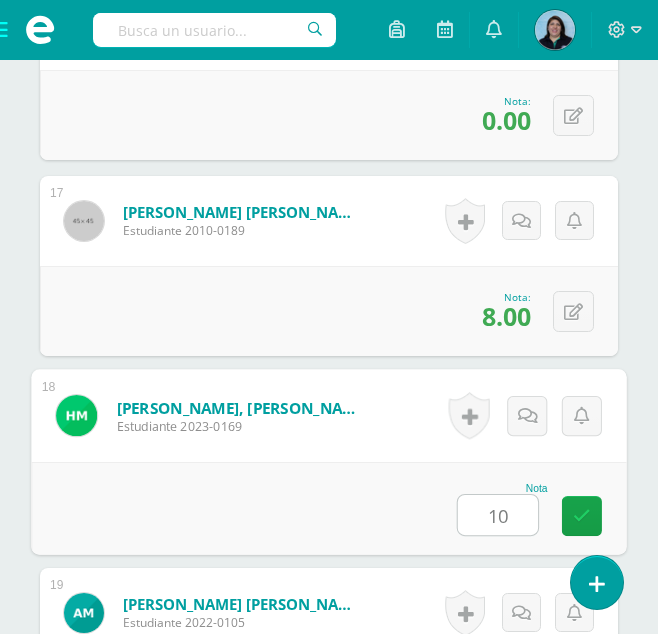 type on "10" 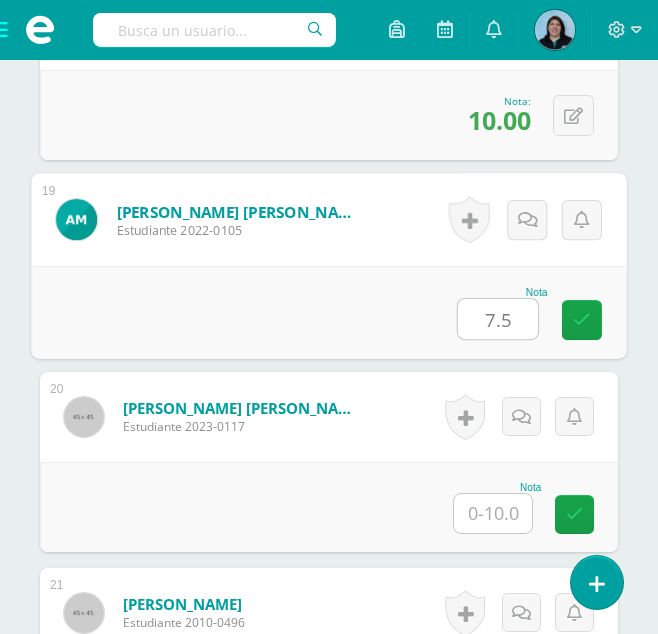 type on "7.5" 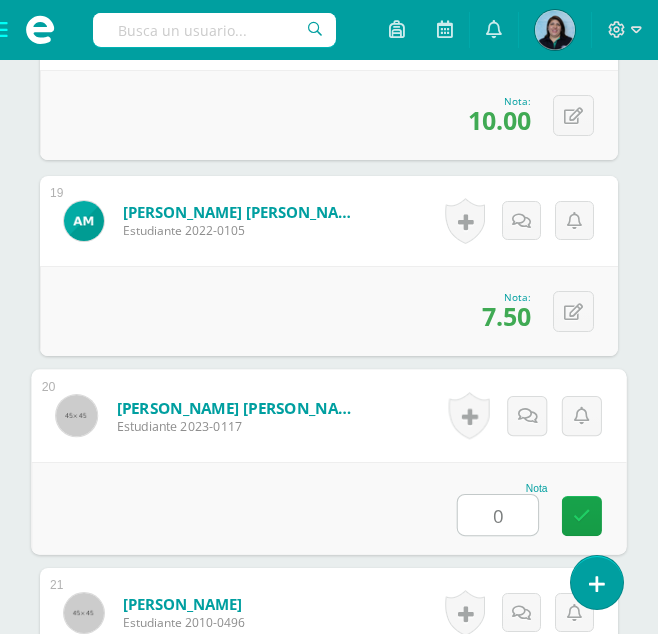 type on "0" 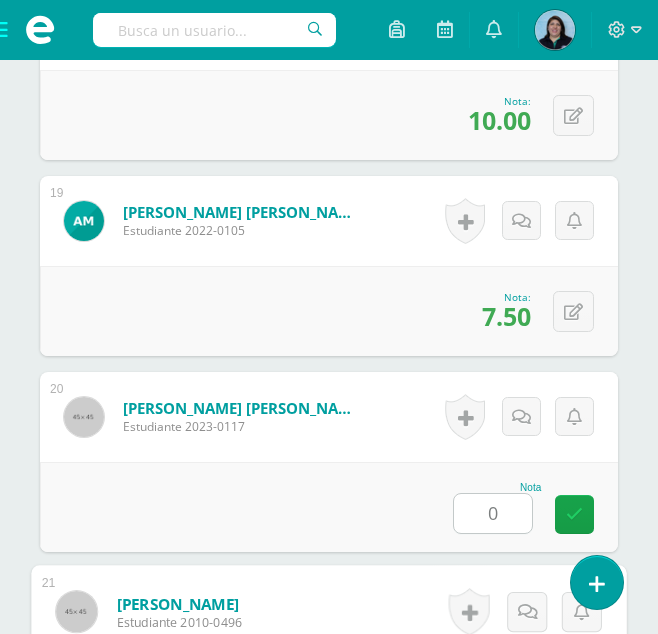 scroll, scrollTop: 4499, scrollLeft: 0, axis: vertical 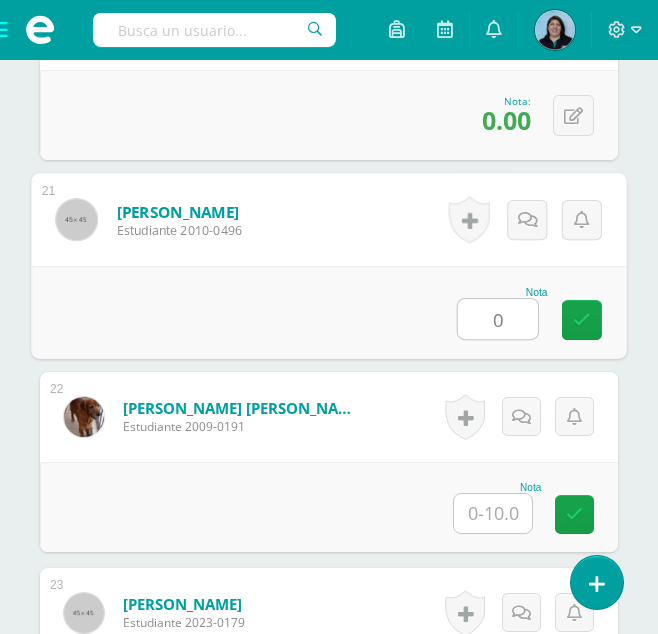 type on "0" 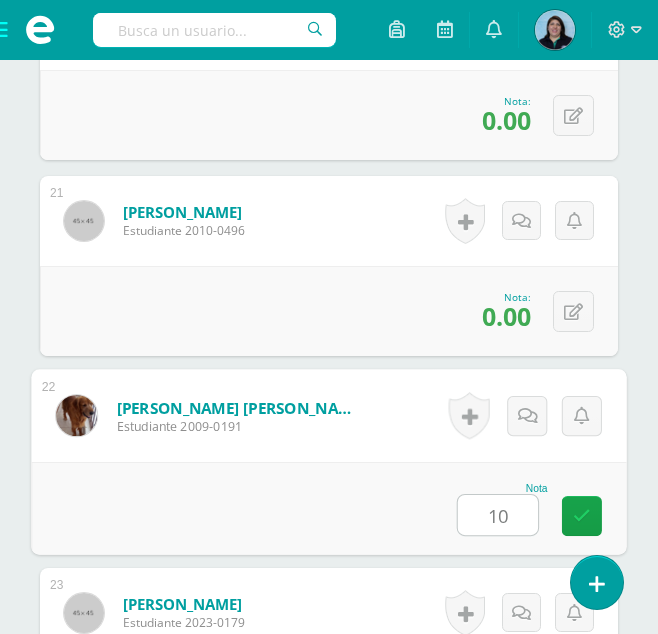 type on "10" 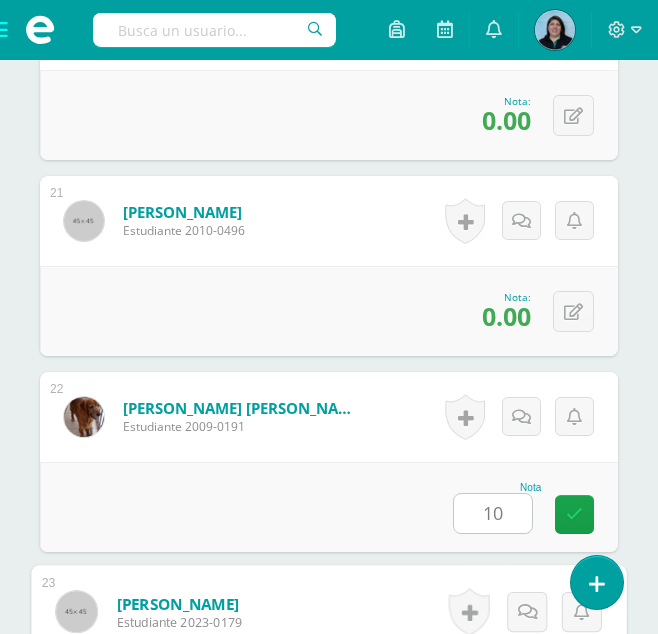 scroll, scrollTop: 4891, scrollLeft: 0, axis: vertical 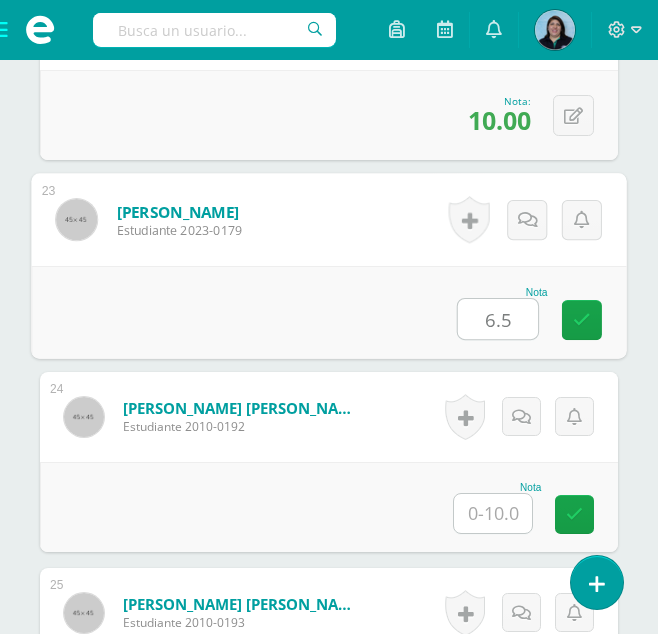 type on "6.5" 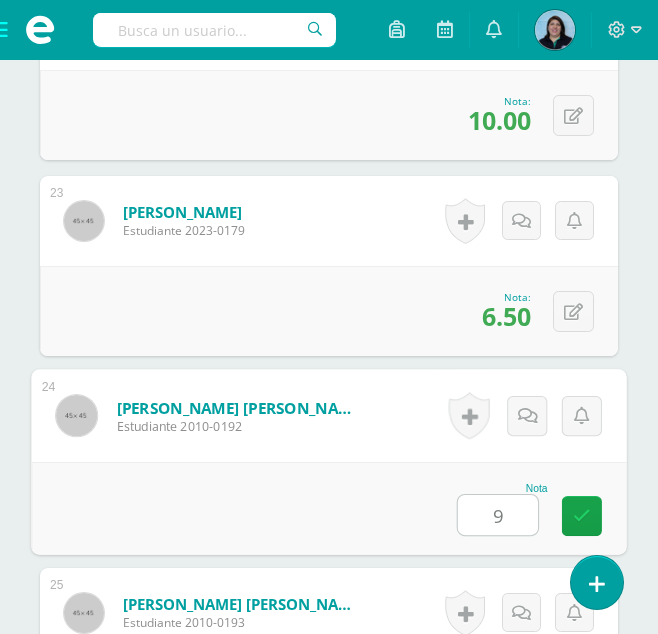 type on "9" 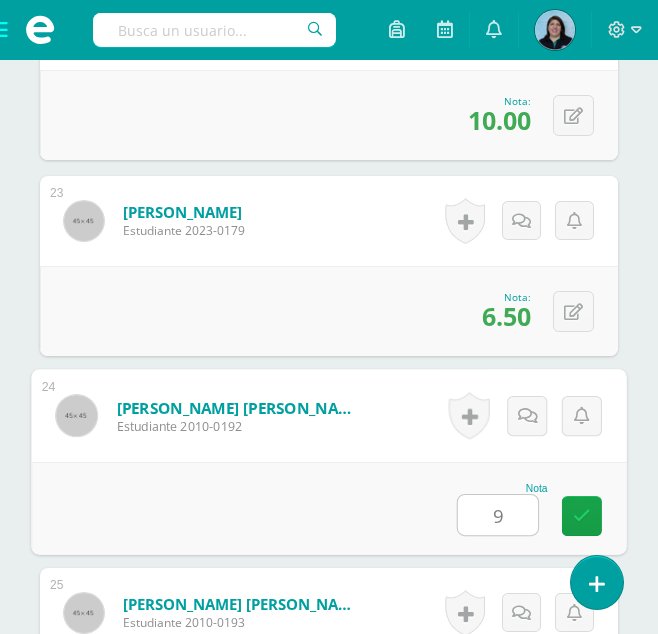scroll, scrollTop: 5283, scrollLeft: 0, axis: vertical 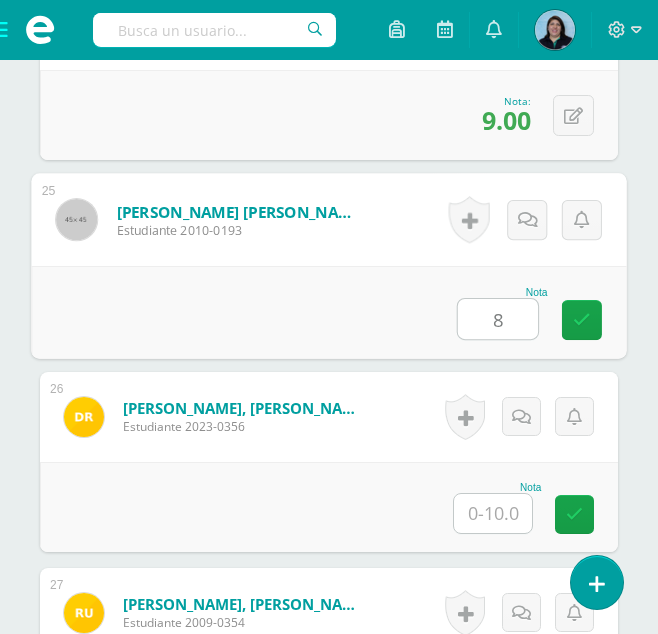 type on "8" 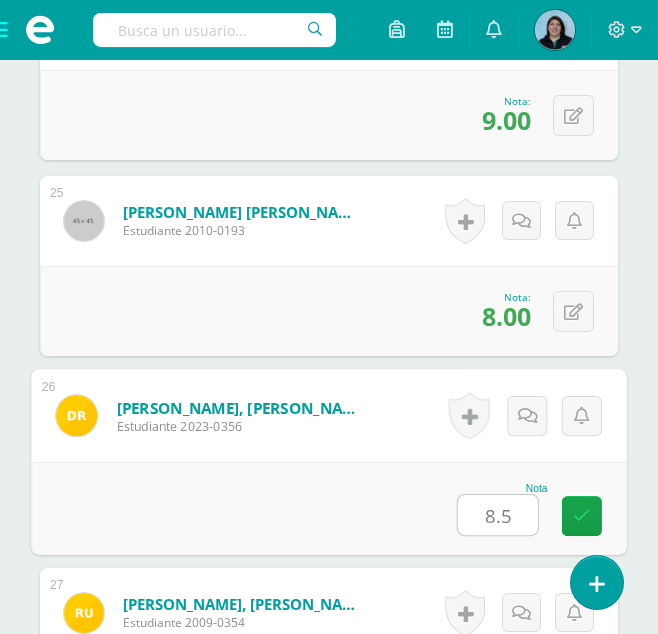 type on "8.5" 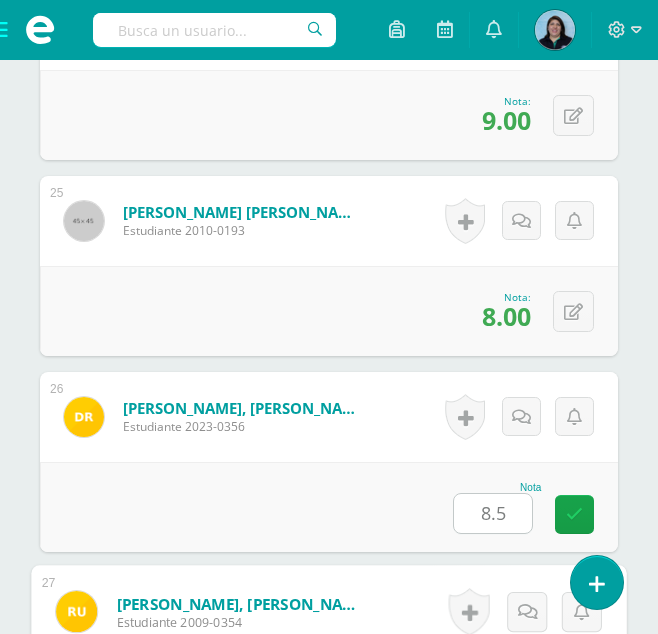 scroll, scrollTop: 5675, scrollLeft: 0, axis: vertical 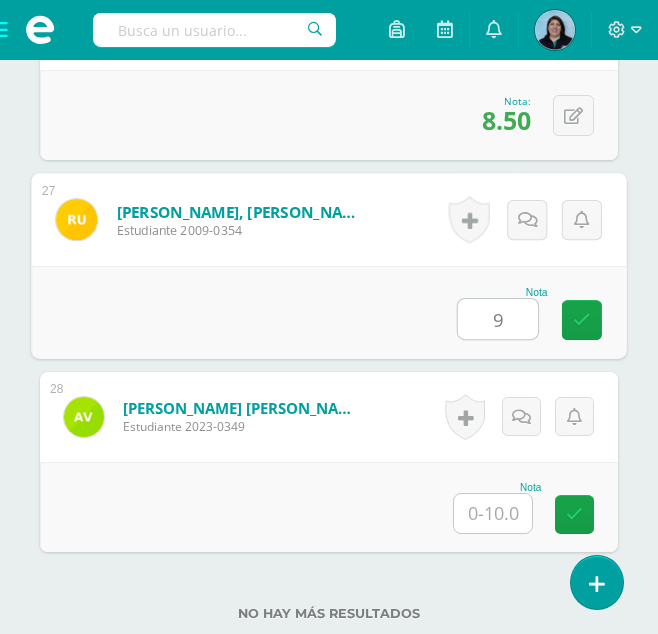 type on "9" 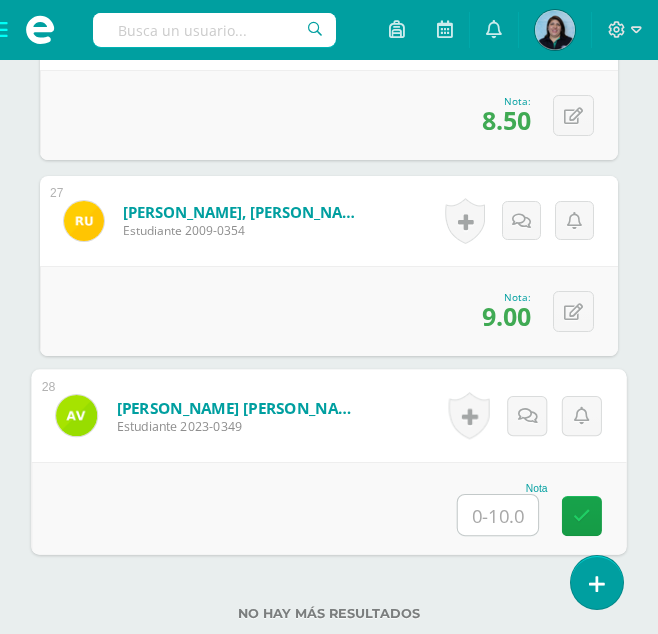 type on "5" 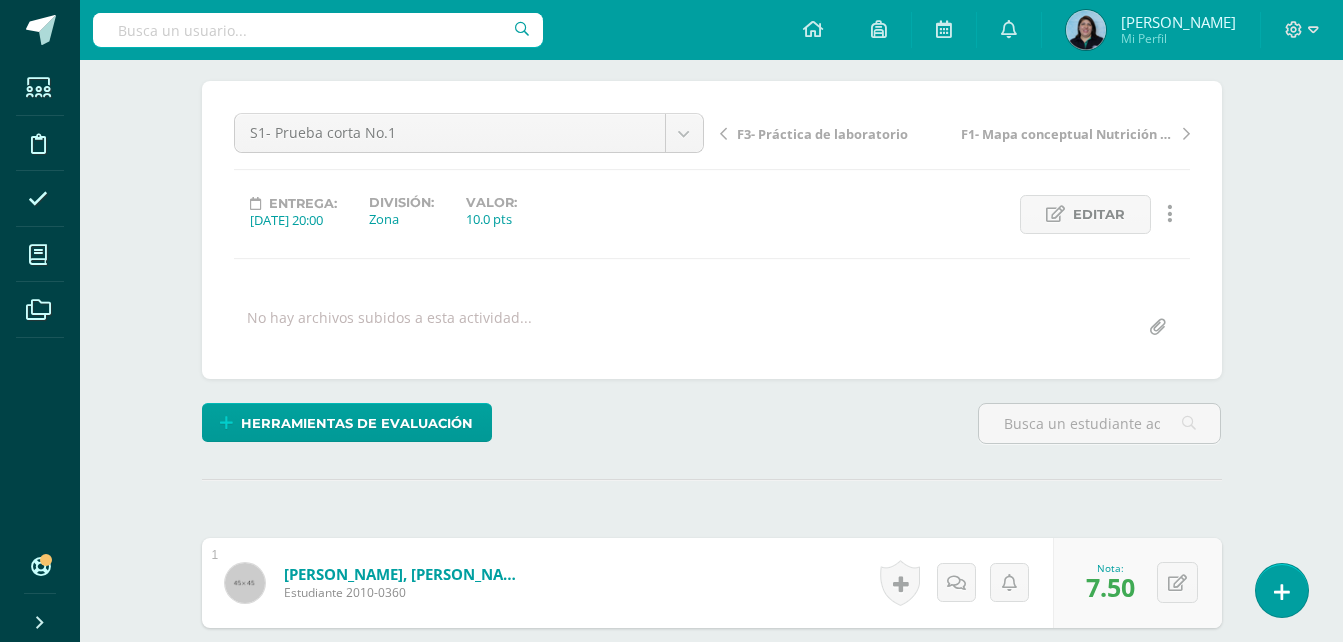 scroll, scrollTop: 0, scrollLeft: 0, axis: both 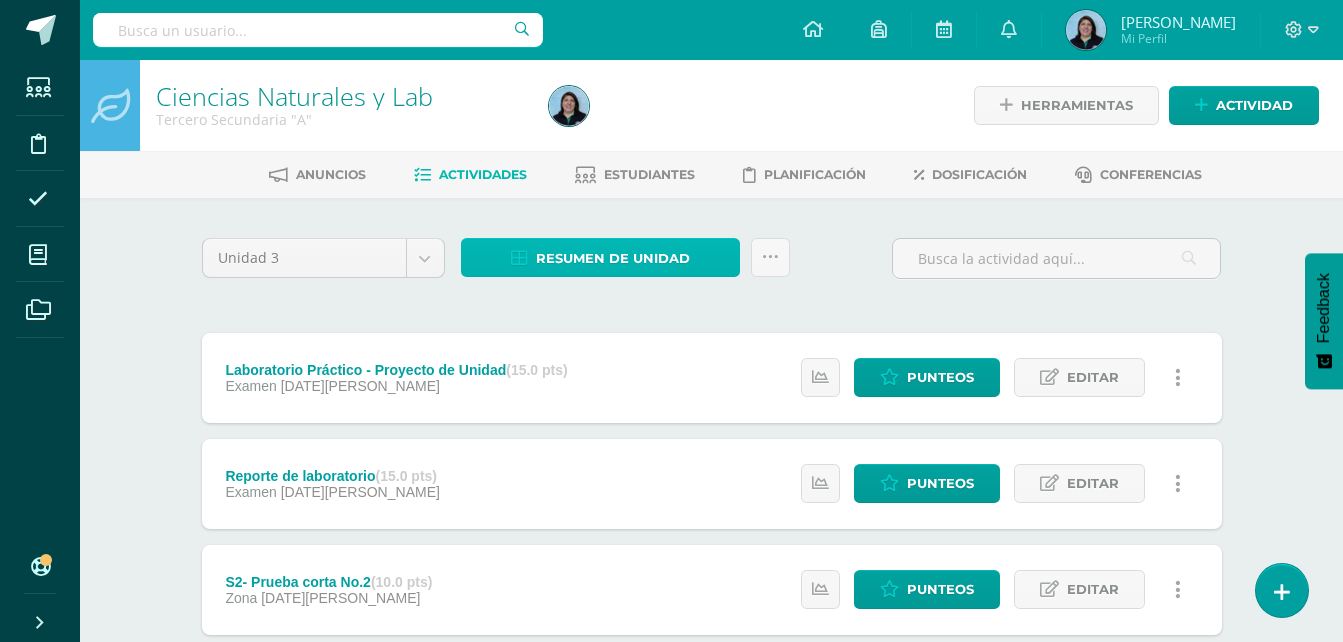 click on "Resumen de unidad" at bounding box center (613, 258) 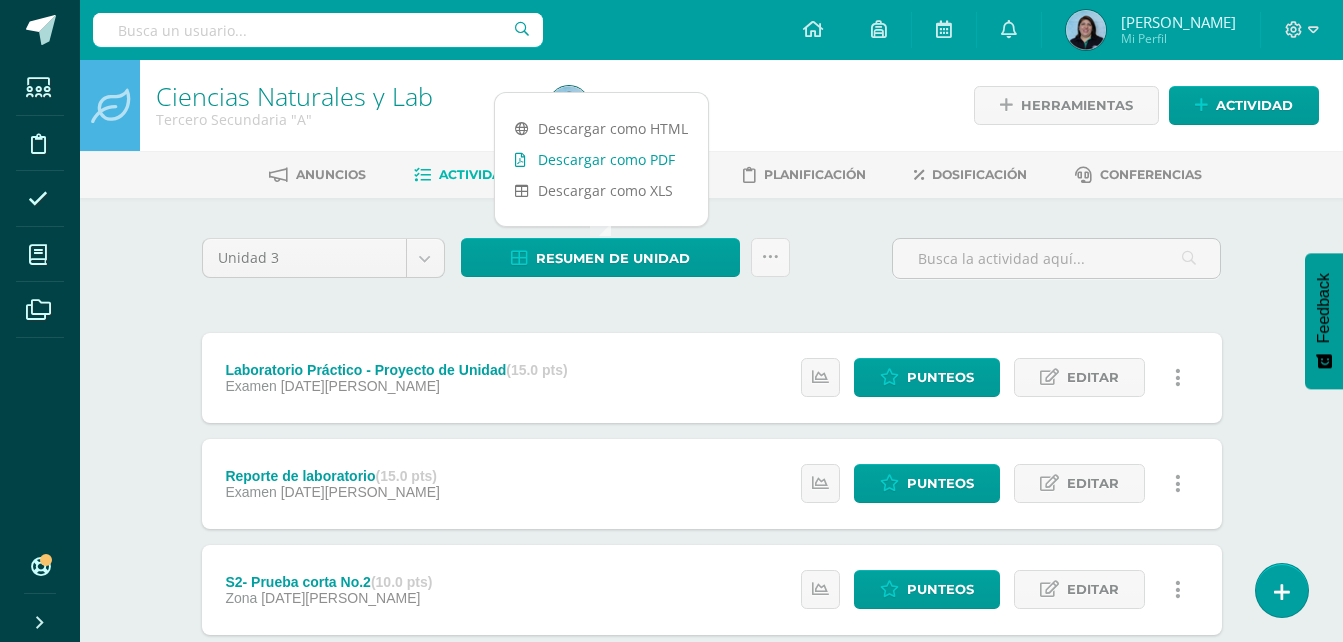 click on "Descargar como PDF" at bounding box center (601, 159) 